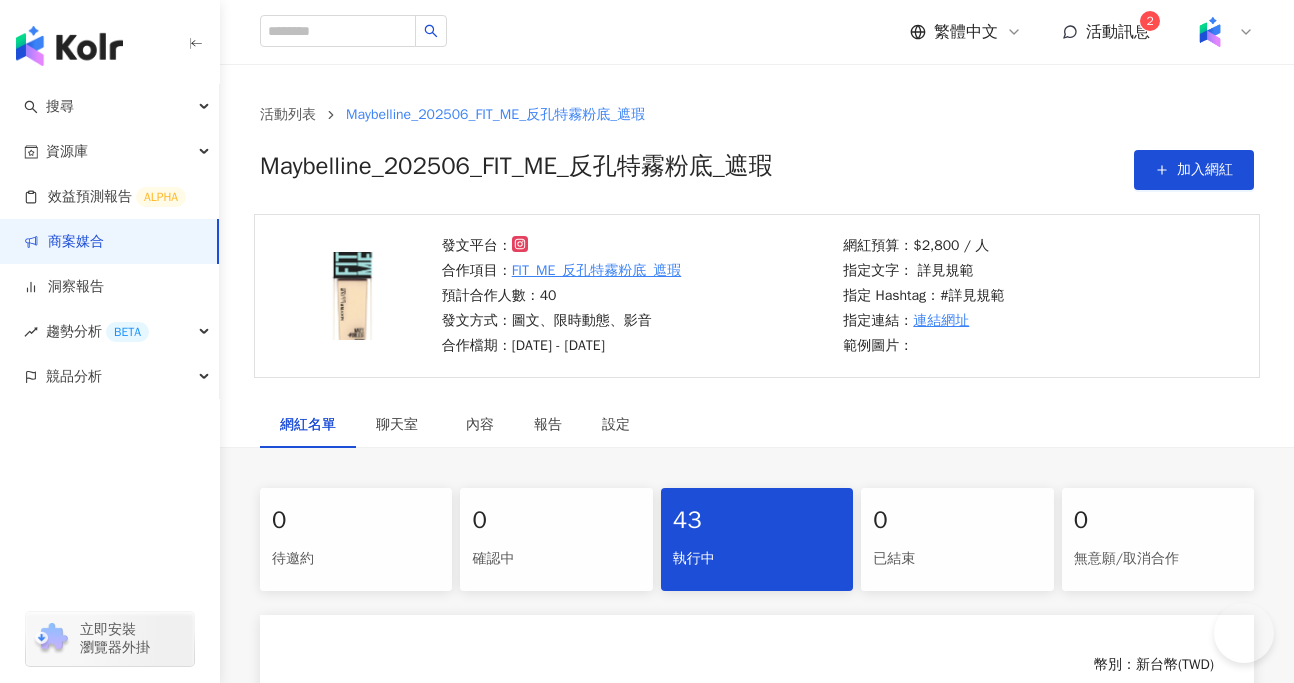 scroll, scrollTop: 360, scrollLeft: 0, axis: vertical 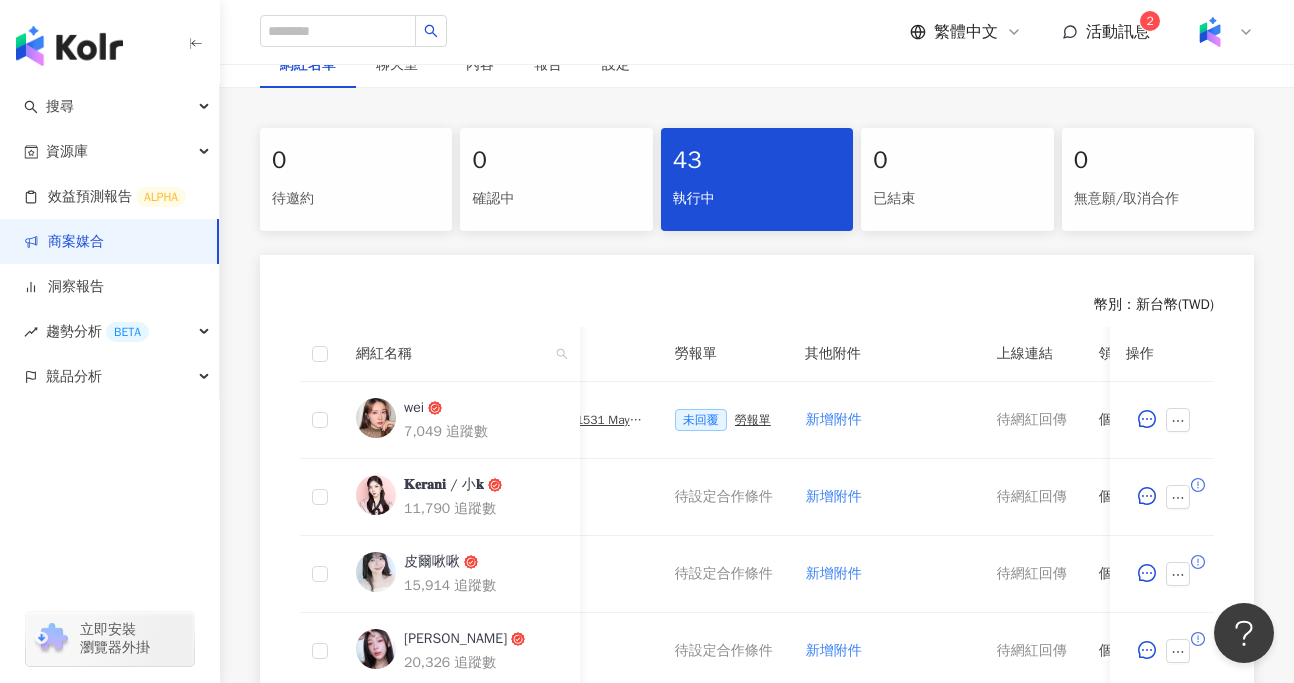 click on "幣別 ： 新台幣 ( TWD )" at bounding box center [757, 305] 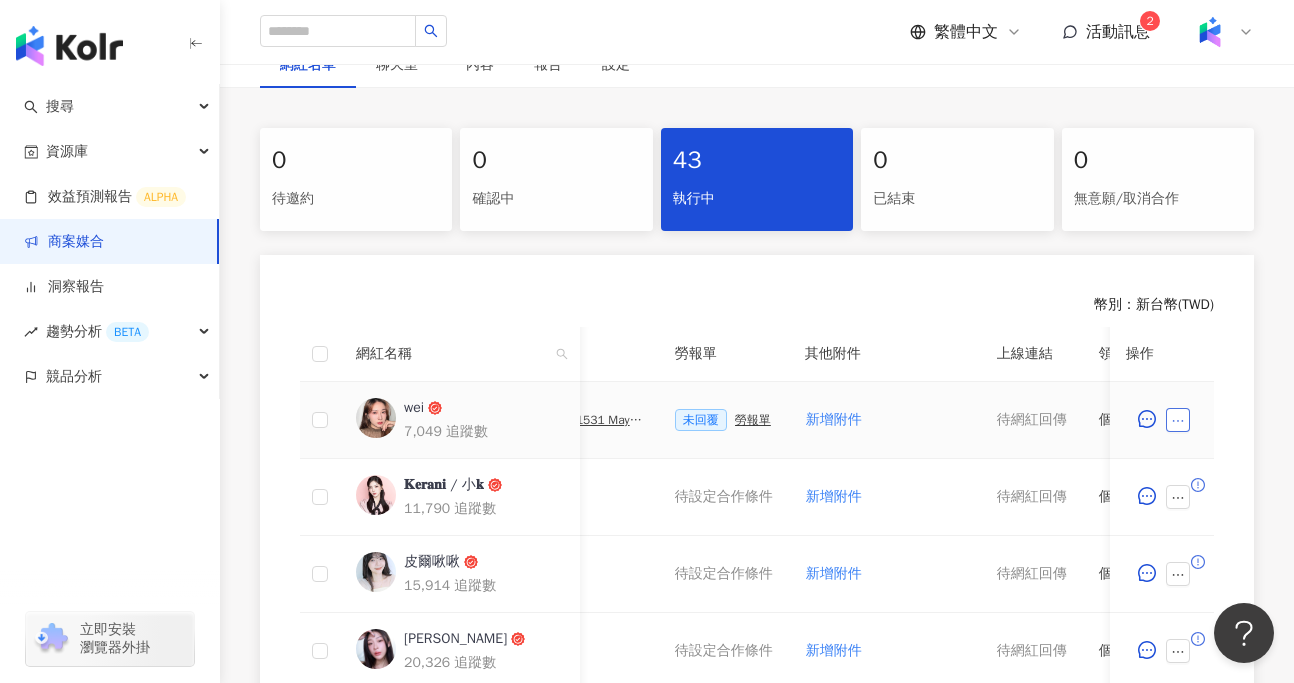 click 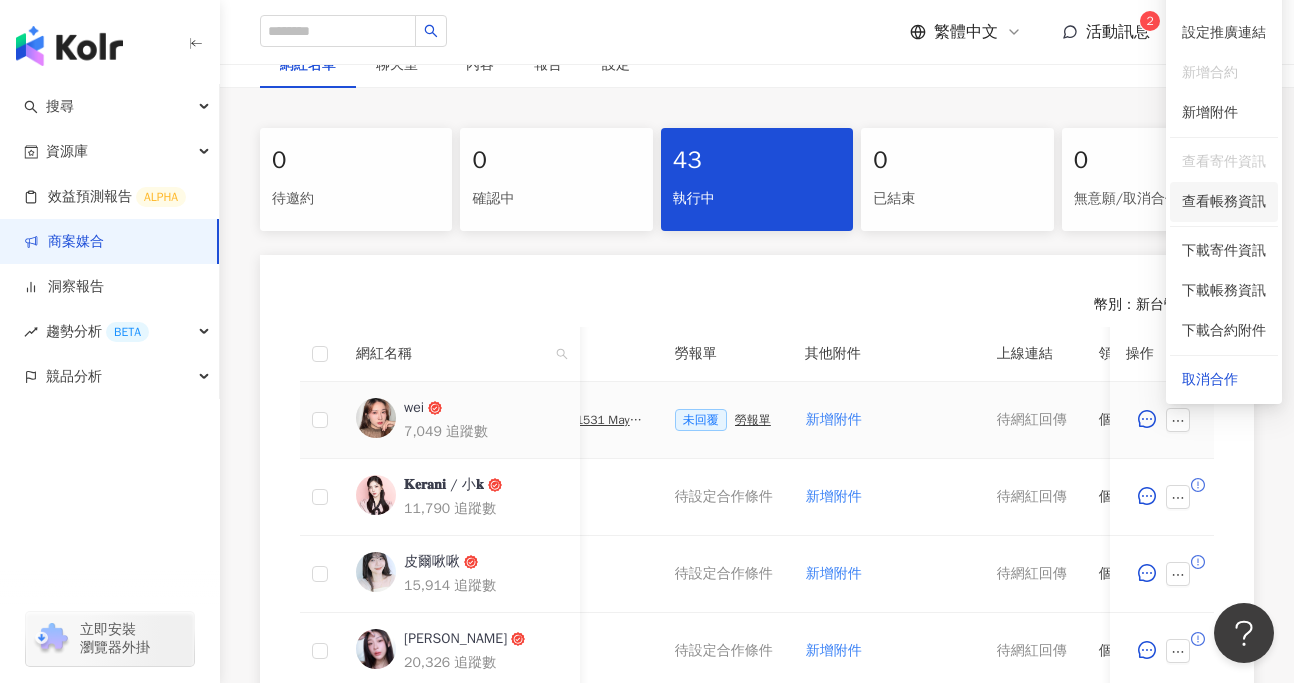 click on "查看帳務資訊" at bounding box center (1224, 202) 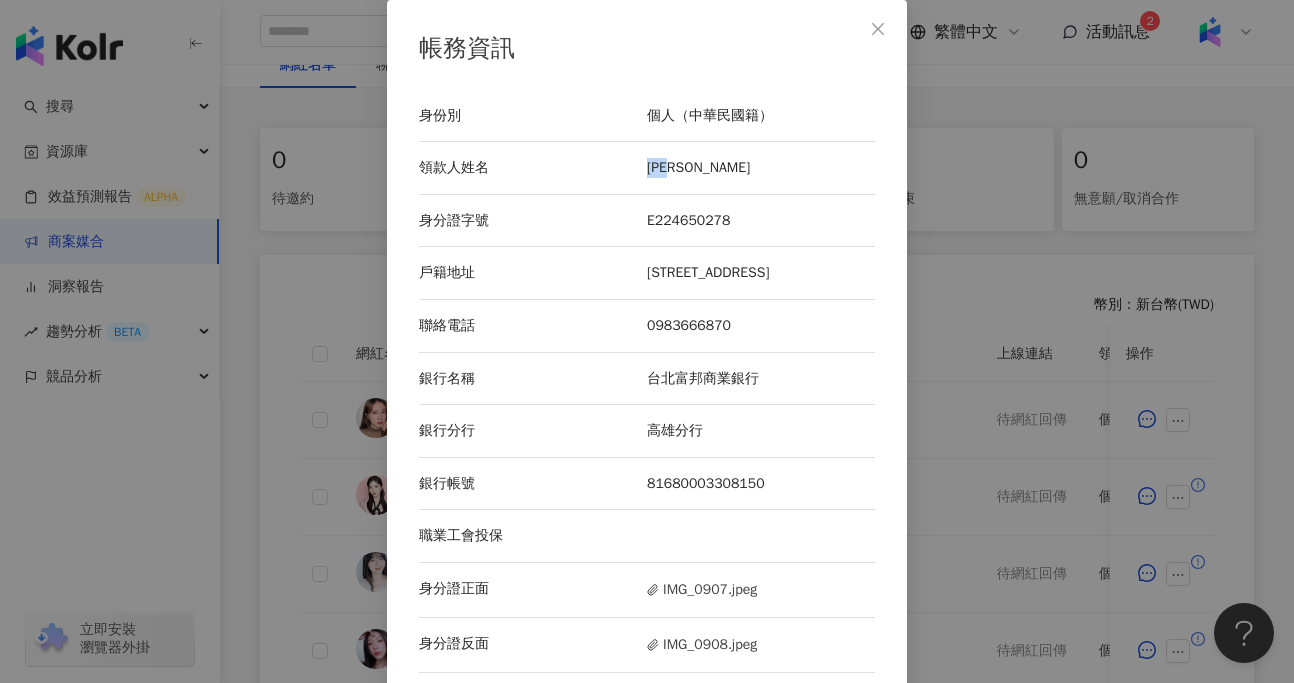 drag, startPoint x: 650, startPoint y: 165, endPoint x: 695, endPoint y: 168, distance: 45.099888 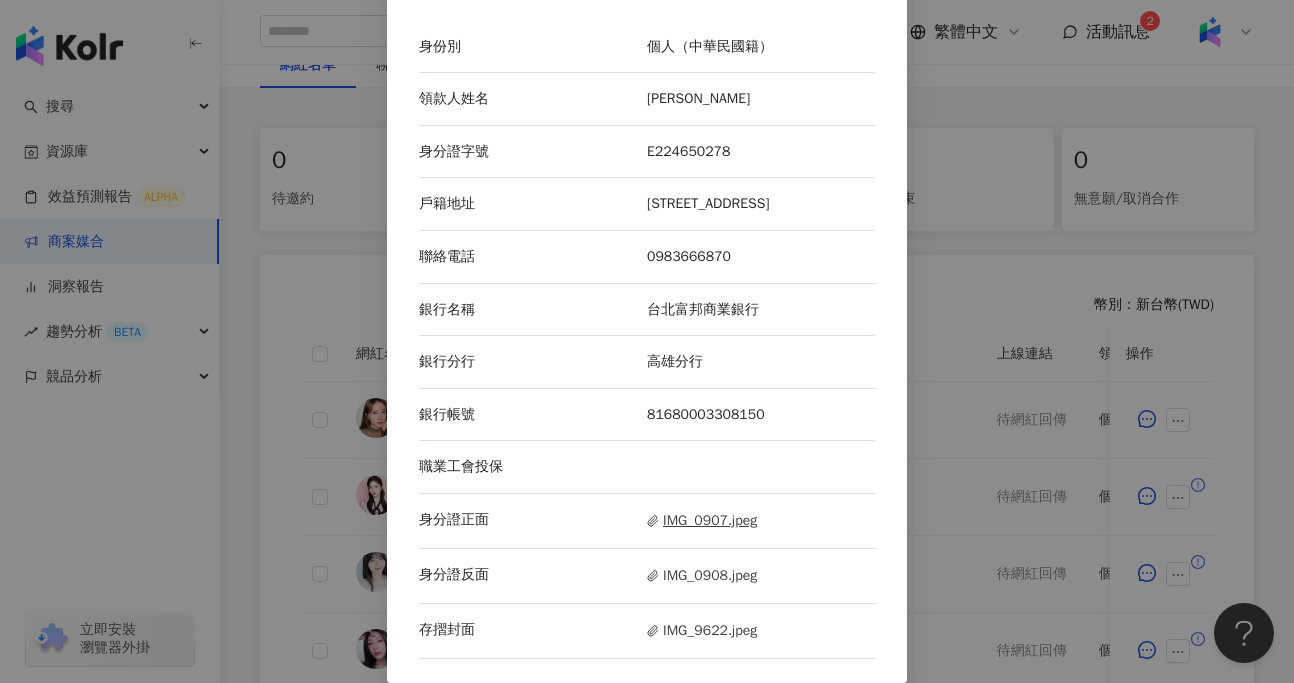 click on "IMG_0907.jpeg" at bounding box center (702, 521) 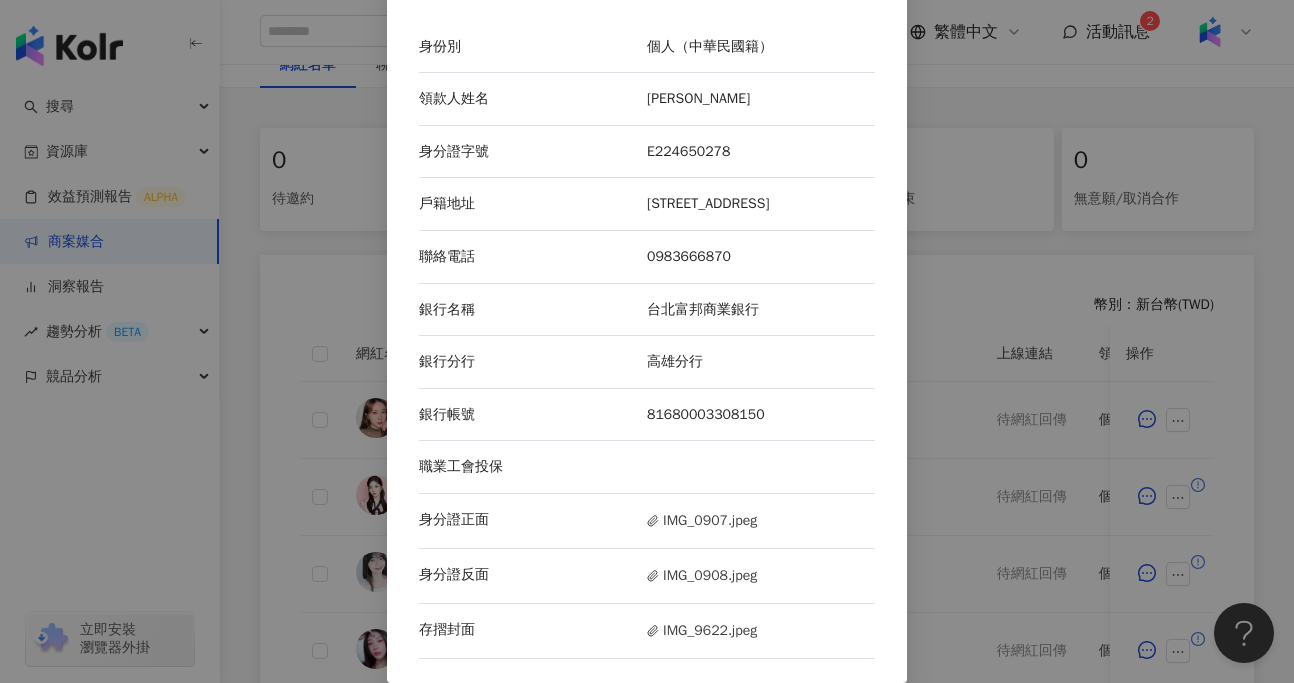 click on "帳務資訊 身份別 個人（中華民國籍） 領款人姓名 陳詩薇 身分證字號 E224650278 戶籍地址 高雄市新興區復興一路26號三樓之三 聯絡電話 0983666870 銀行名稱 台北富邦商業銀行 銀行分行 高雄分行 銀行帳號 81680003308150 職業工會投保 身分證正面 IMG_0907.jpeg 身分證反面 IMG_0908.jpeg 存摺封面 IMG_9622.jpeg" at bounding box center (647, 341) 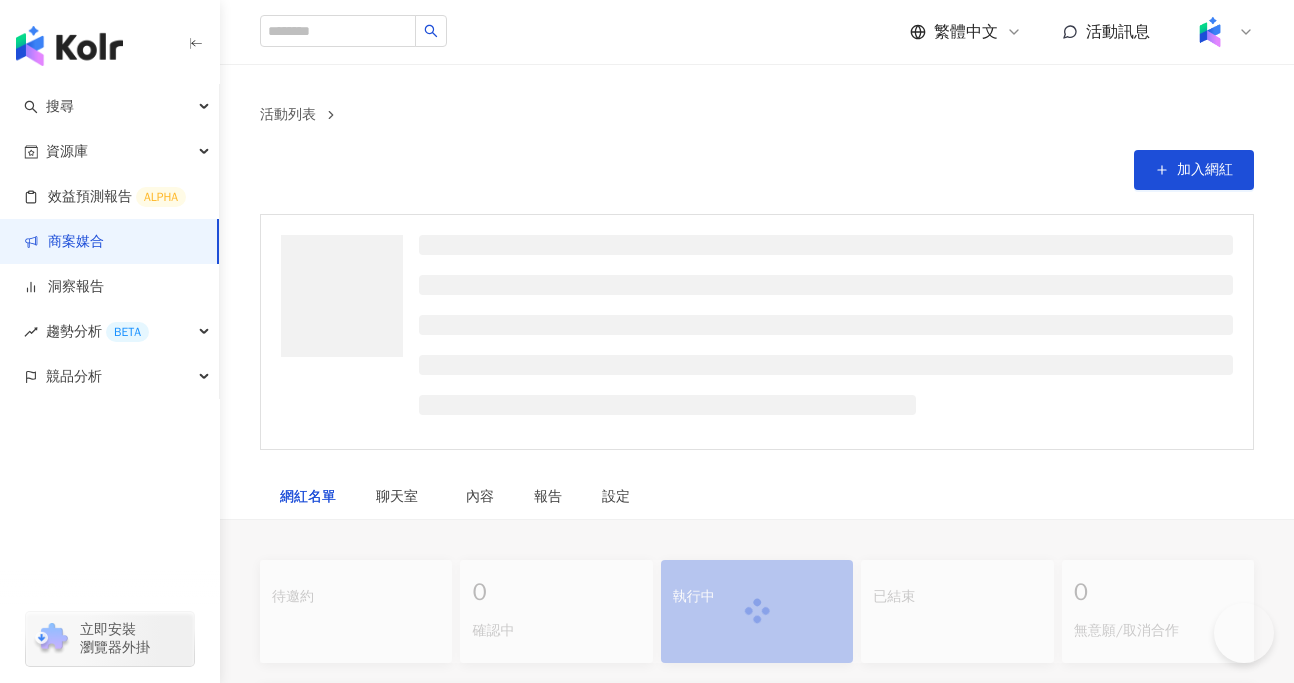 scroll, scrollTop: 0, scrollLeft: 0, axis: both 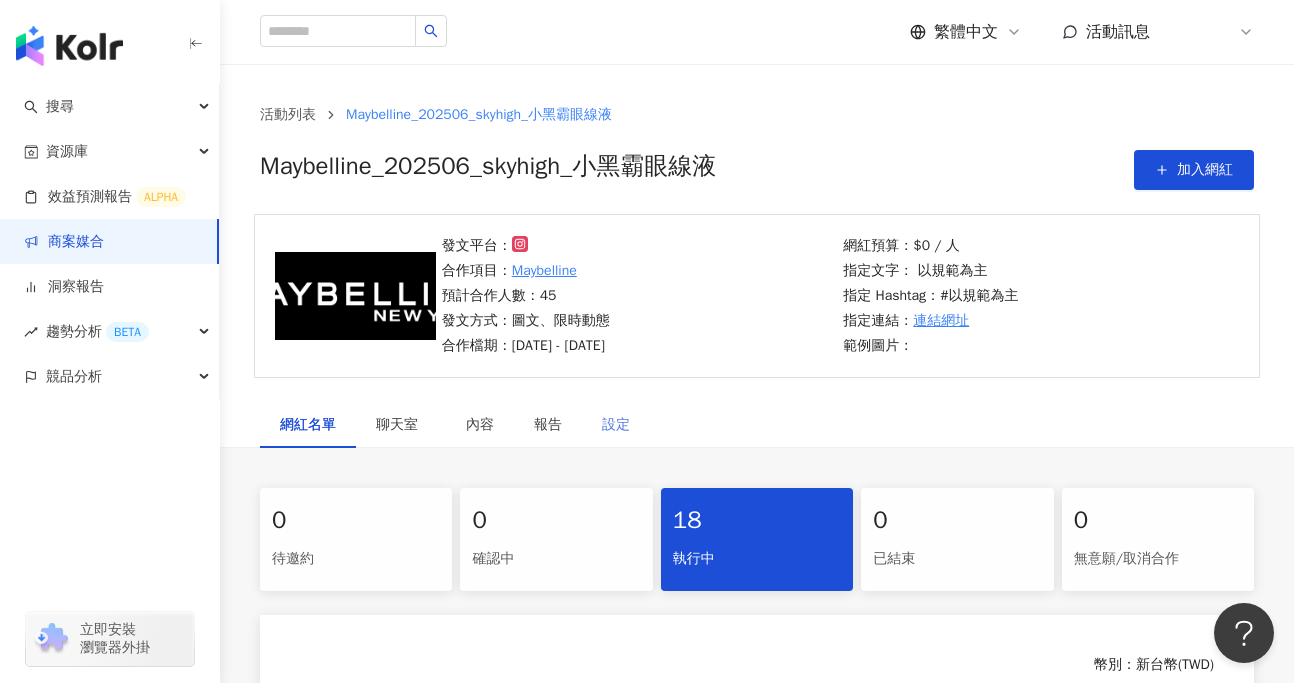 click on "設定" at bounding box center (616, 425) 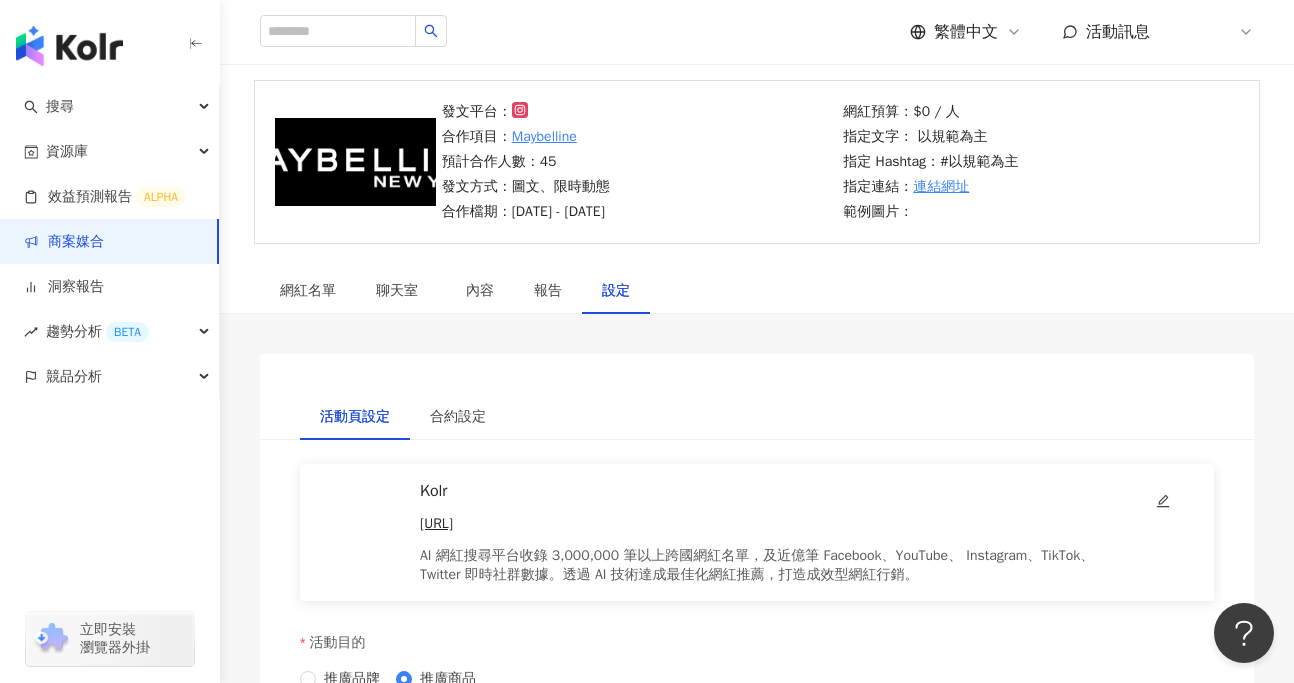 scroll, scrollTop: 0, scrollLeft: 0, axis: both 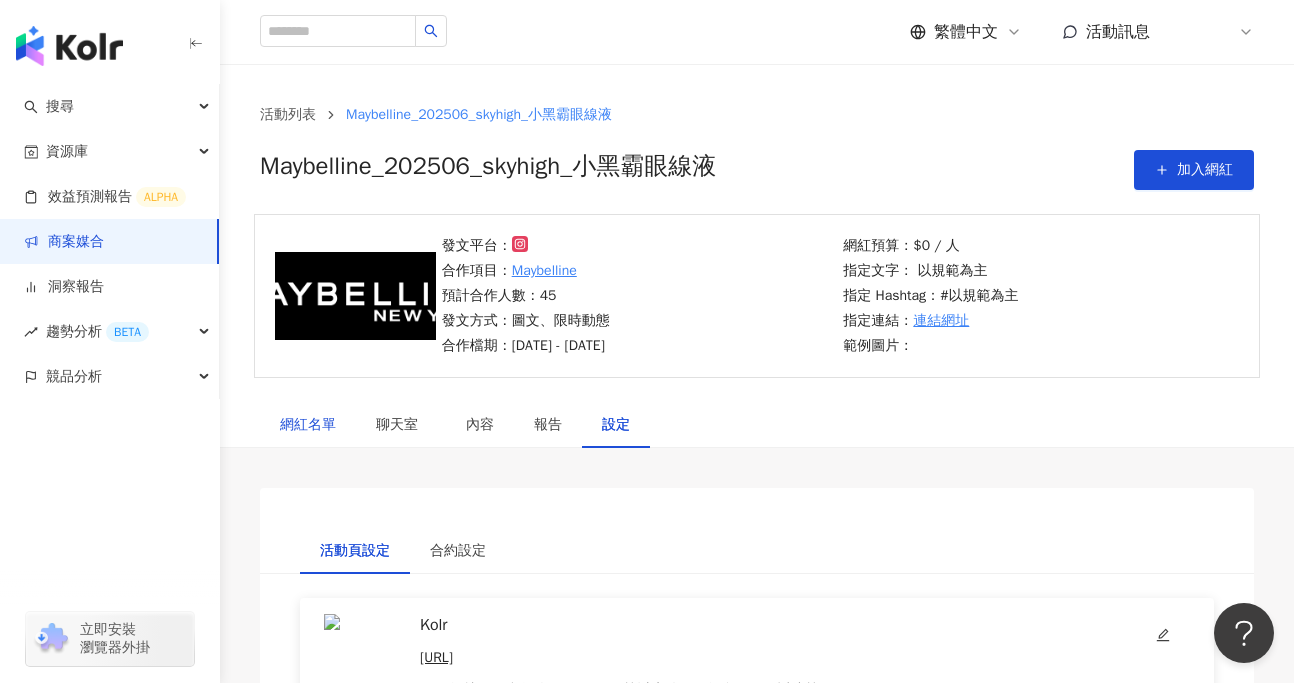 click on "網紅名單" at bounding box center [308, 425] 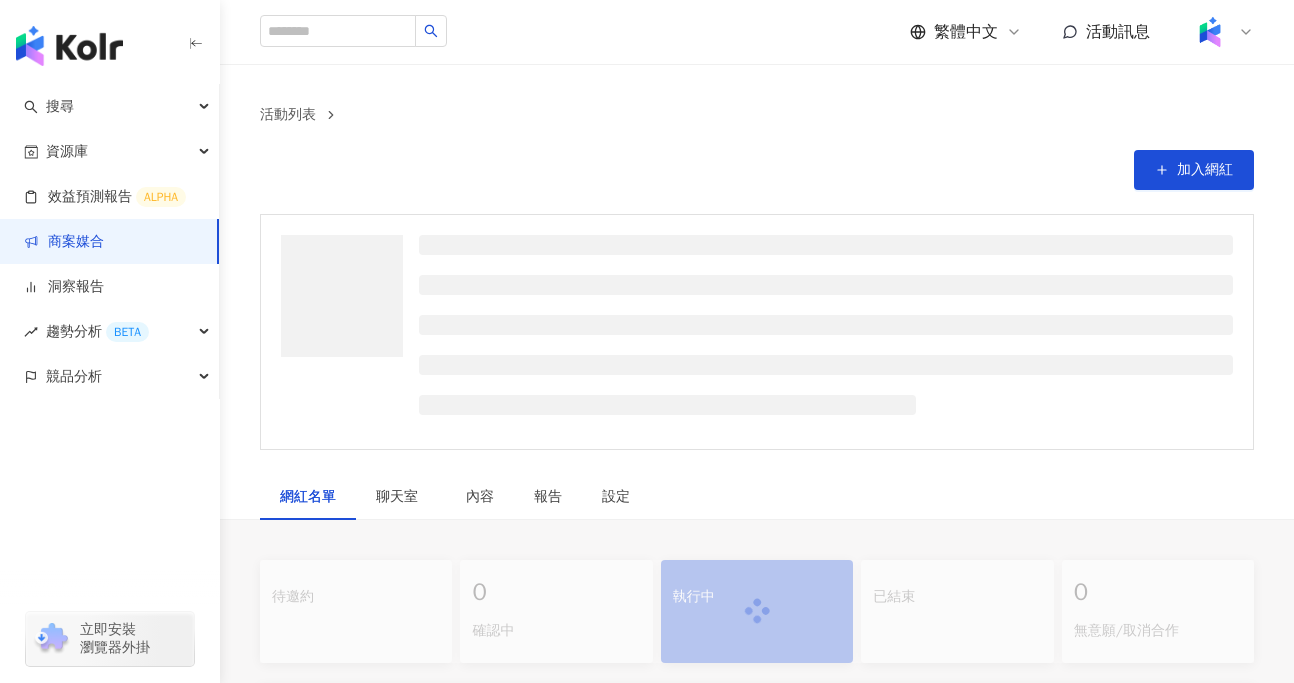 scroll, scrollTop: 0, scrollLeft: 0, axis: both 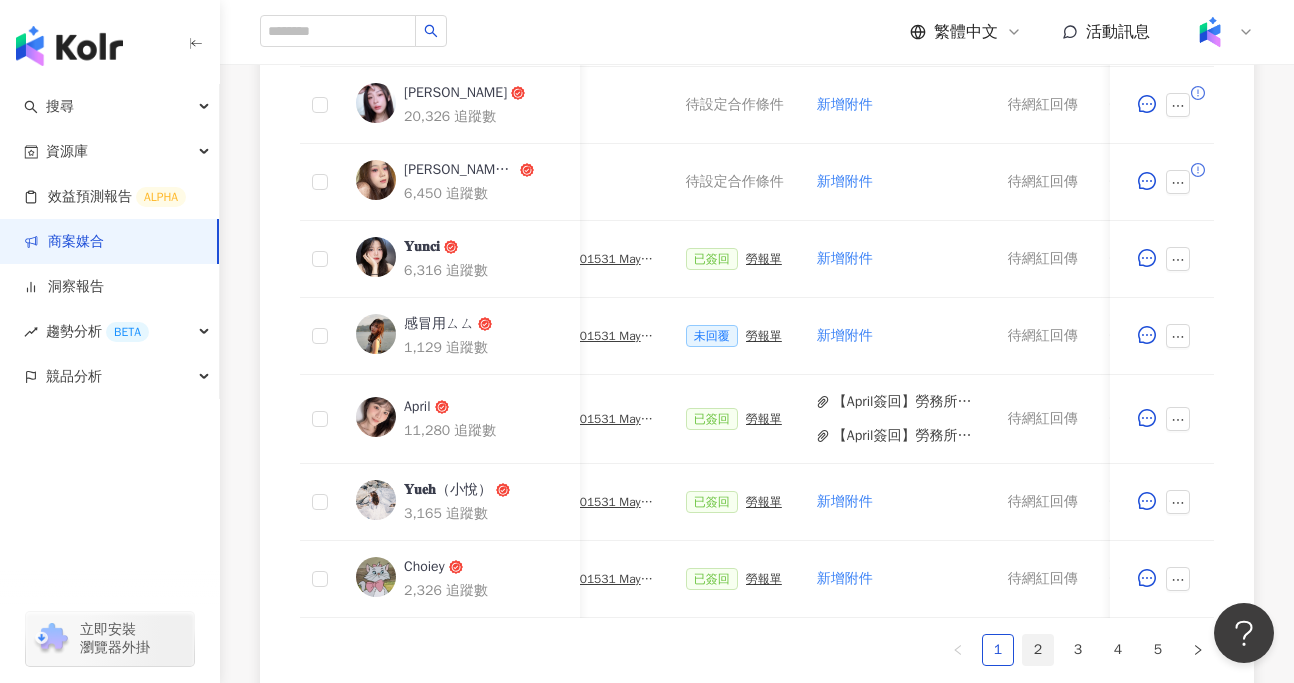 click on "2" at bounding box center [1038, 650] 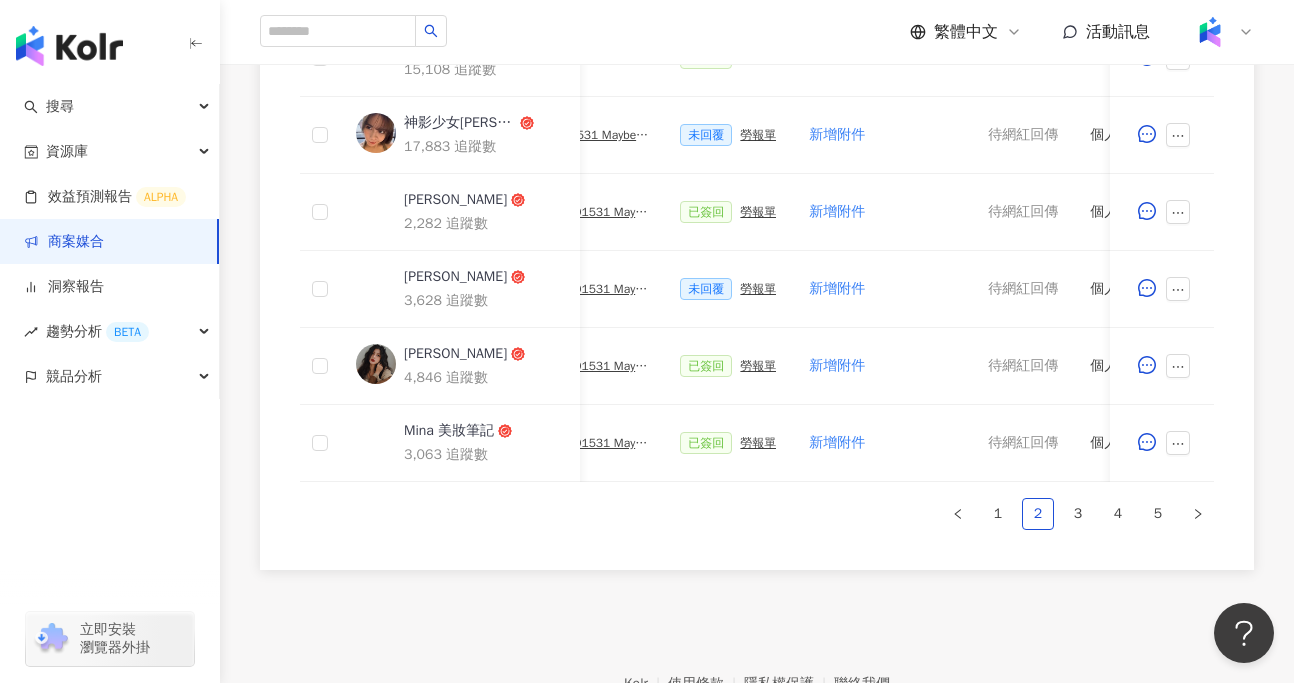 scroll, scrollTop: 1151, scrollLeft: 0, axis: vertical 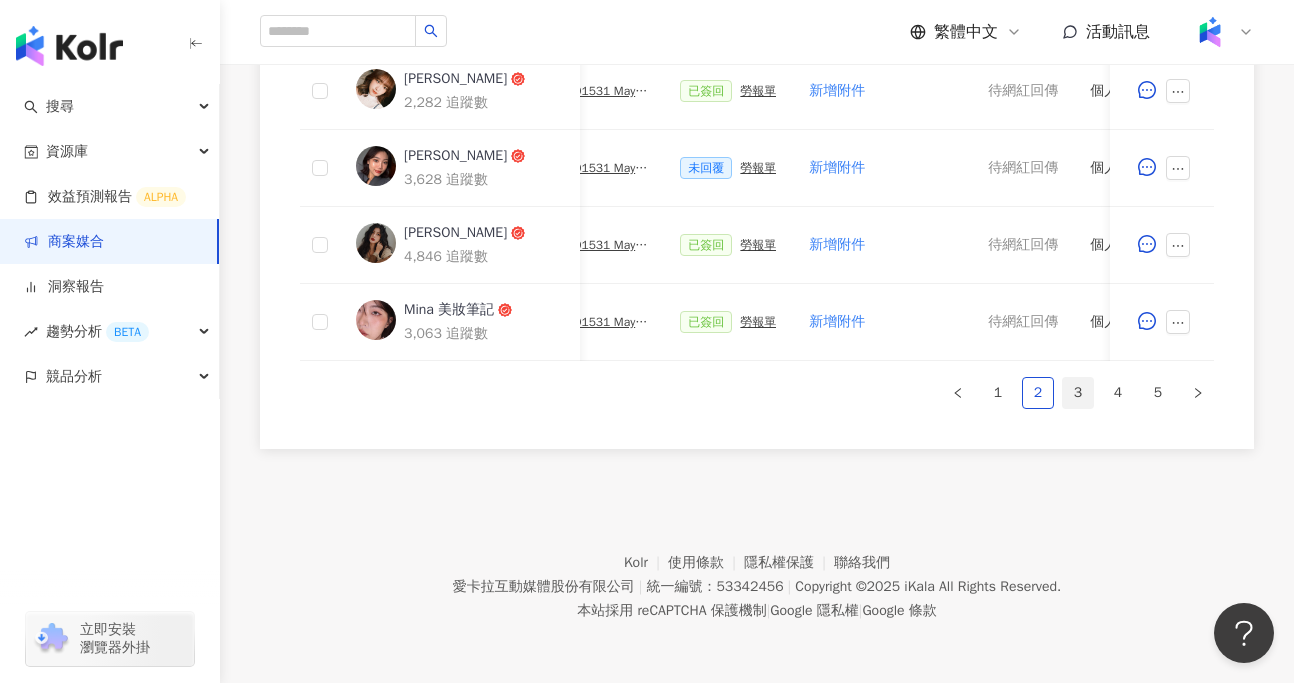 click on "3" at bounding box center (1078, 393) 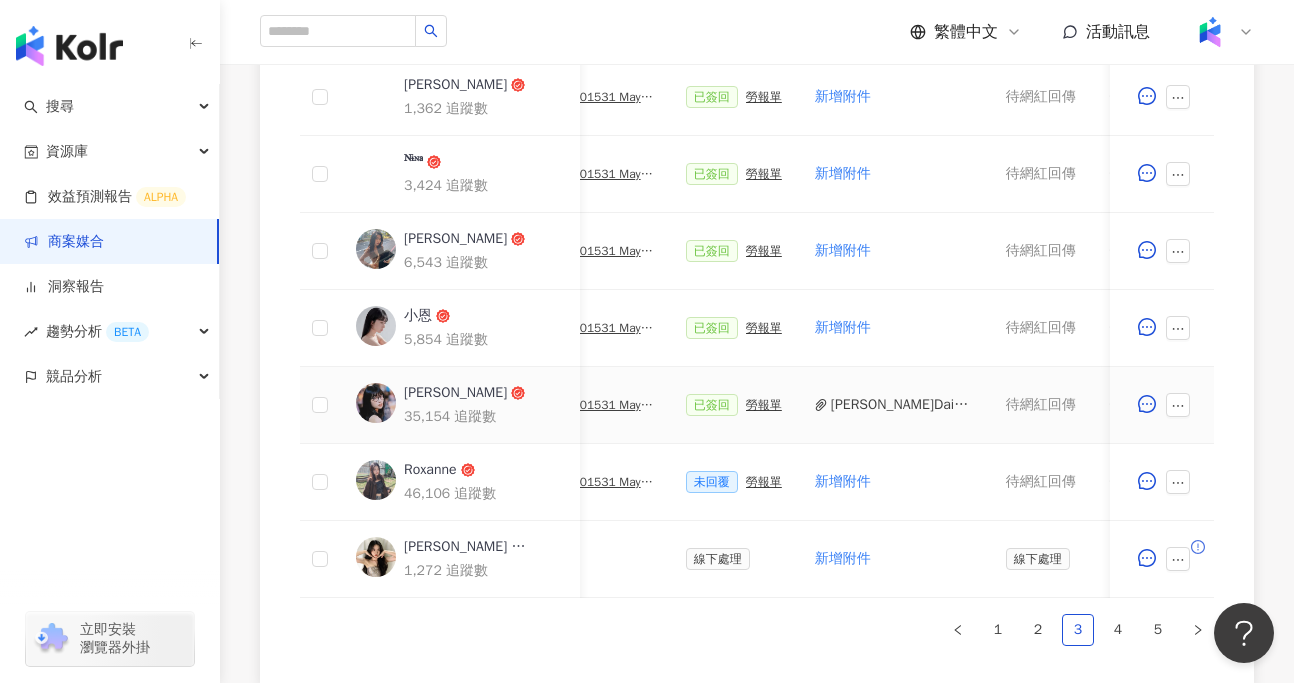 scroll, scrollTop: 911, scrollLeft: 0, axis: vertical 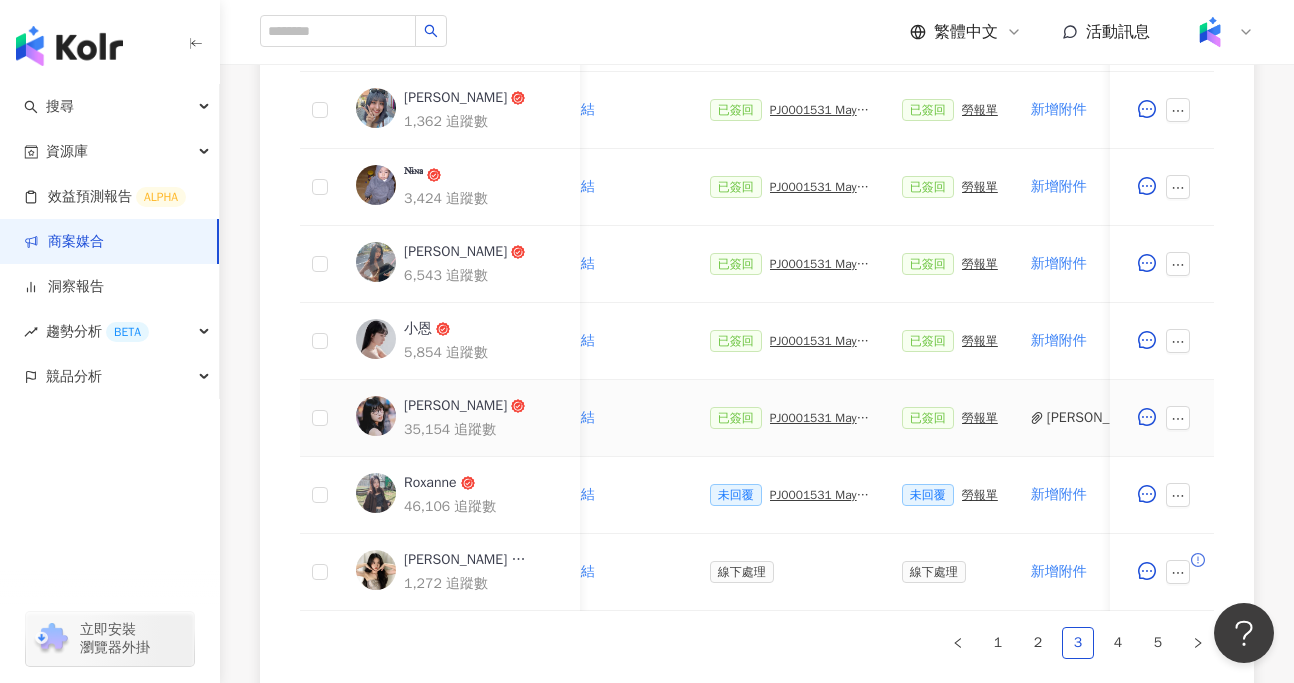 click on "PJ0001531 Maybelline_202506_FIT_ME_反孔特霧粉底_遮瑕_萊雅備忘錄" at bounding box center (820, 418) 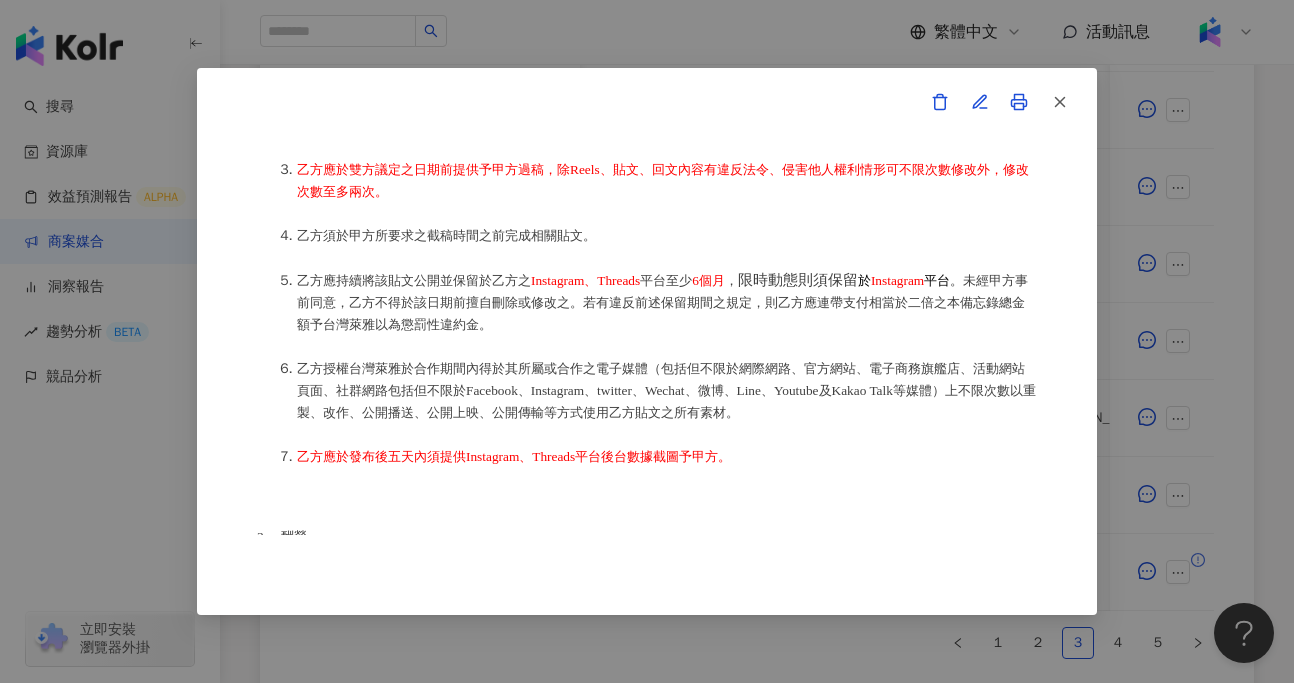 scroll, scrollTop: 899, scrollLeft: 0, axis: vertical 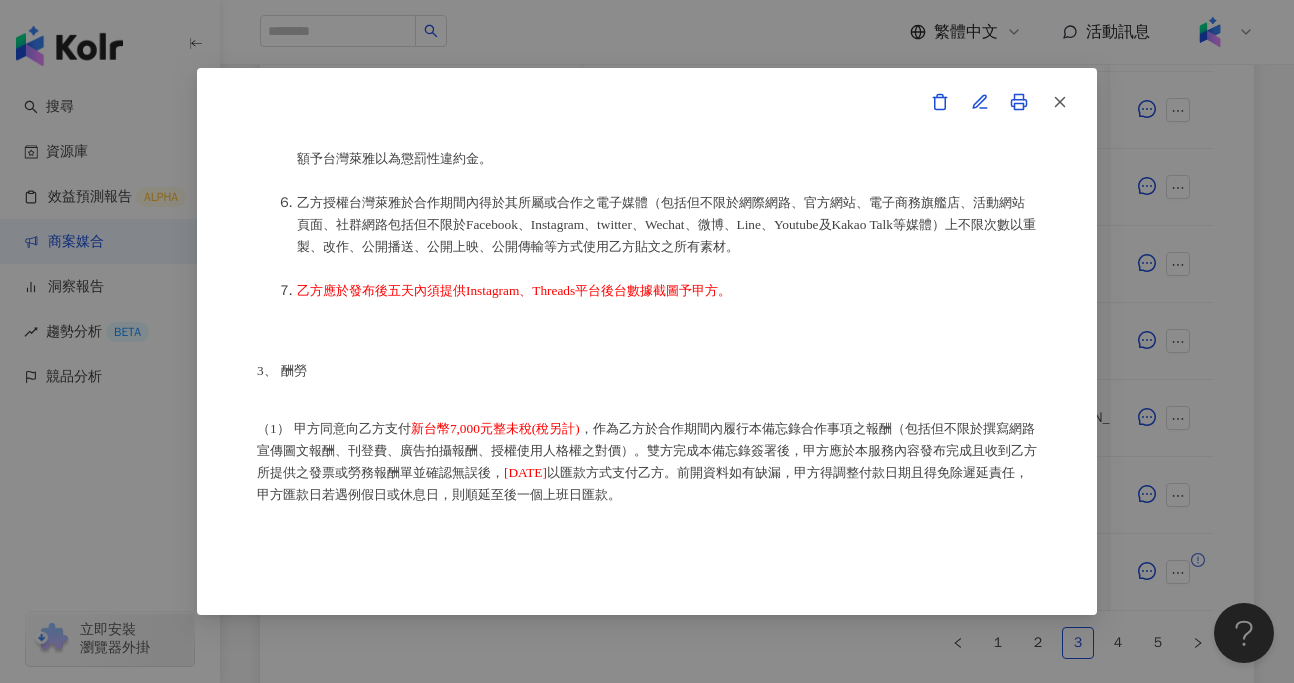 click on "合作備忘錄
甲方：愛卡拉互動媒體股份有限公司
乙方：蔡宛蓉
茲因甲方委託乙方蔡宛蓉進行台灣萊雅股份有限公司(以下簡稱台灣萊雅)旗下品牌 Maybelline 之 FIT ME 反孔特霧粉底、FIT ME 遮遮稱奇遮瑕膏、超持久極細雙效定妝噴霧 產品網路宣傳(下簡稱本合作)，甲方及乙方（以下合稱「雙方」）約定之事項如下：
1、   合作期間： 自西元(下同) 2025年 6 月 10 日至 2025 年 8 月 31 日止 。
2、   雙方就本合作內容如下：
（1）   乙方承諾提供本服務內容如下：
乙方應於 2025 年 6 月 13 日至 2025 年 7 月 31 日間 或於甲方所指定之時間，完成台灣萊雅品牌產品之圖文撰寫或影音拍攝(以下簡稱貼文)，並公開發布至乙方下列之社群媒體進行網路推廣宣傳： Instagram平台 (網址：https://www.instagram.com/daisy.tt.tt/)，Reels一則＋限時動態一則(不過稿)。
［50］字" at bounding box center [647, 341] 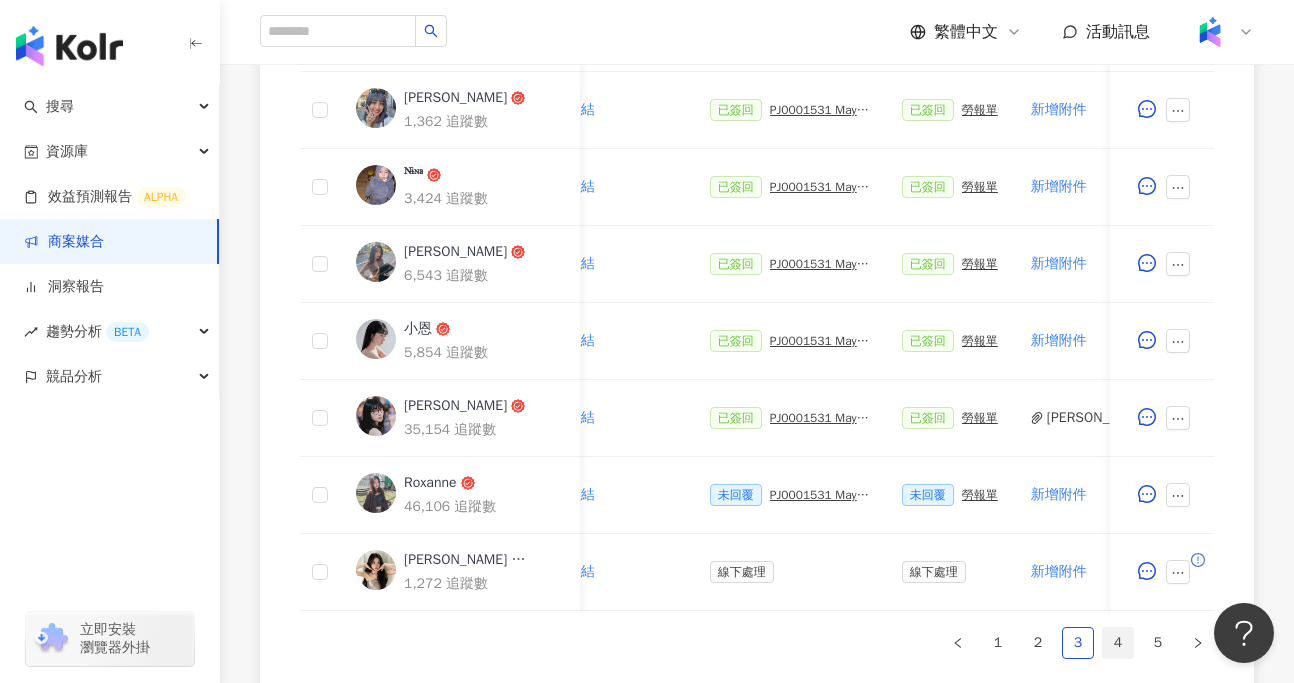 click on "4" at bounding box center [1118, 643] 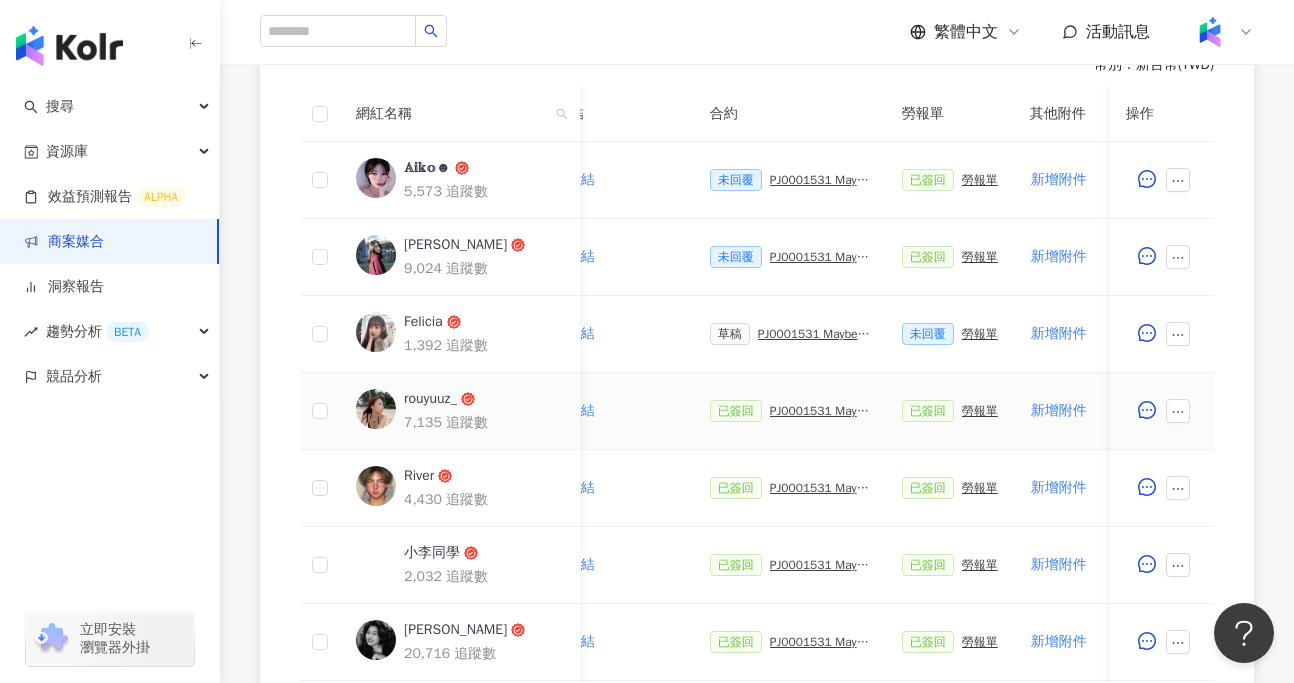 scroll, scrollTop: 1151, scrollLeft: 0, axis: vertical 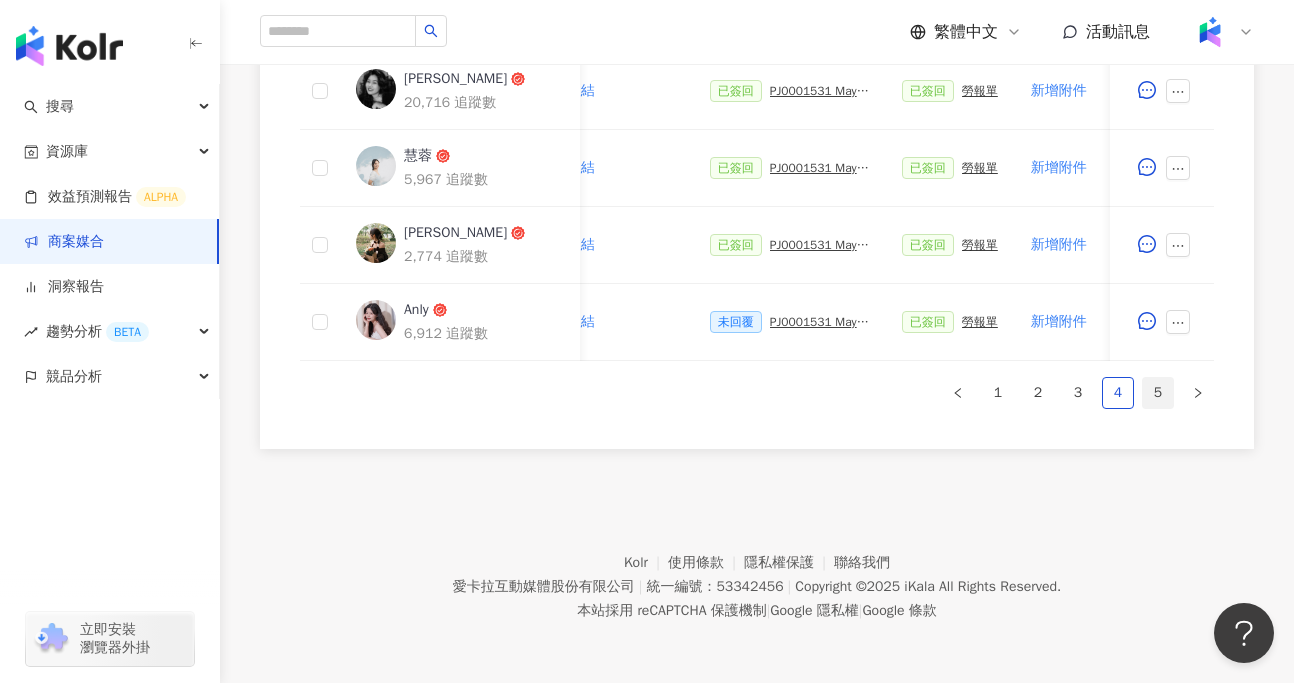 click on "5" at bounding box center (1158, 393) 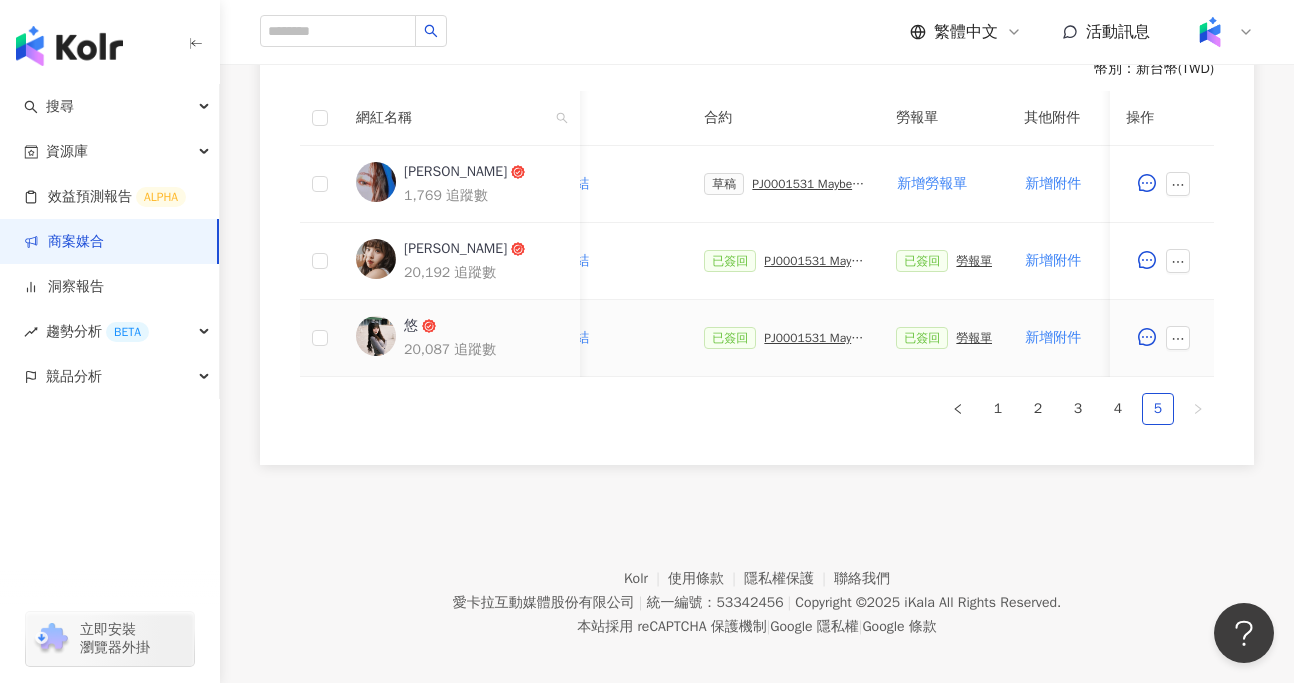 scroll, scrollTop: 595, scrollLeft: 0, axis: vertical 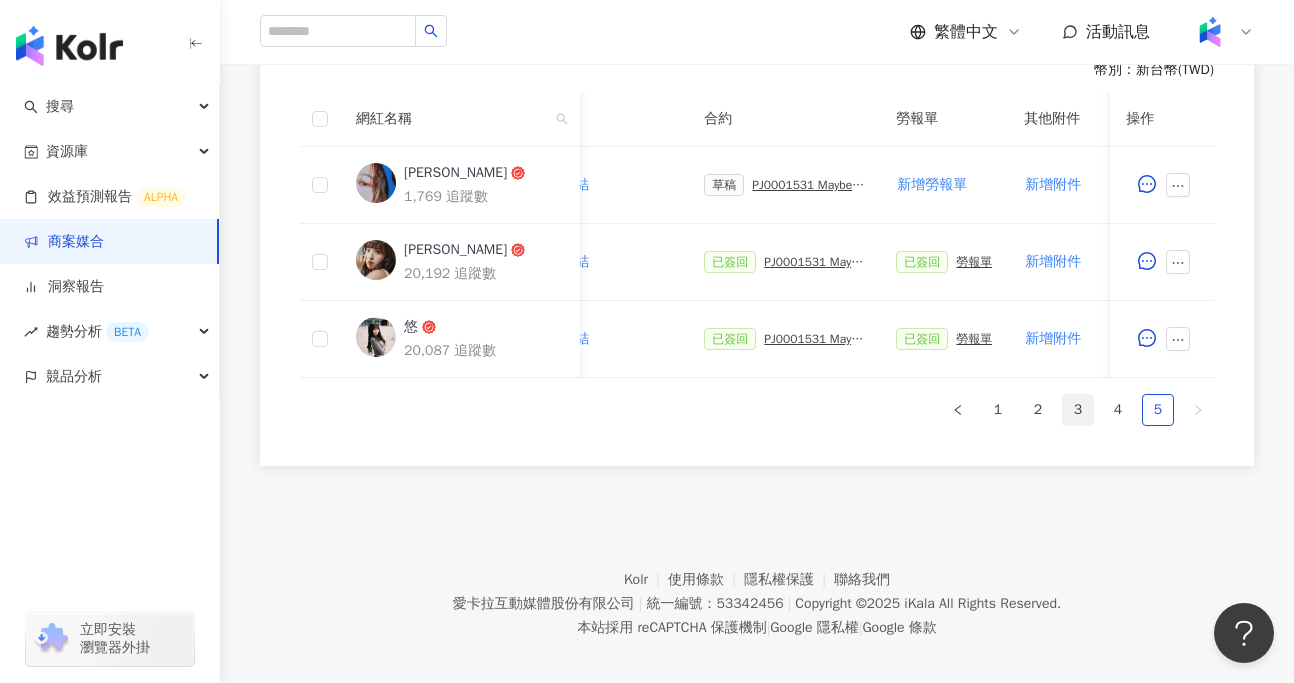click on "3" at bounding box center (1078, 410) 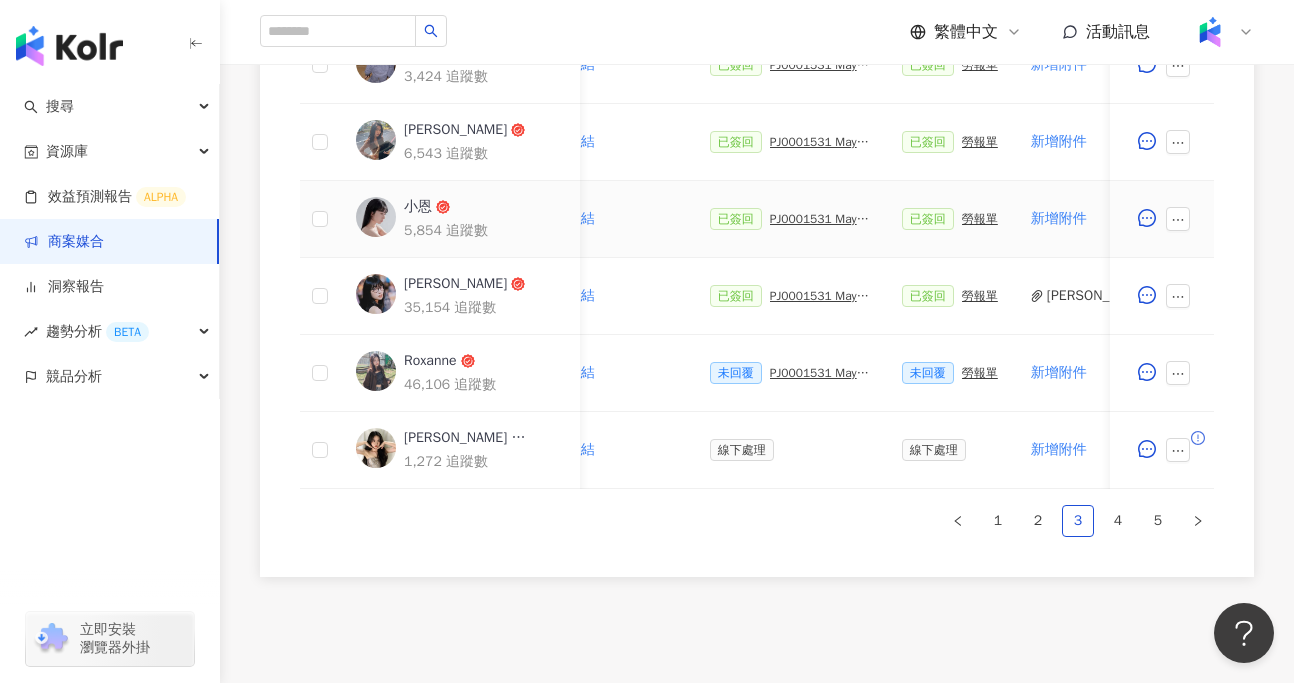scroll, scrollTop: 1039, scrollLeft: 0, axis: vertical 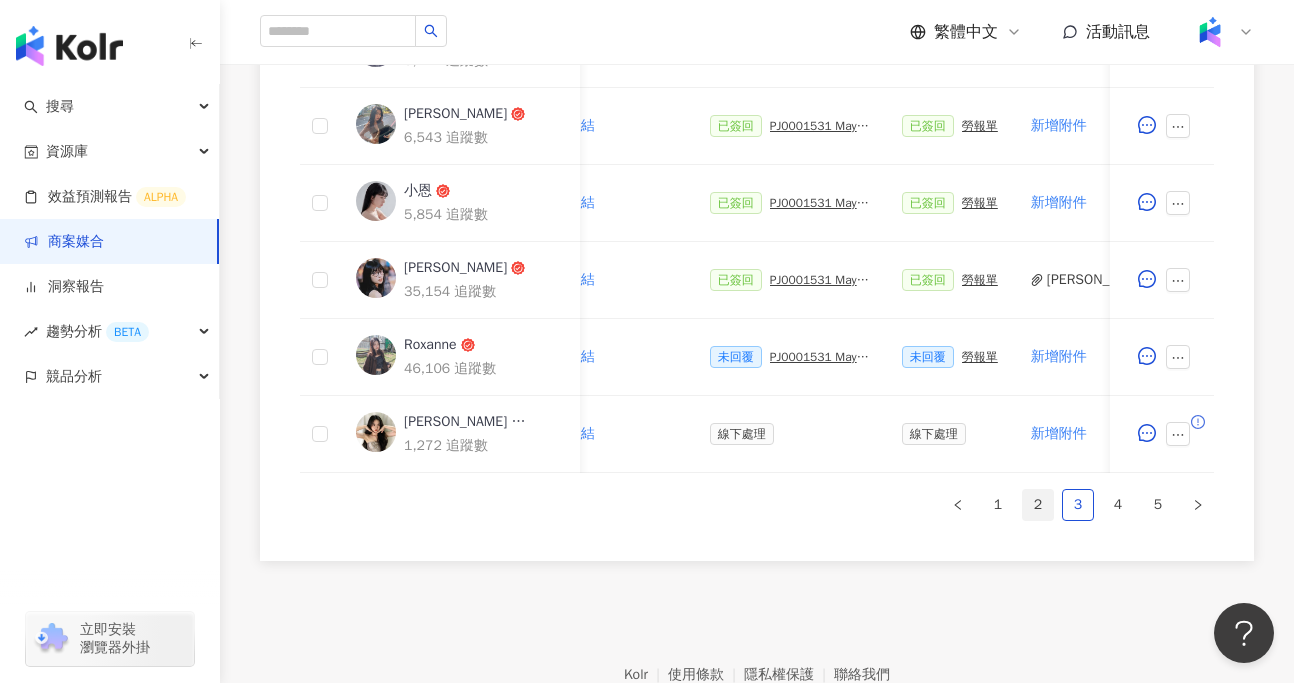 click on "2" at bounding box center (1038, 505) 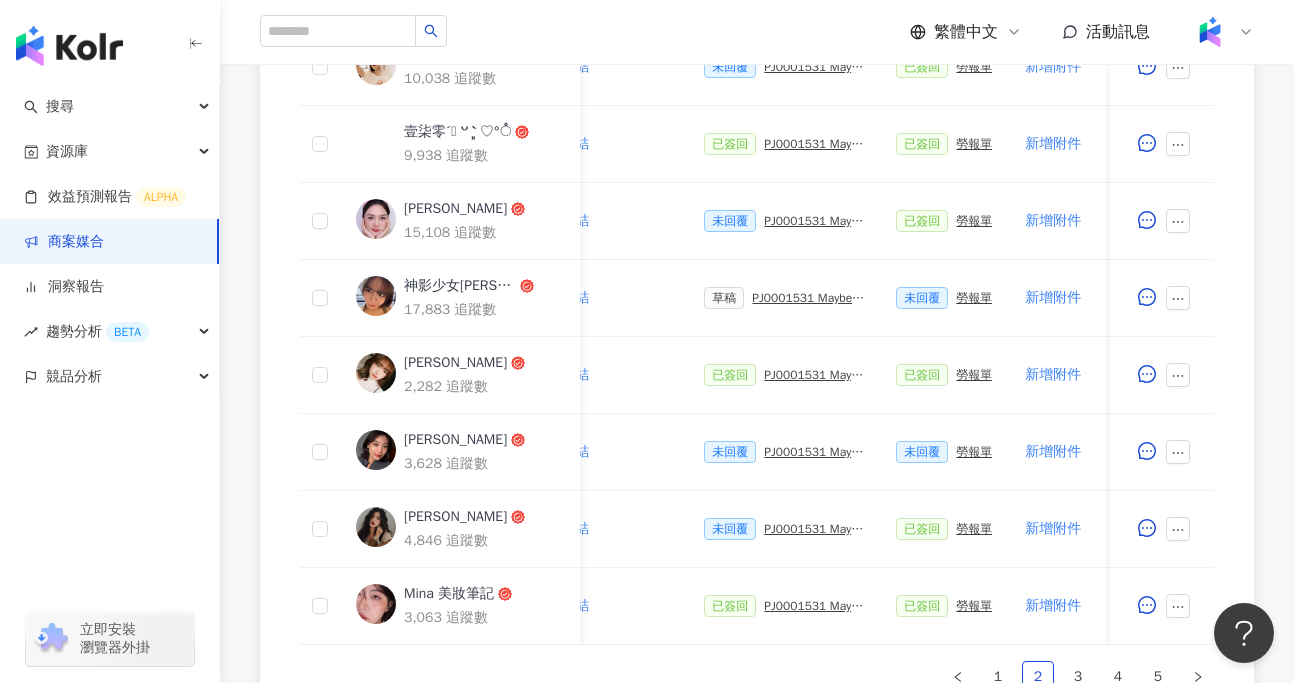 scroll, scrollTop: 1151, scrollLeft: 0, axis: vertical 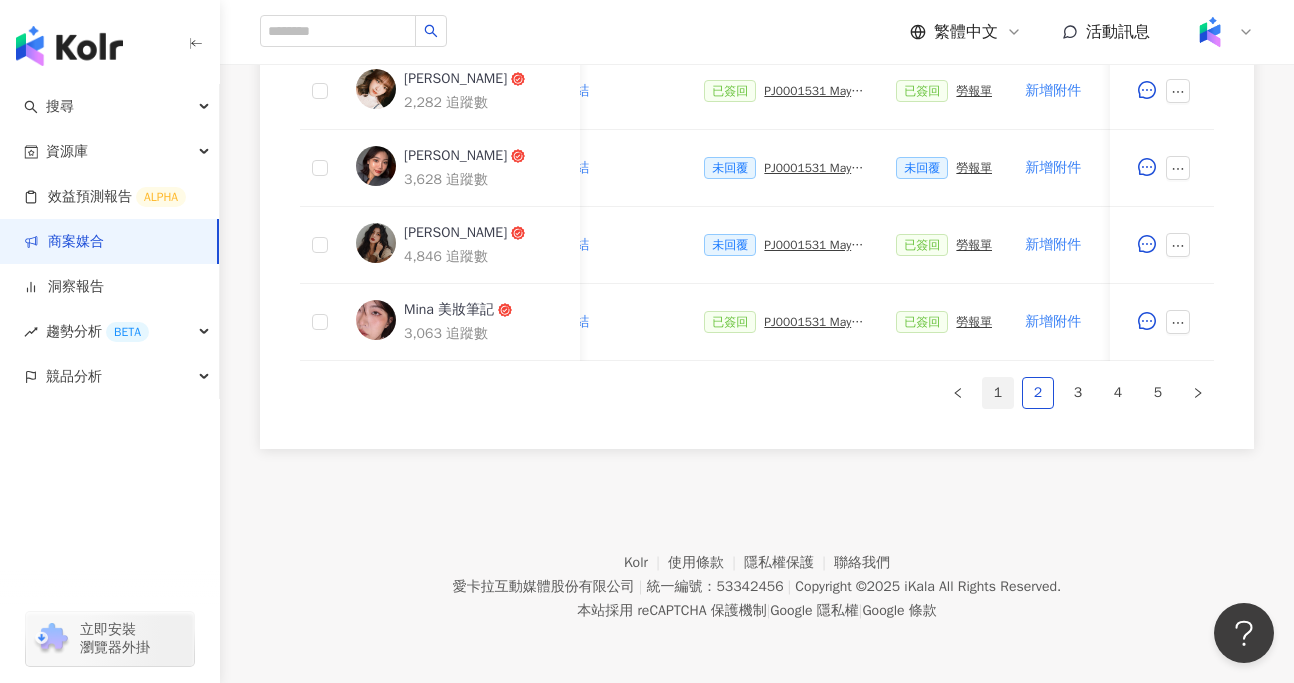 click on "1" at bounding box center (998, 393) 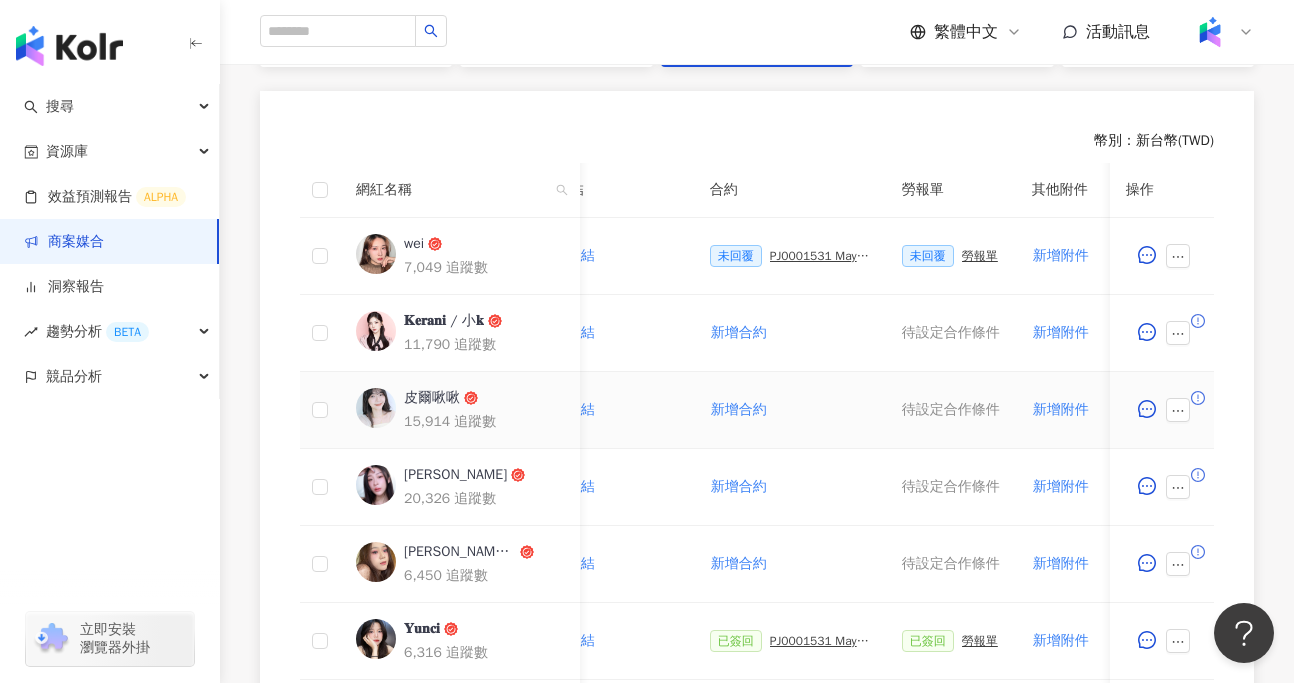 scroll, scrollTop: 488, scrollLeft: 0, axis: vertical 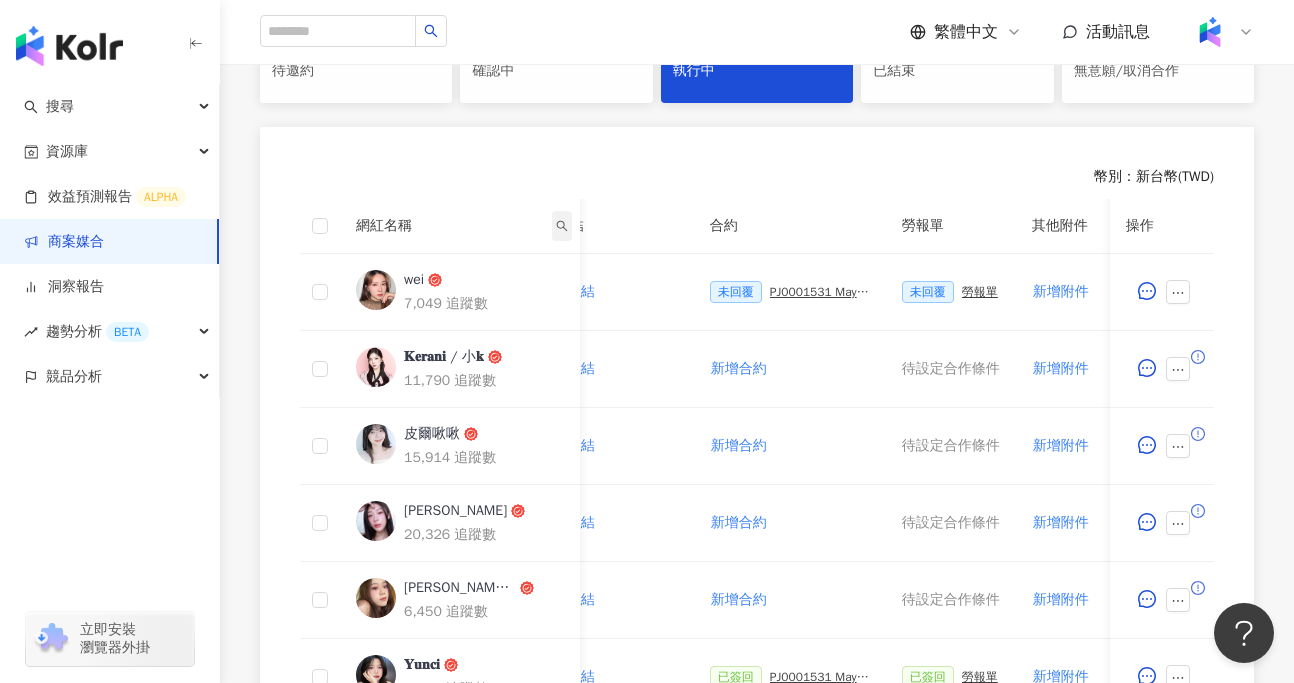 click 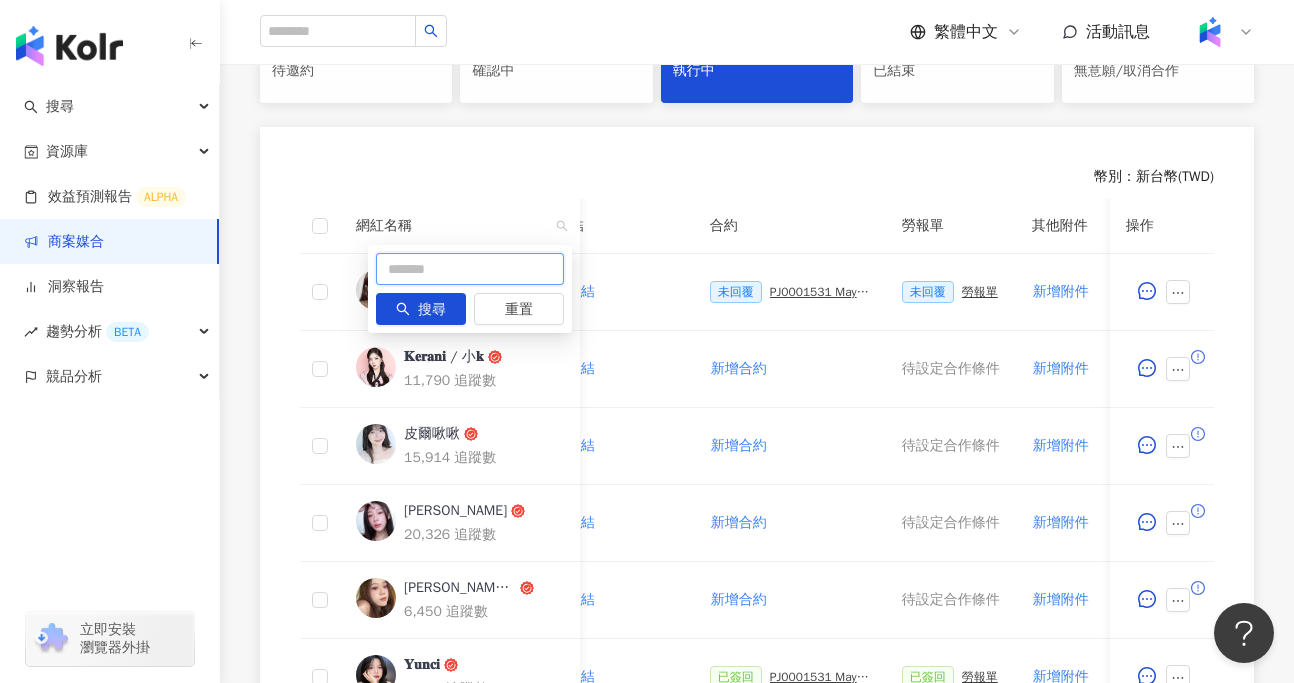 click at bounding box center (470, 269) 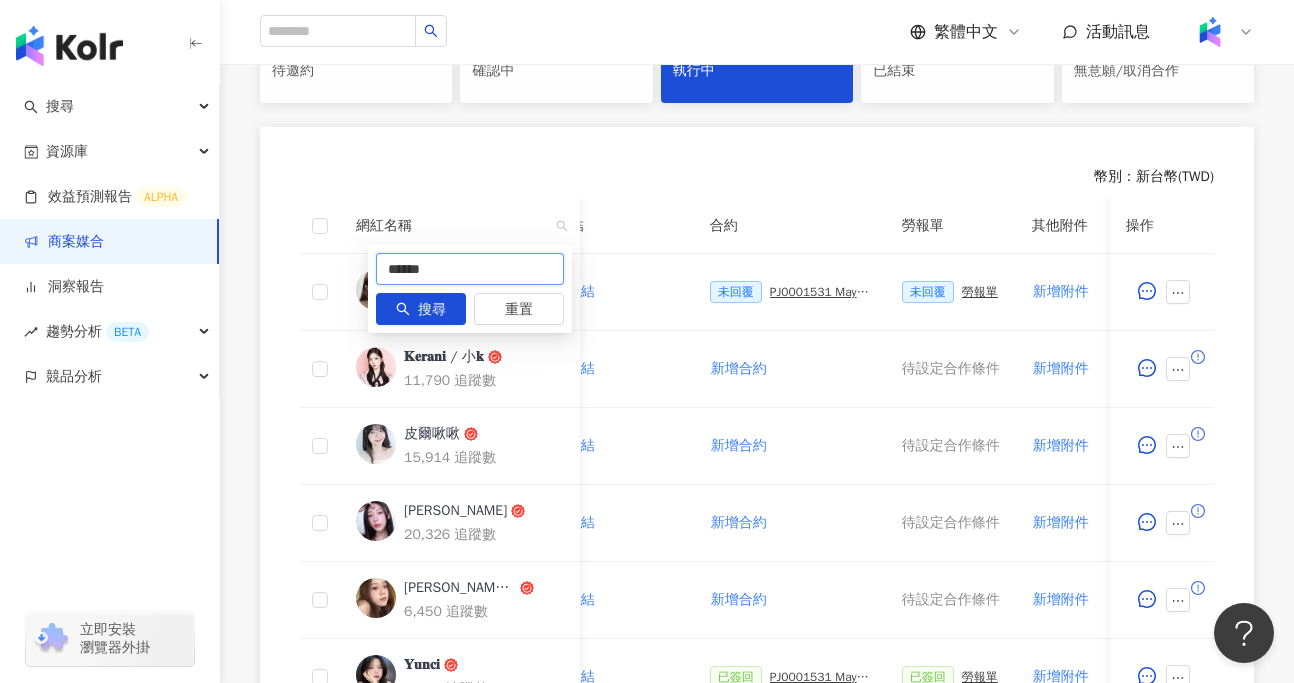 type on "******" 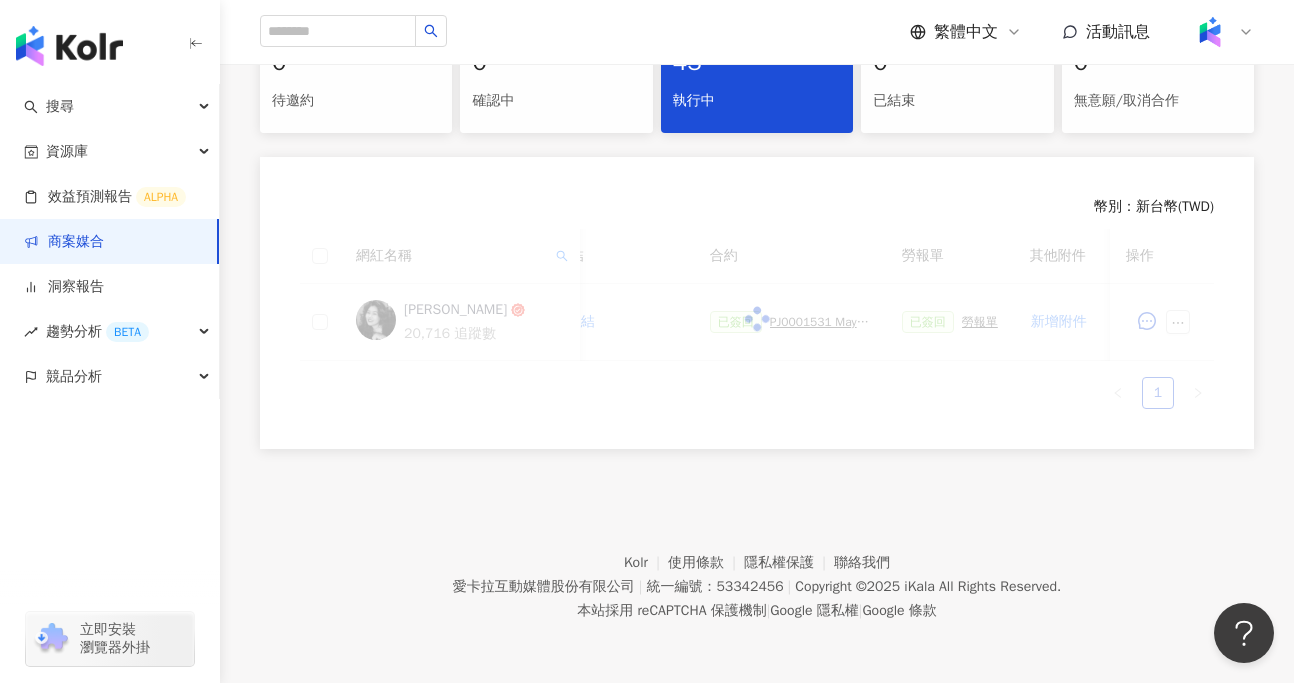 scroll, scrollTop: 458, scrollLeft: 0, axis: vertical 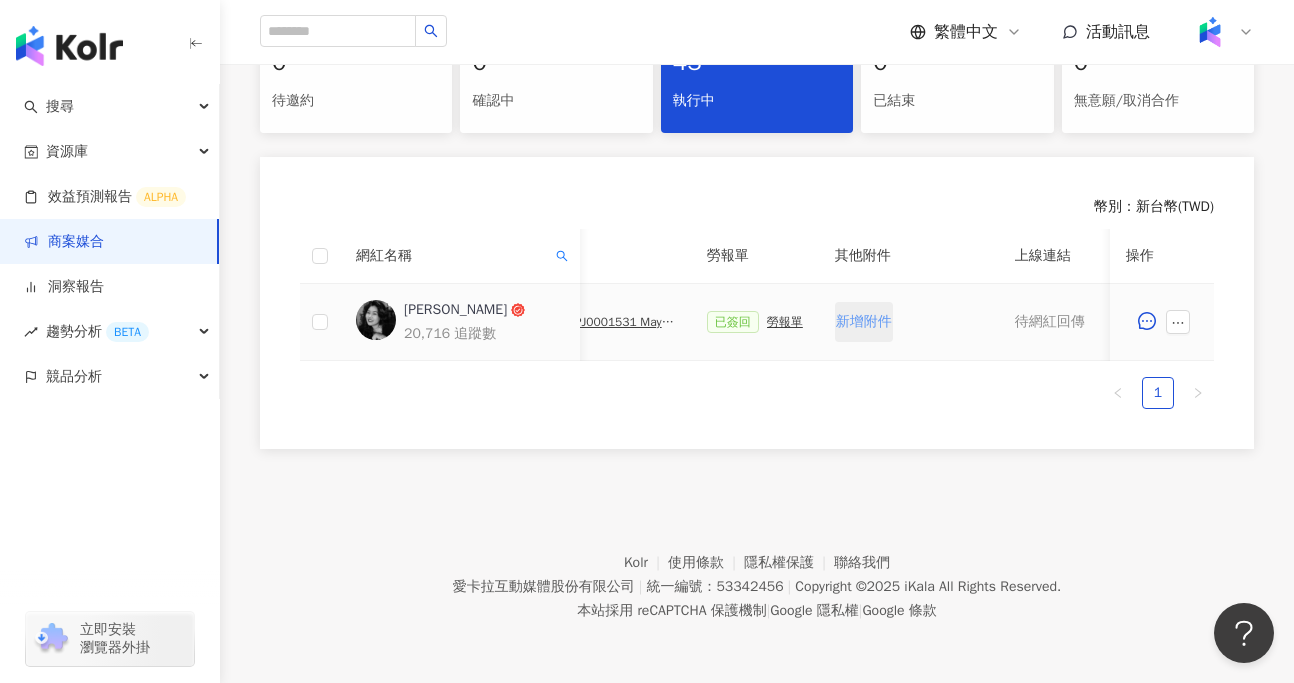click on "新增附件" at bounding box center [864, 322] 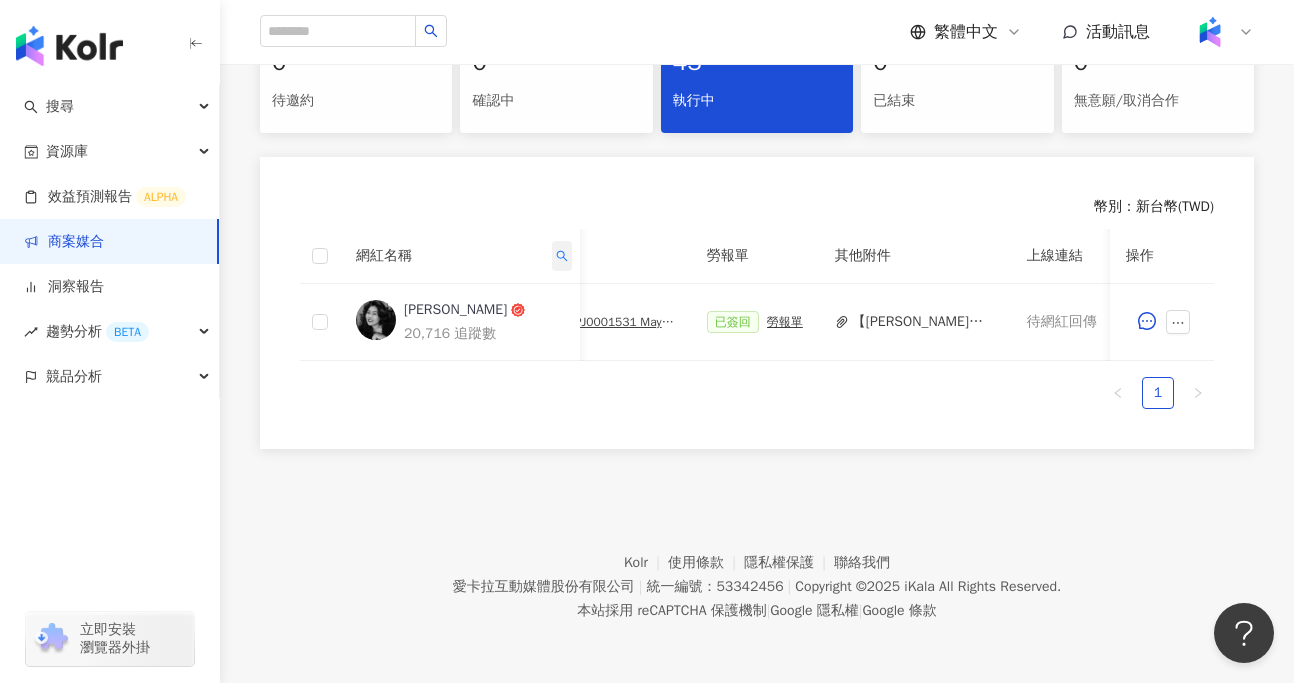 click at bounding box center [562, 256] 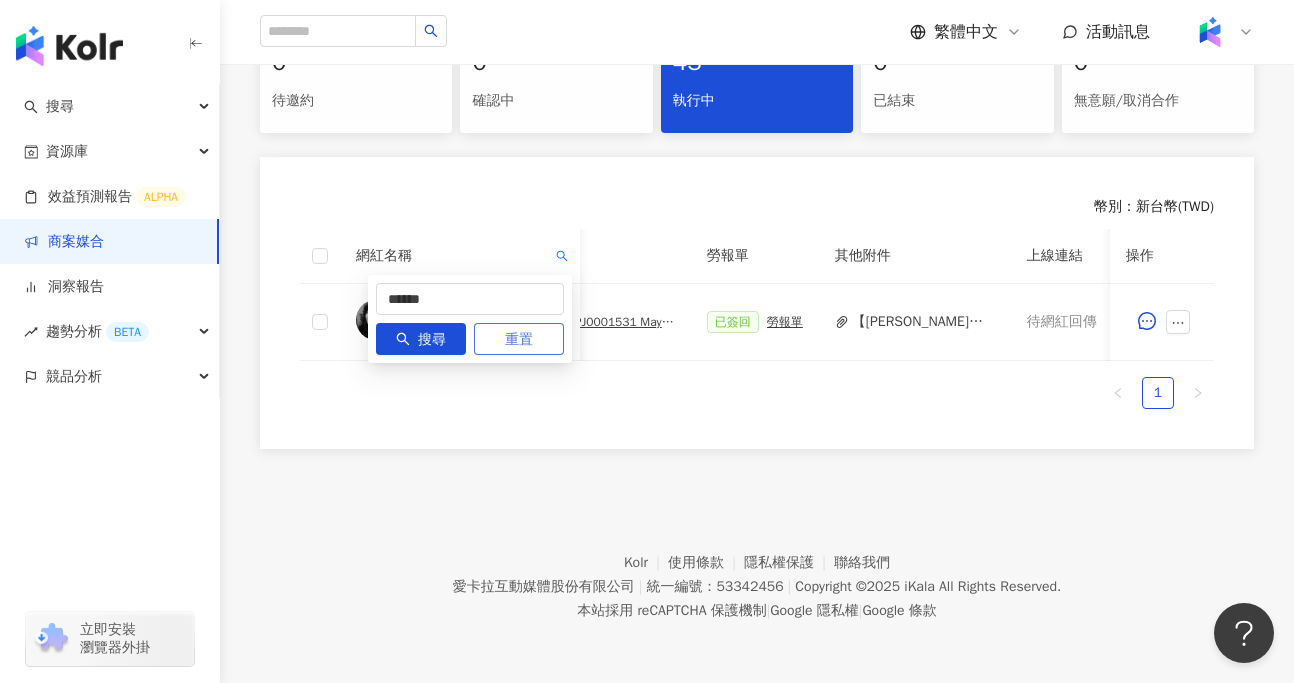 click on "重置" at bounding box center [519, 339] 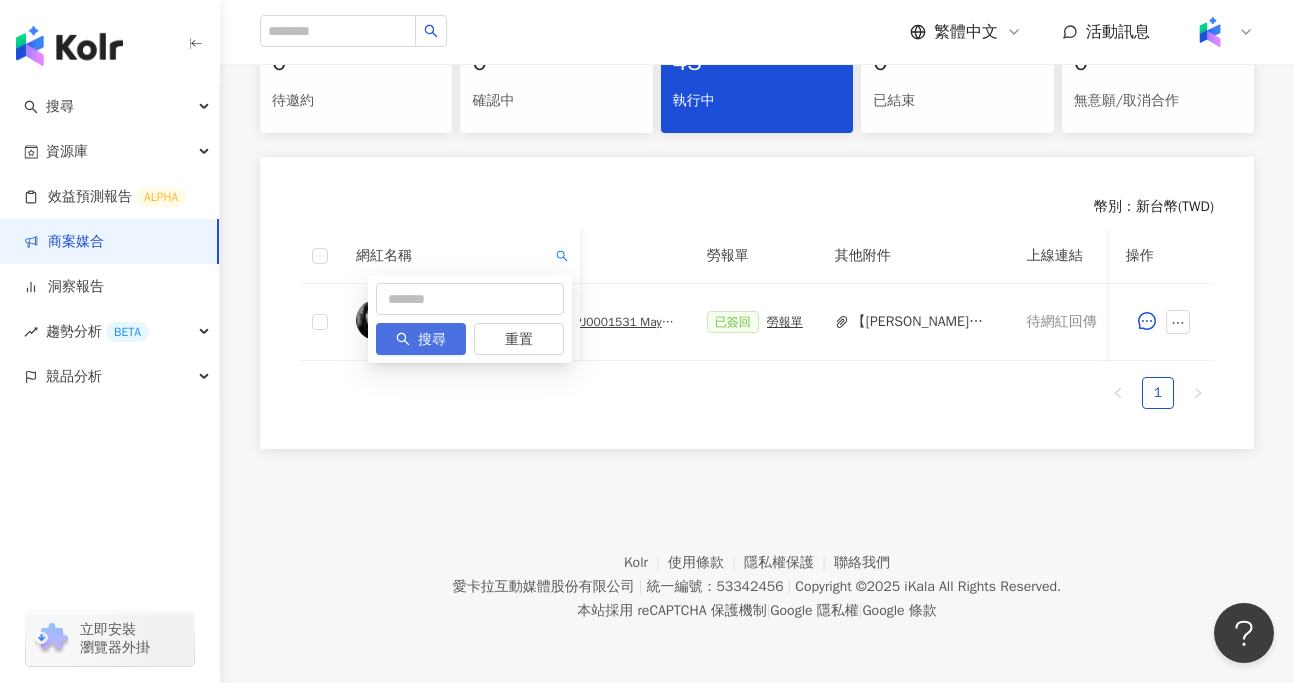 click on "搜尋" at bounding box center (432, 340) 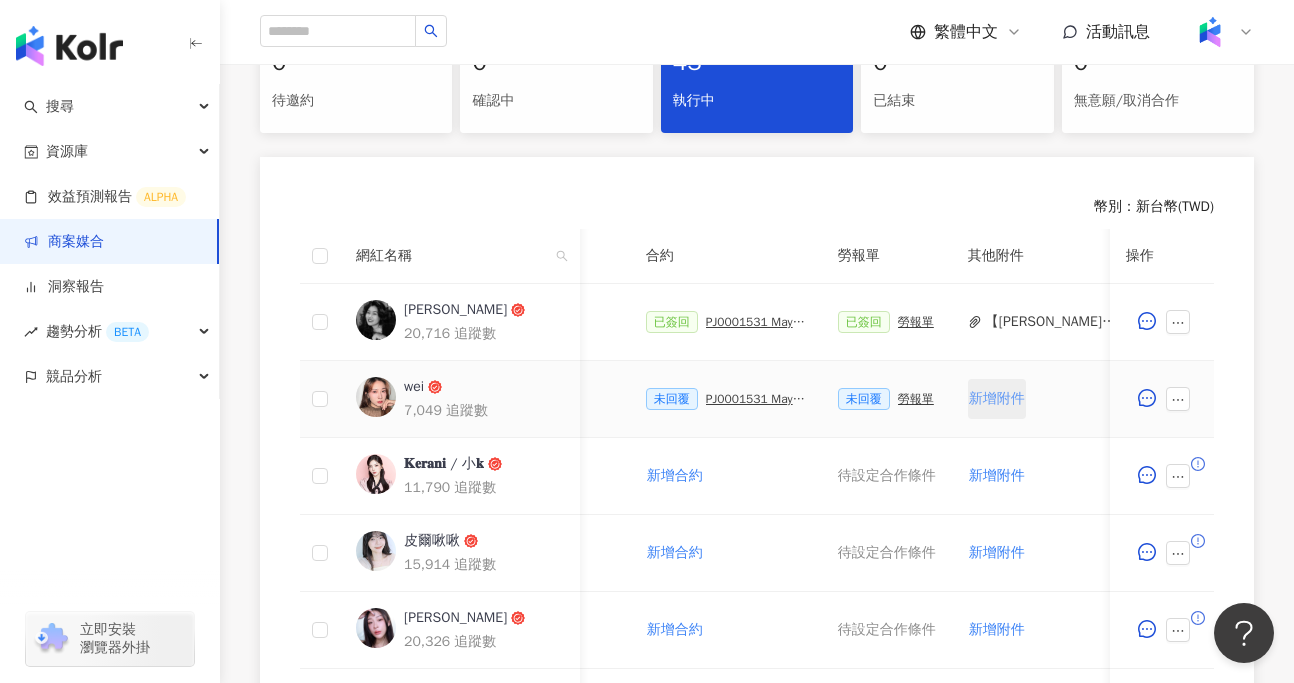 scroll, scrollTop: 0, scrollLeft: 764, axis: horizontal 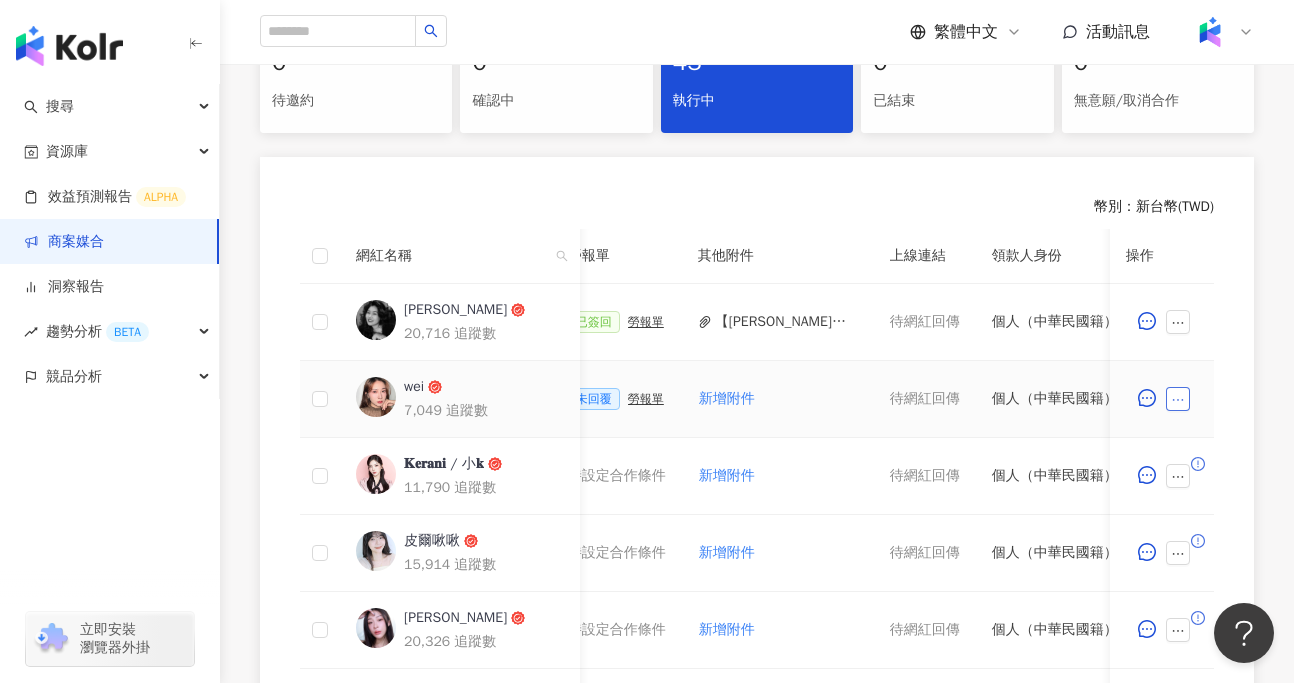 click 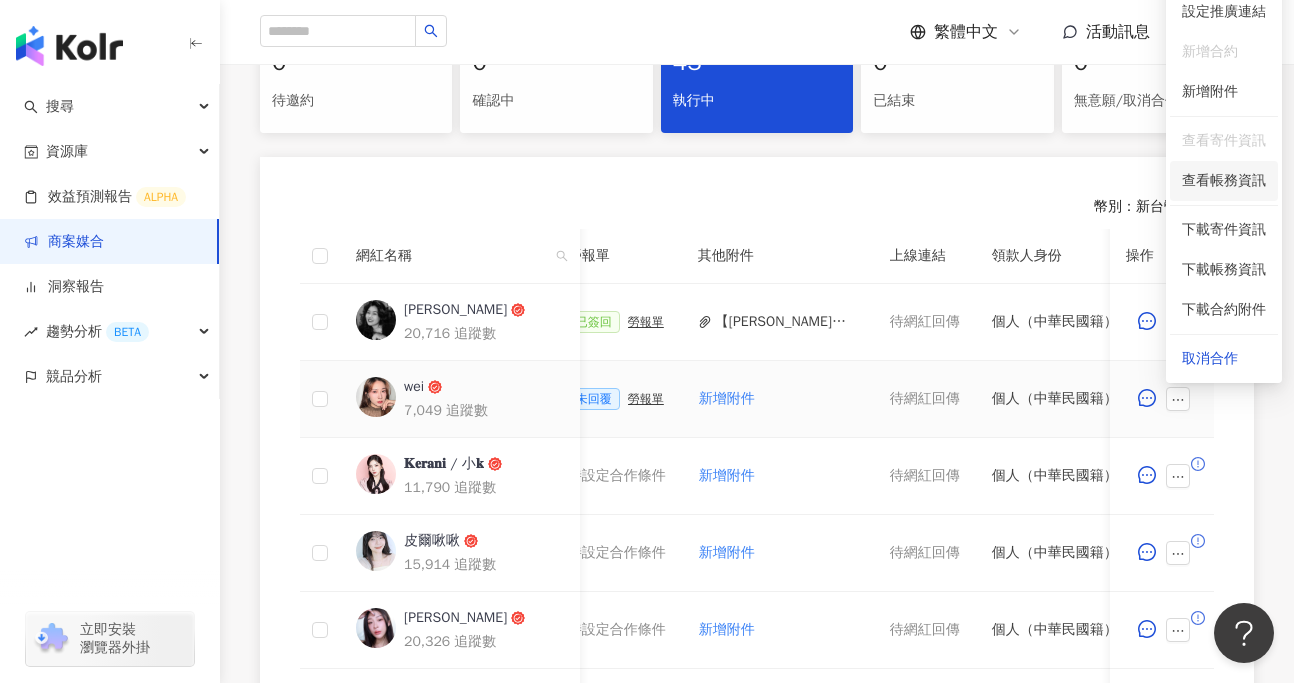 click on "查看帳務資訊" at bounding box center [1224, 181] 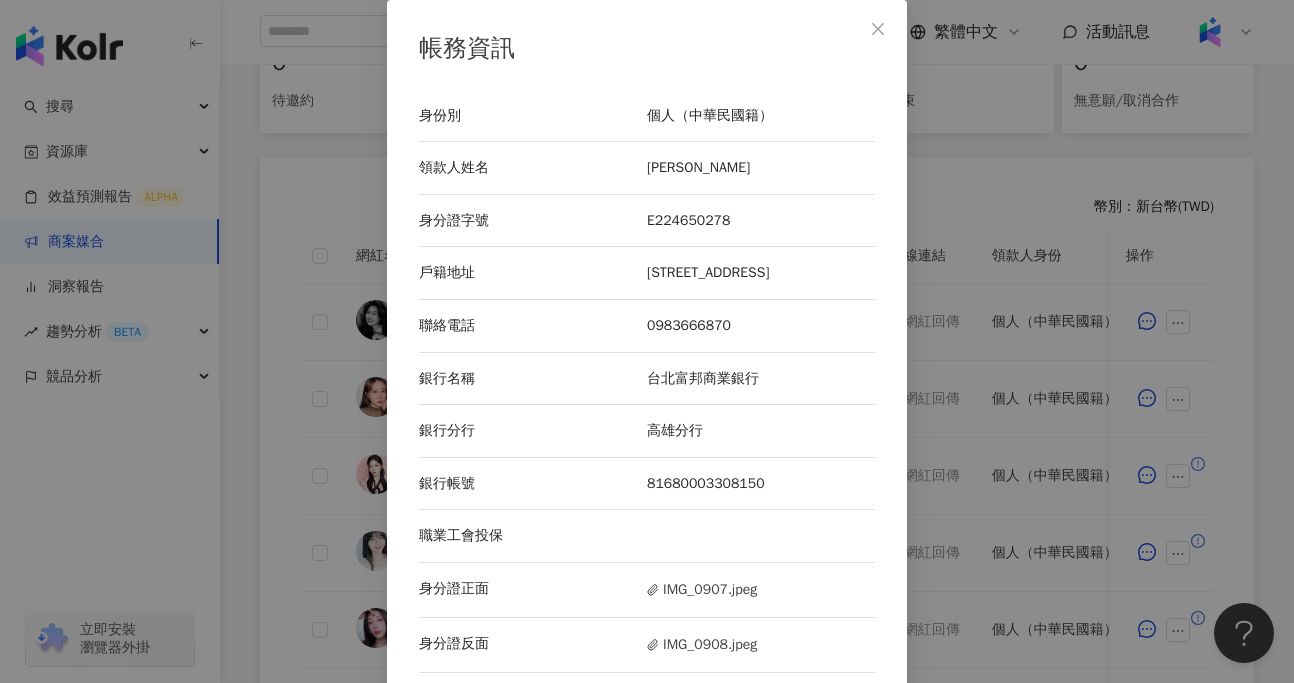 scroll, scrollTop: 69, scrollLeft: 0, axis: vertical 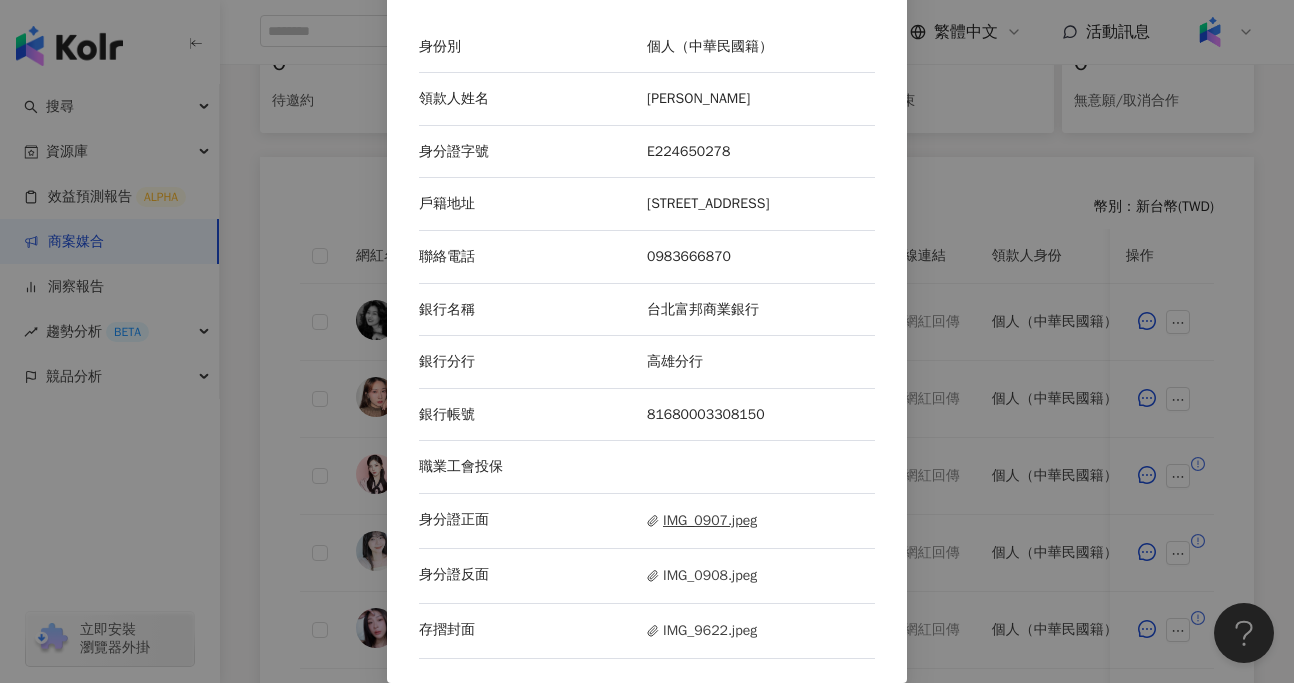 click on "IMG_0907.jpeg" at bounding box center (702, 521) 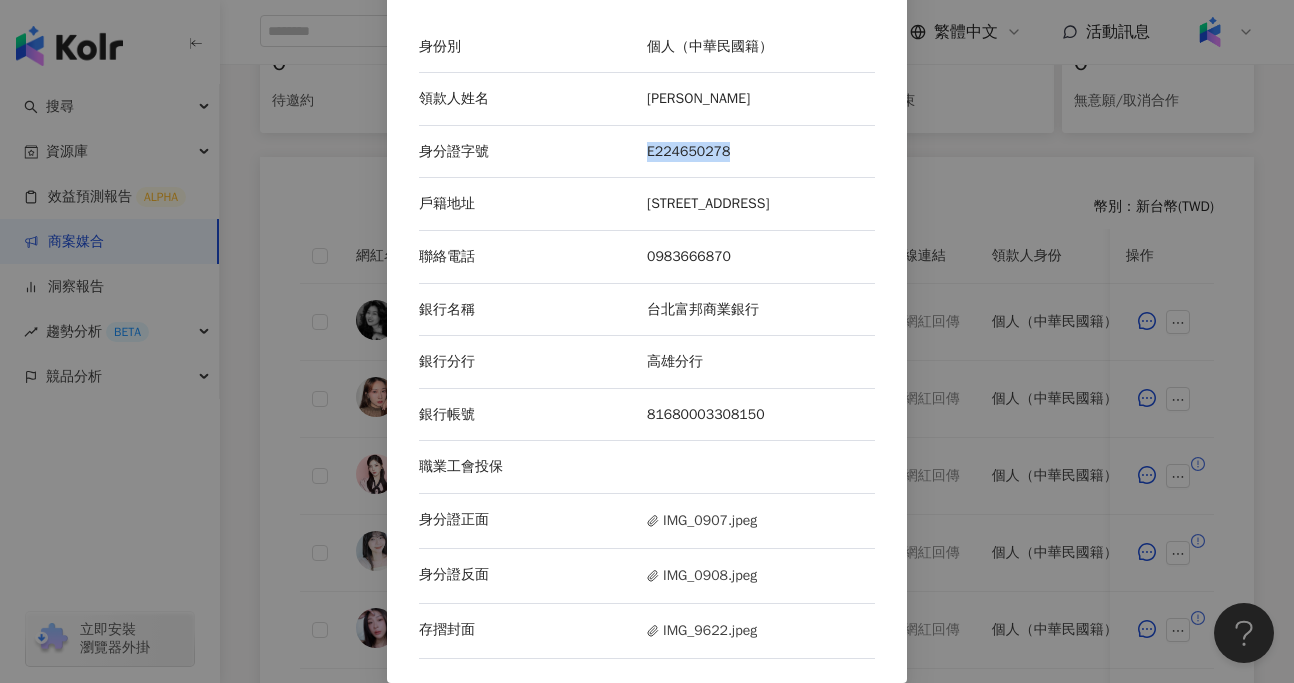 drag, startPoint x: 646, startPoint y: 152, endPoint x: 728, endPoint y: 155, distance: 82.05486 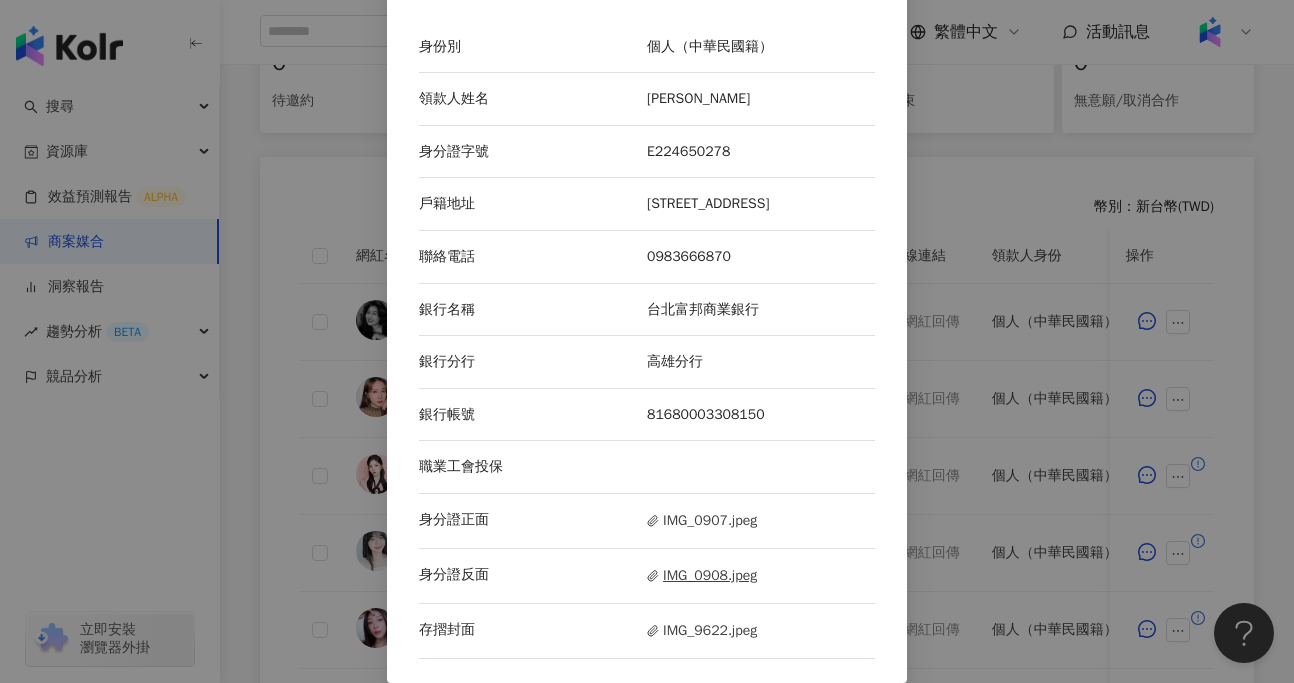 click on "IMG_0908.jpeg" at bounding box center (702, 576) 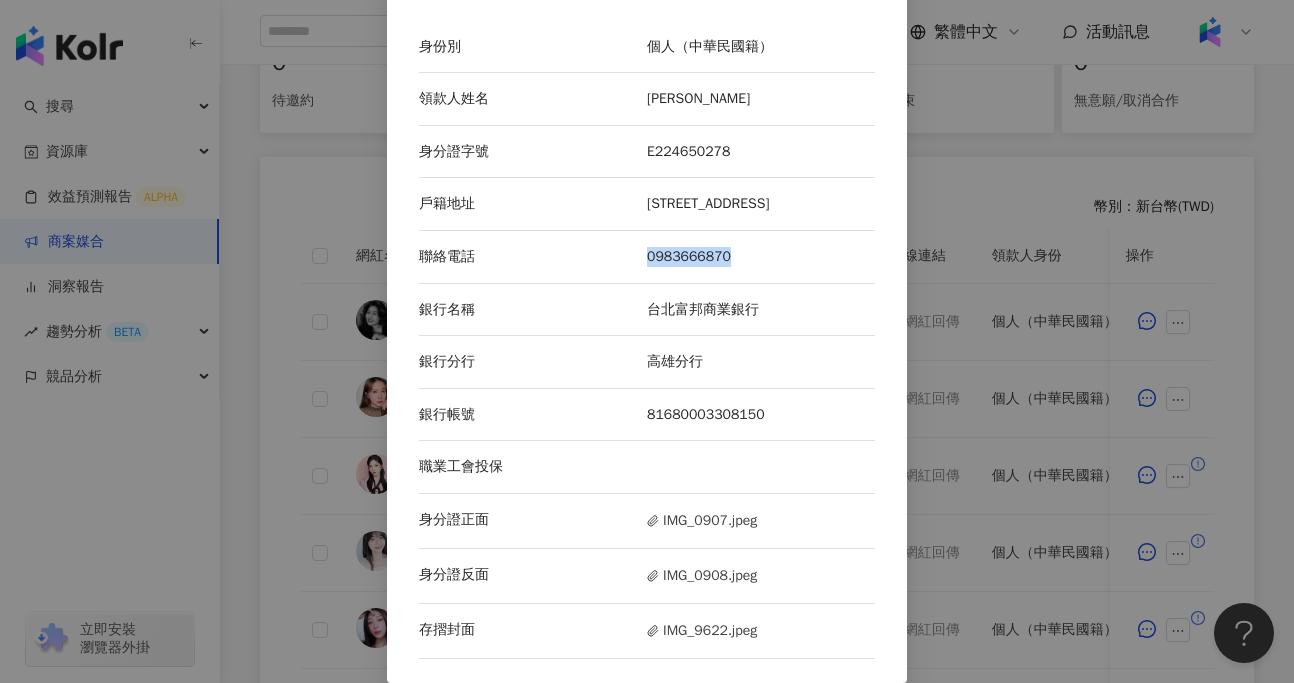 drag, startPoint x: 648, startPoint y: 256, endPoint x: 724, endPoint y: 257, distance: 76.00658 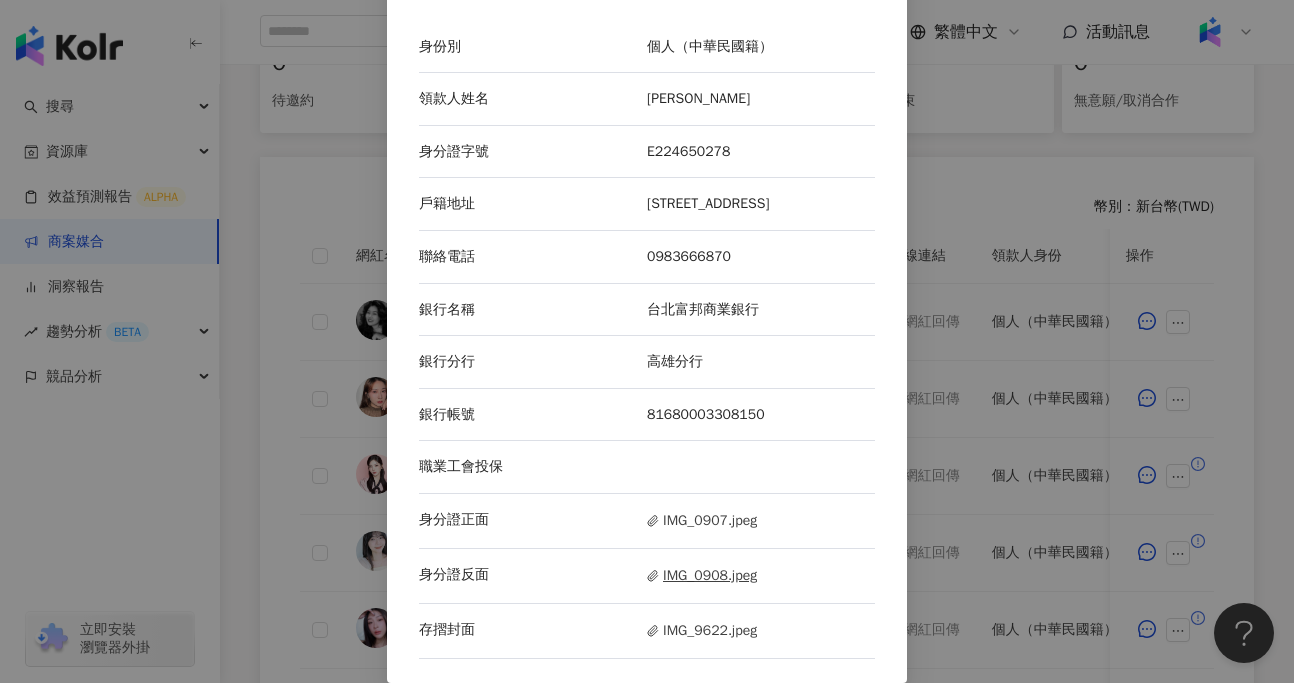 click on "IMG_0908.jpeg" at bounding box center (702, 576) 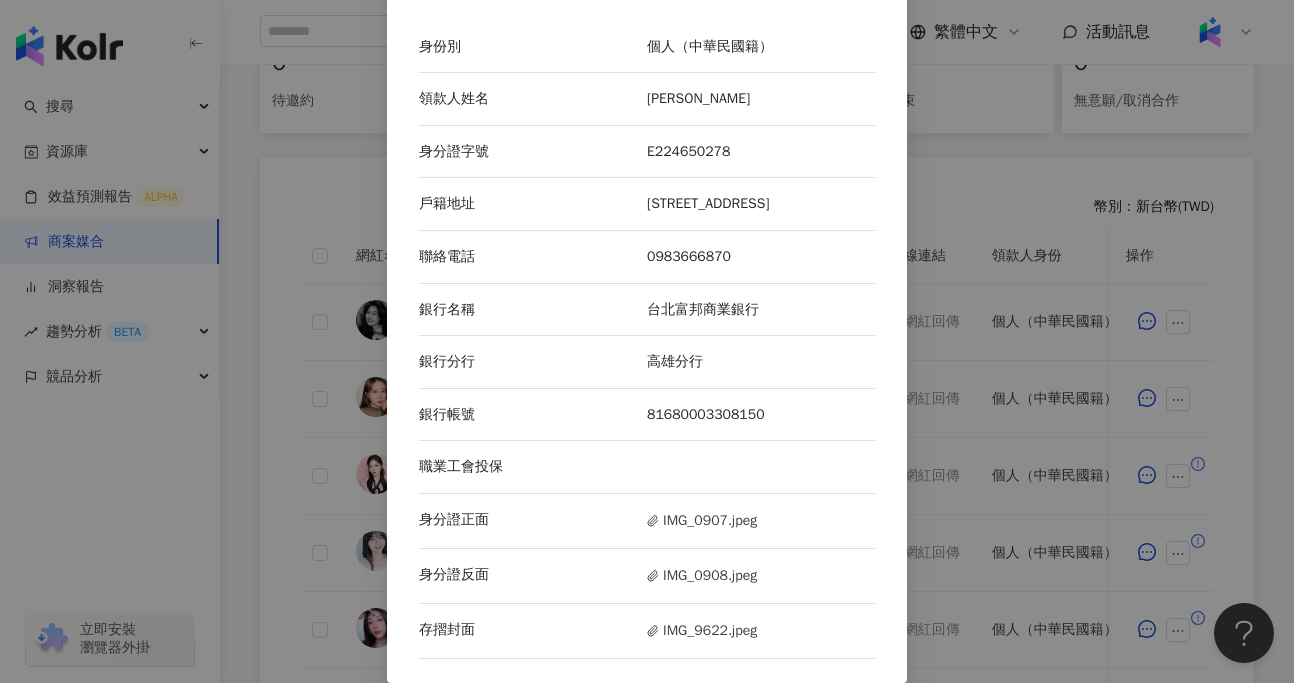 click on "帳務資訊 身份別 個人（中華民國籍） 領款人姓名 陳詩薇 身分證字號 E224650278 戶籍地址 高雄市新興區復興一路26號三樓之三 聯絡電話 0983666870 銀行名稱 台北富邦商業銀行 銀行分行 高雄分行 銀行帳號 81680003308150 職業工會投保 身分證正面 IMG_0907.jpeg 身分證反面 IMG_0908.jpeg 存摺封面 IMG_9622.jpeg" at bounding box center [647, 341] 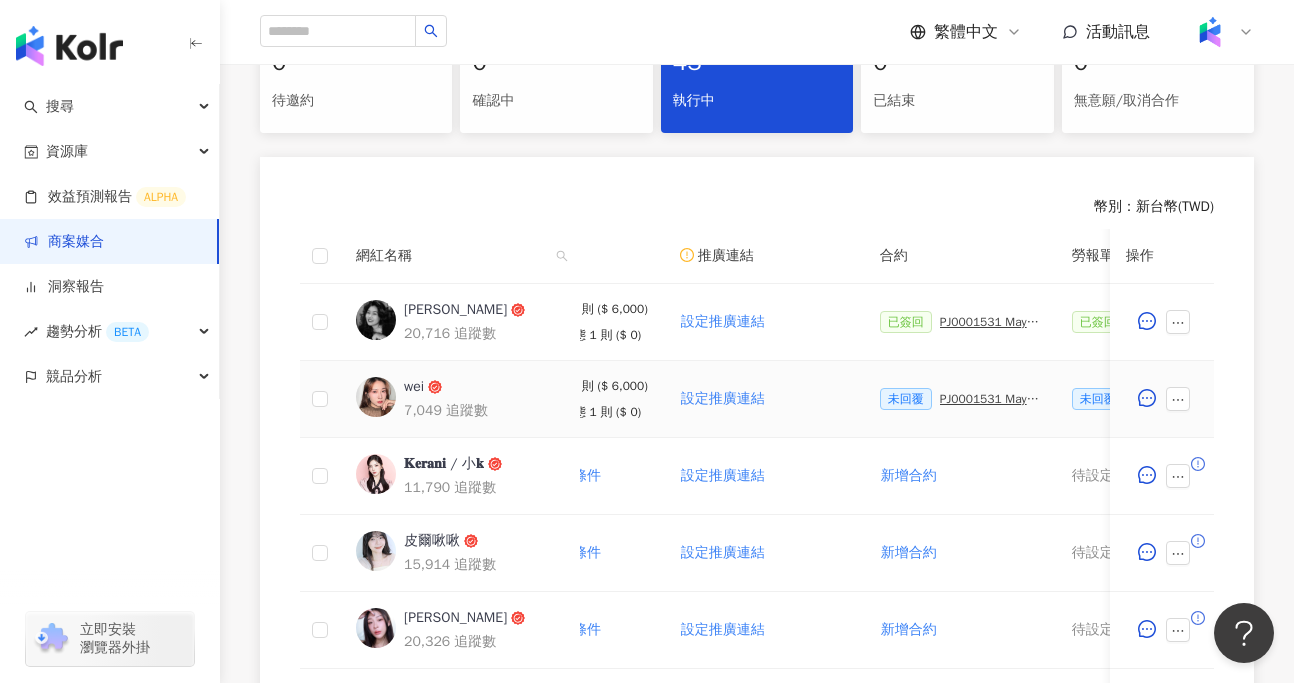 scroll, scrollTop: 0, scrollLeft: 0, axis: both 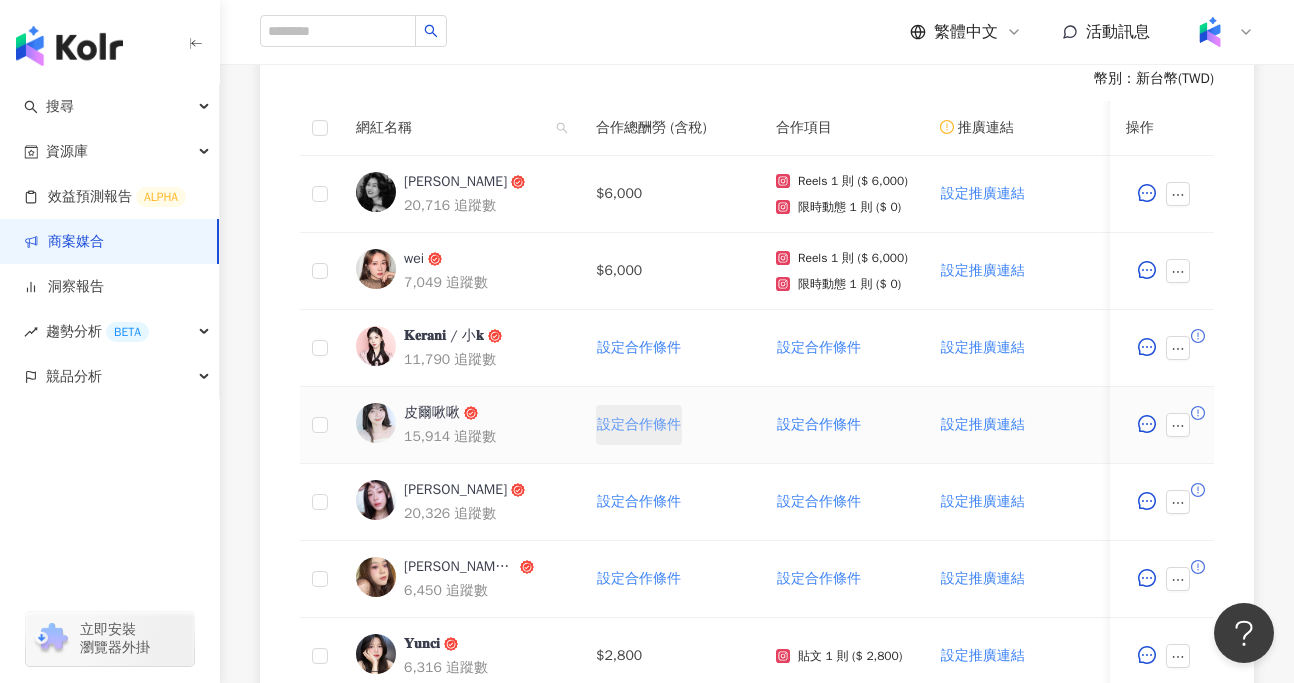 click on "設定合作條件" at bounding box center [639, 425] 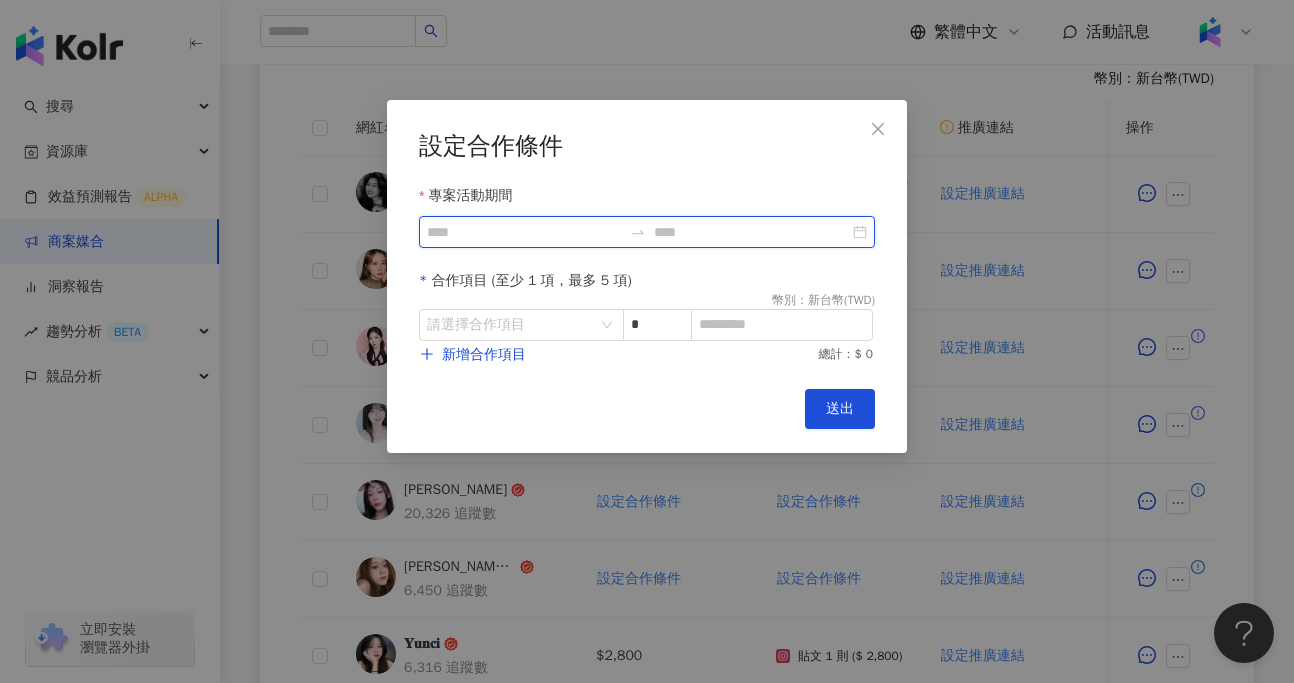 click on "專案活動期間" at bounding box center [524, 232] 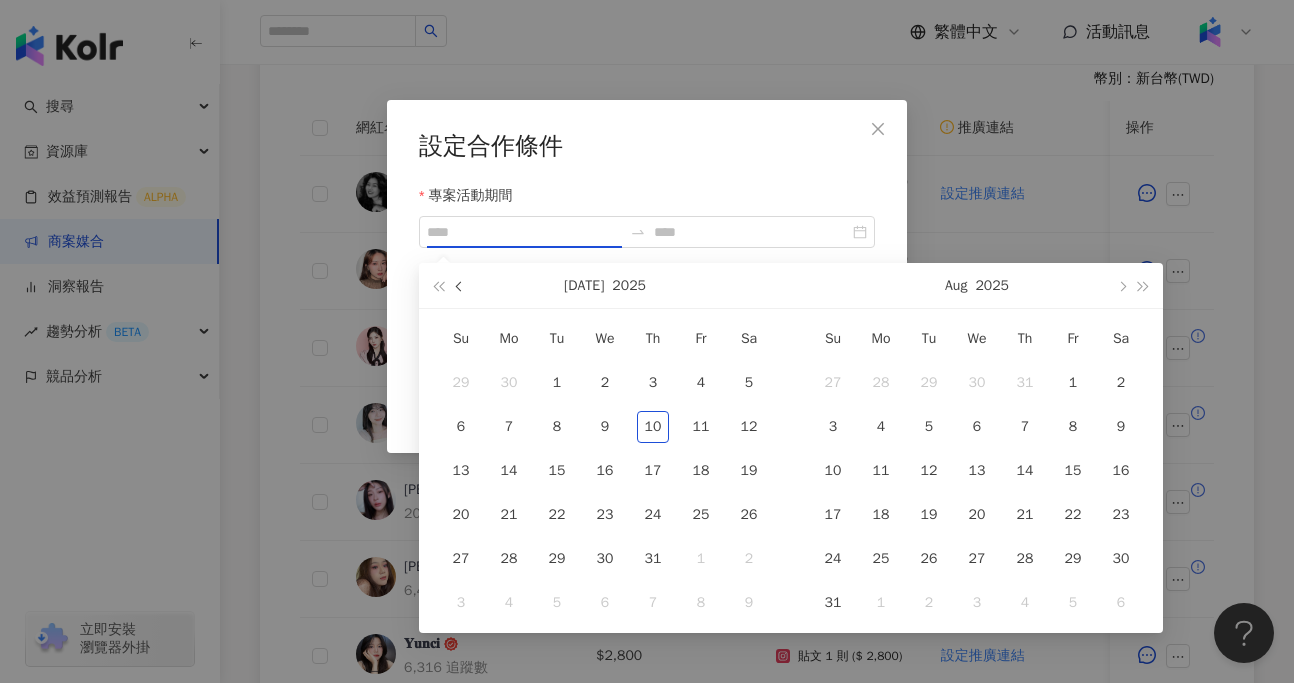 click at bounding box center [461, 286] 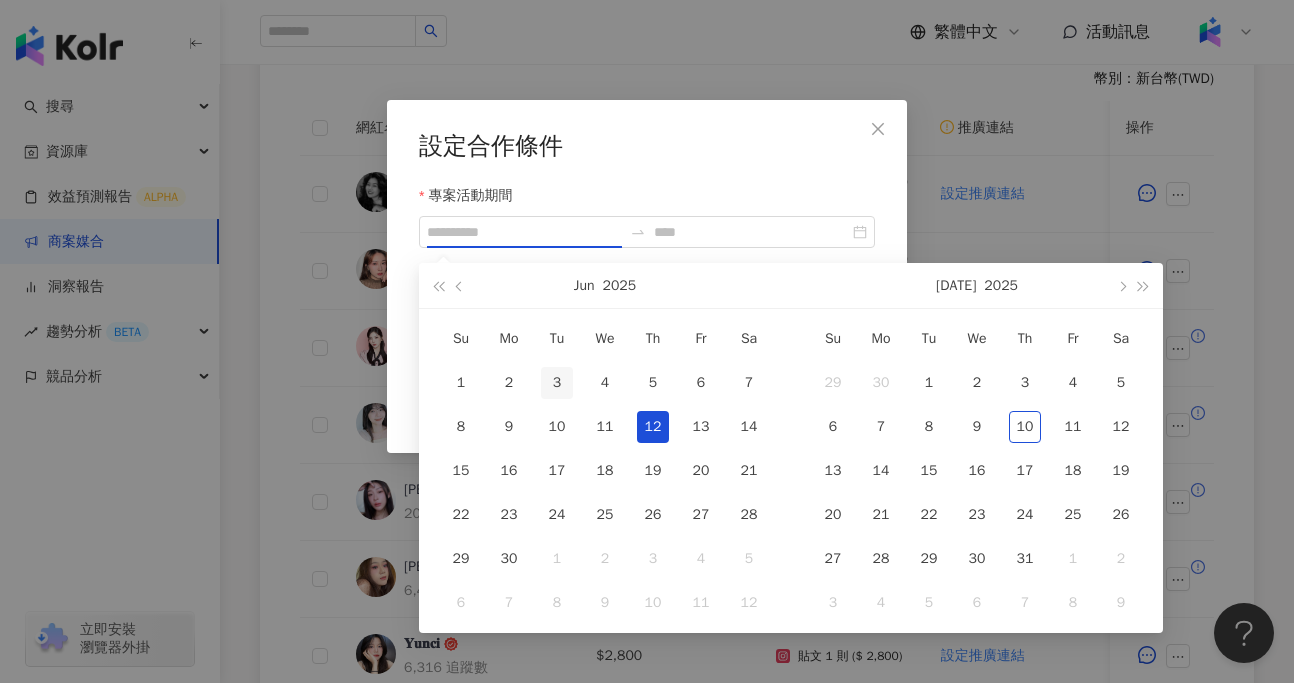 type on "**********" 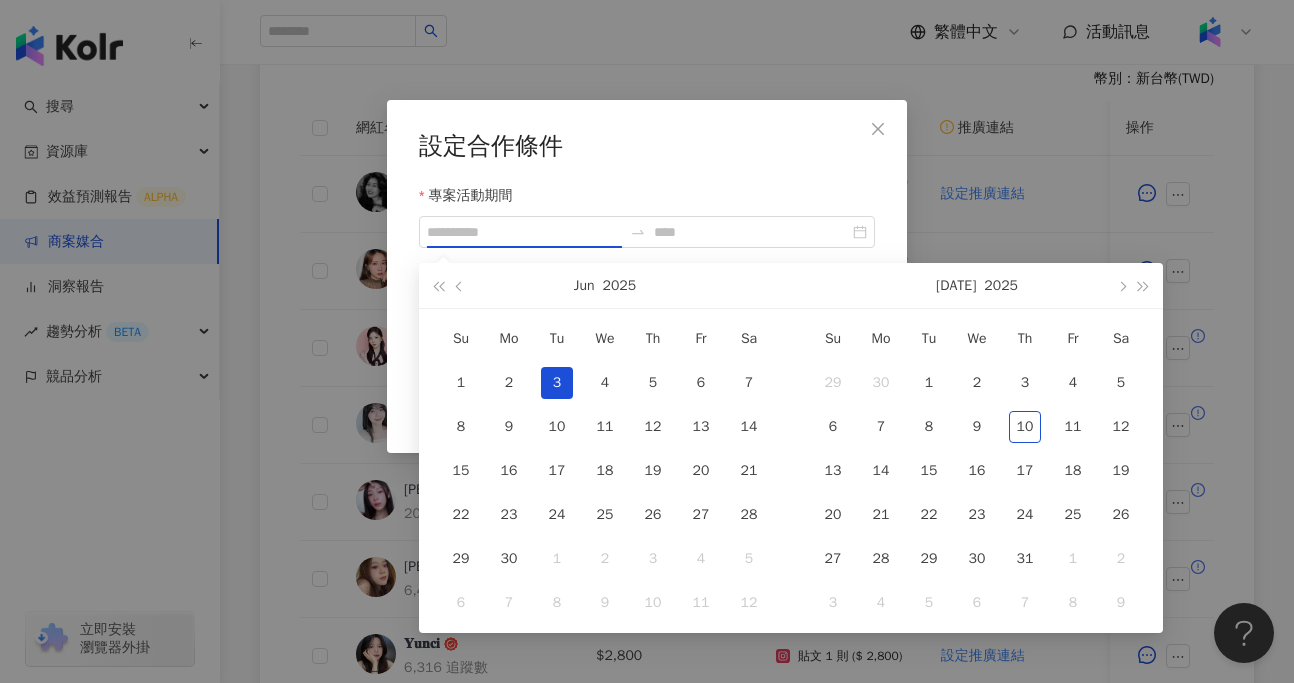 click on "3" at bounding box center (557, 383) 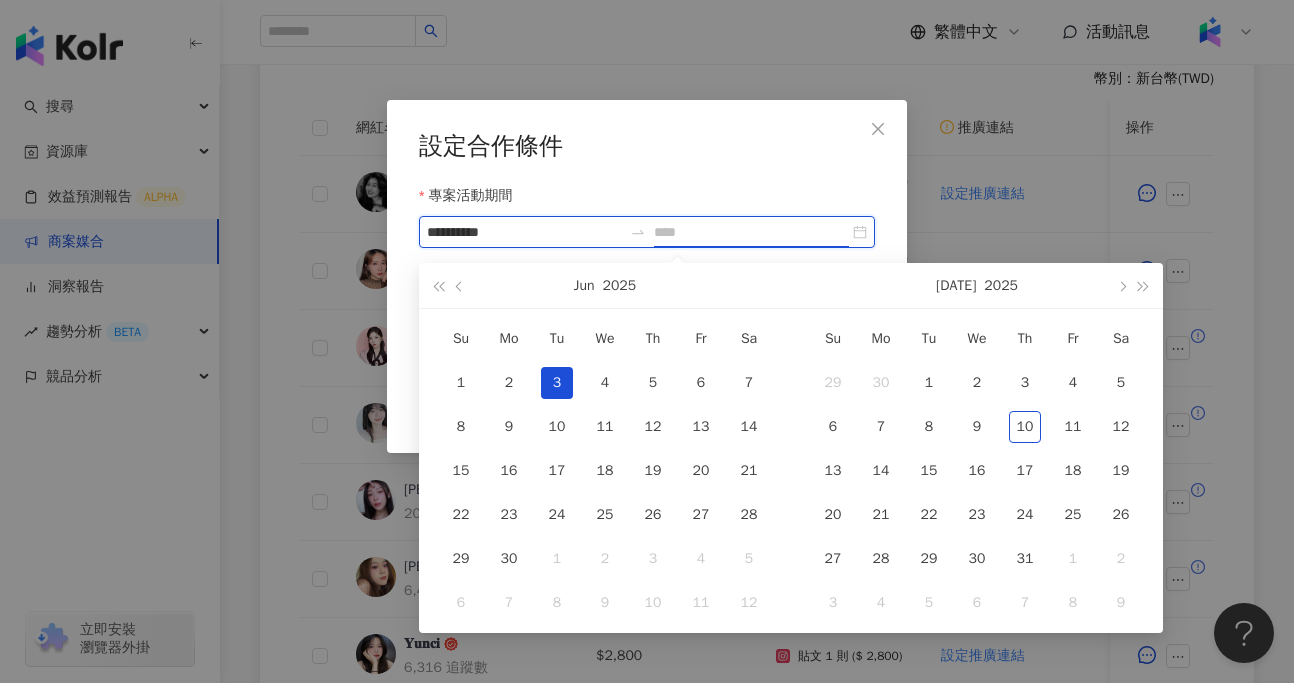 type on "**********" 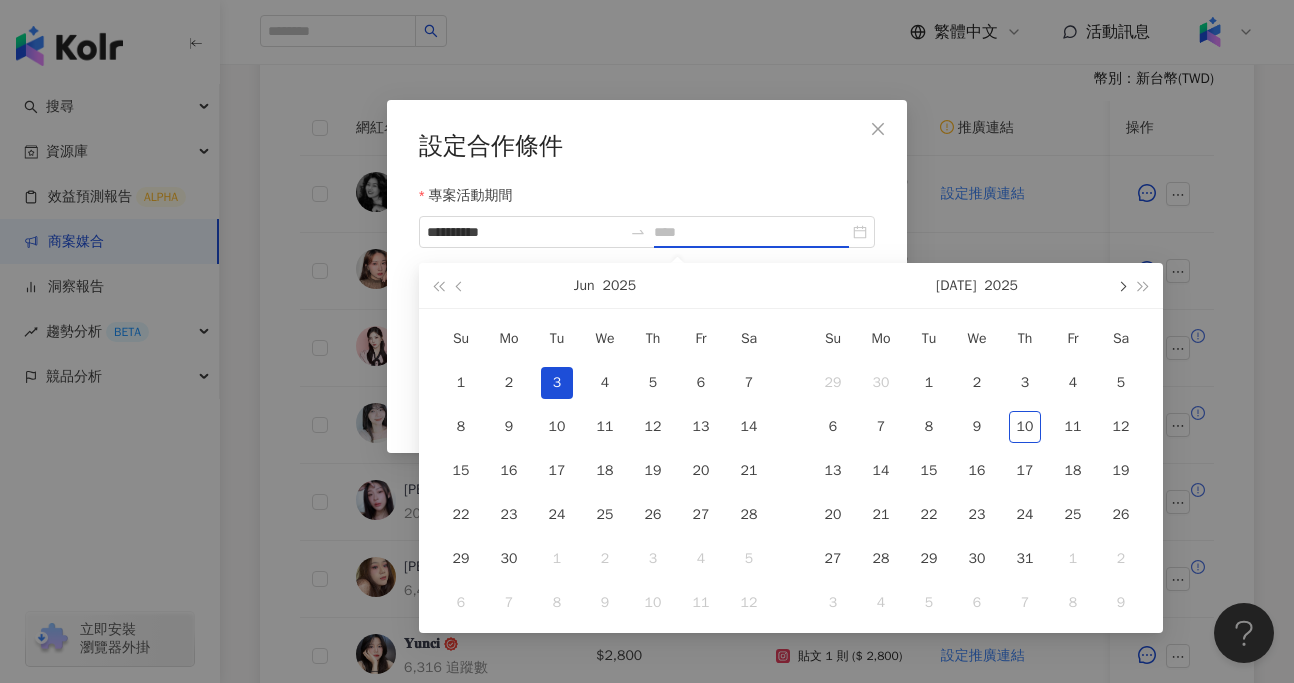 click at bounding box center (1121, 285) 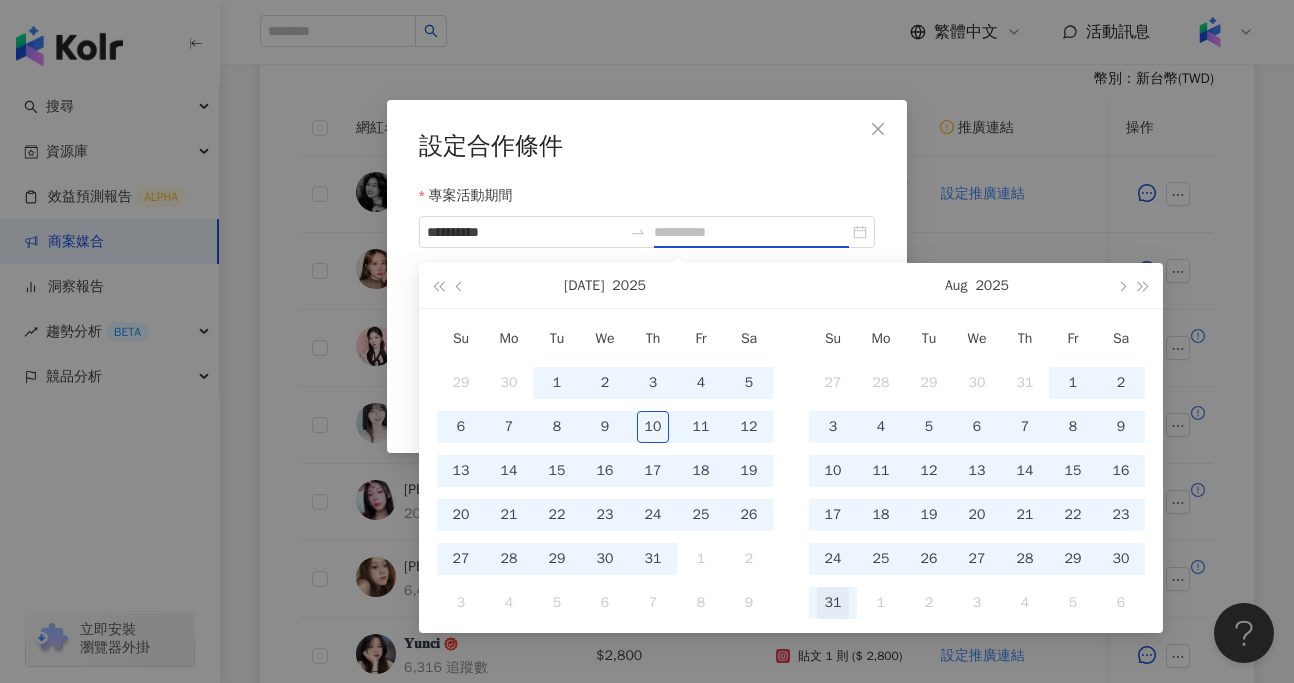type on "**********" 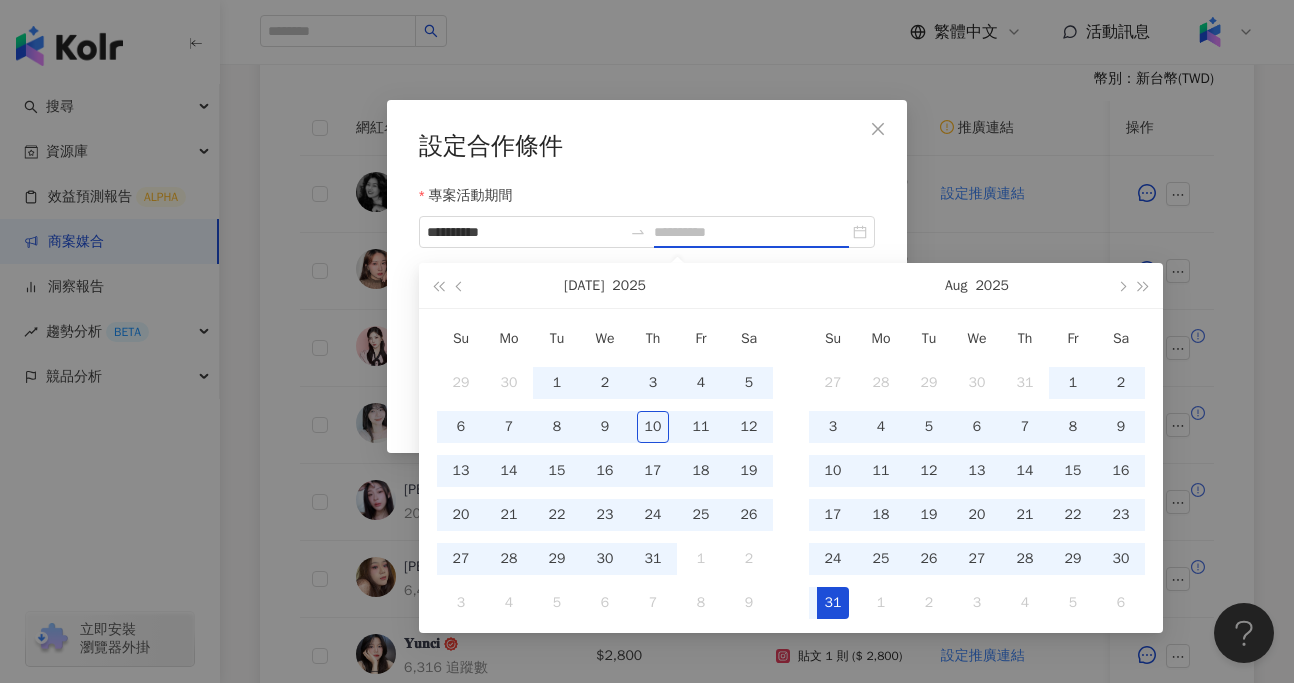 click on "31" at bounding box center [833, 603] 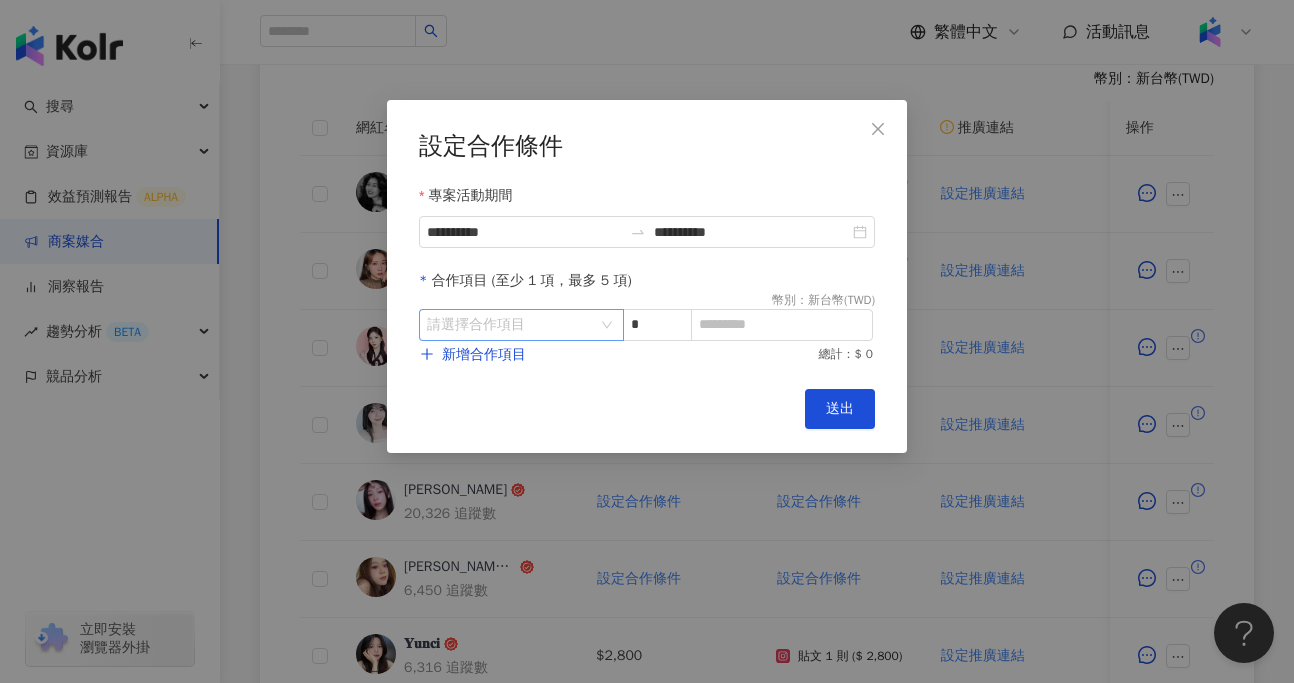 click on "請選擇合作項目" at bounding box center (521, 325) 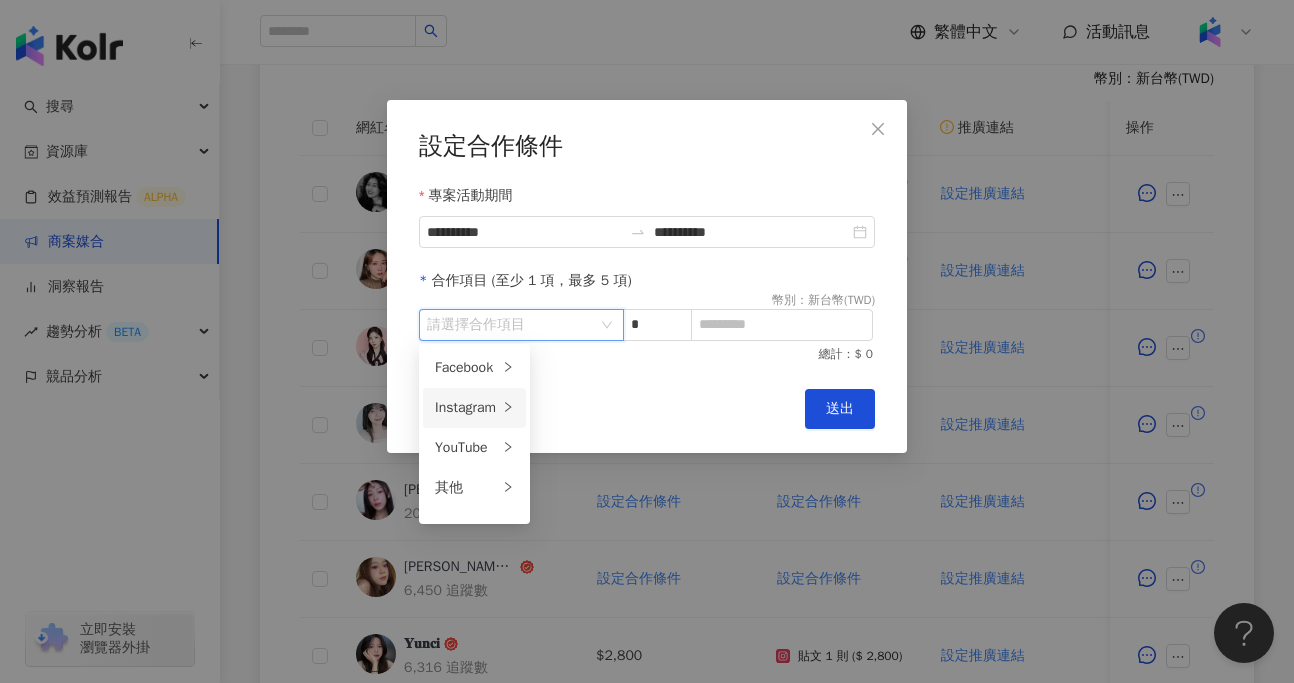 click 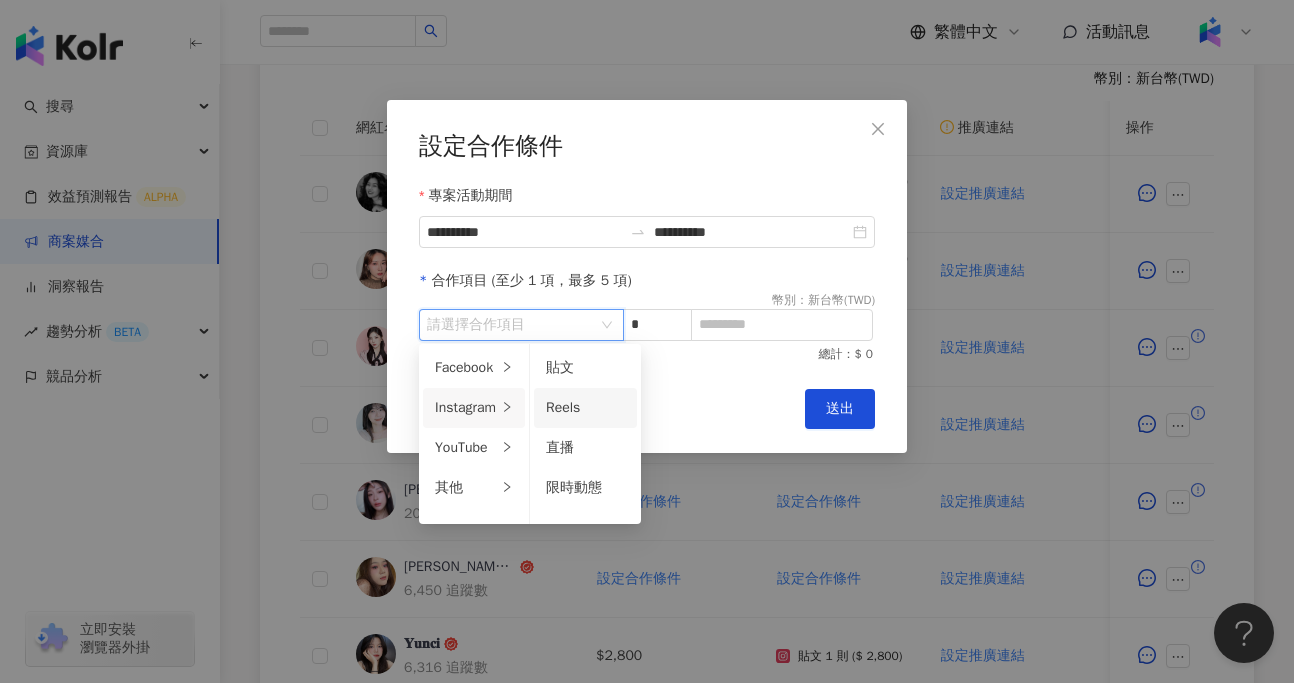 click on "Reels" at bounding box center [563, 407] 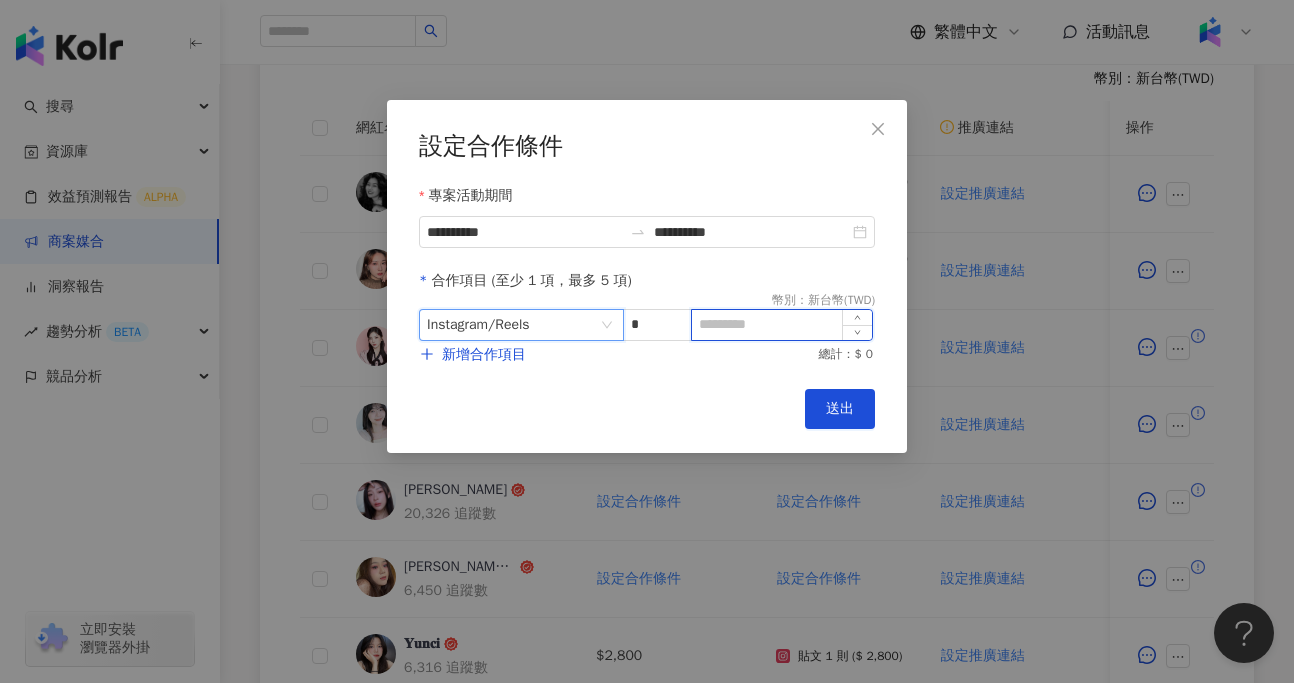 click at bounding box center [782, 325] 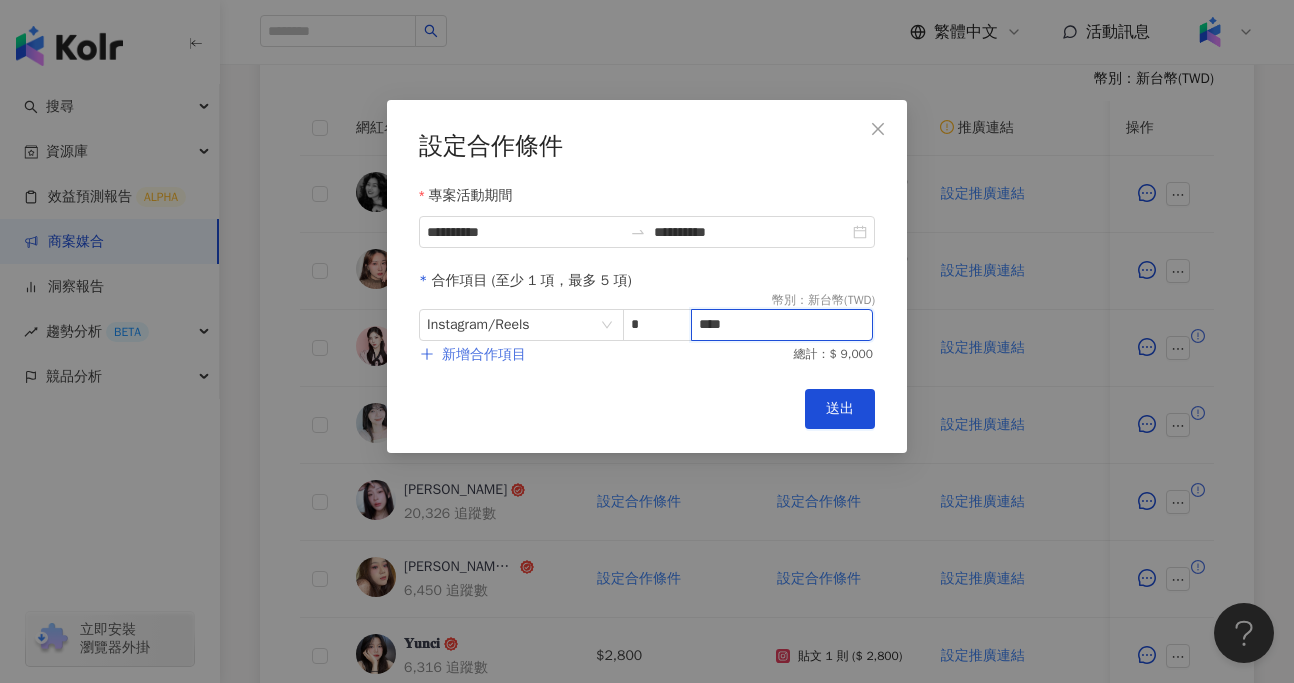 type on "****" 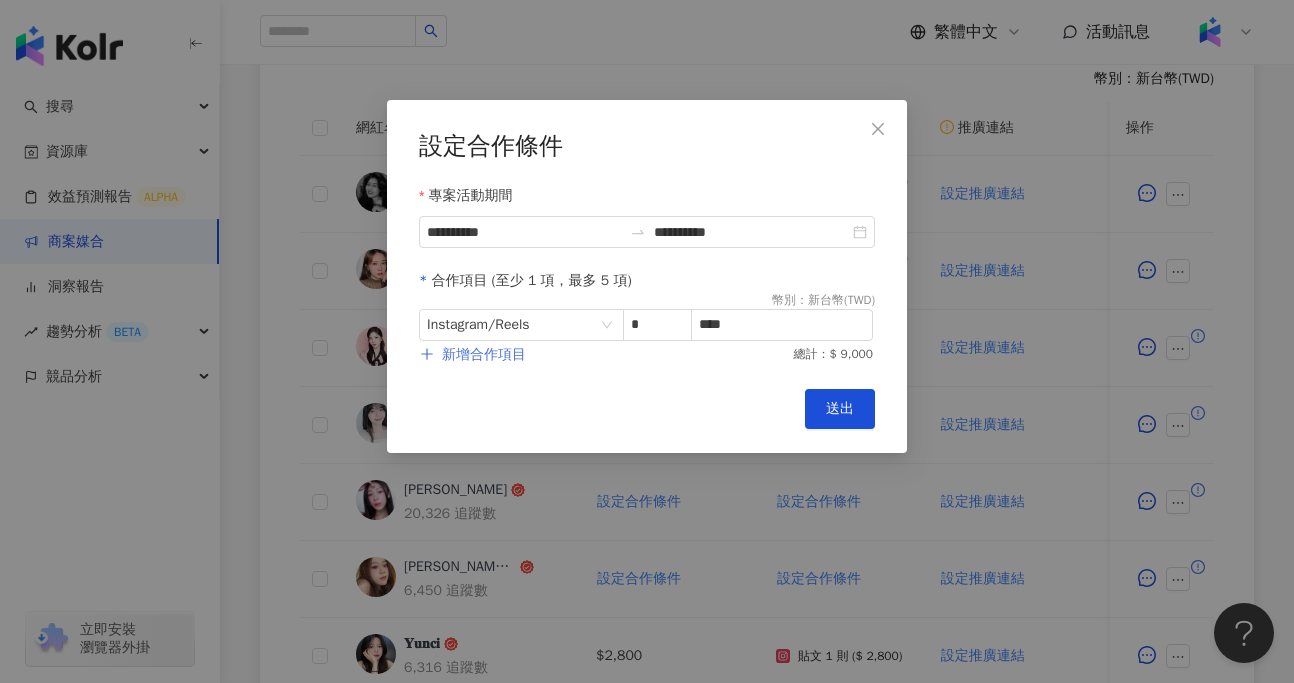 click on "新增合作項目" at bounding box center (484, 355) 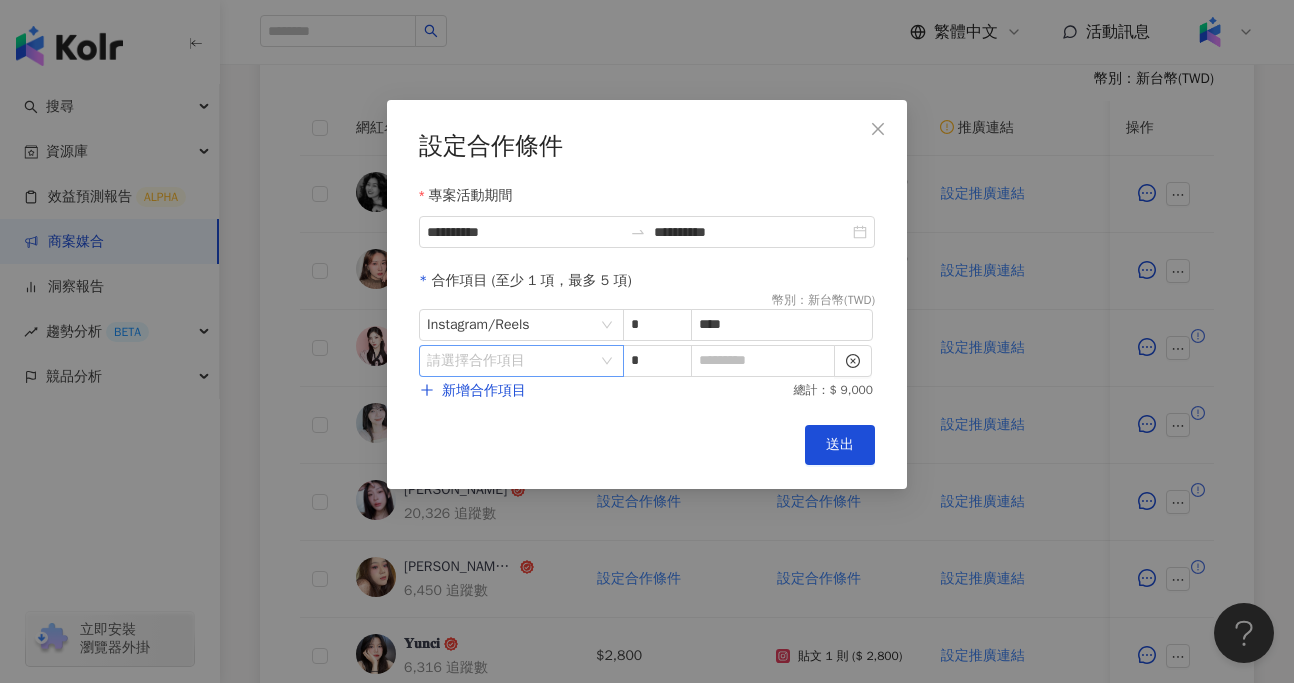 click at bounding box center (511, 361) 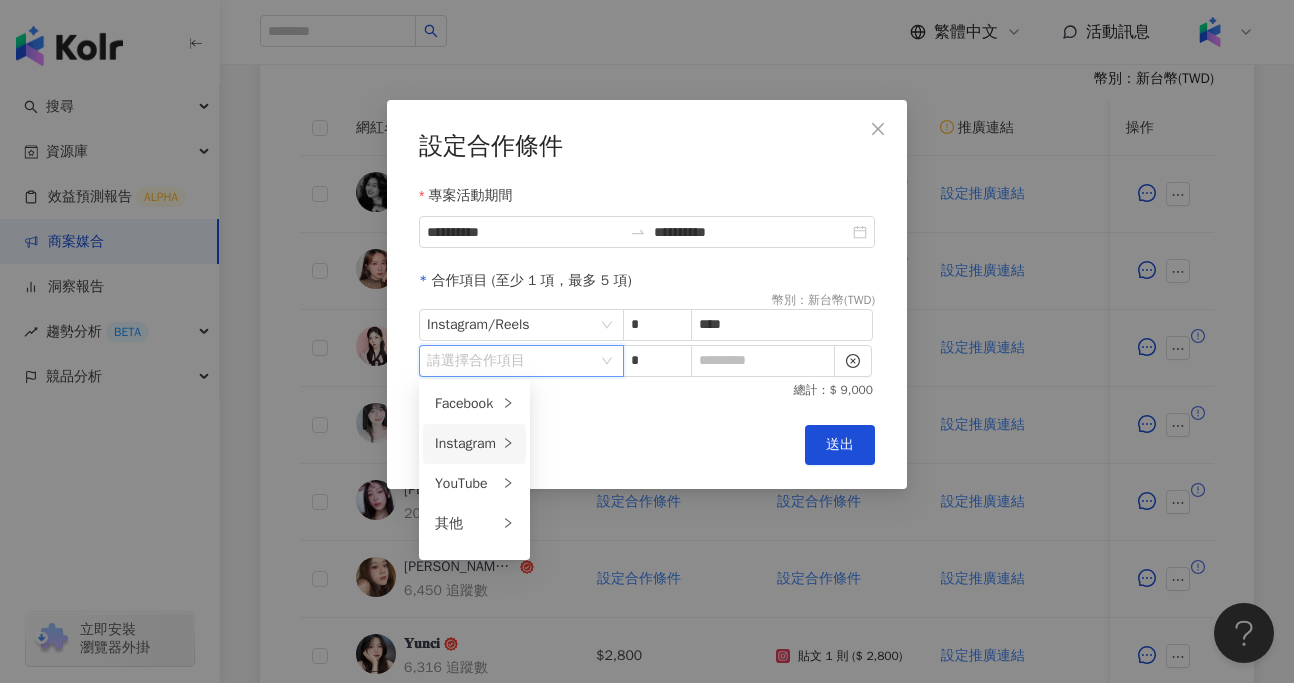 click on "Instagram" at bounding box center [474, 444] 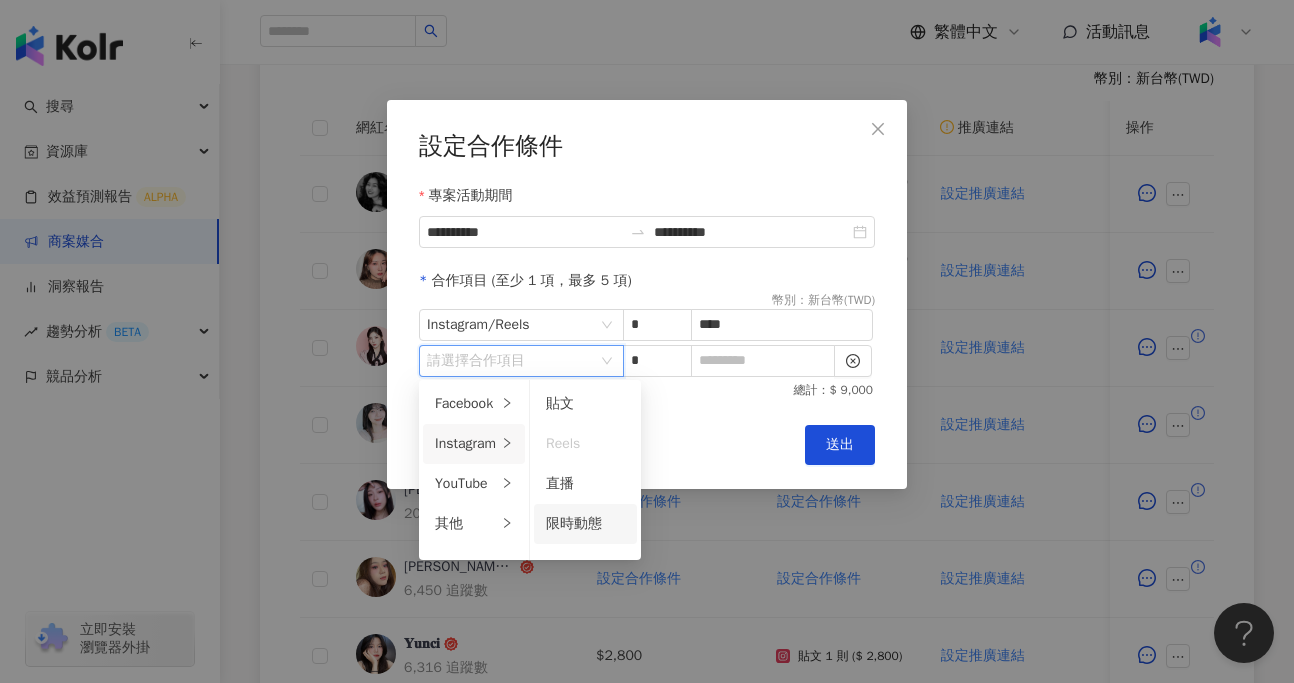 click on "限時動態" at bounding box center [585, 524] 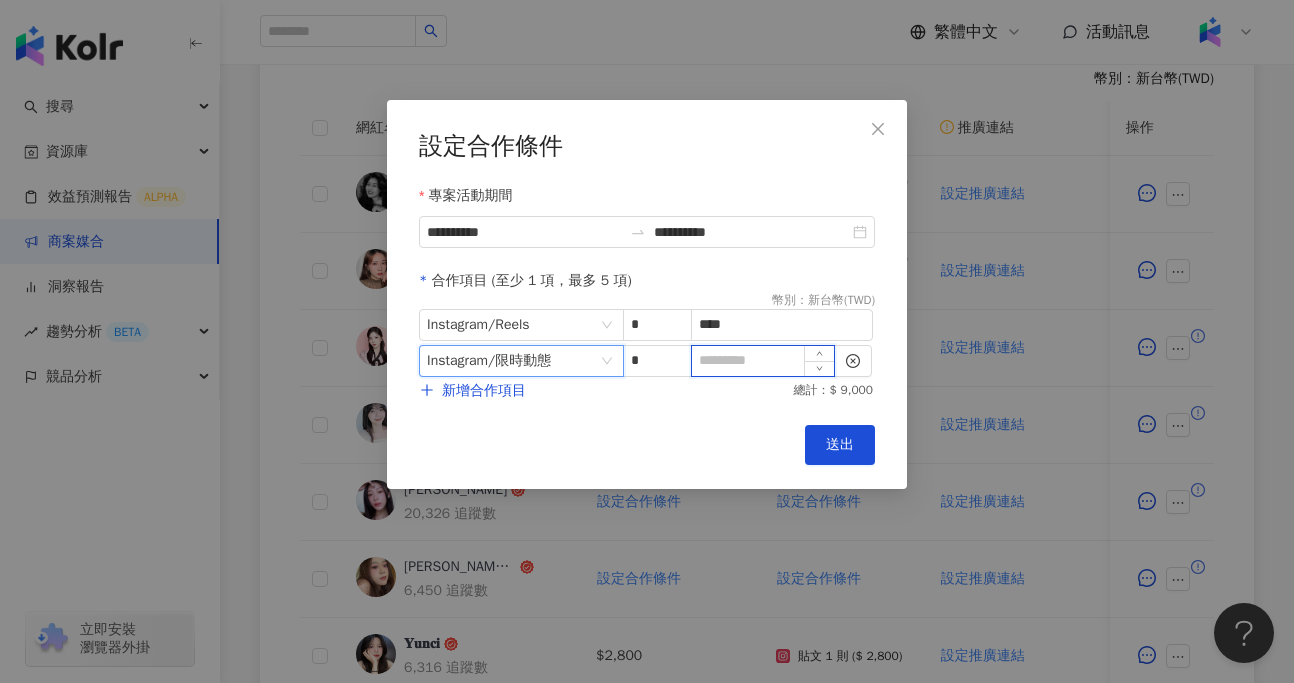 click at bounding box center (763, 361) 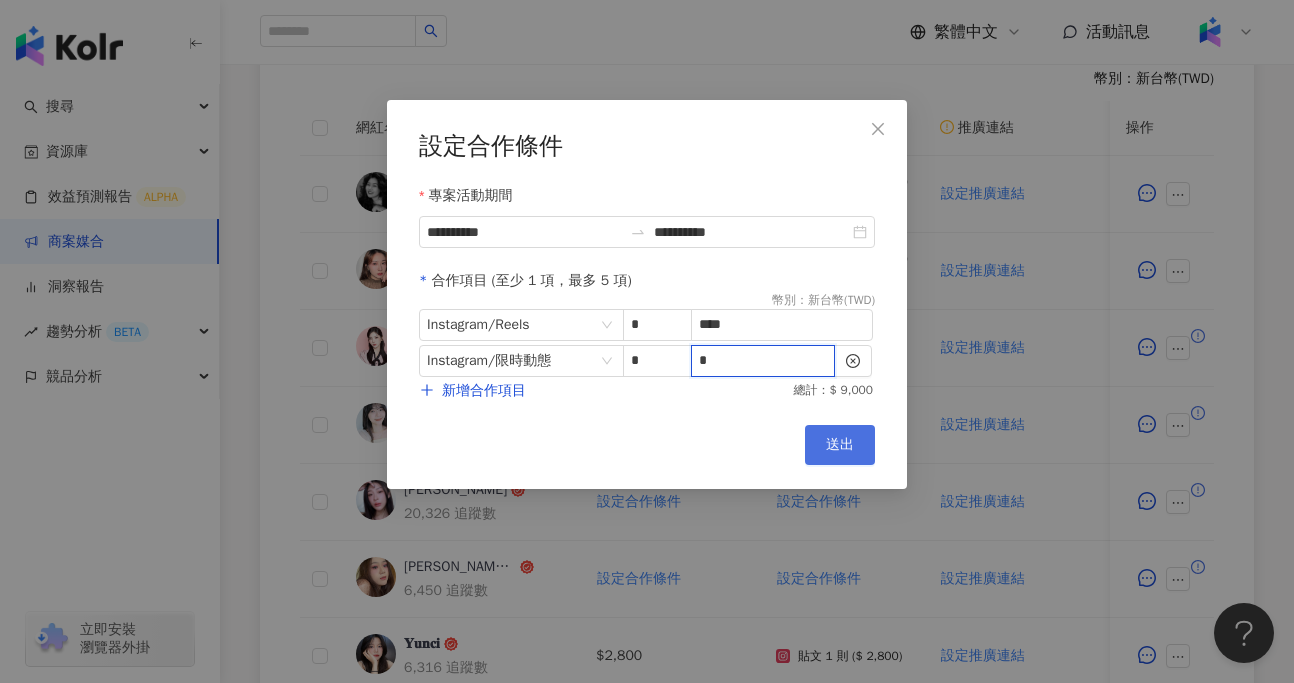 type on "*" 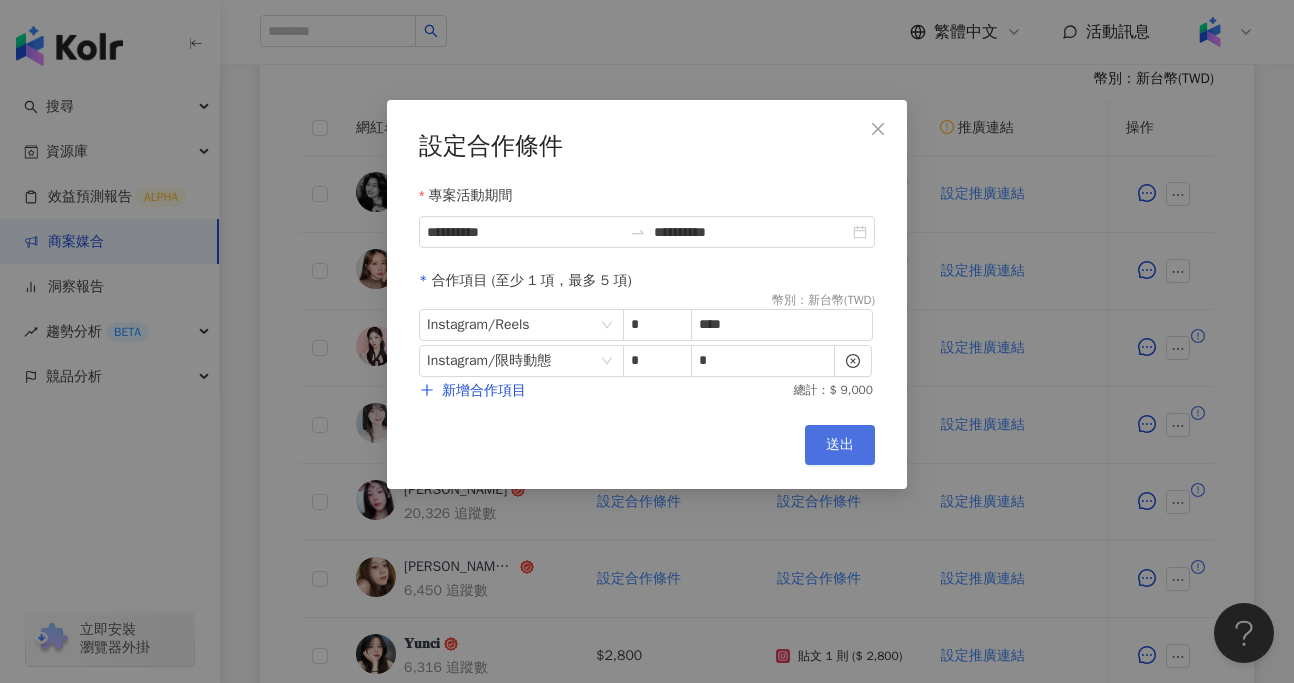 click on "送出" at bounding box center (840, 445) 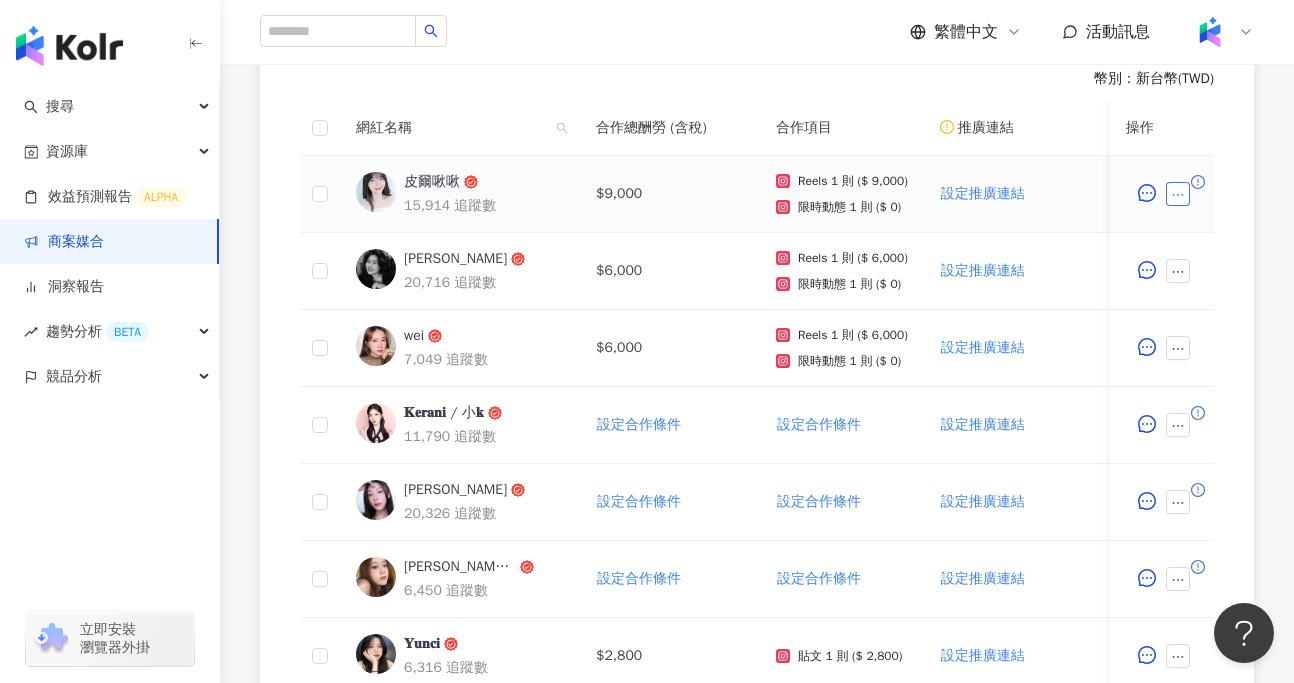 click at bounding box center (1178, 194) 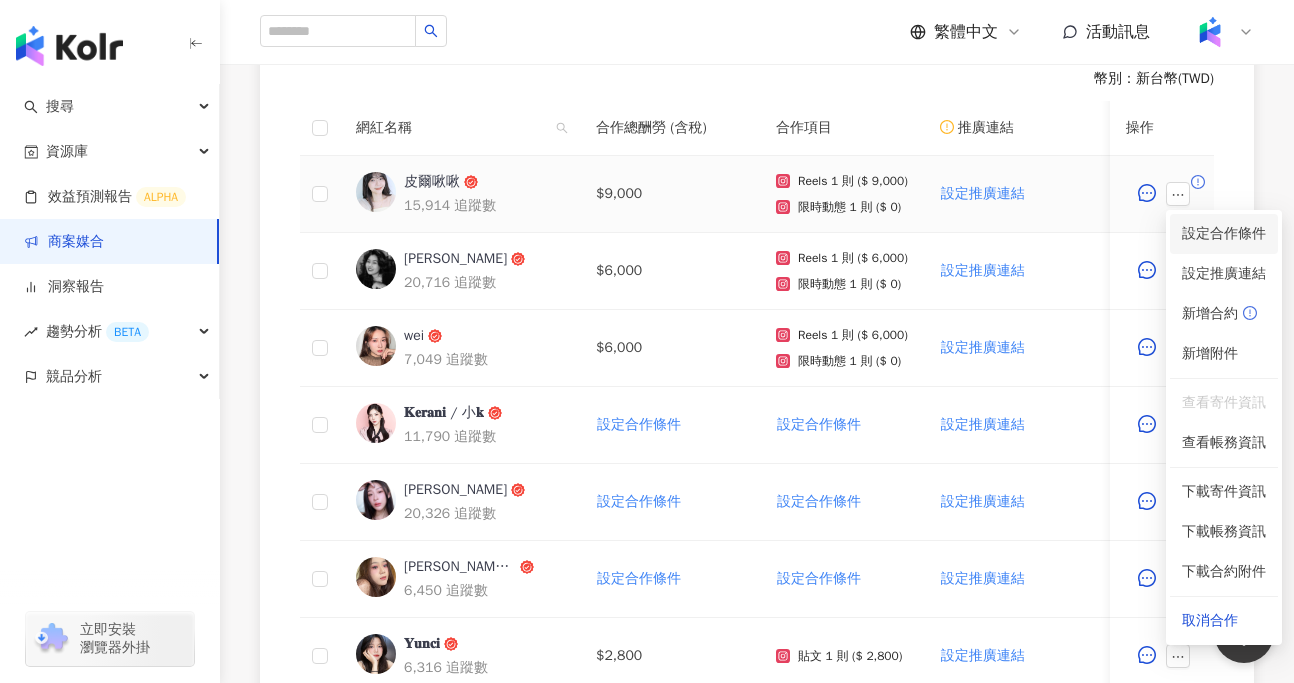 click on "設定合作條件" at bounding box center [1224, 234] 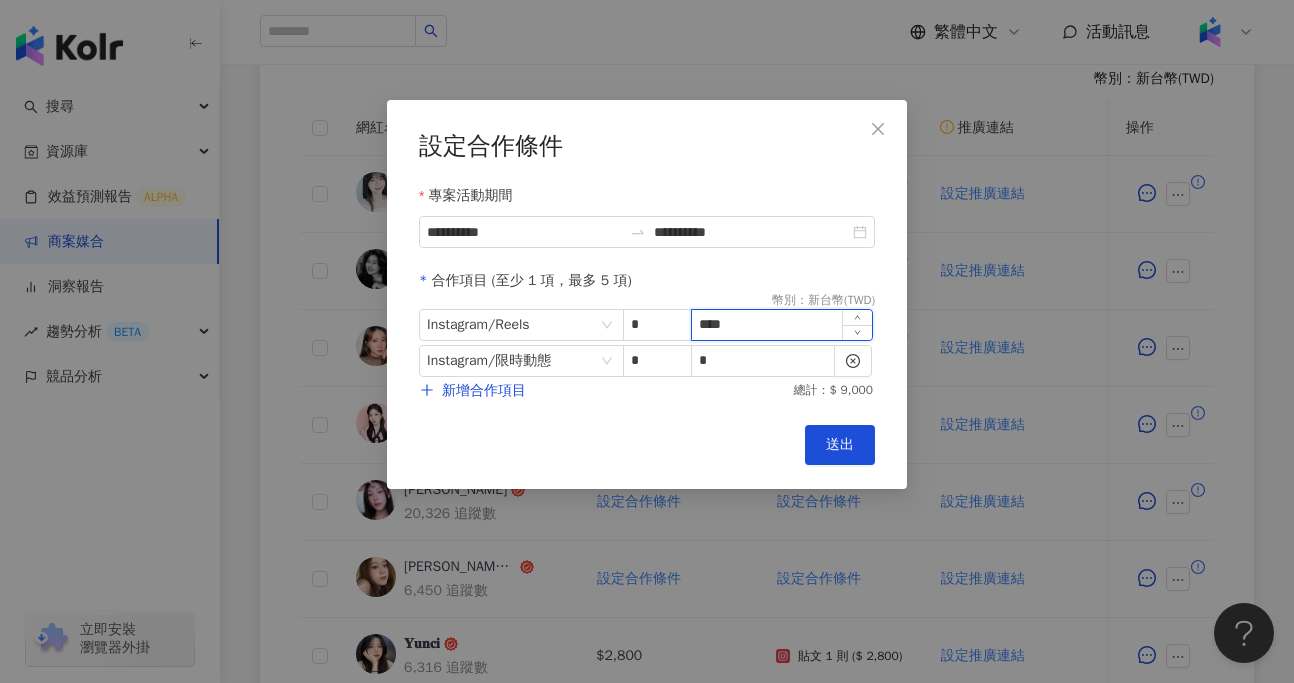 click on "****" at bounding box center (782, 325) 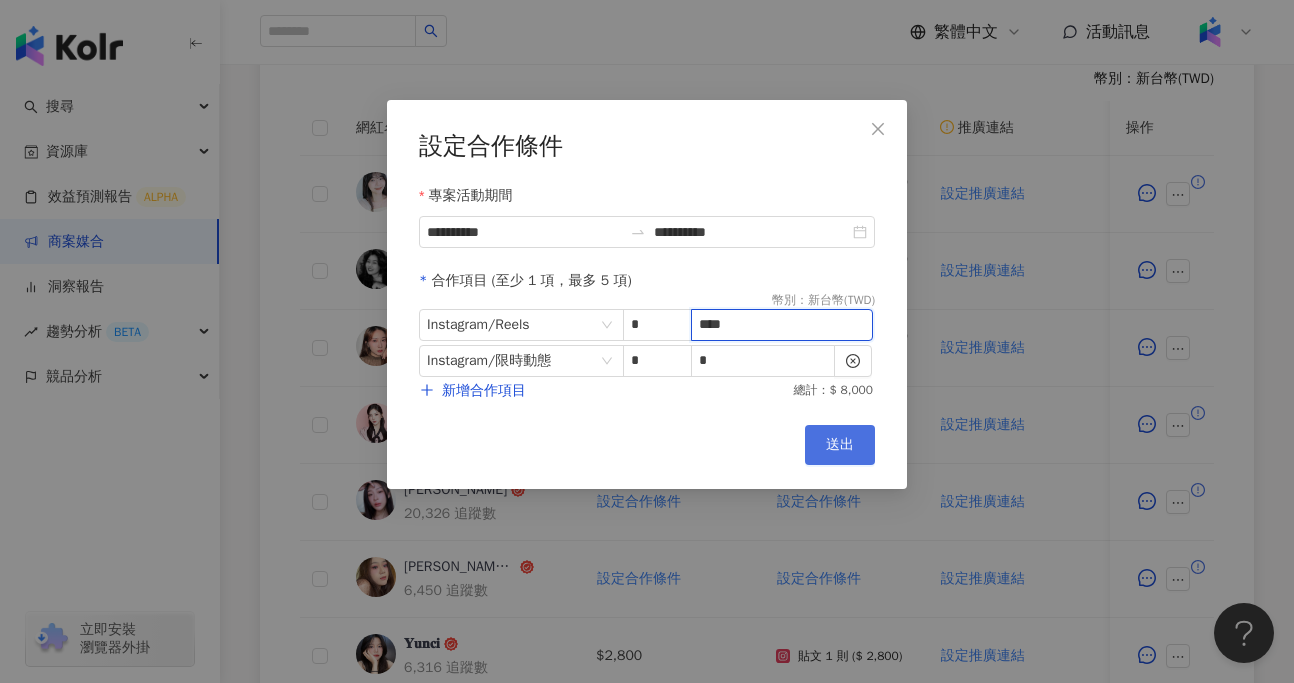 type on "****" 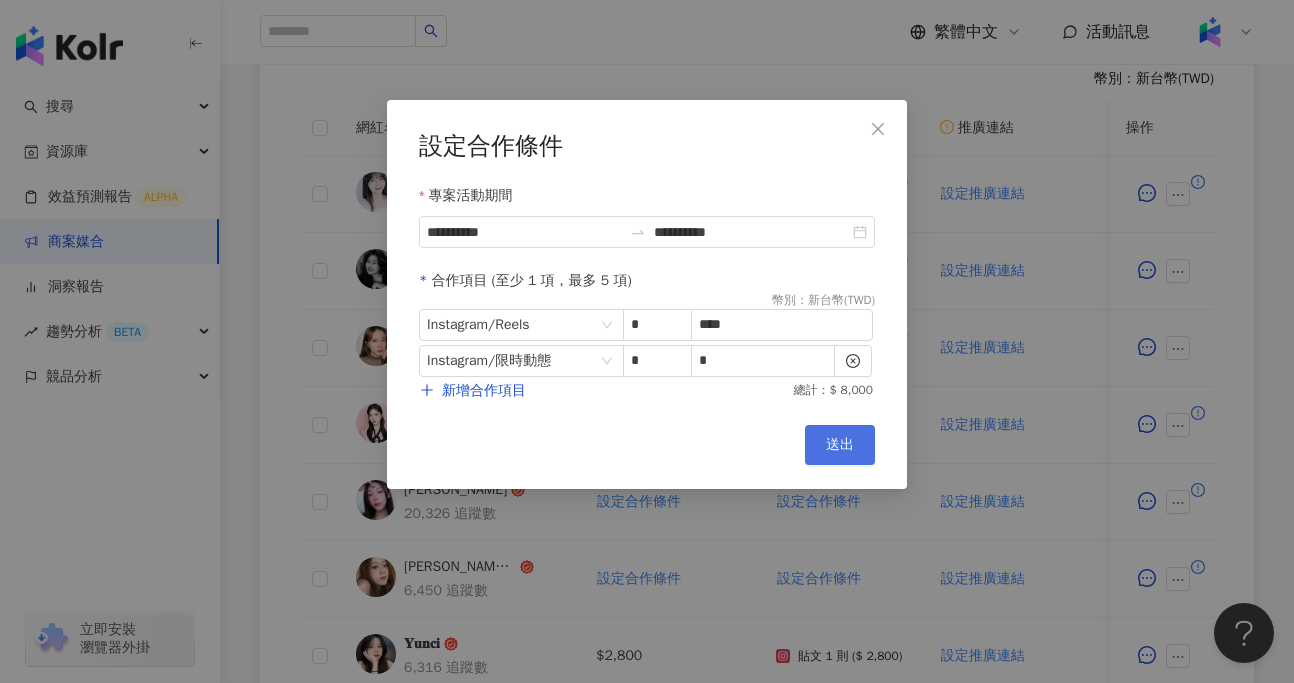 click on "送出" at bounding box center [840, 445] 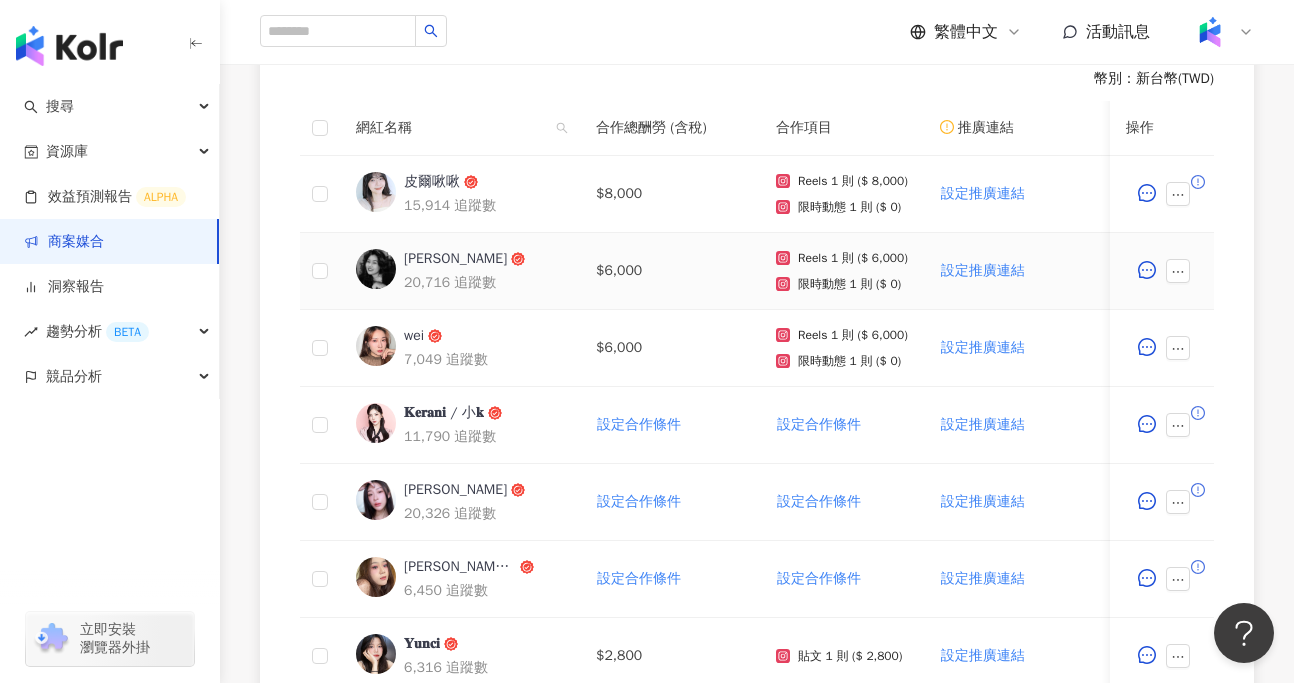 scroll, scrollTop: 585, scrollLeft: 0, axis: vertical 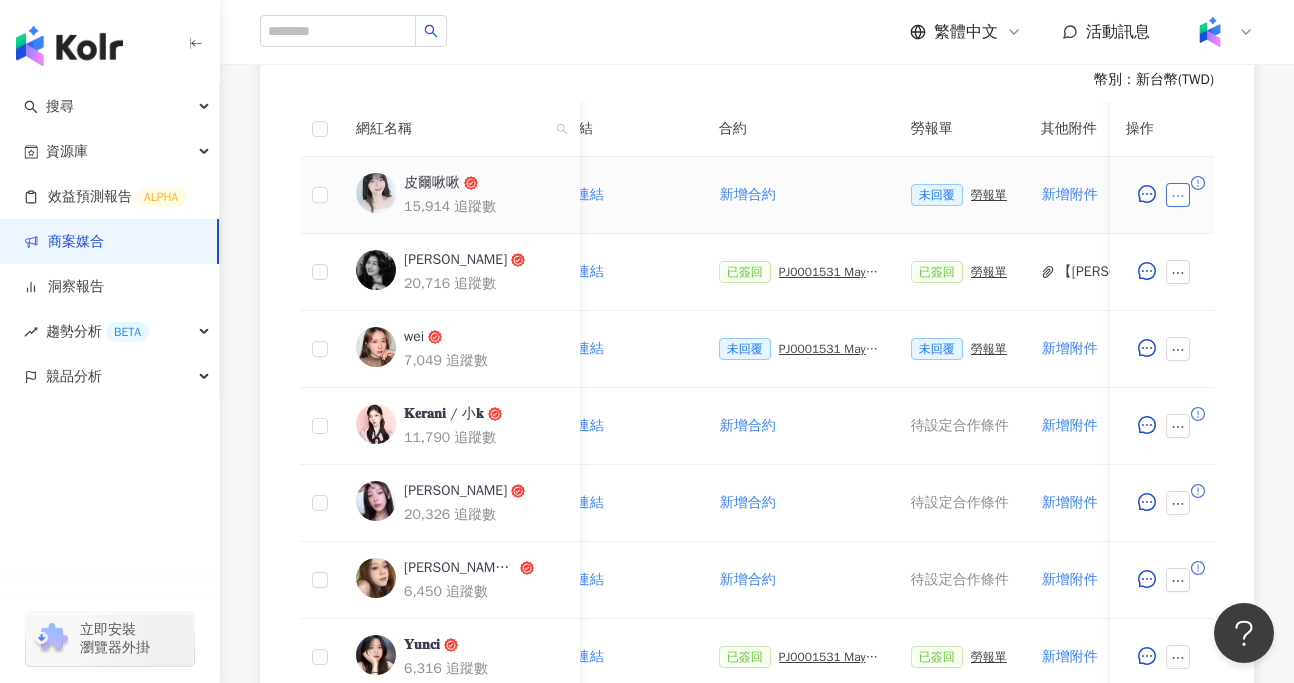 click 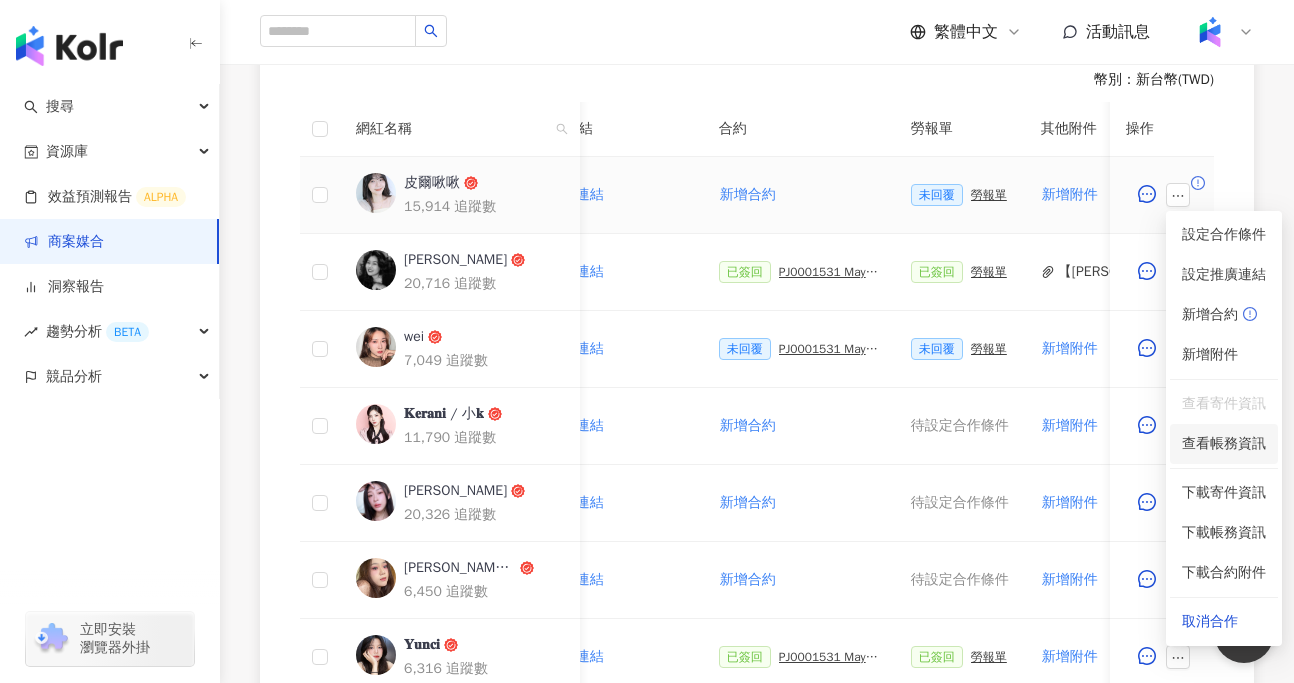 click on "查看帳務資訊" at bounding box center (1224, 444) 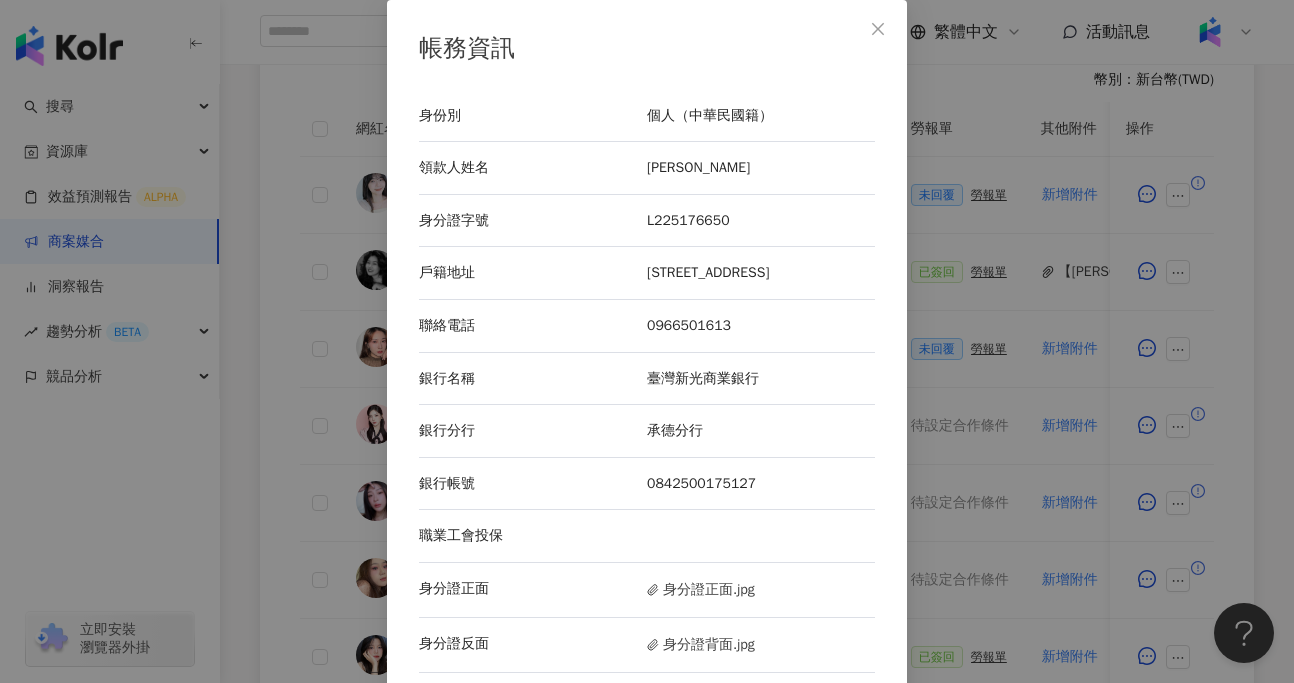 scroll, scrollTop: 69, scrollLeft: 0, axis: vertical 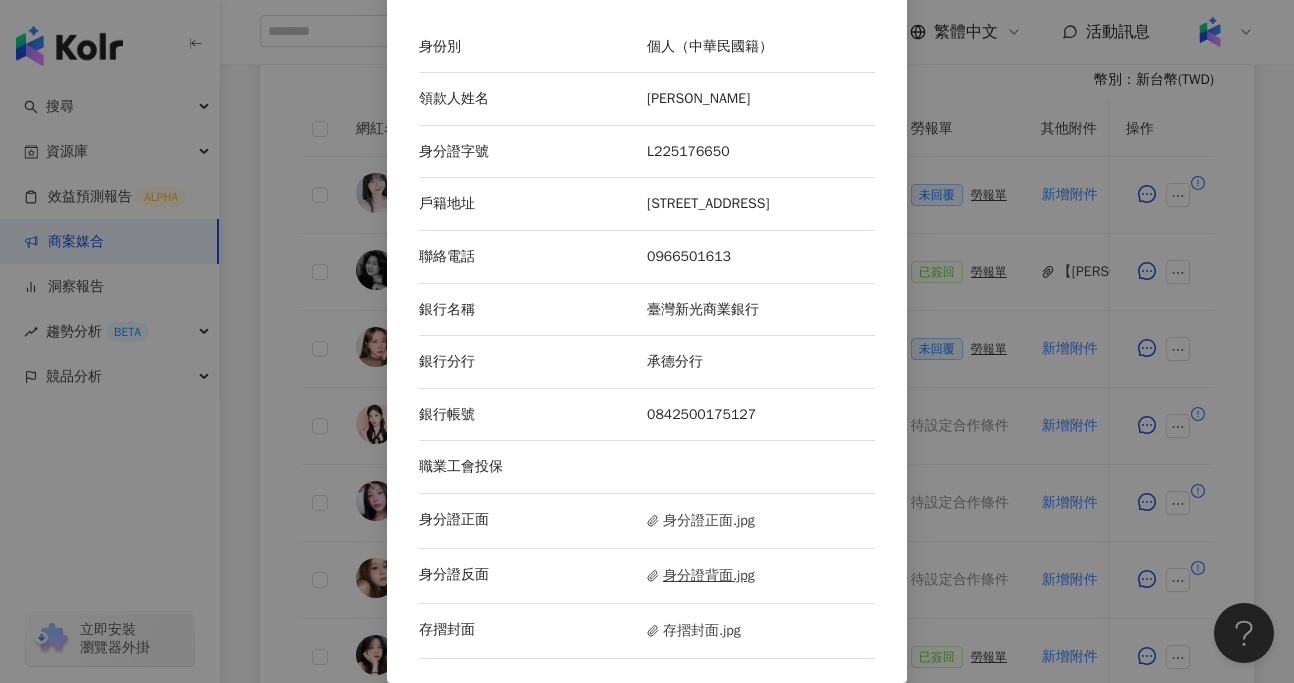 click on "身分證背面.jpg" at bounding box center [701, 576] 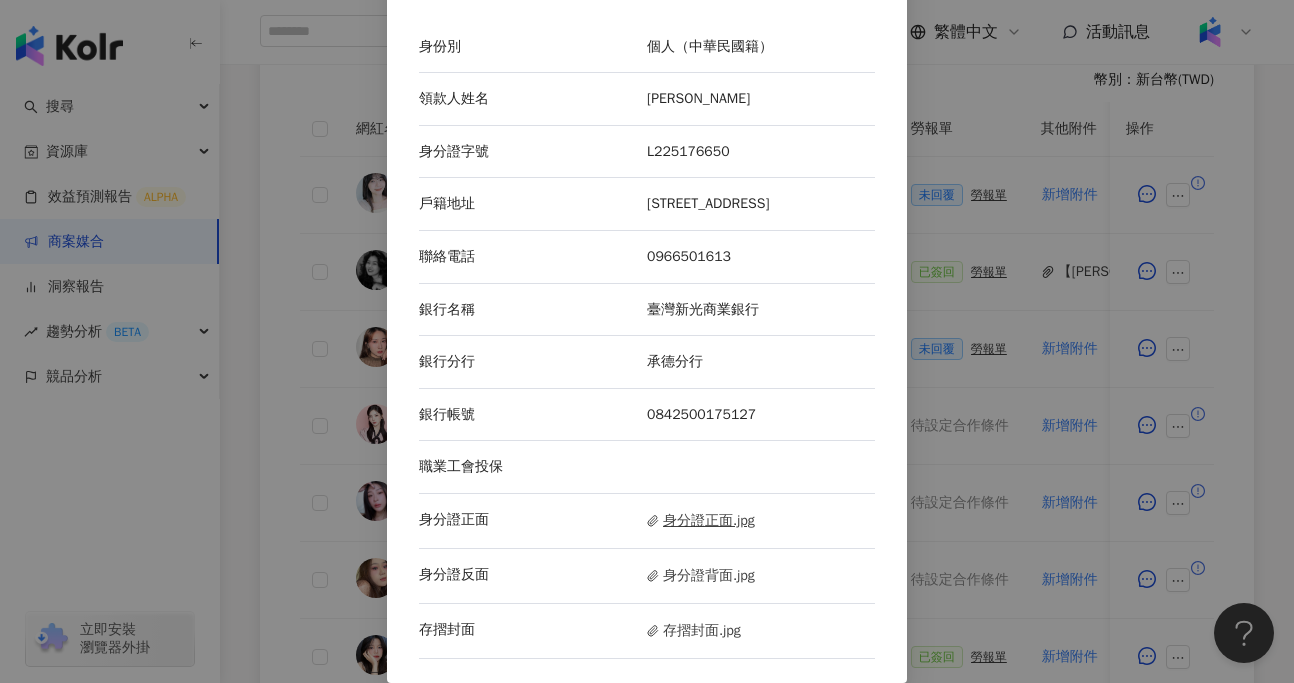 click on "身分證正面.jpg" at bounding box center (701, 521) 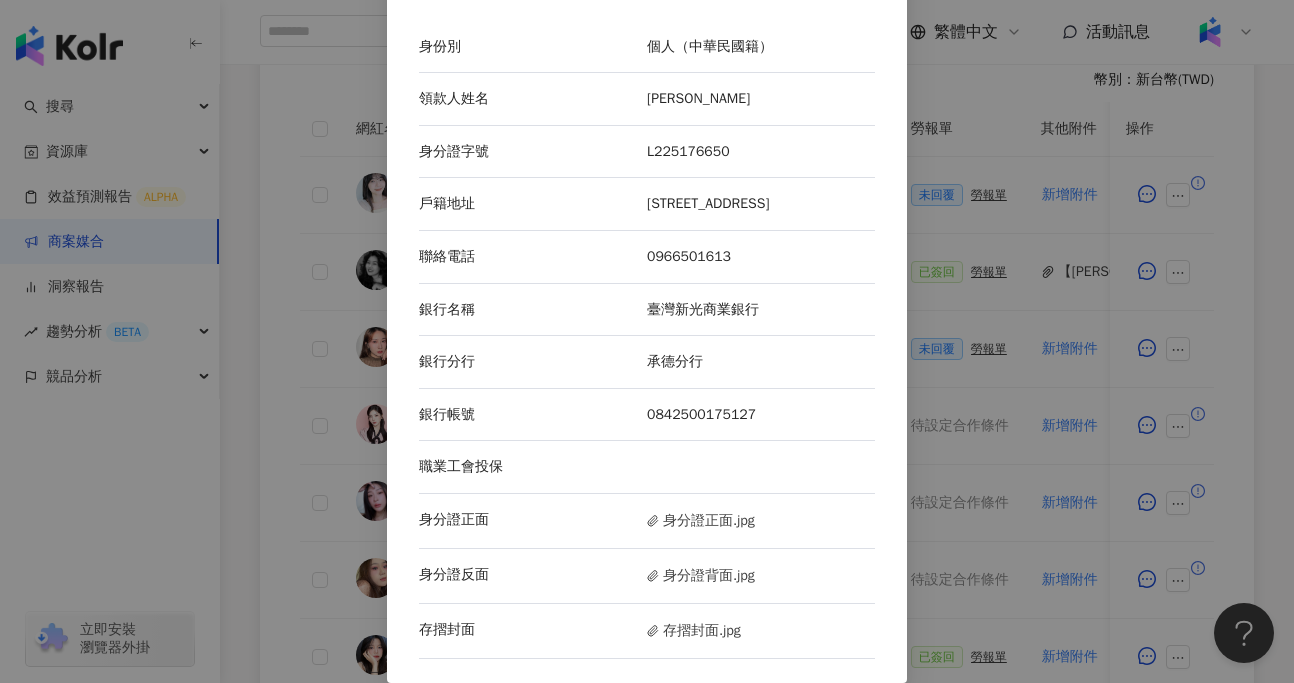 click on "帳務資訊 身份別 個人（中華民國籍） 領款人姓名 陳伃馨 身分證字號 L225176650 戶籍地址 台中市潭子區頭家路183號8樓 聯絡電話 0966501613 銀行名稱 臺灣新光商業銀行 銀行分行 承德分行 銀行帳號 0842500175127 職業工會投保 身分證正面 身分證正面.jpg 身分證反面 身分證背面.jpg 存摺封面 存摺封面.jpg" at bounding box center (647, 341) 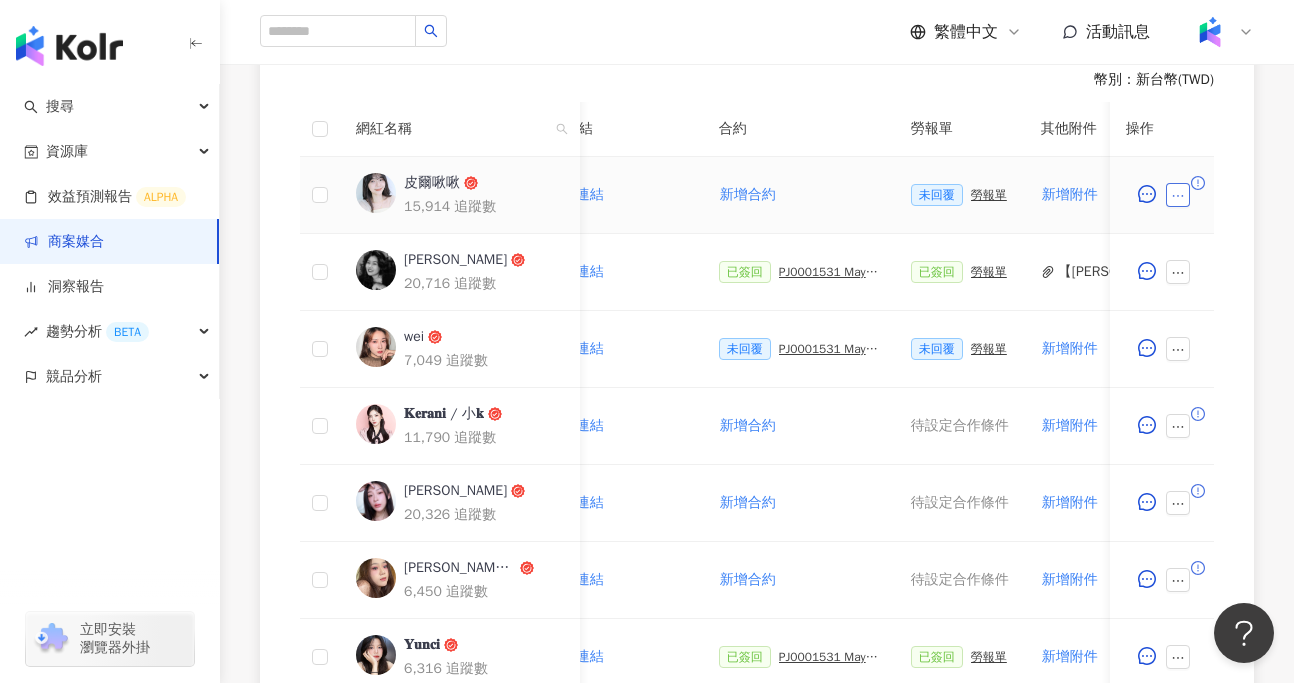 click 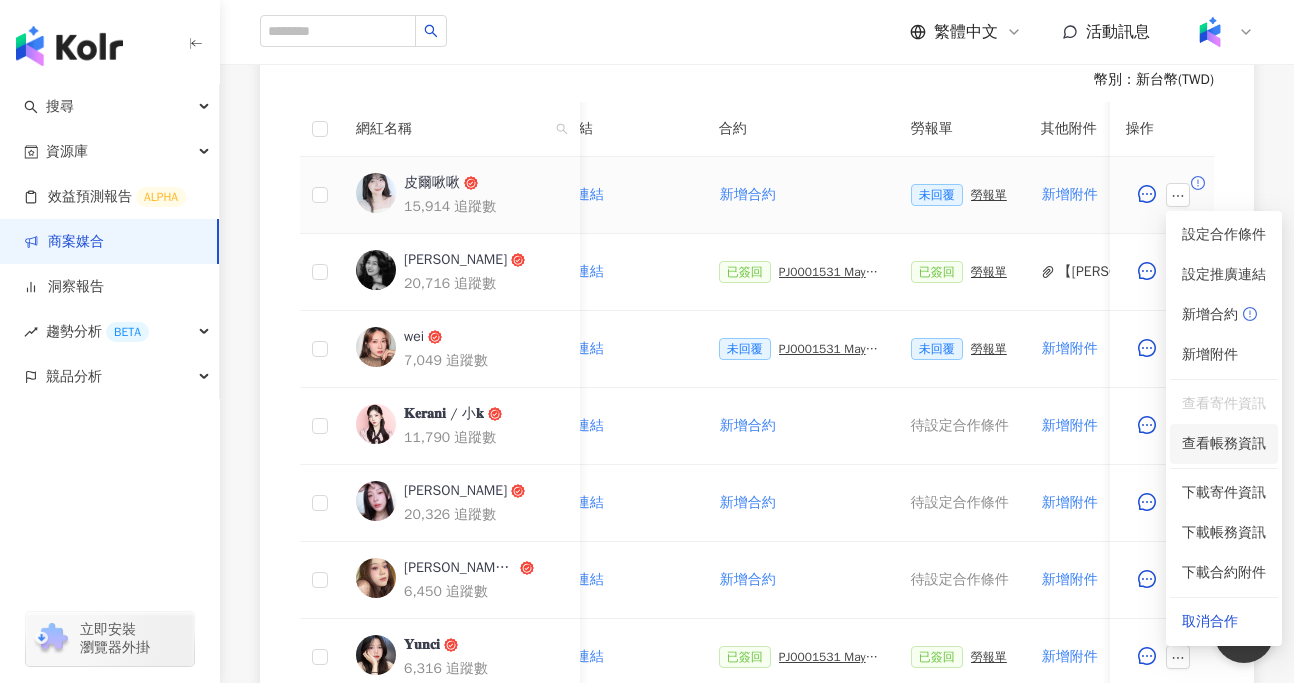 click on "查看帳務資訊" at bounding box center [1224, 444] 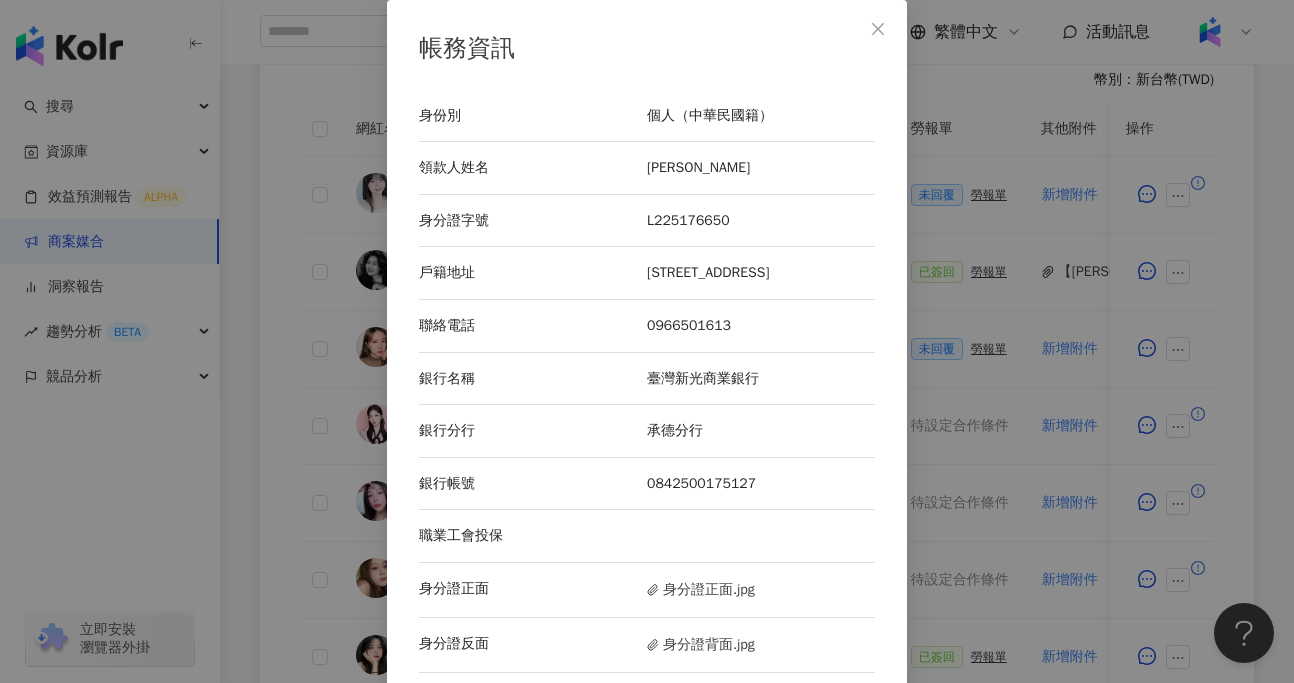 scroll, scrollTop: 69, scrollLeft: 0, axis: vertical 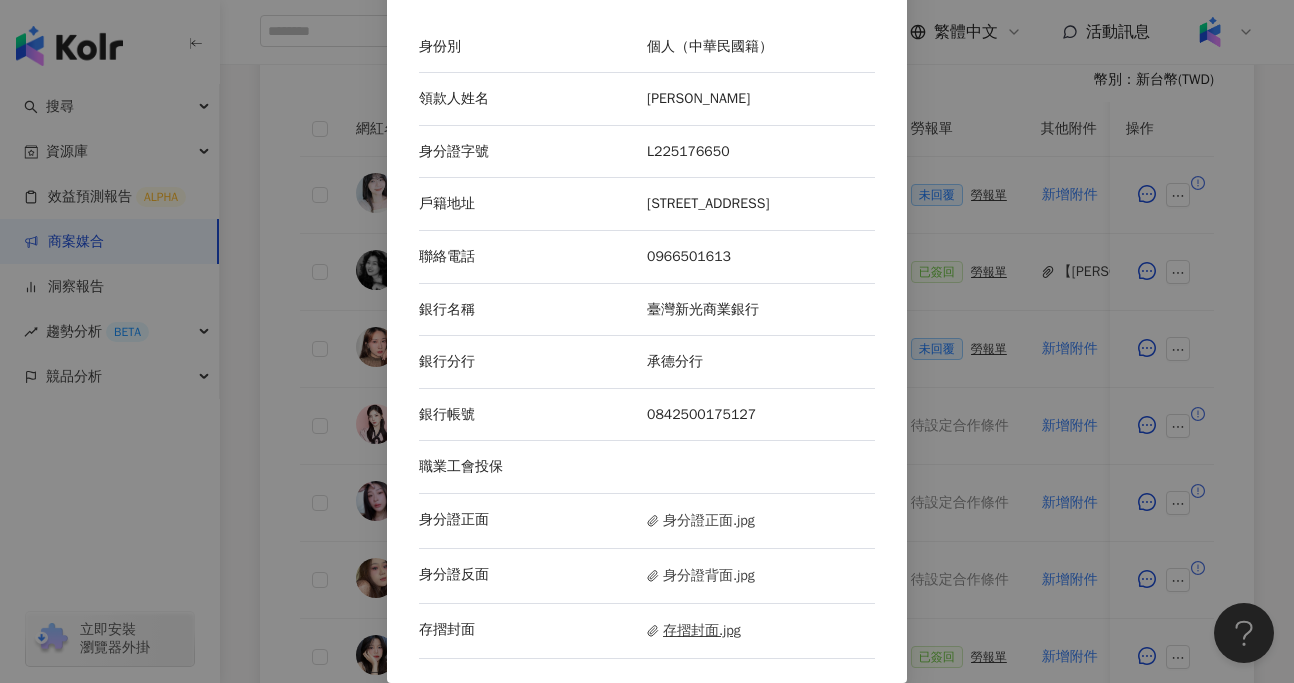 click on "存摺封面.jpg" at bounding box center (694, 631) 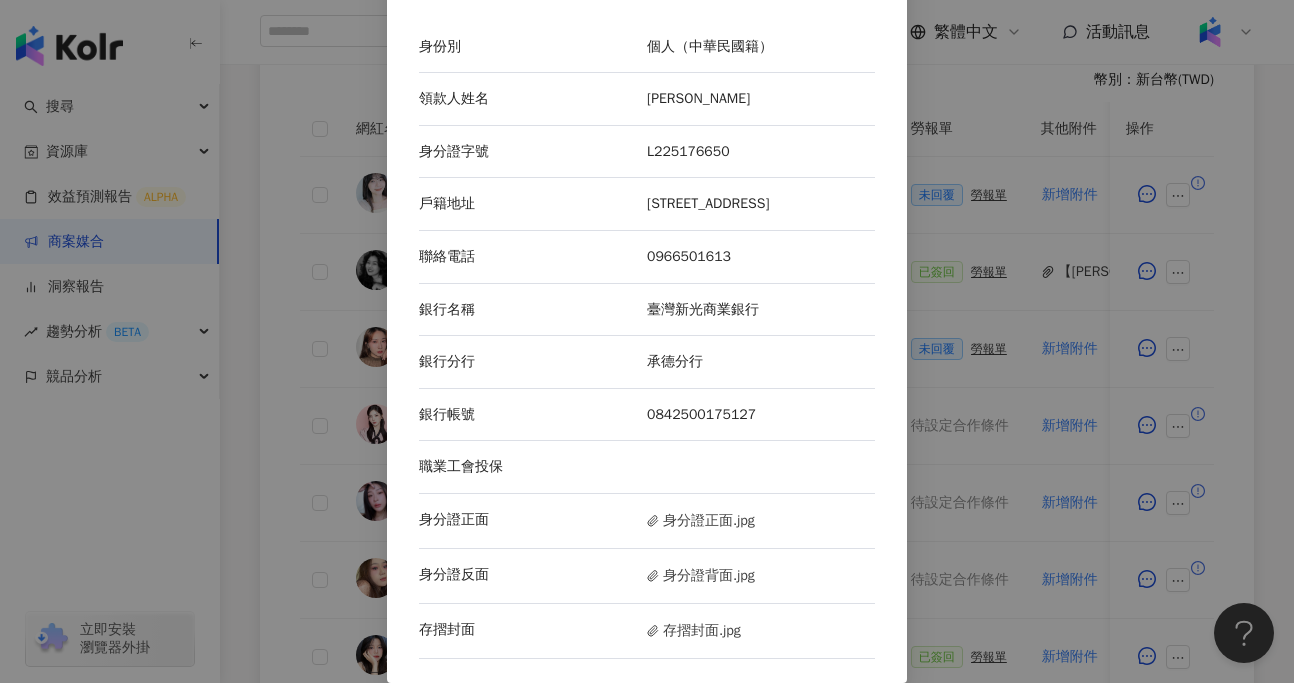 click on "帳務資訊 身份別 個人（中華民國籍） 領款人姓名 陳伃馨 身分證字號 L225176650 戶籍地址 台中市潭子區頭家路183號8樓 聯絡電話 0966501613 銀行名稱 臺灣新光商業銀行 銀行分行 承德分行 銀行帳號 0842500175127 職業工會投保 身分證正面 身分證正面.jpg 身分證反面 身分證背面.jpg 存摺封面 存摺封面.jpg" at bounding box center (647, 341) 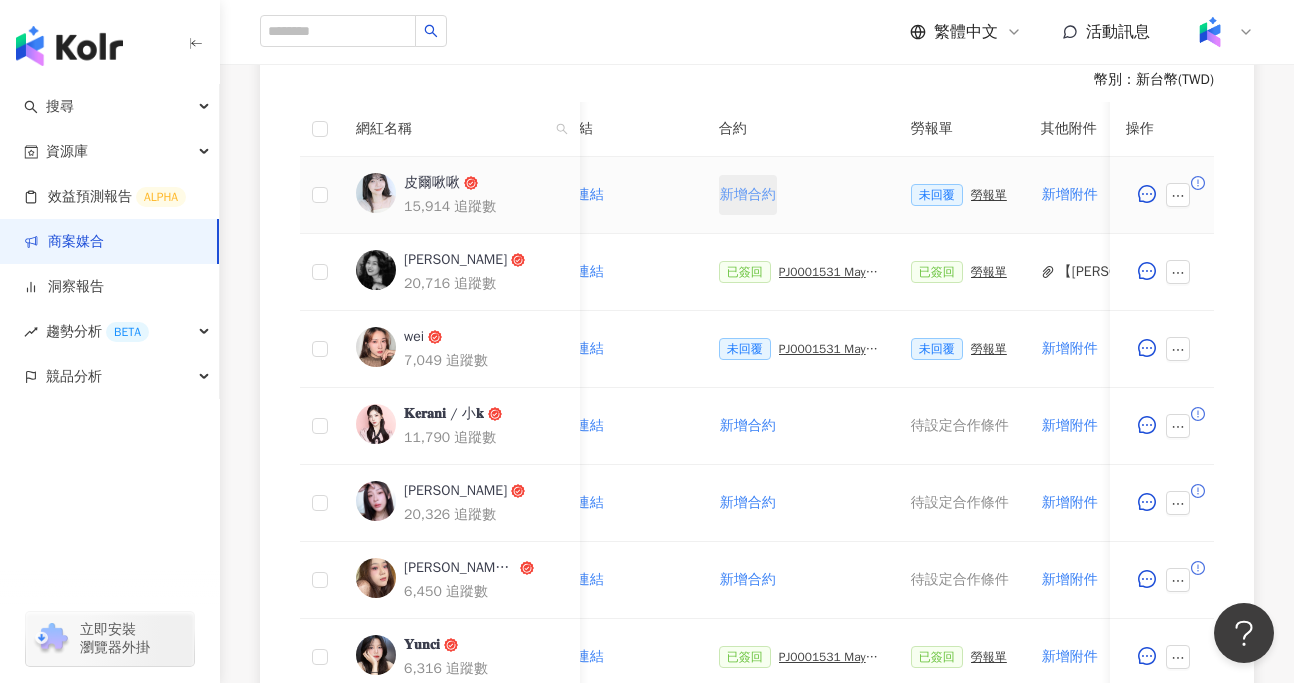 click on "新增合約" at bounding box center (748, 195) 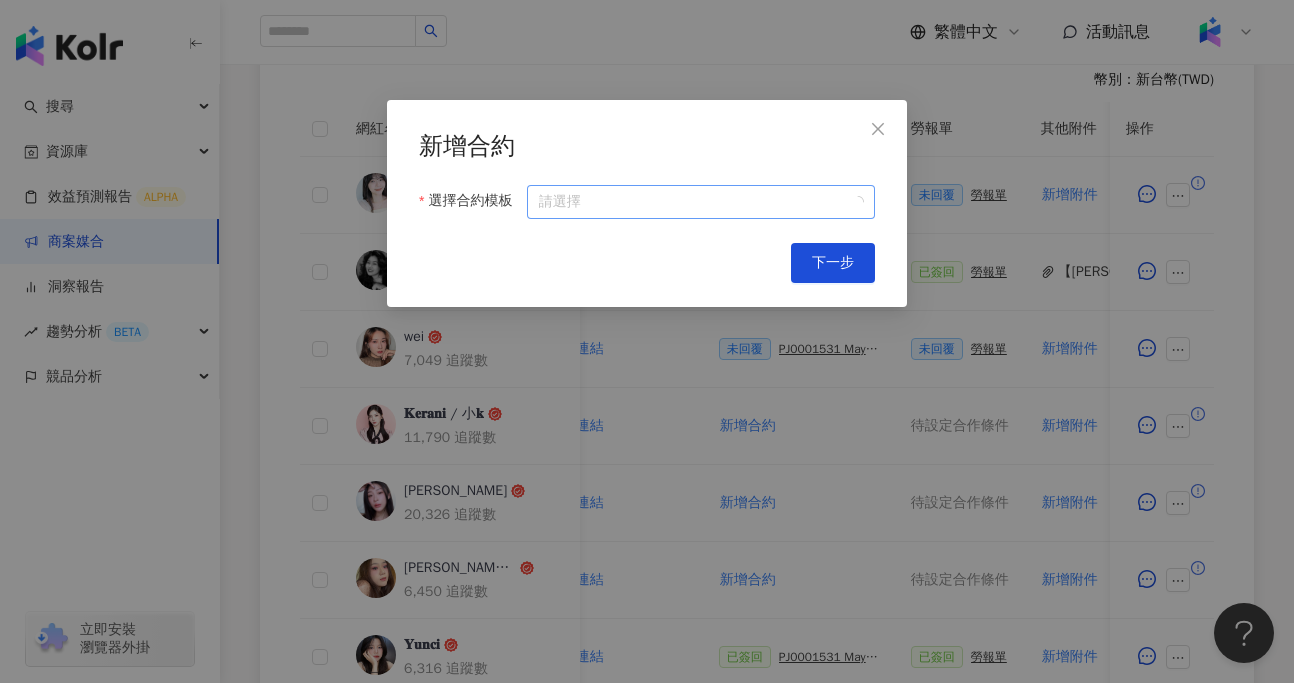 click on "選擇合約模板" at bounding box center [701, 202] 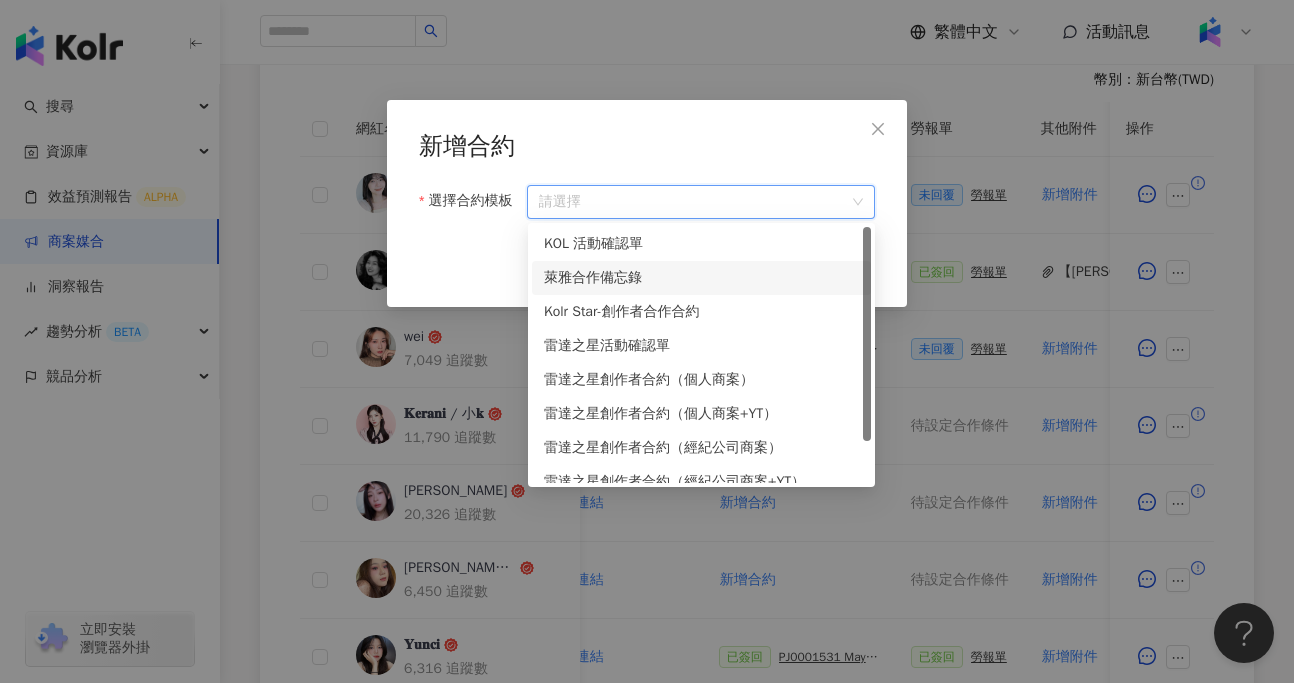 click on "萊雅合作備忘錄" at bounding box center (701, 278) 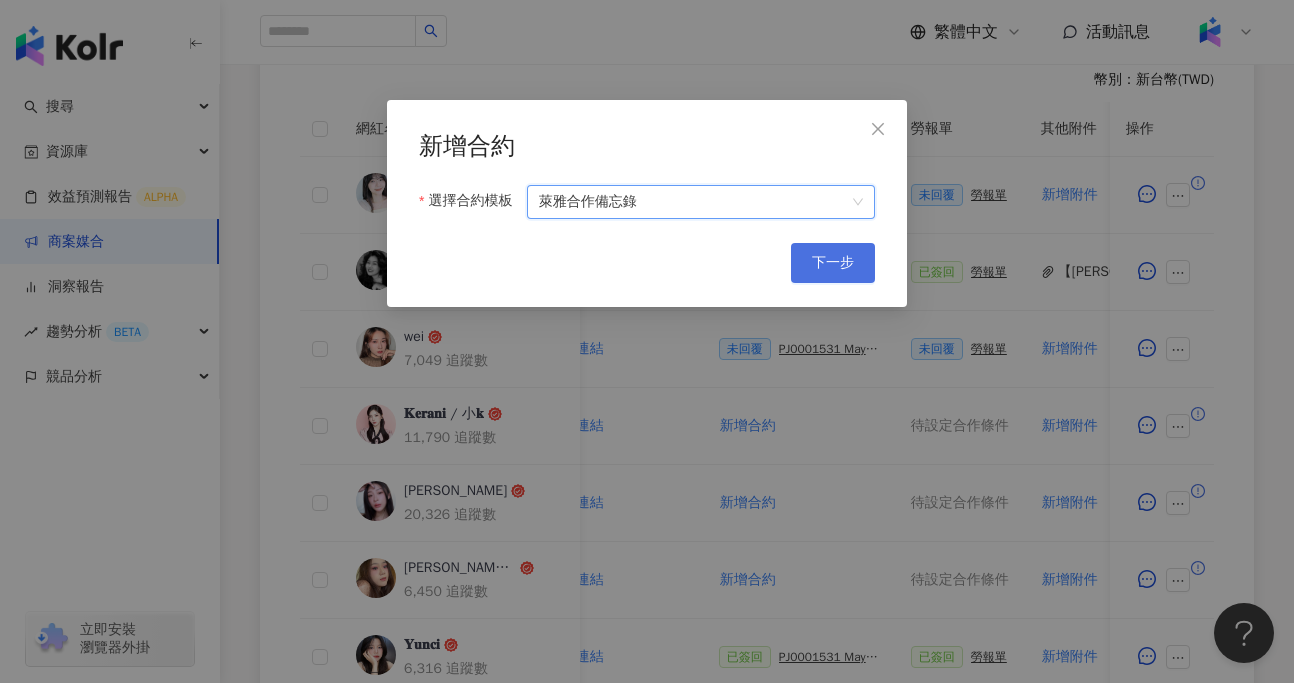 click on "下一步" at bounding box center (833, 263) 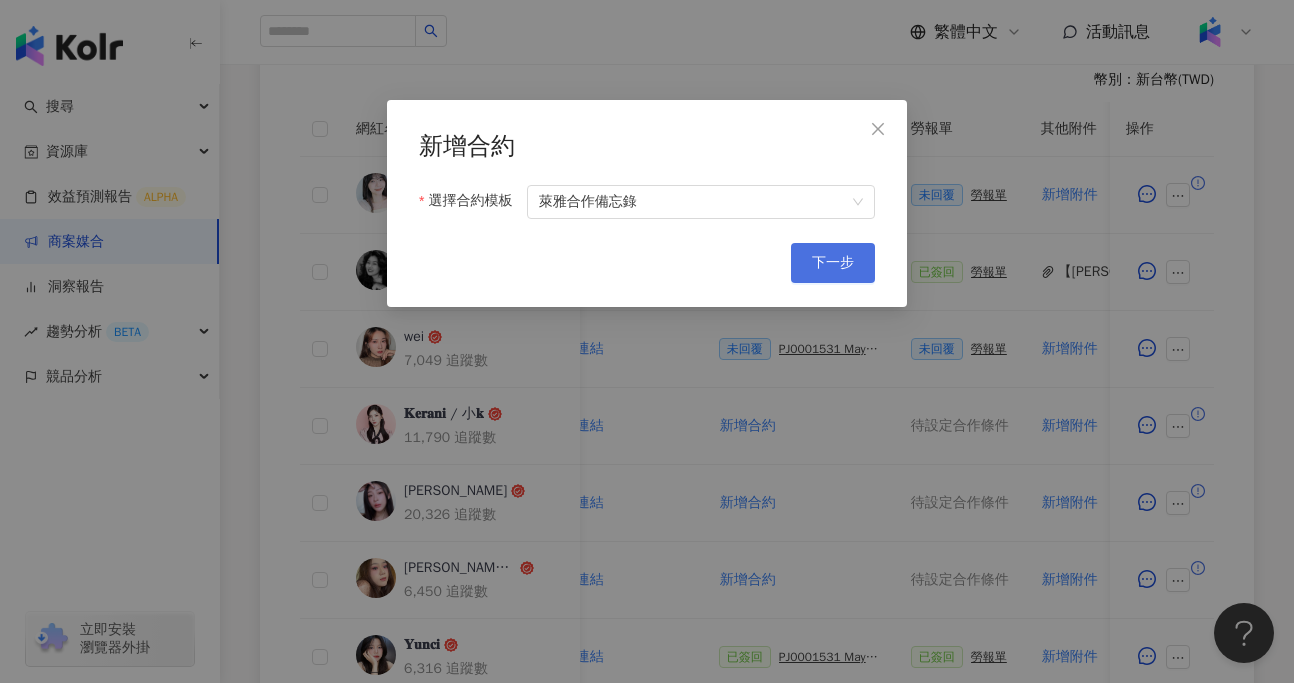 scroll, scrollTop: 0, scrollLeft: 0, axis: both 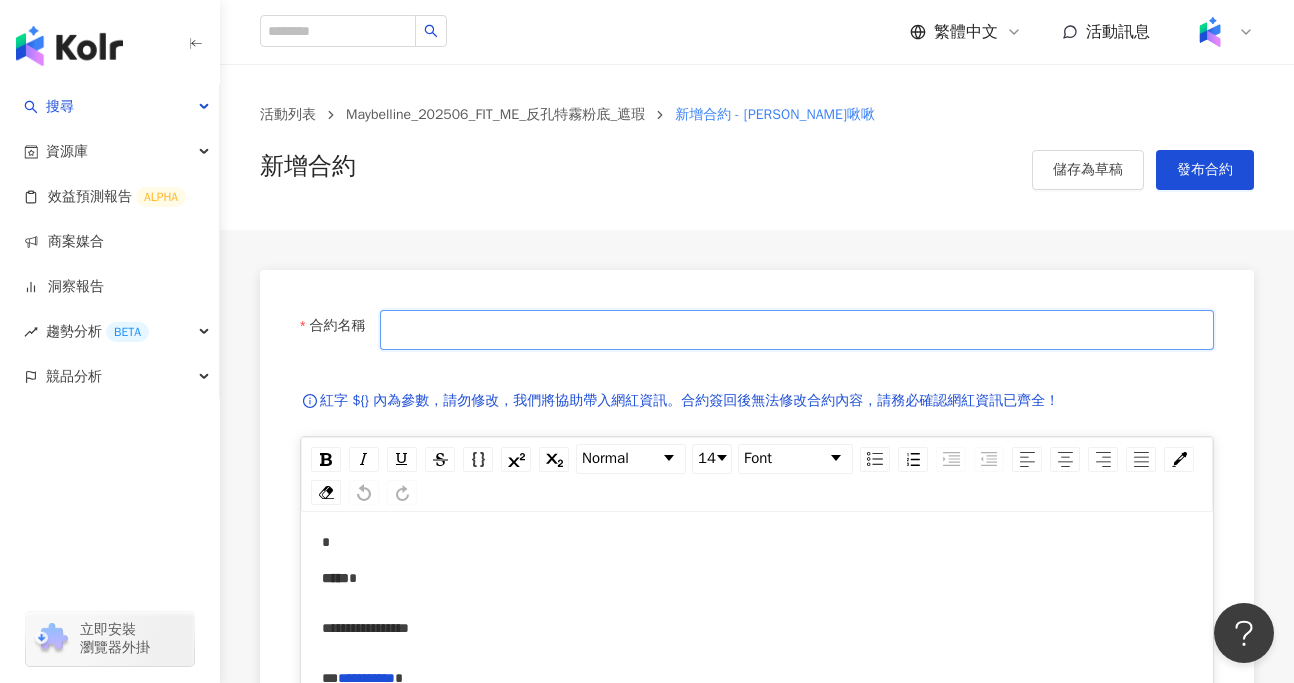 click on "合約名稱" at bounding box center (797, 330) 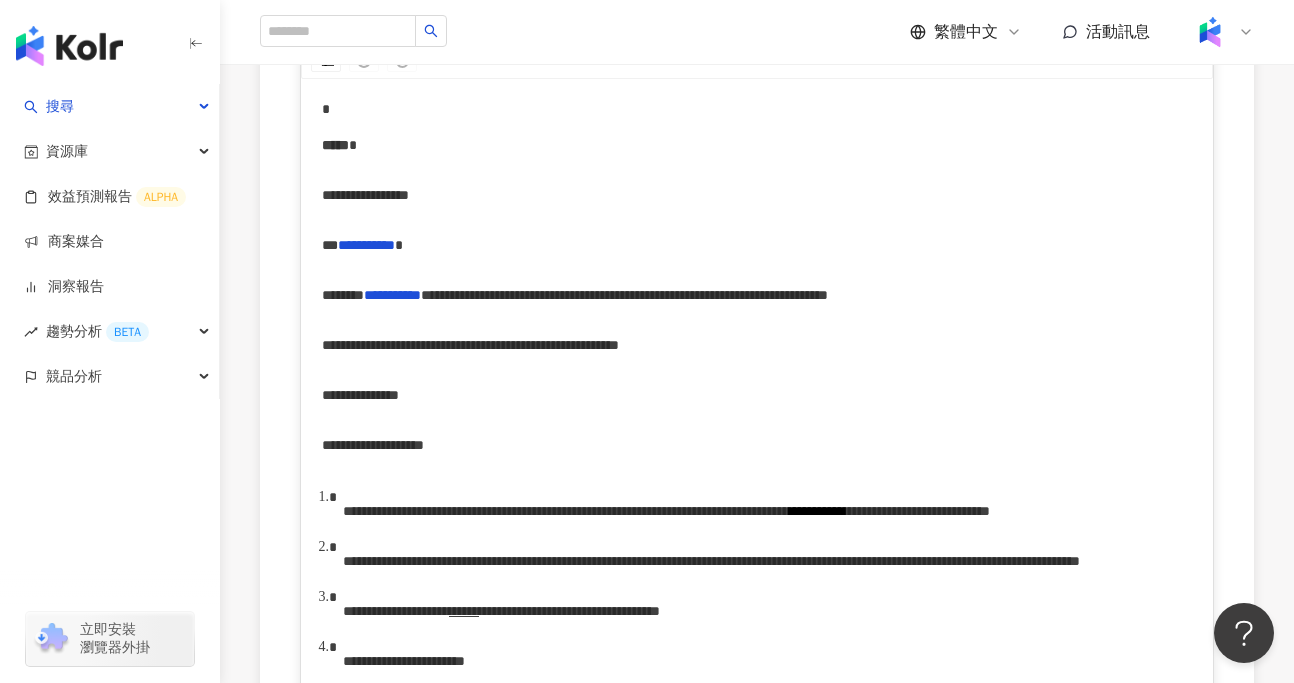 scroll, scrollTop: 438, scrollLeft: 0, axis: vertical 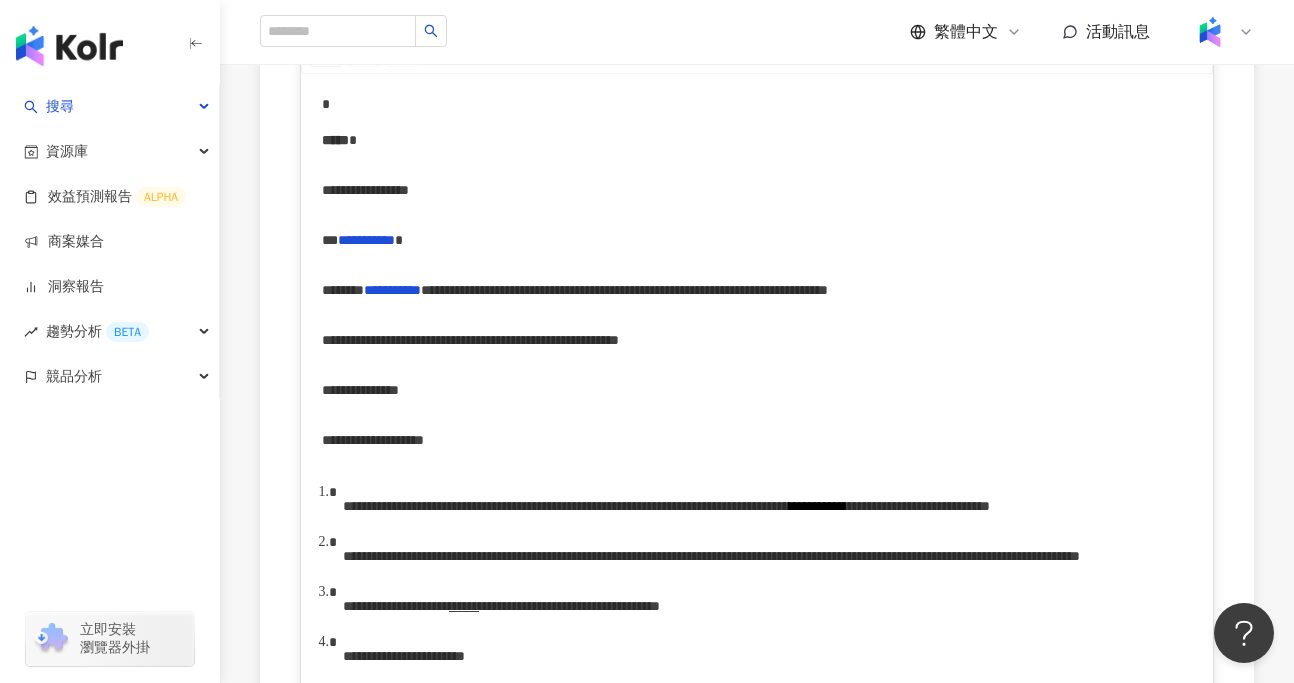 click on "**********" at bounding box center [624, 290] 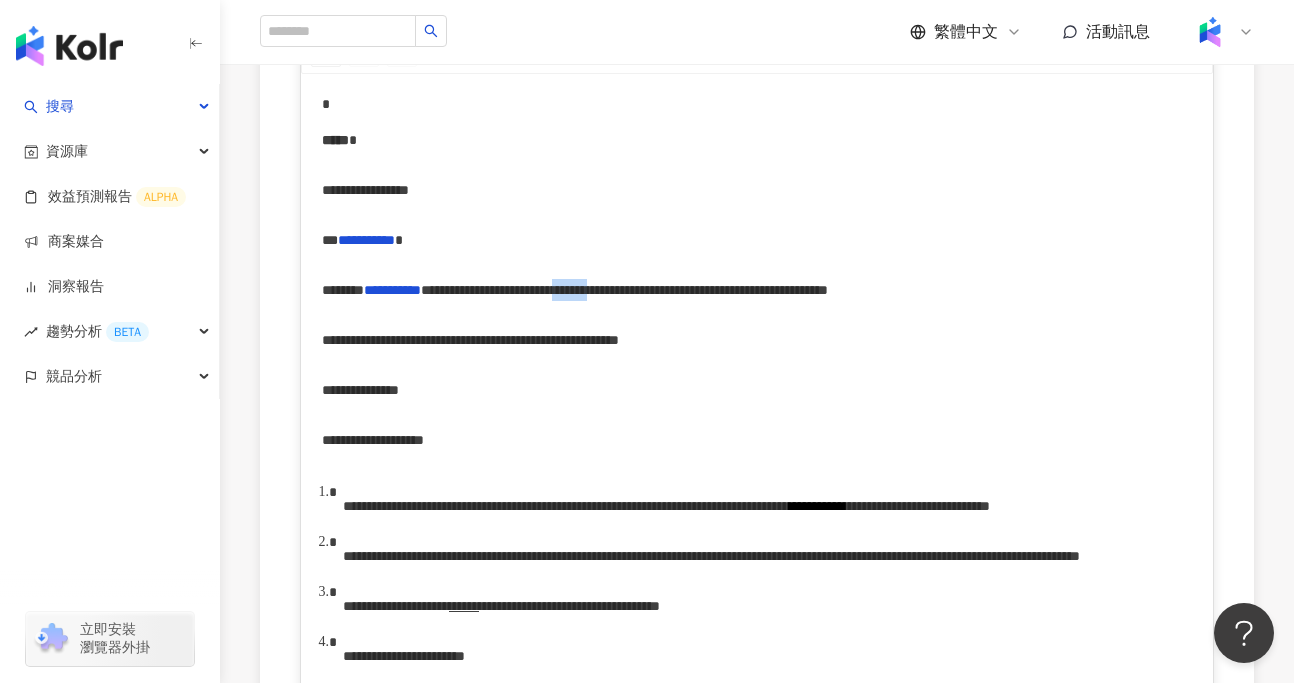 click on "**********" at bounding box center [624, 290] 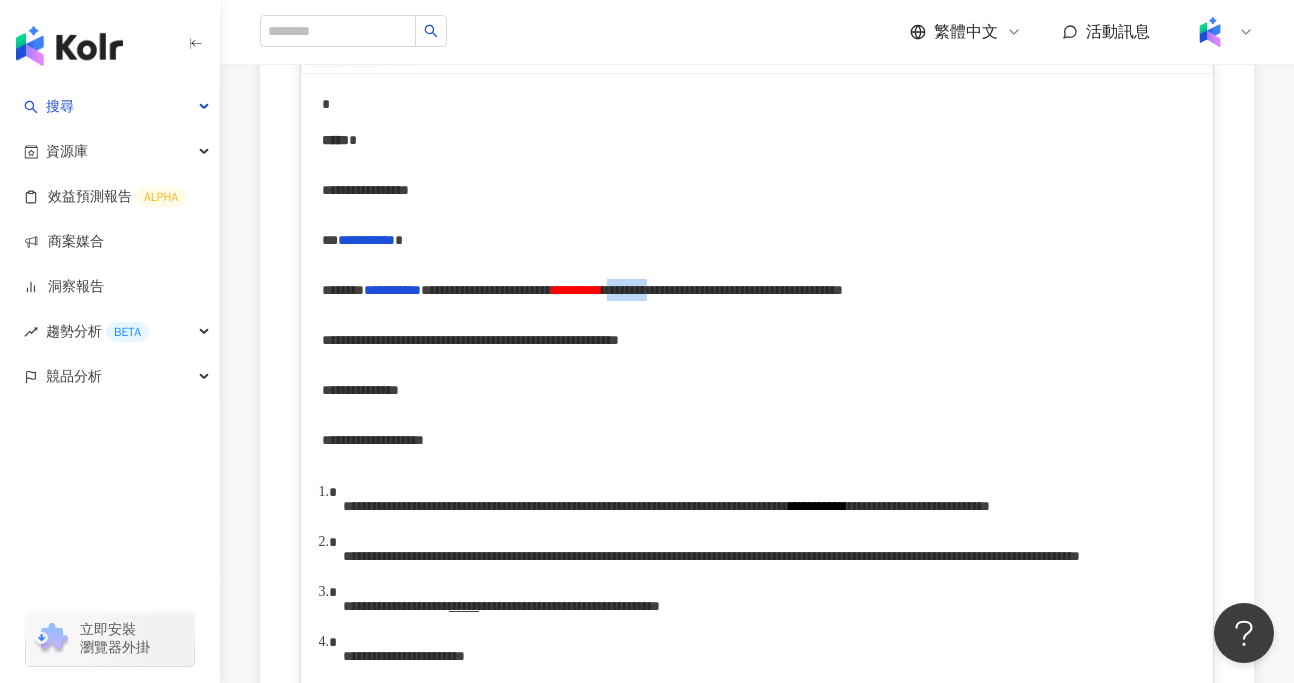 click on "**********" at bounding box center [722, 290] 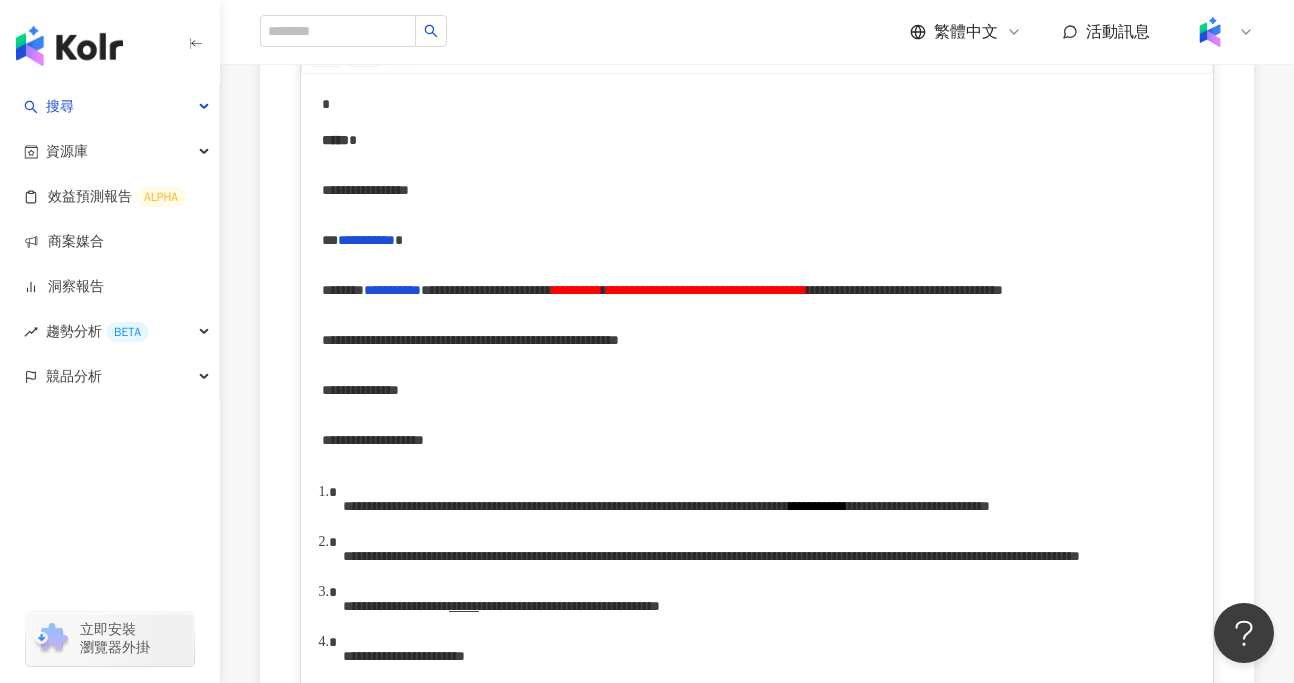 click on "**********" at bounding box center (478, 340) 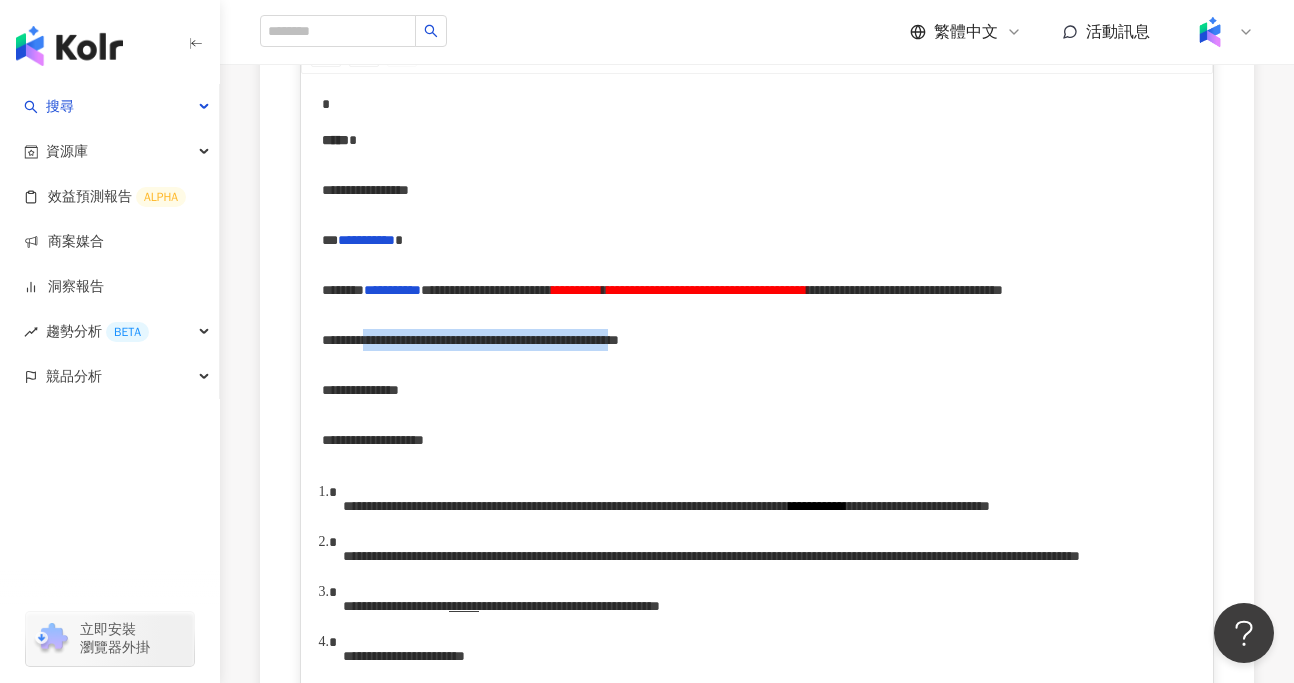 click on "**********" at bounding box center (478, 340) 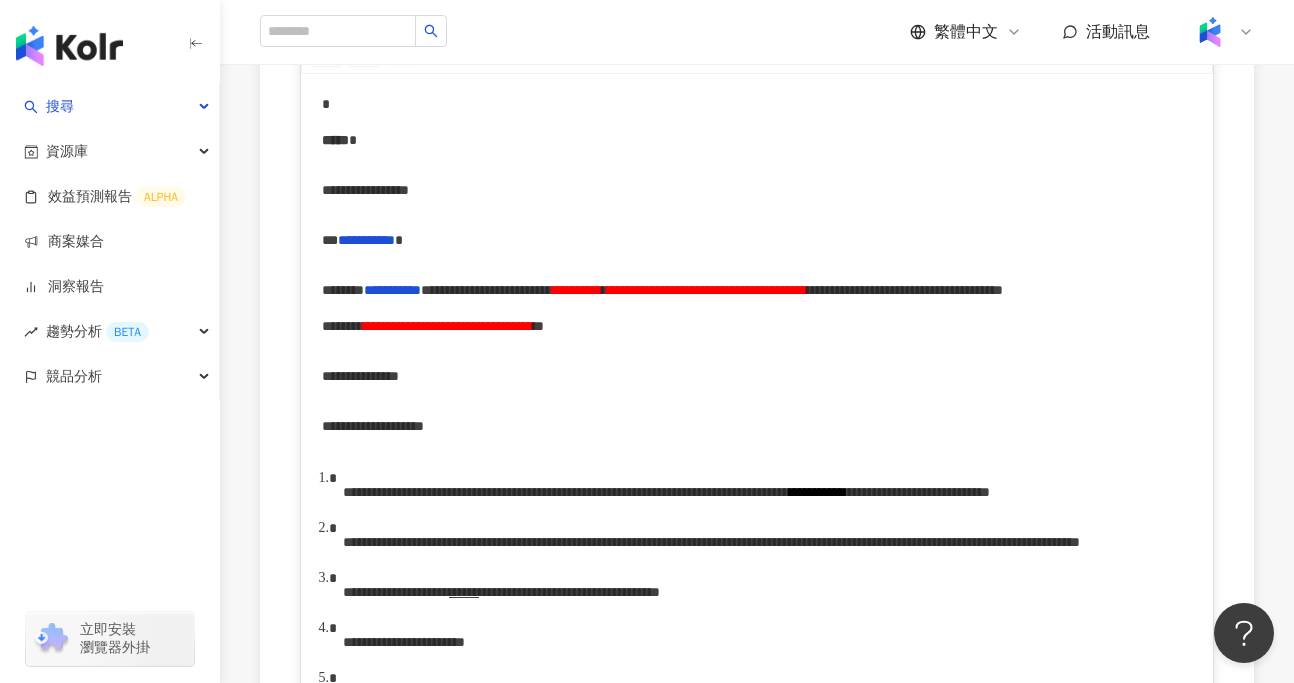 click on "**********" at bounding box center (448, 326) 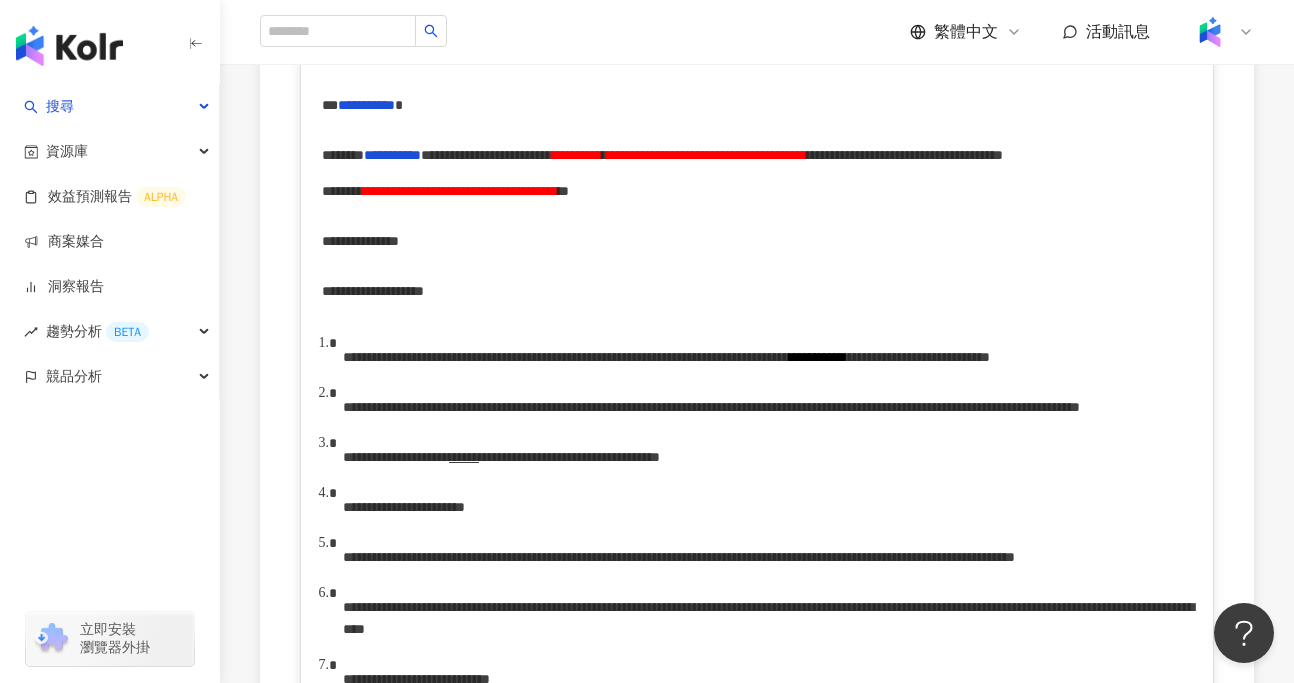 scroll, scrollTop: 596, scrollLeft: 0, axis: vertical 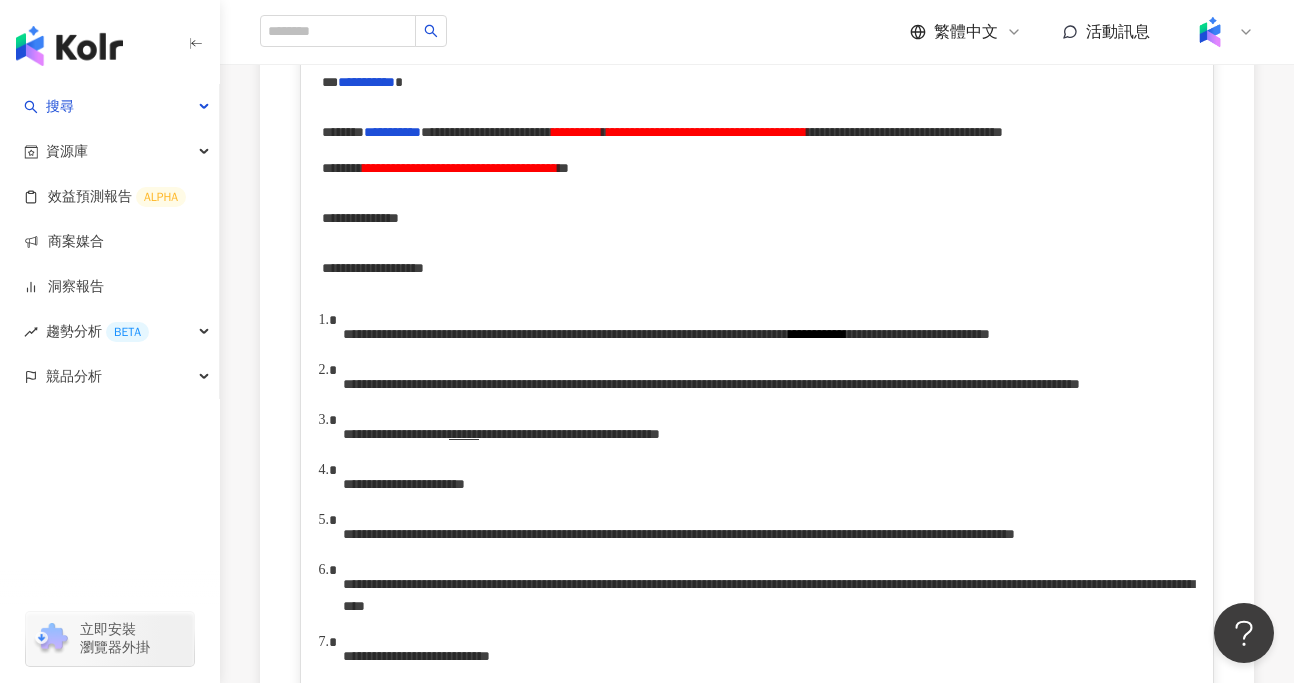 click on "**********" at bounding box center (566, 334) 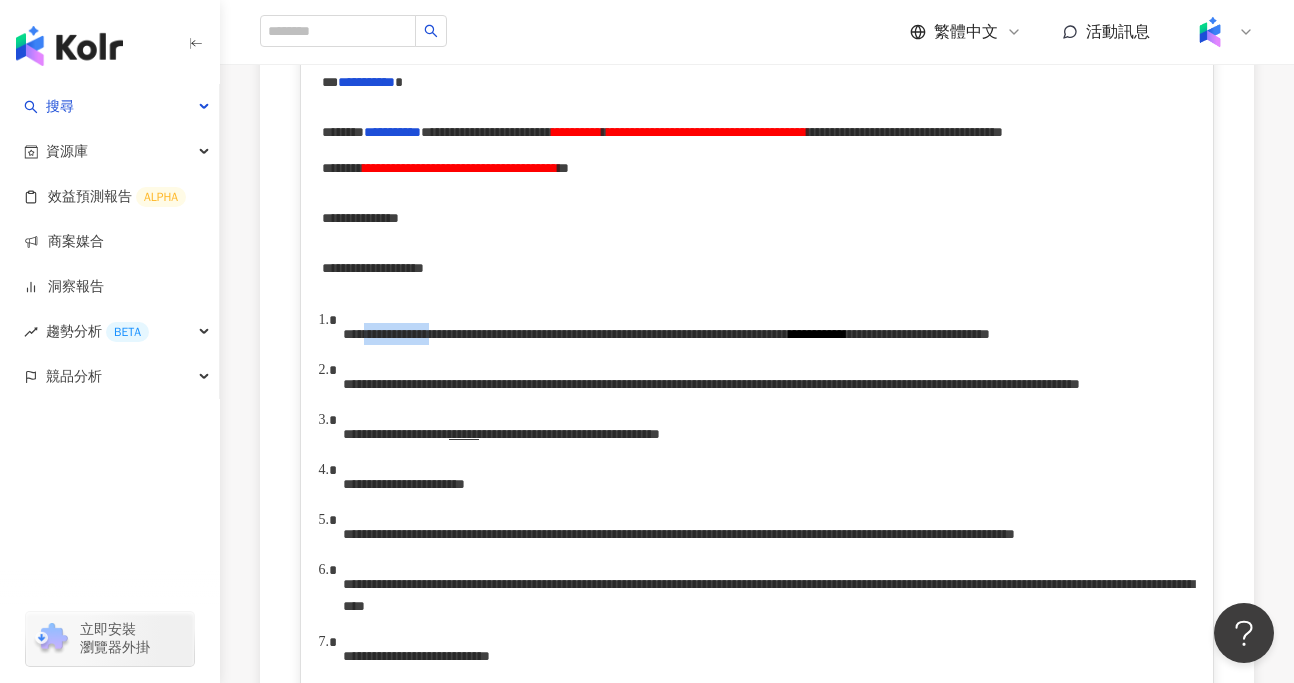 click on "**********" at bounding box center (566, 334) 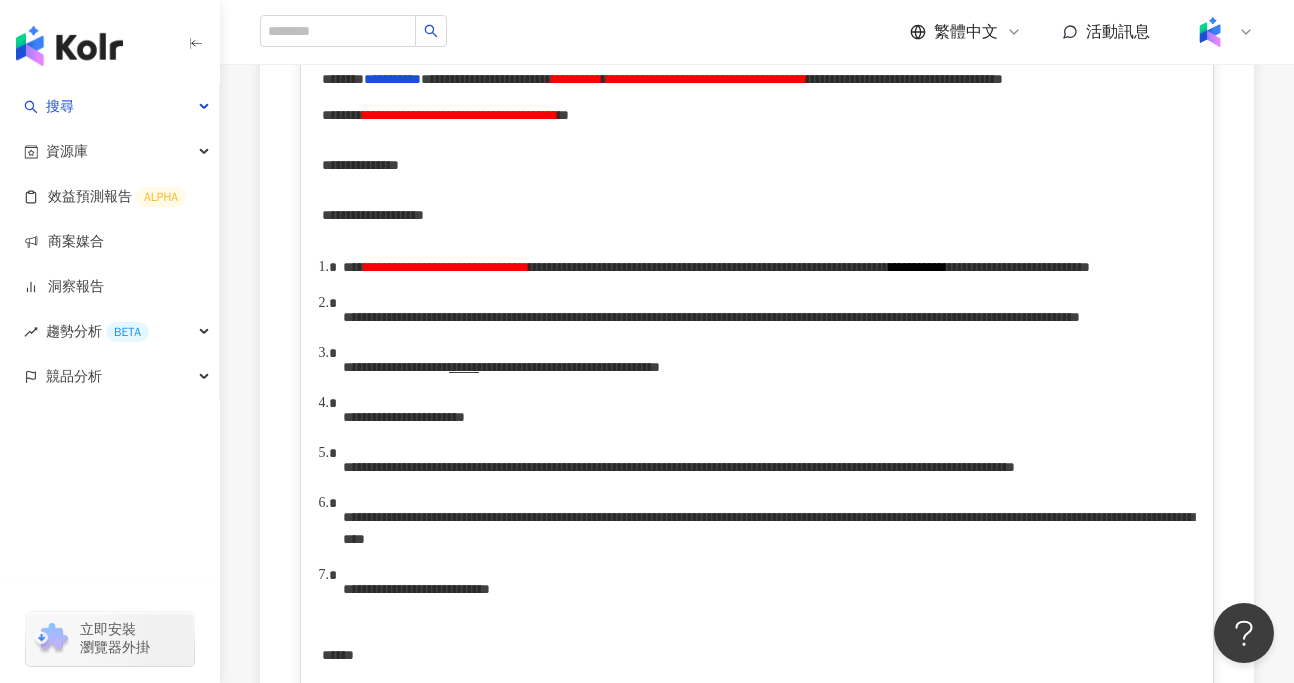 scroll, scrollTop: 655, scrollLeft: 0, axis: vertical 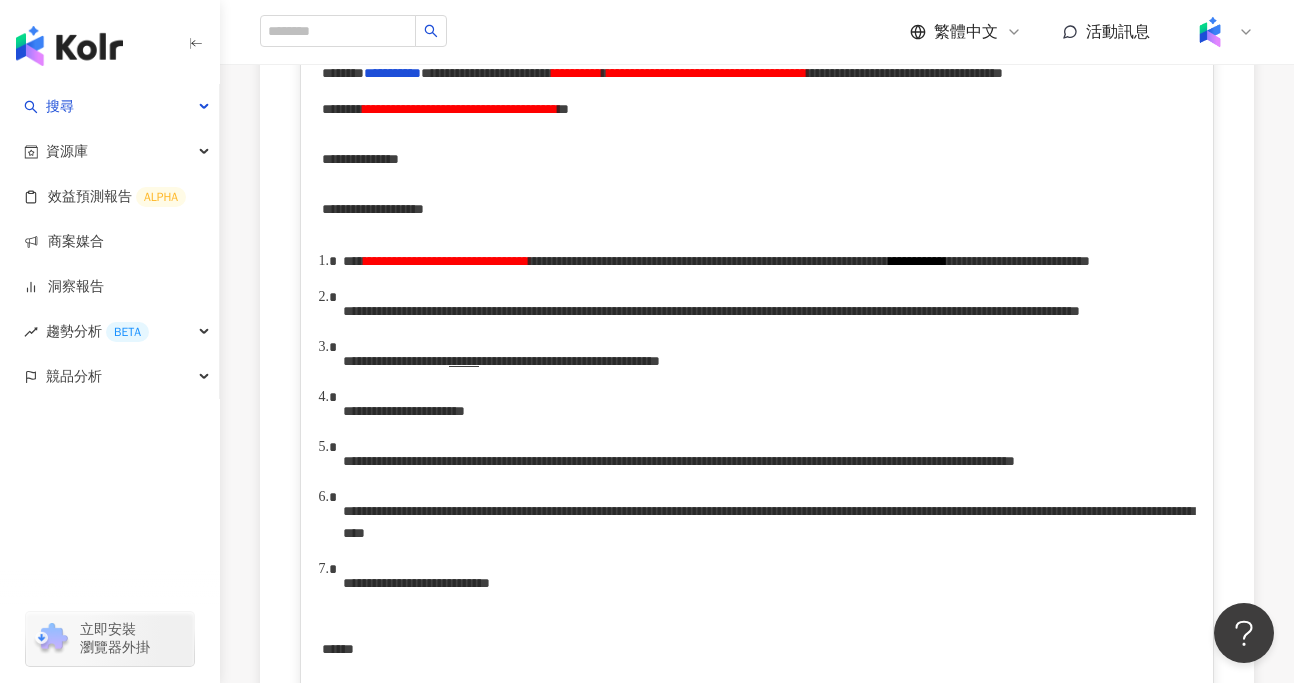 click on "**********" at bounding box center [709, 261] 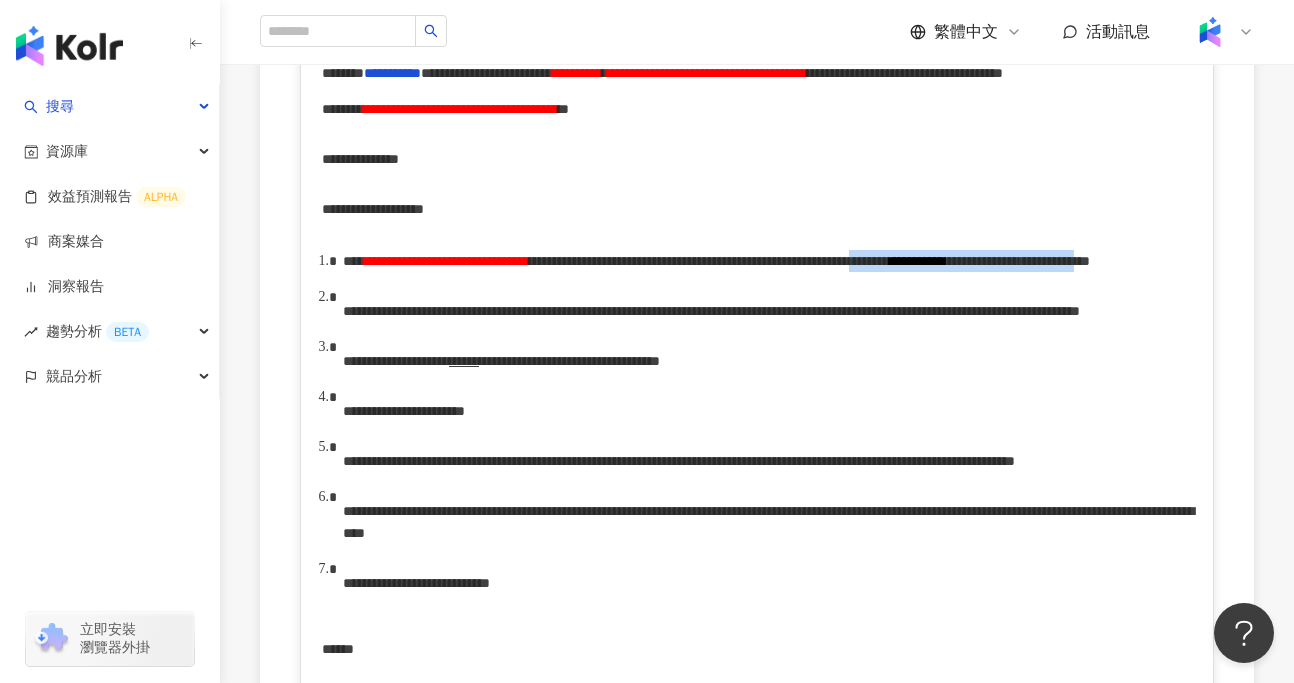 click on "**********" at bounding box center [1049, 261] 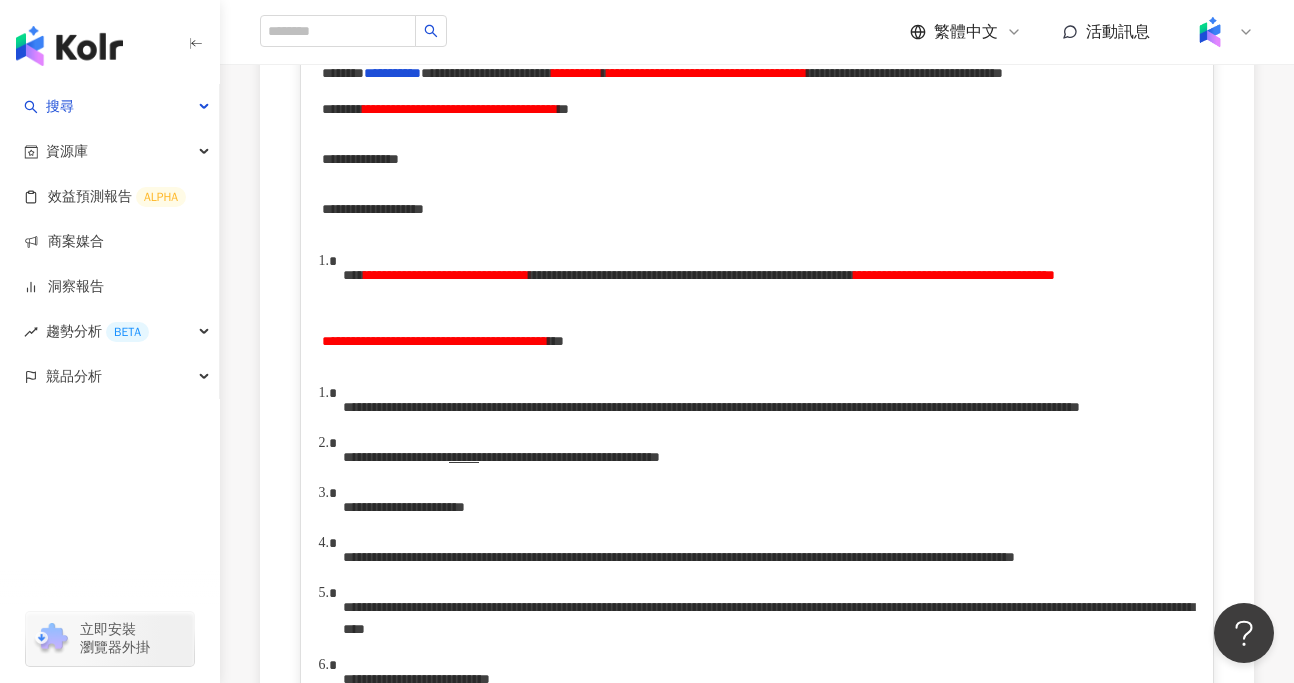 click on "**********" at bounding box center [435, 341] 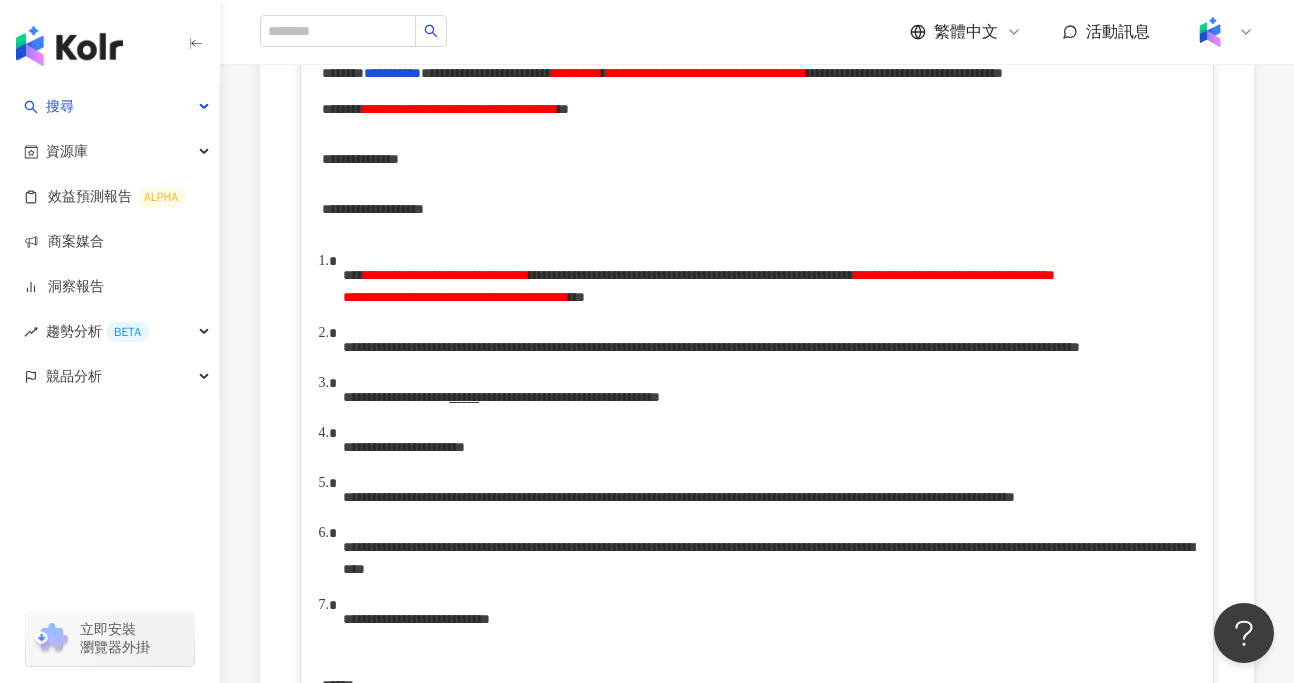 click on "**********" at bounding box center (699, 286) 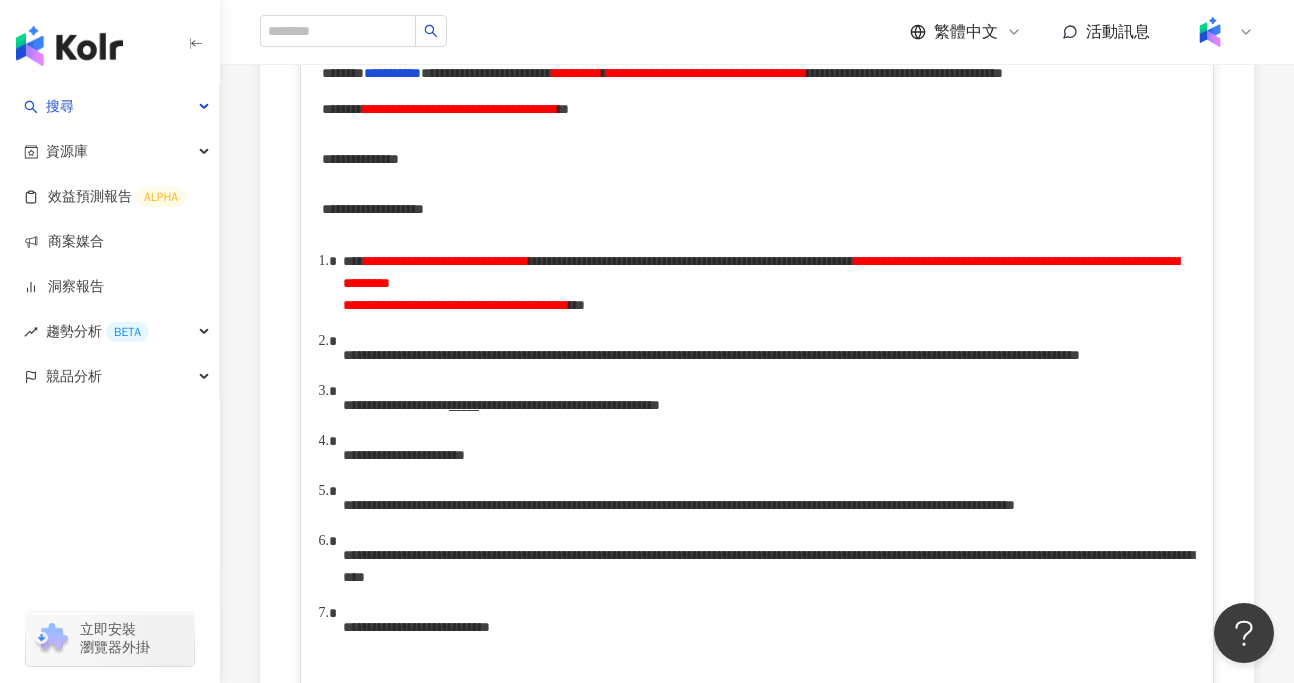 click on "**********" at bounding box center (761, 283) 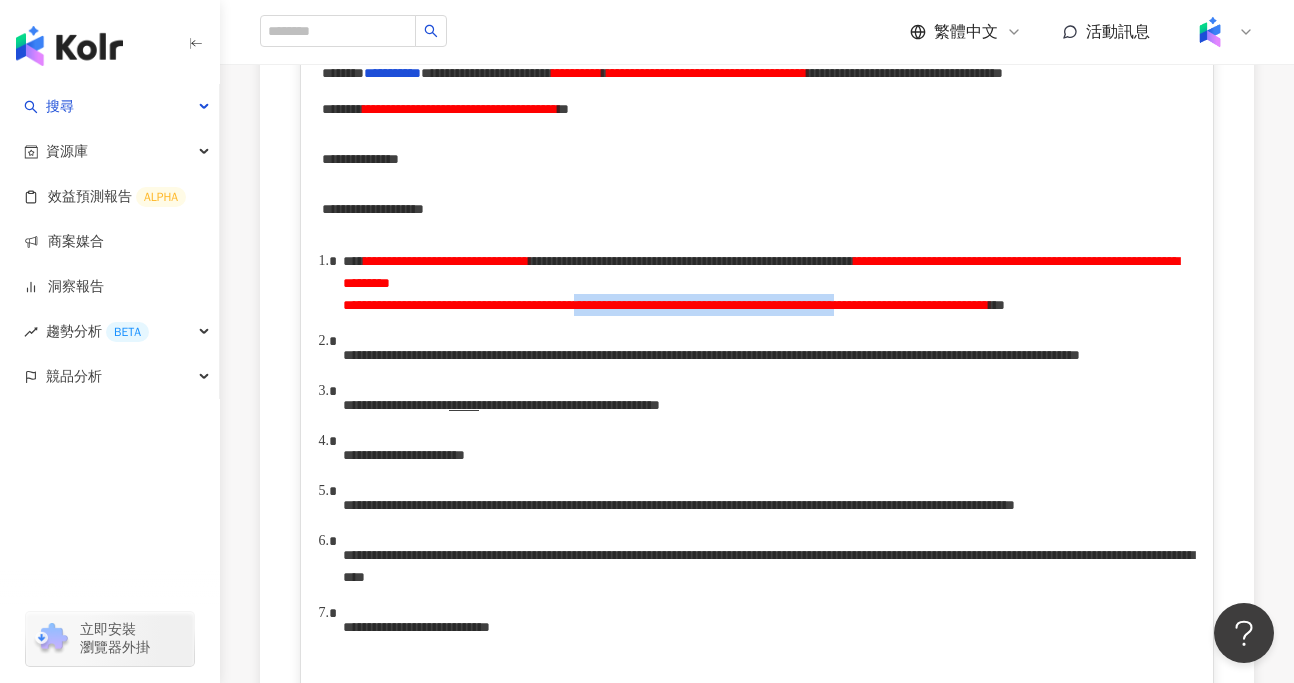 click on "**********" at bounding box center (761, 283) 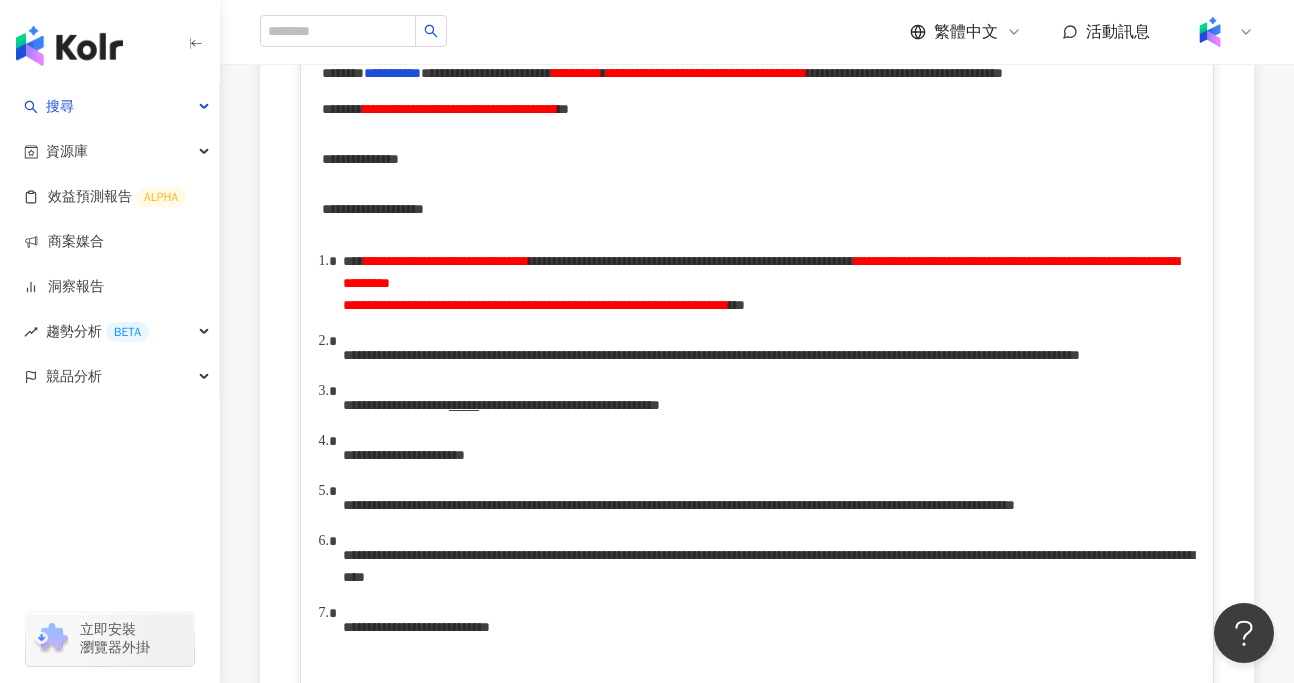 click on "**********" at bounding box center [711, 355] 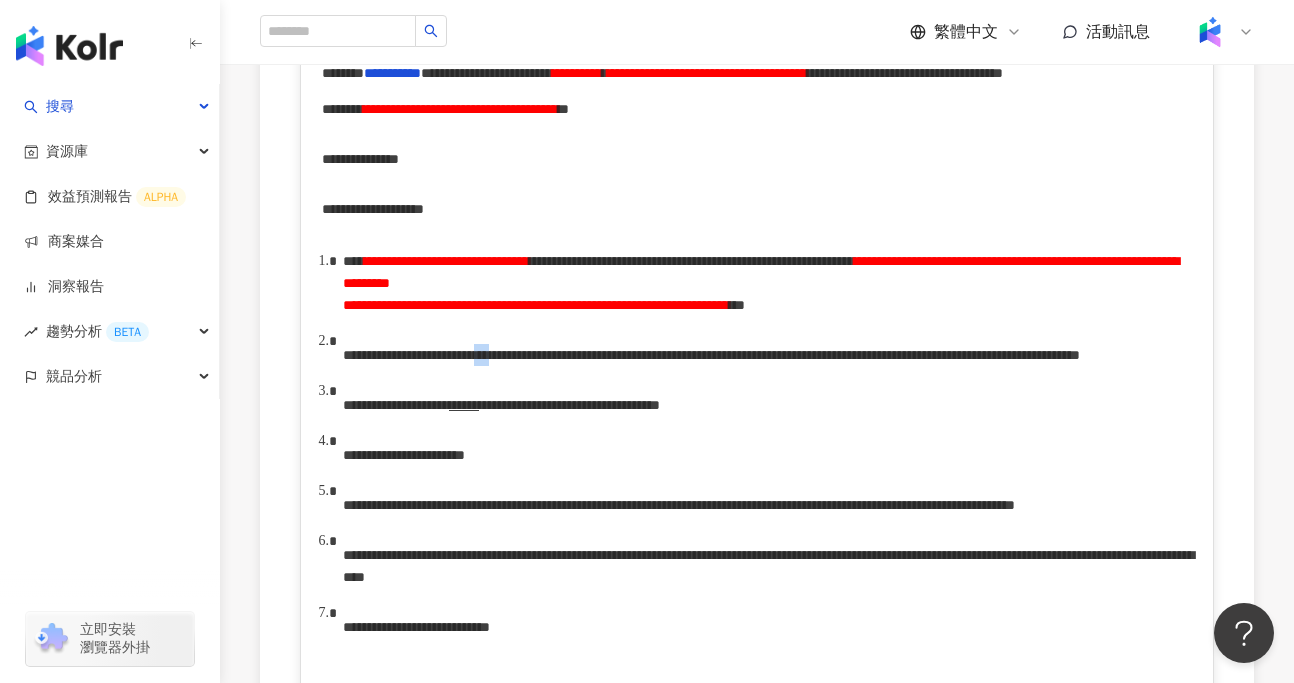 click on "**********" at bounding box center (711, 355) 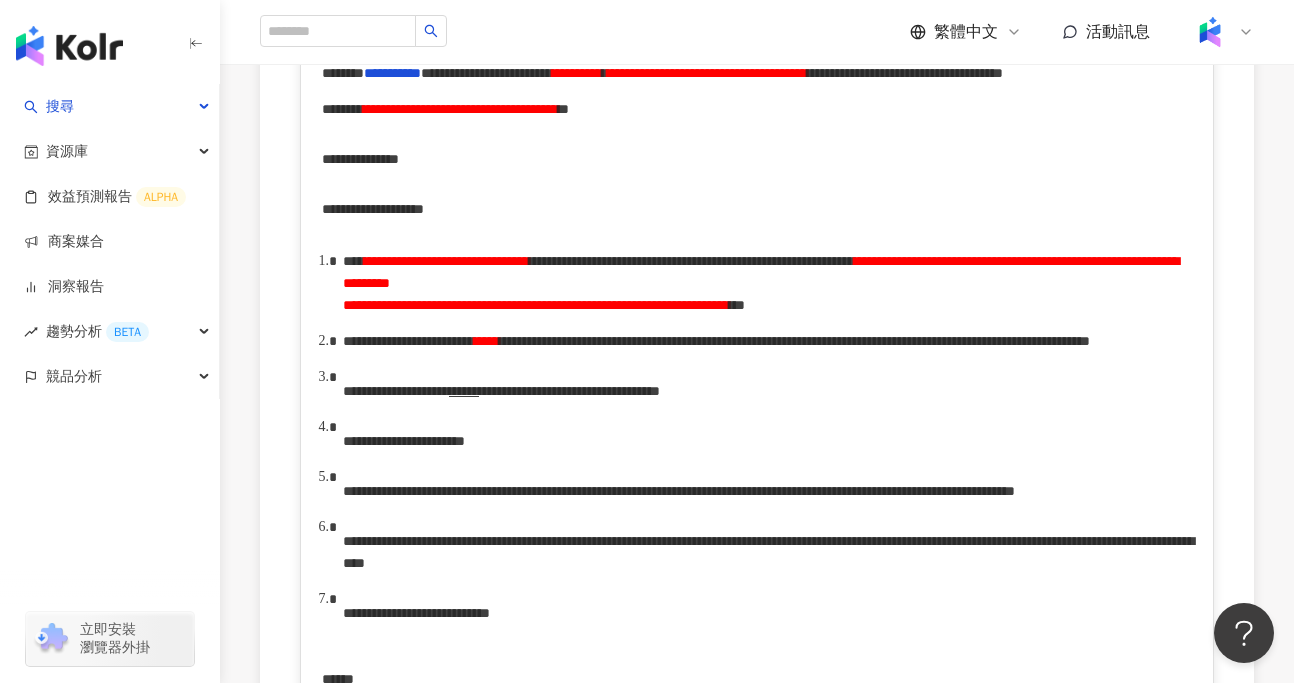 click on "**********" at bounding box center [794, 341] 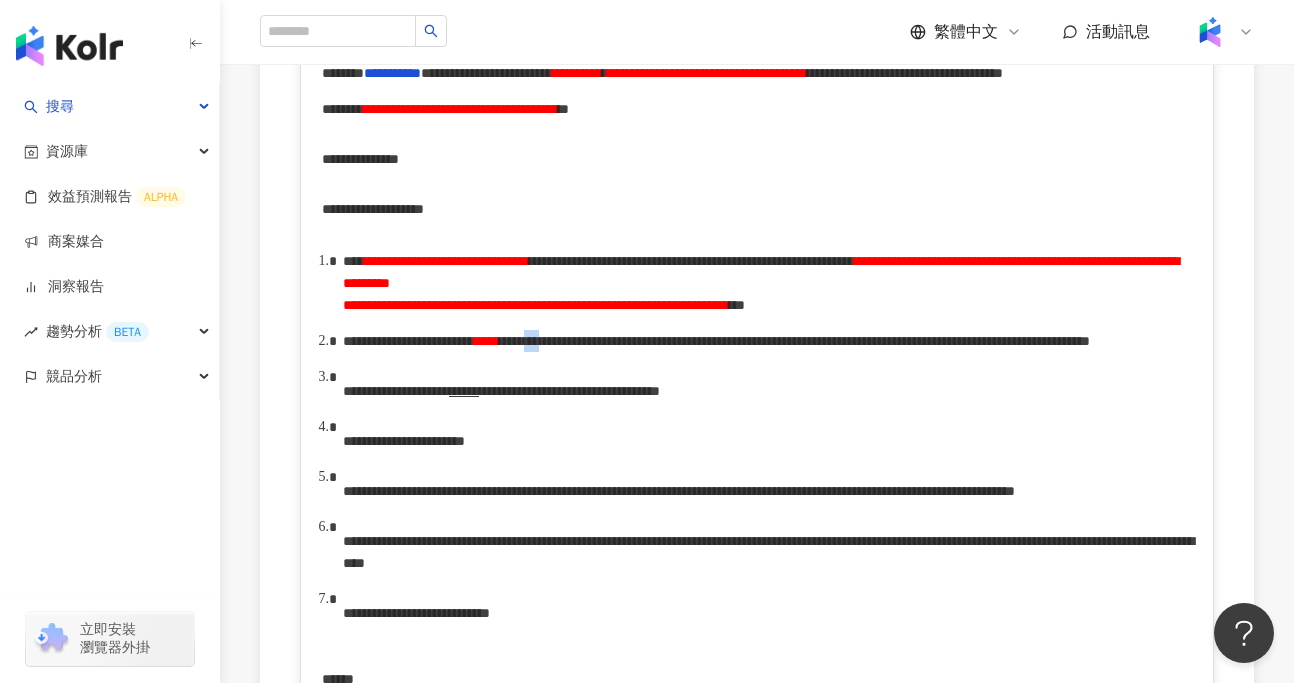 click on "**********" at bounding box center [794, 341] 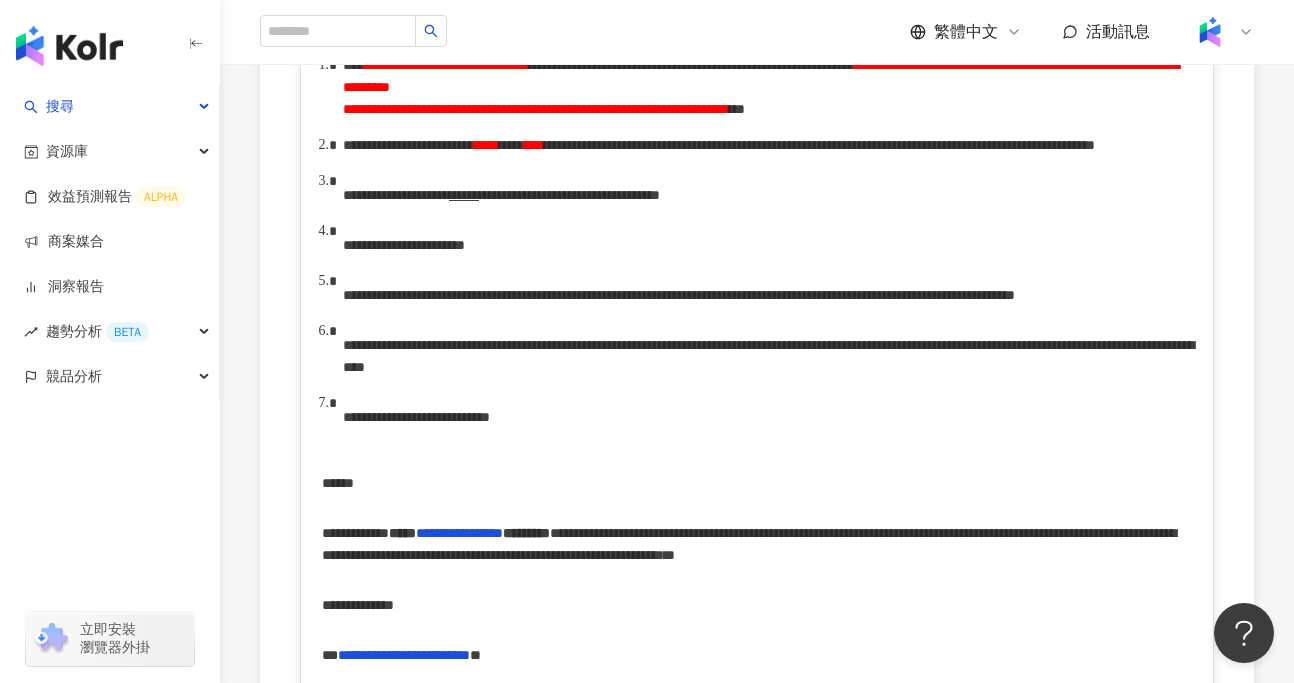 scroll, scrollTop: 856, scrollLeft: 0, axis: vertical 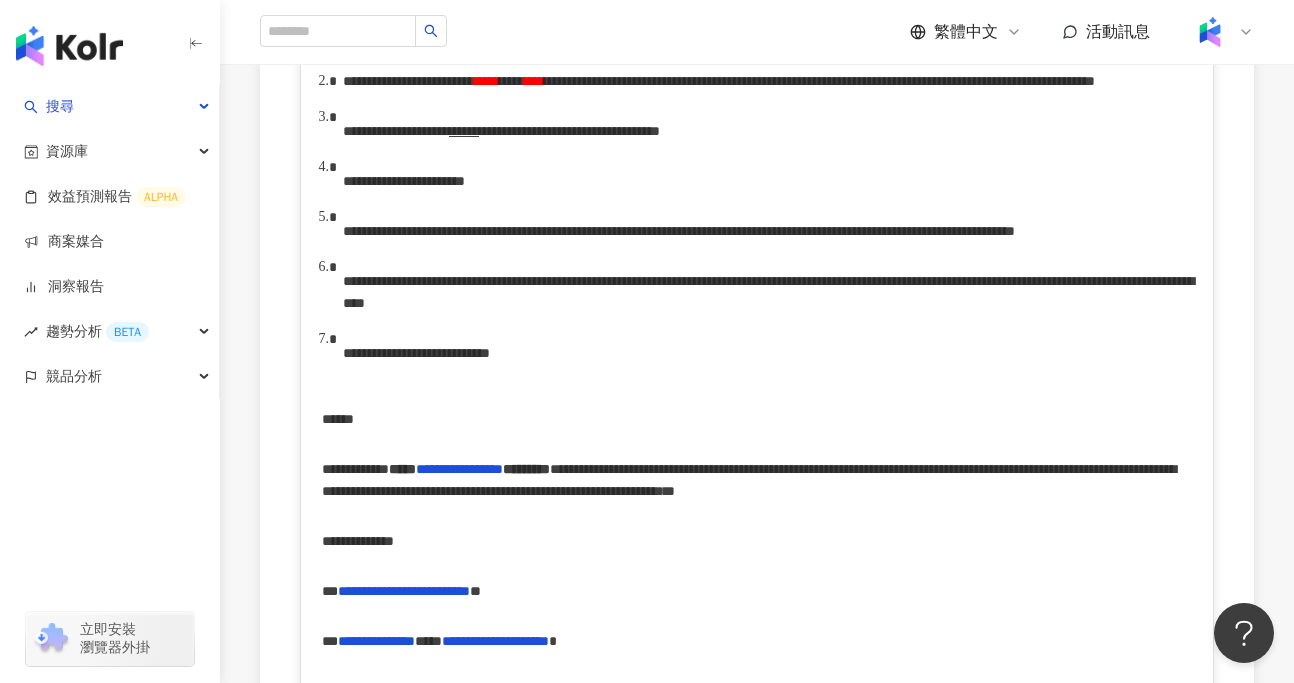 click on "**********" at bounding box center (396, 131) 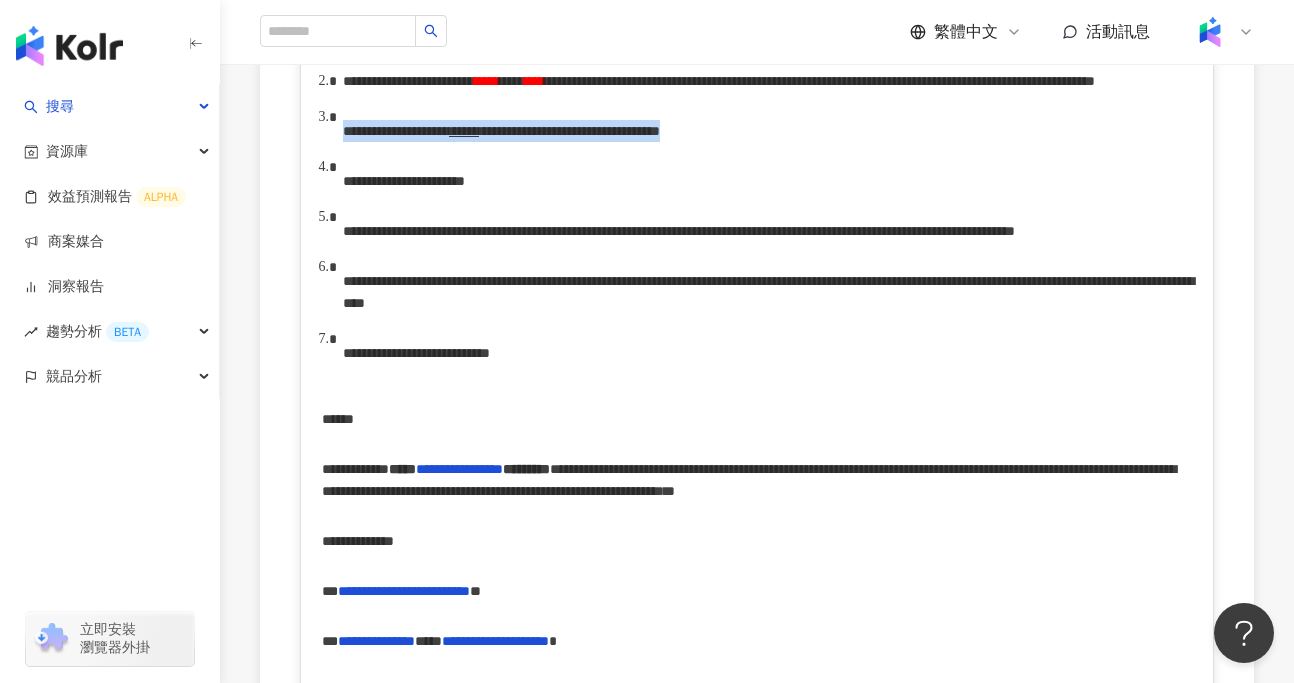 click on "**********" at bounding box center (501, 131) 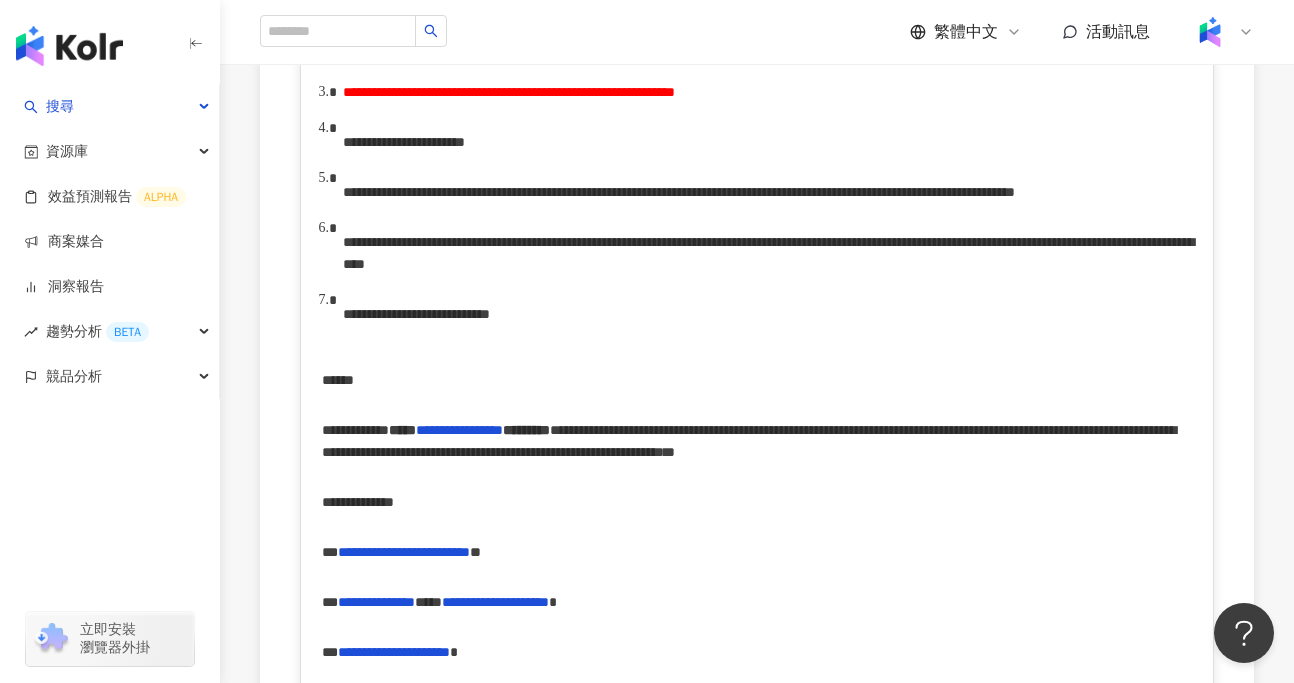scroll, scrollTop: 944, scrollLeft: 0, axis: vertical 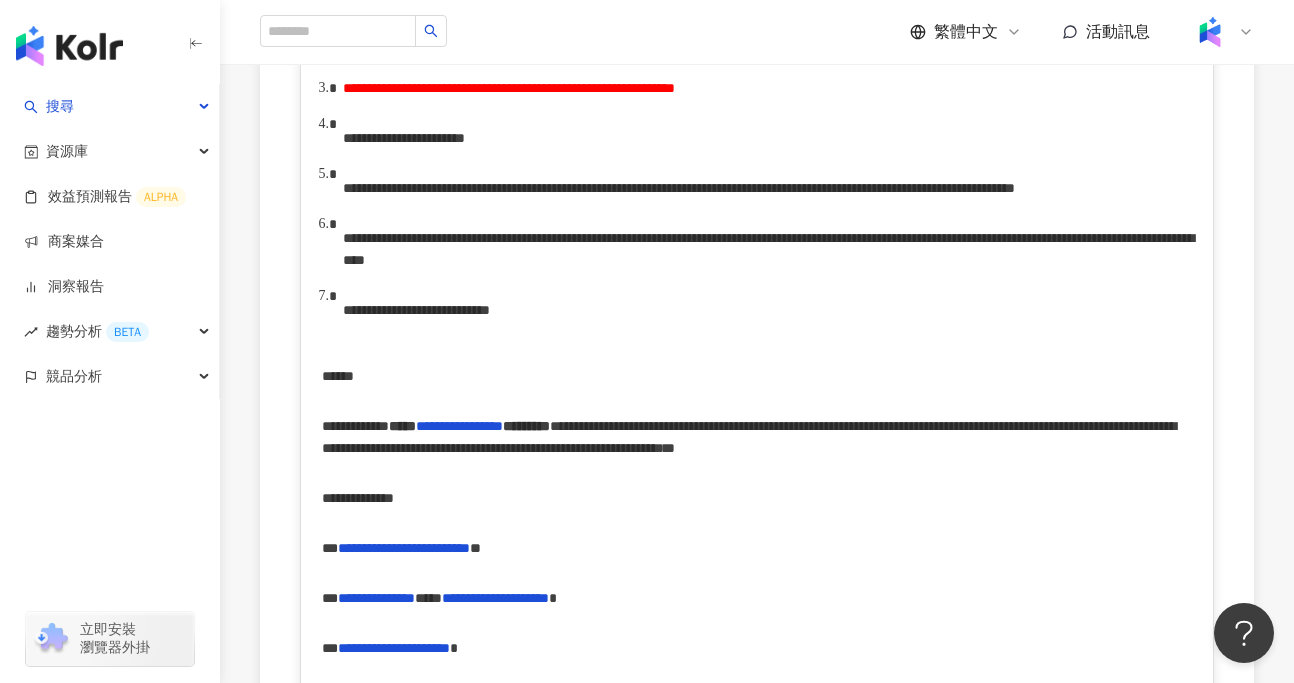 click on "**********" at bounding box center (448, 188) 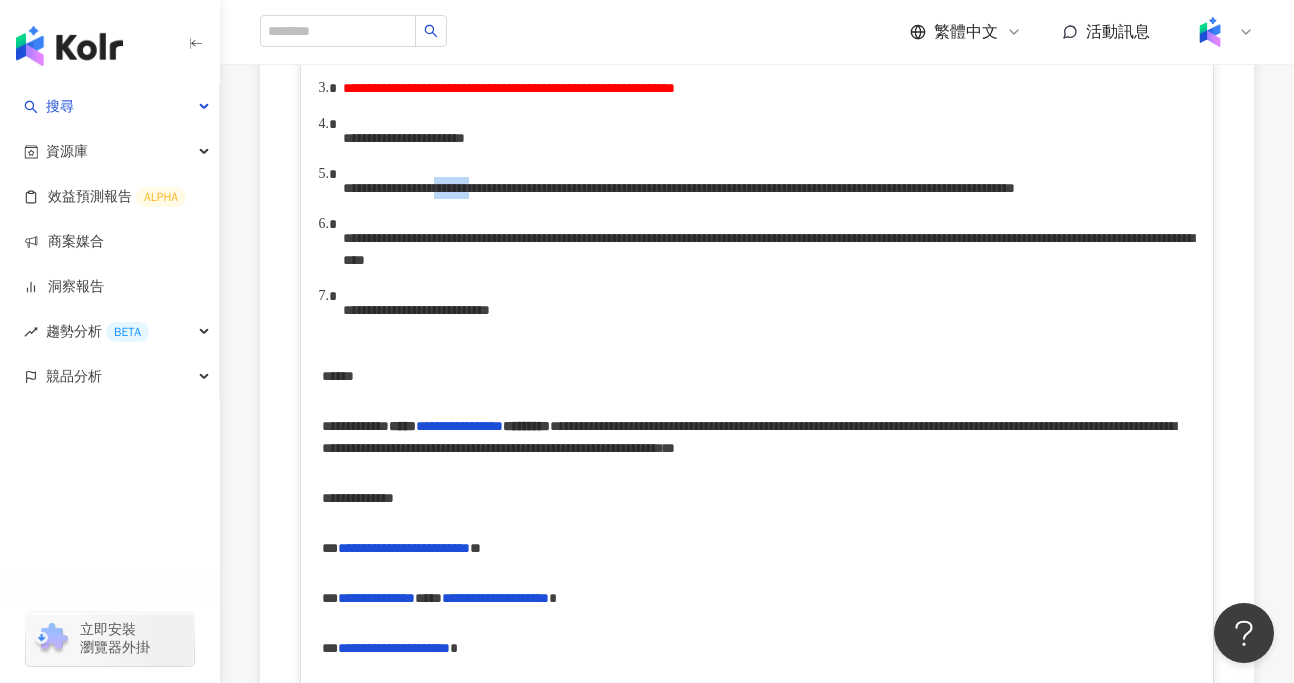 click on "**********" at bounding box center [448, 188] 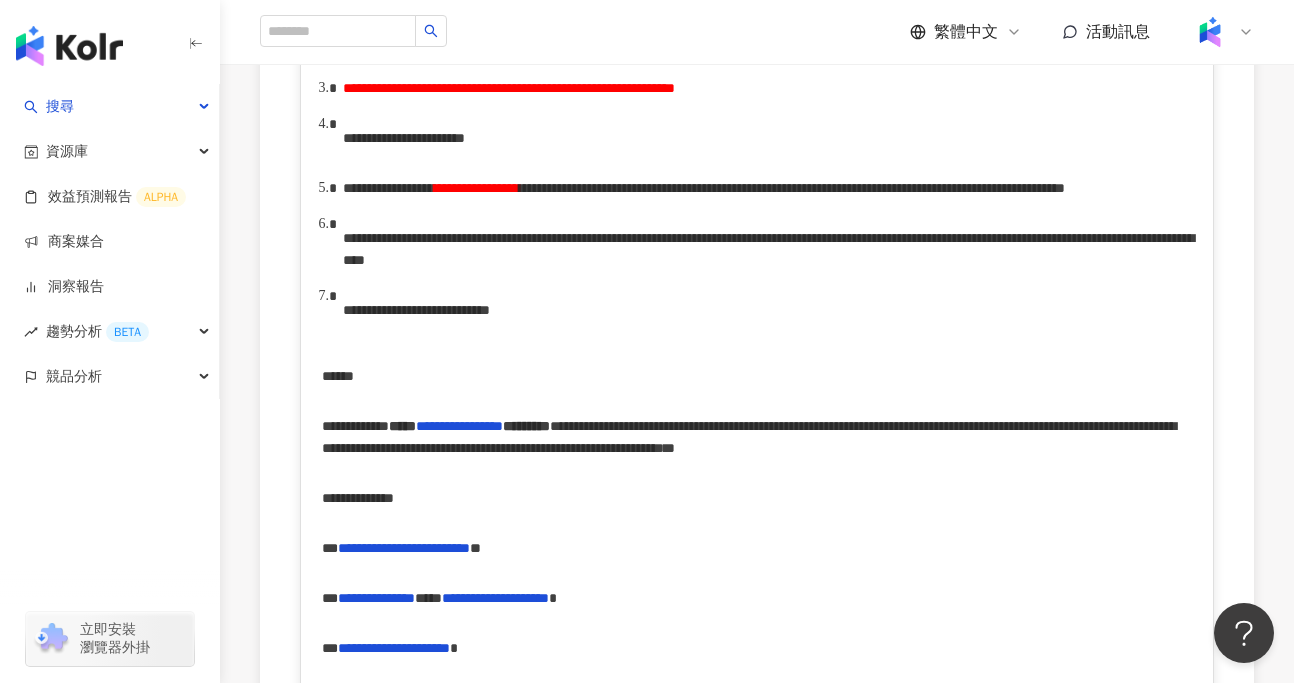 click on "**********" at bounding box center [561, 188] 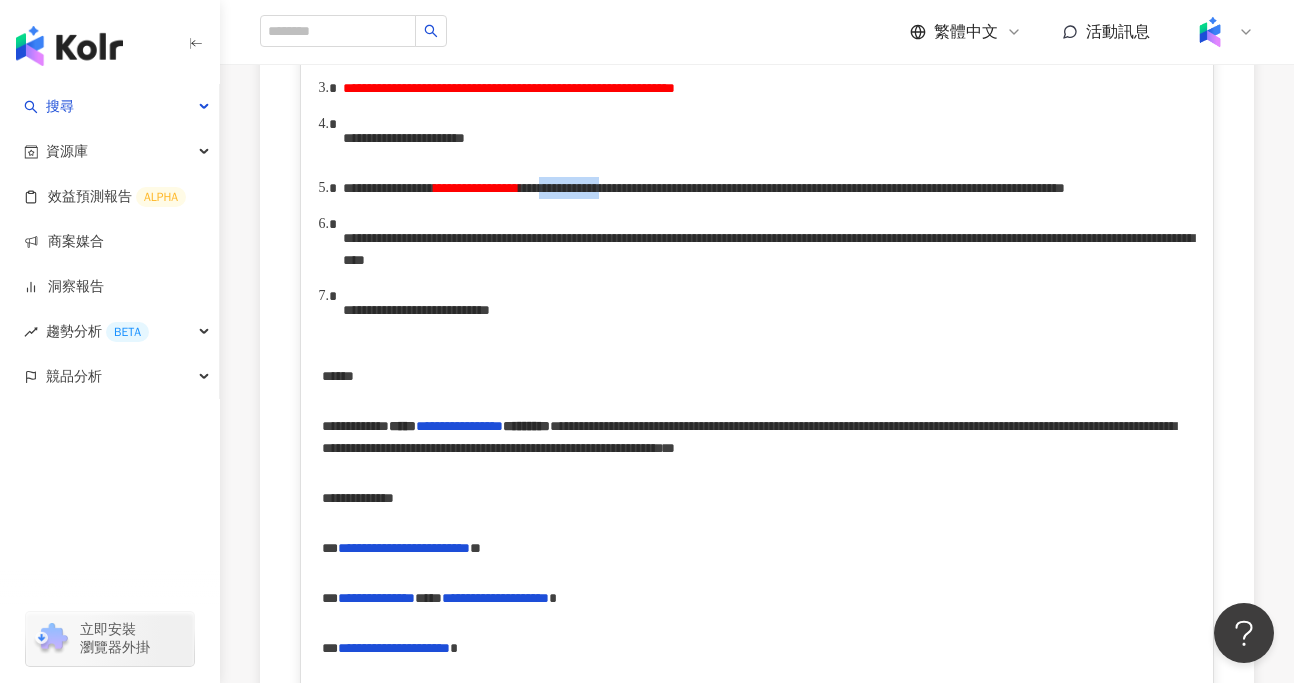 click on "**********" at bounding box center [561, 188] 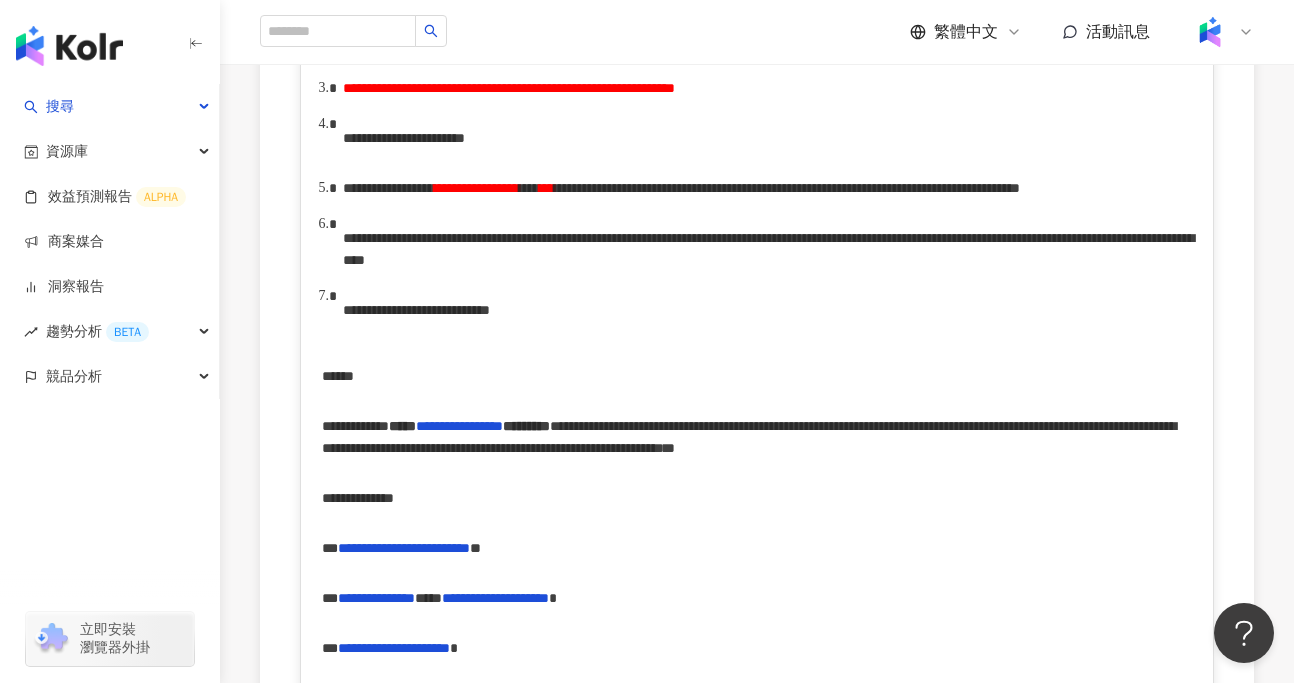 click on "**********" at bounding box center (594, 188) 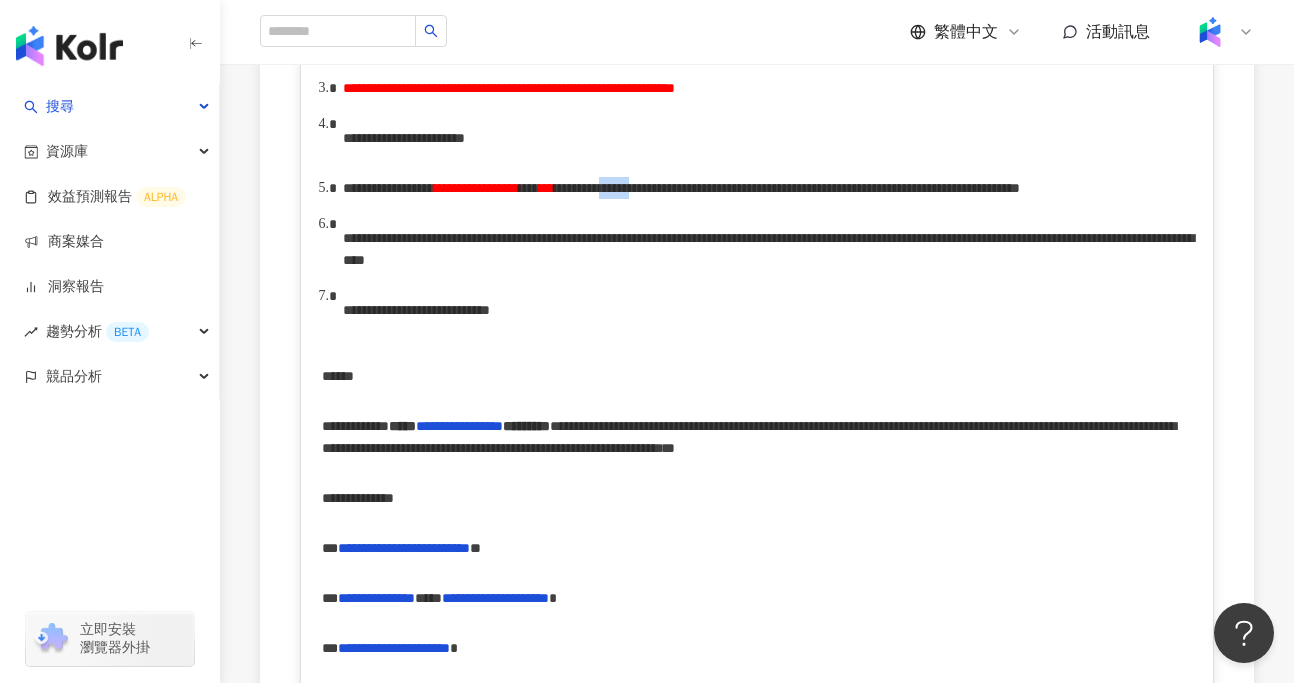 click on "**********" at bounding box center (594, 188) 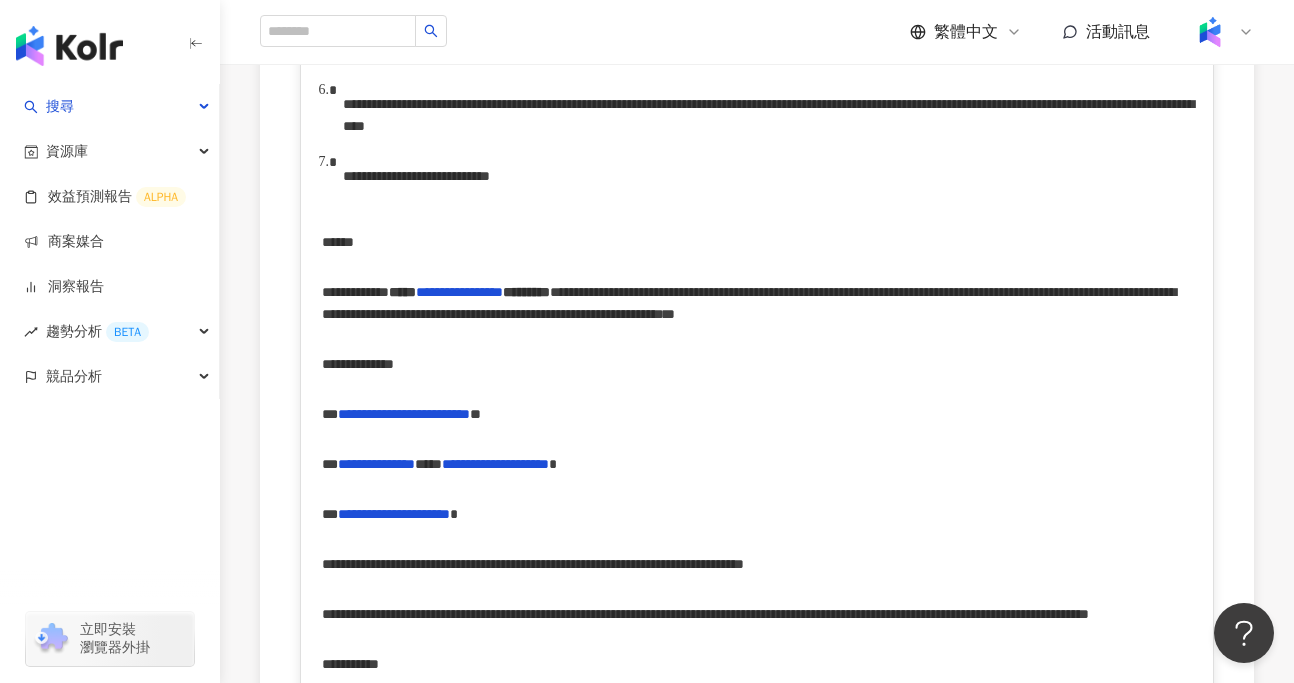 scroll, scrollTop: 1083, scrollLeft: 0, axis: vertical 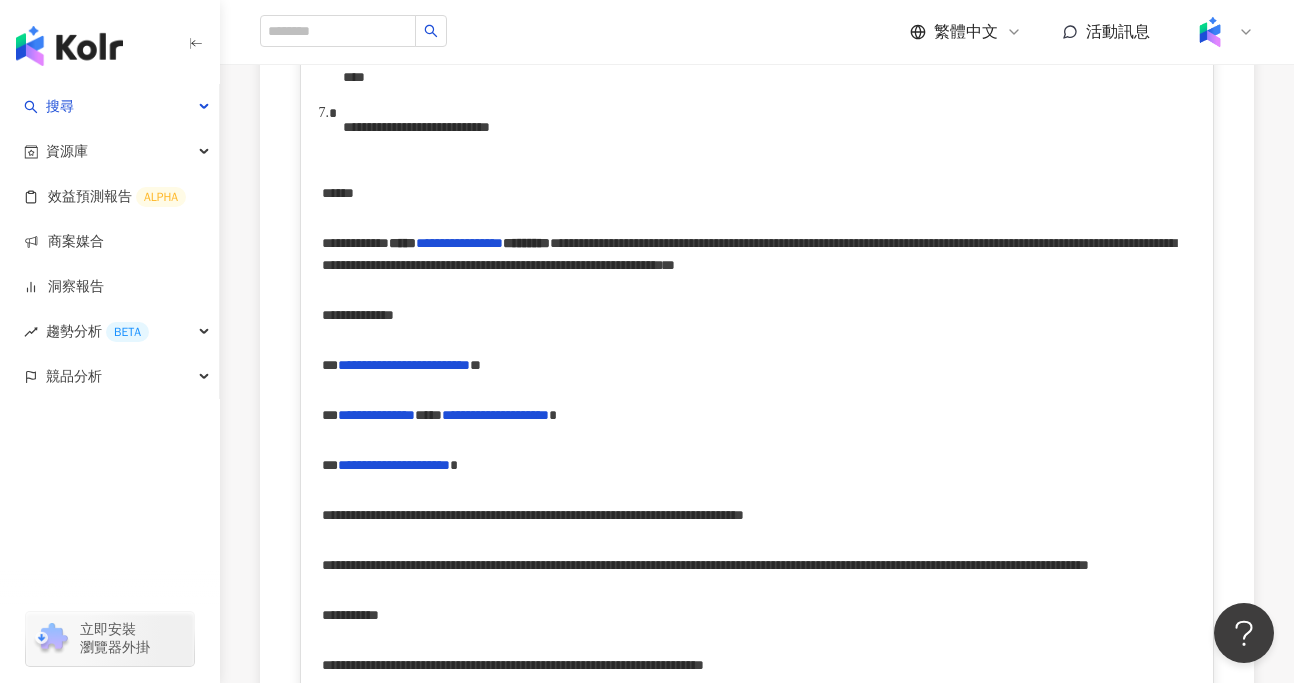 click on "**********" at bounding box center [768, 66] 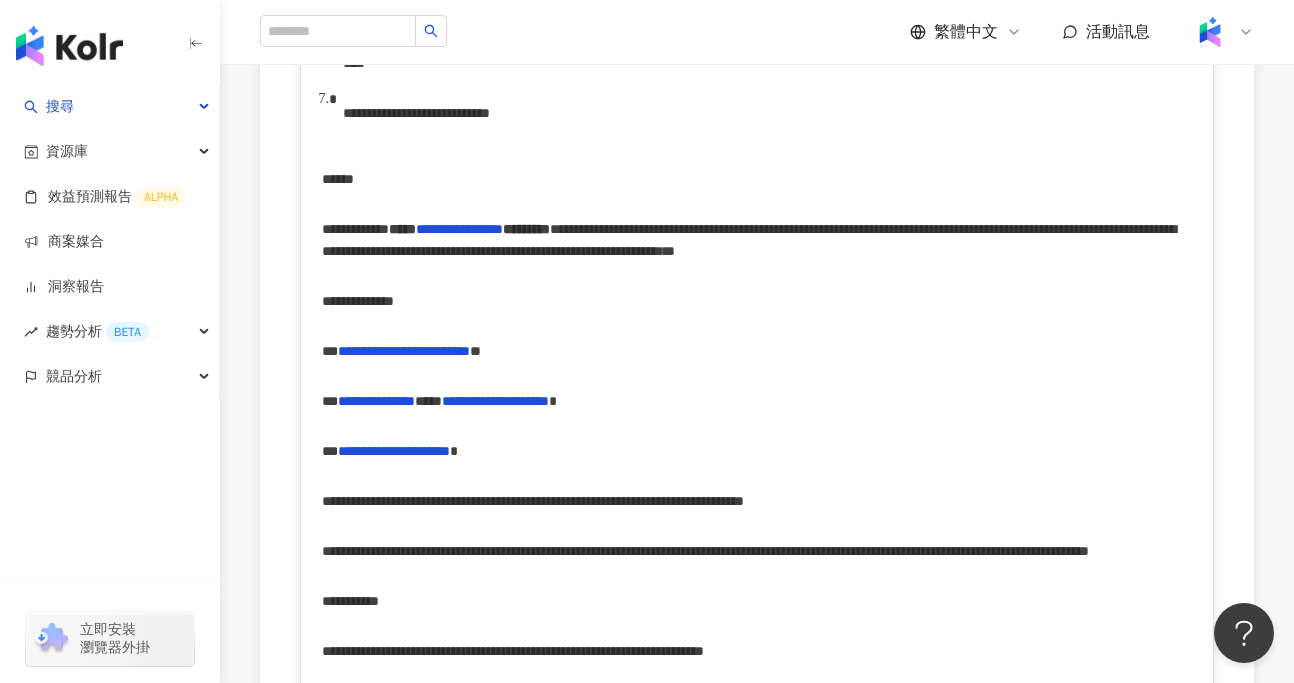 click on "**********" at bounding box center (381, 113) 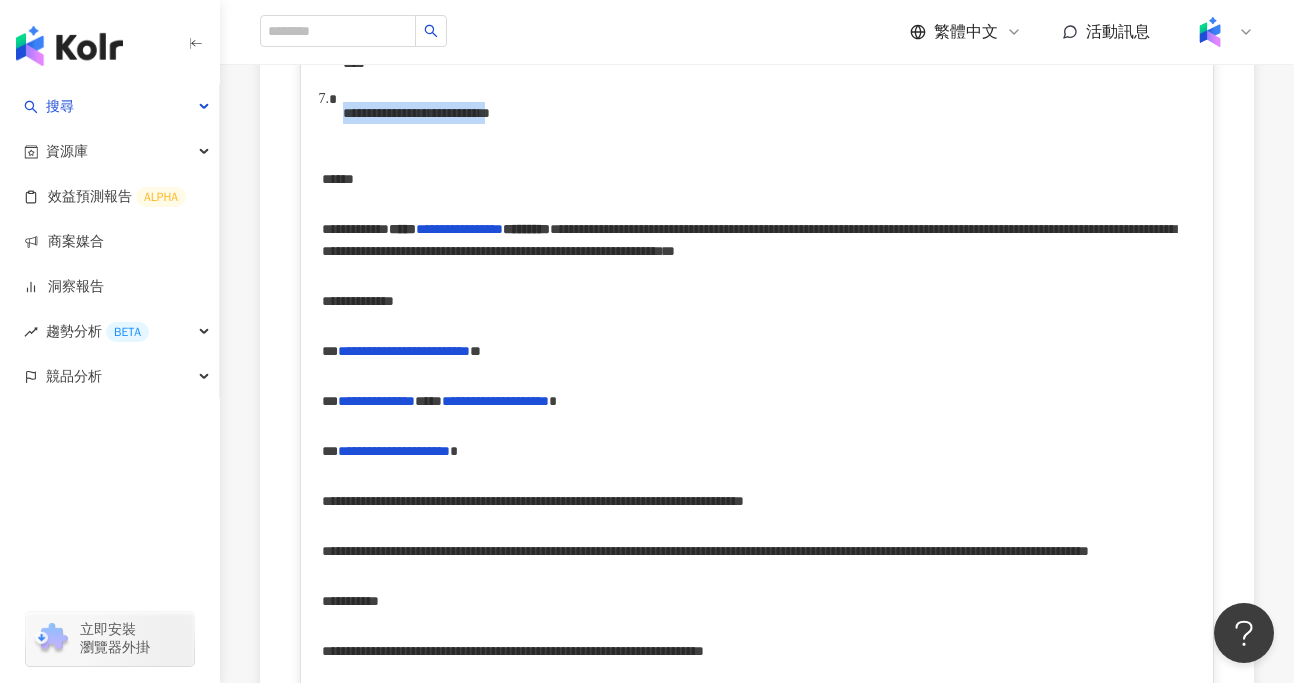 click at bounding box center [484, 113] 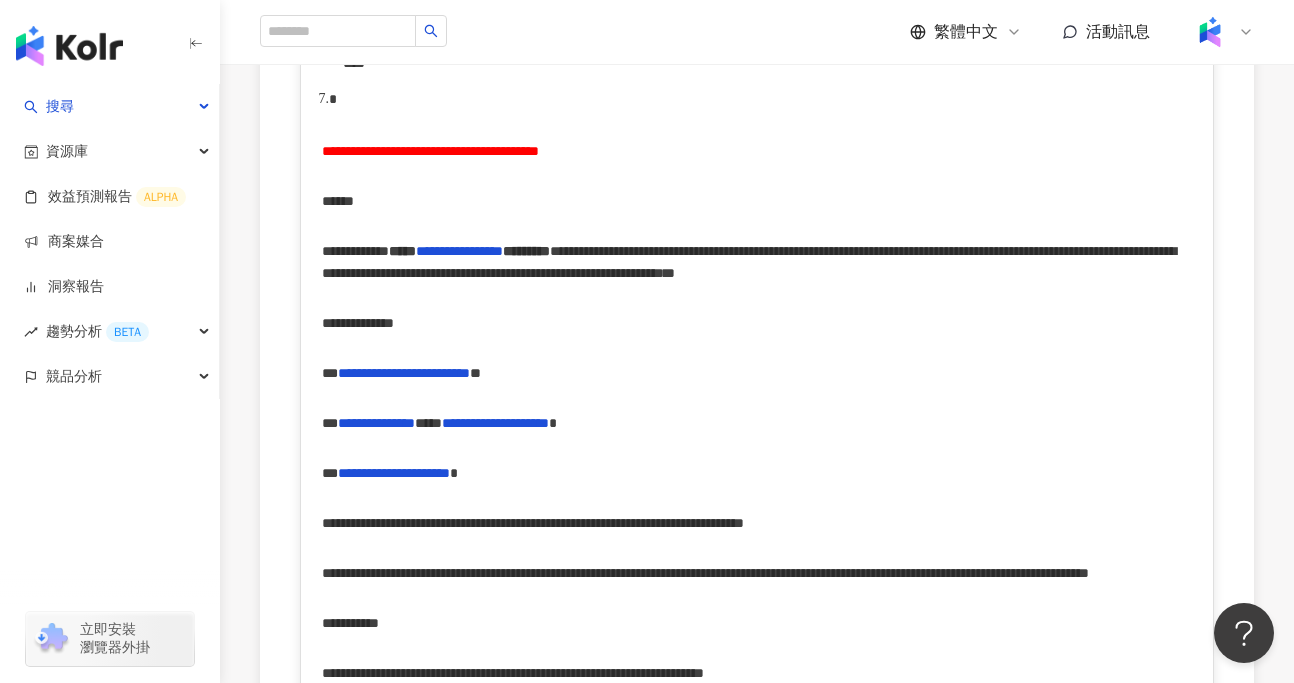click on "**********" at bounding box center (430, 151) 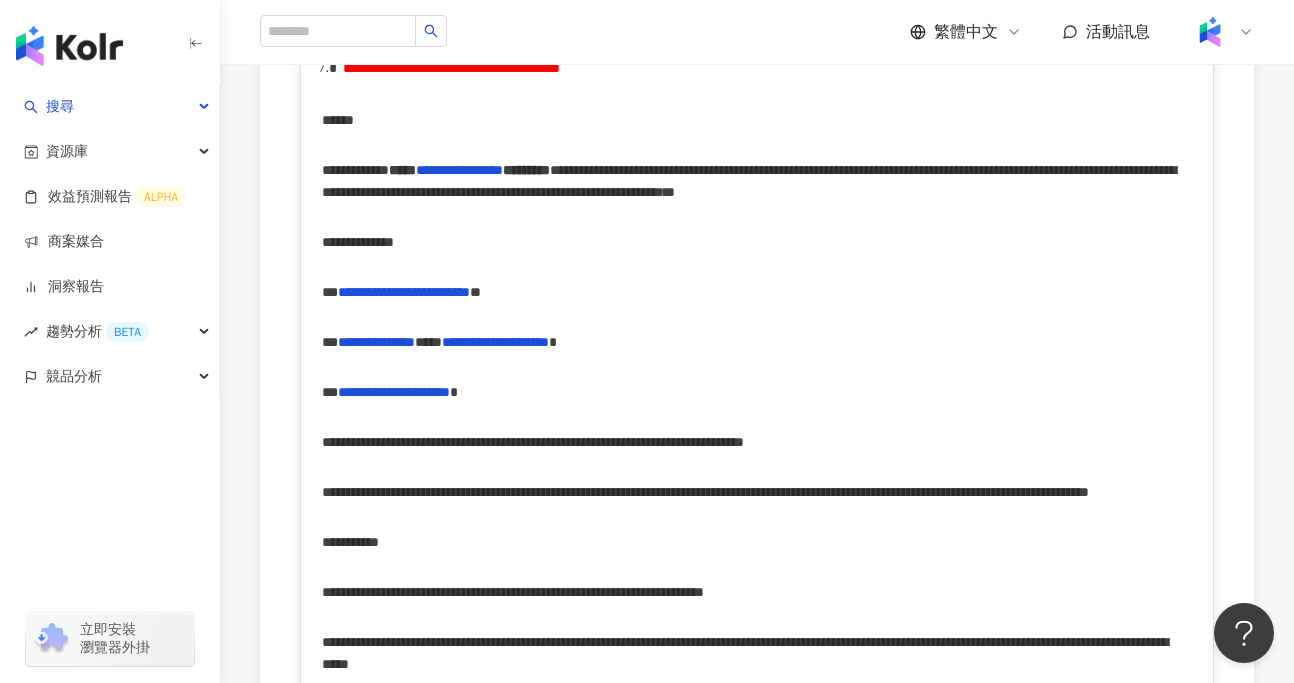 scroll, scrollTop: 1162, scrollLeft: 0, axis: vertical 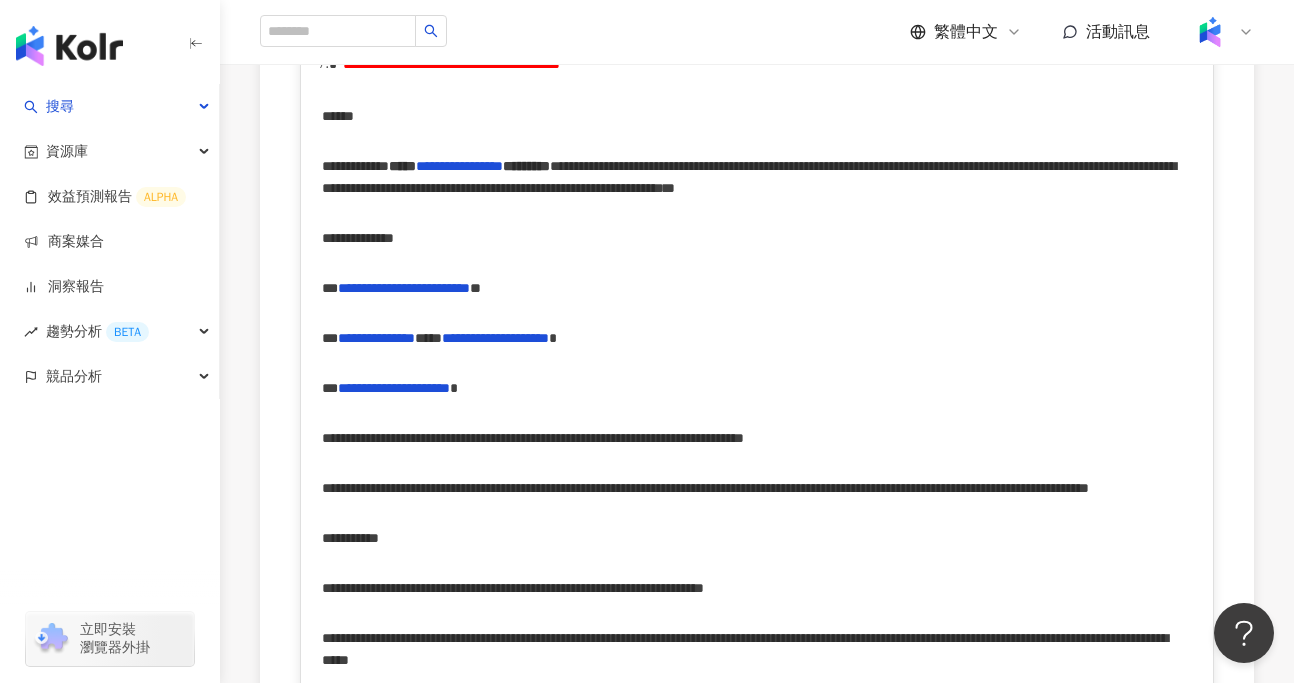 click on "***" at bounding box center [402, 166] 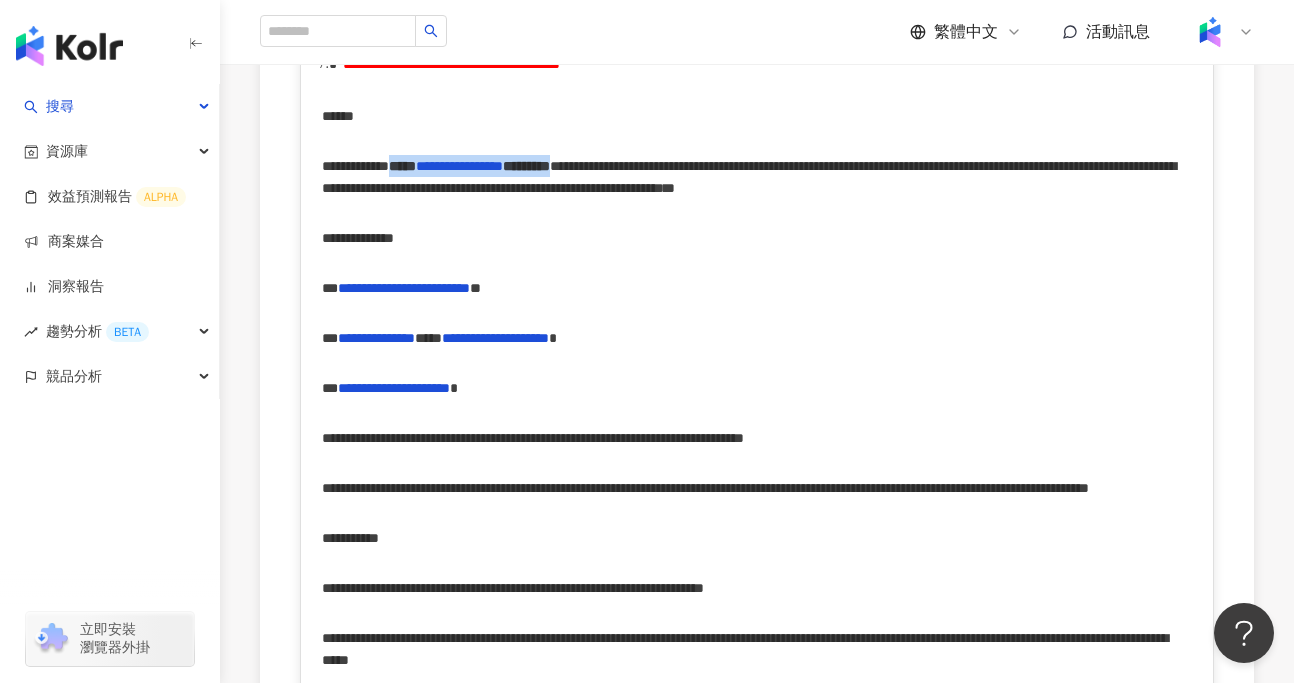 click on "**********" at bounding box center (749, 177) 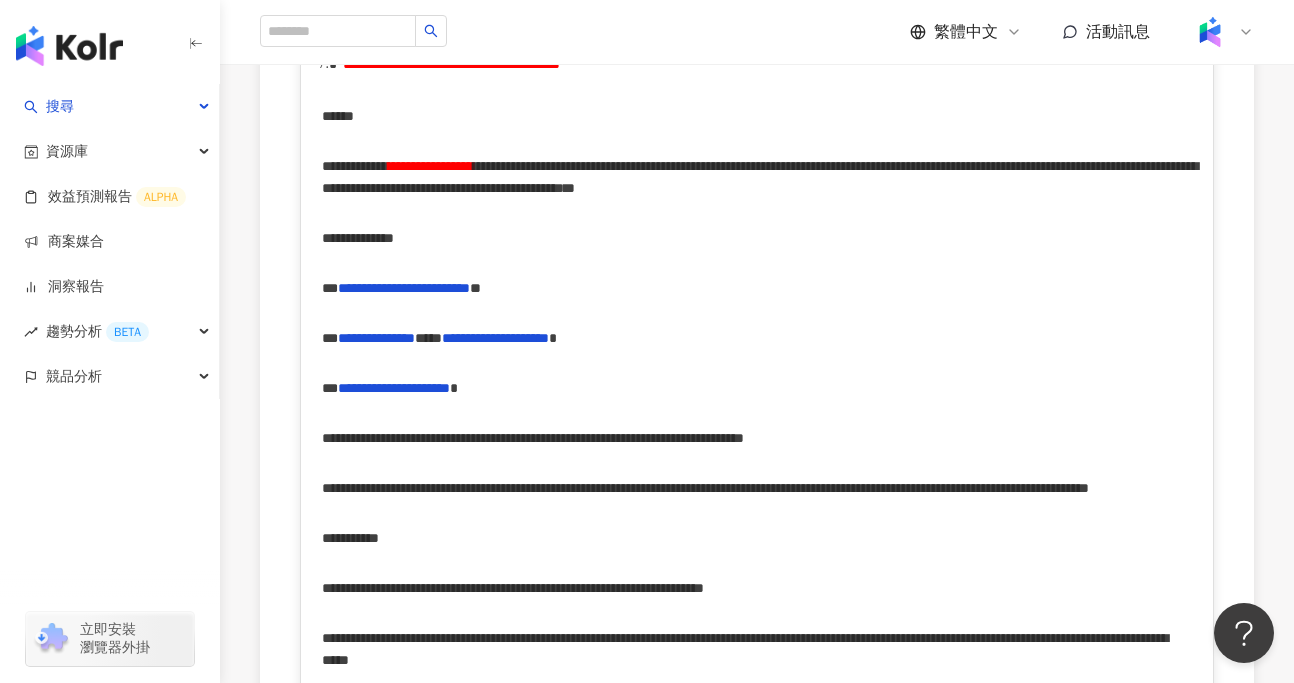 click on "**********" at bounding box center (430, 166) 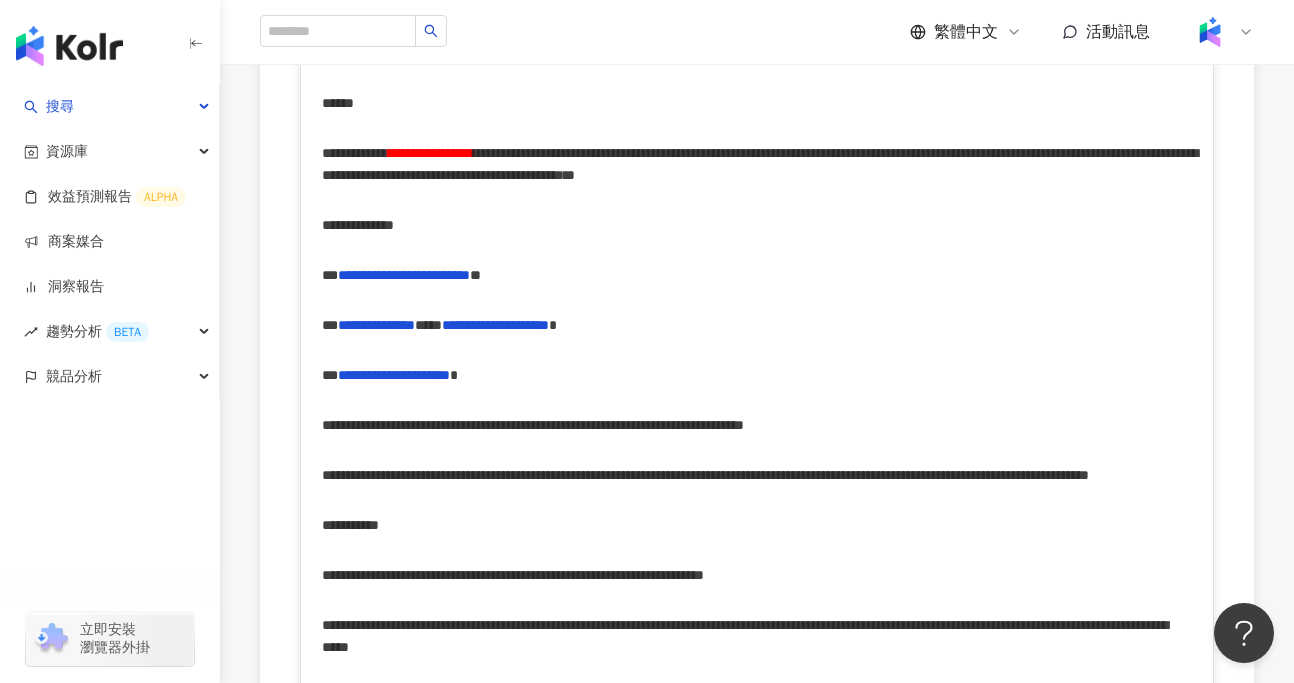 click on "**********" at bounding box center (760, 164) 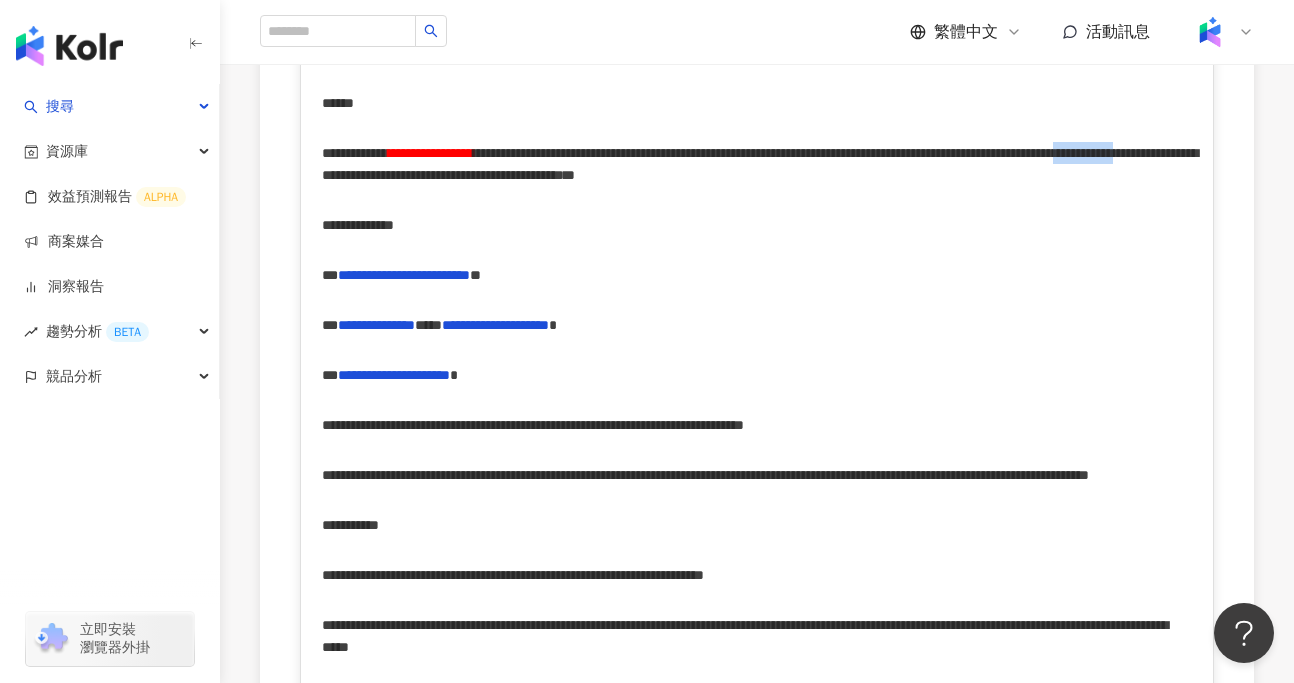 click on "**********" at bounding box center (760, 164) 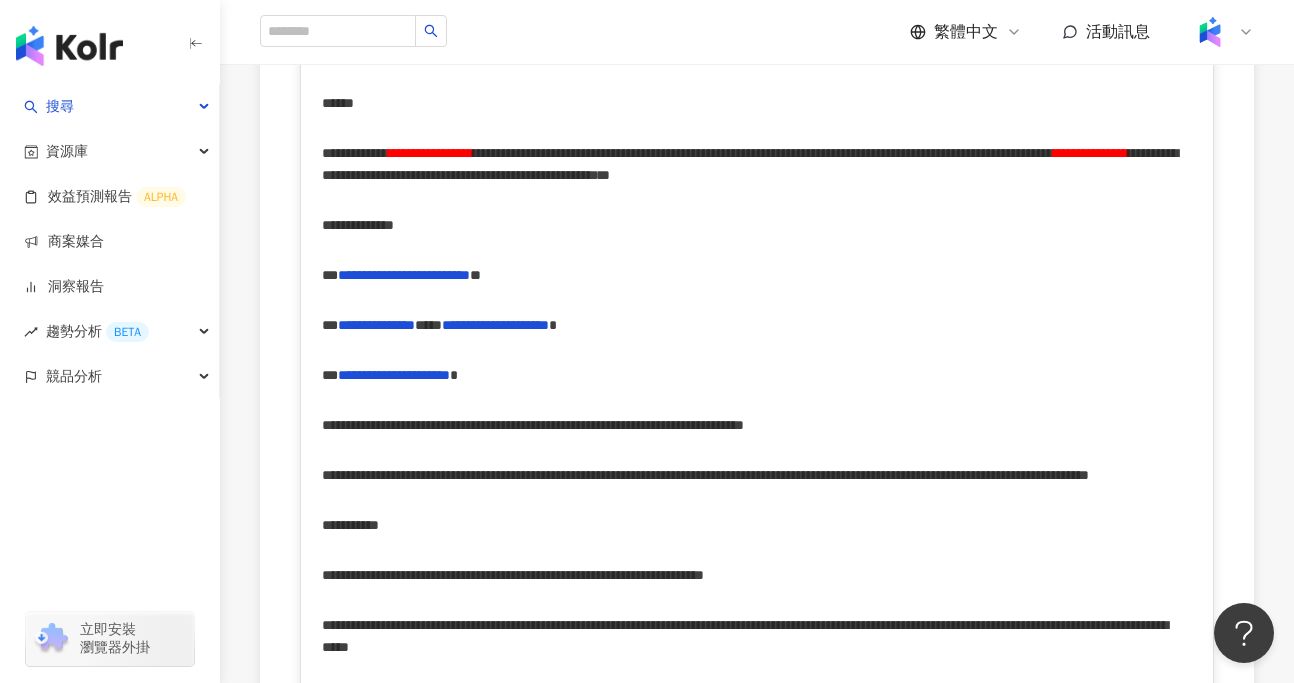 click on "**********" at bounding box center (1090, 153) 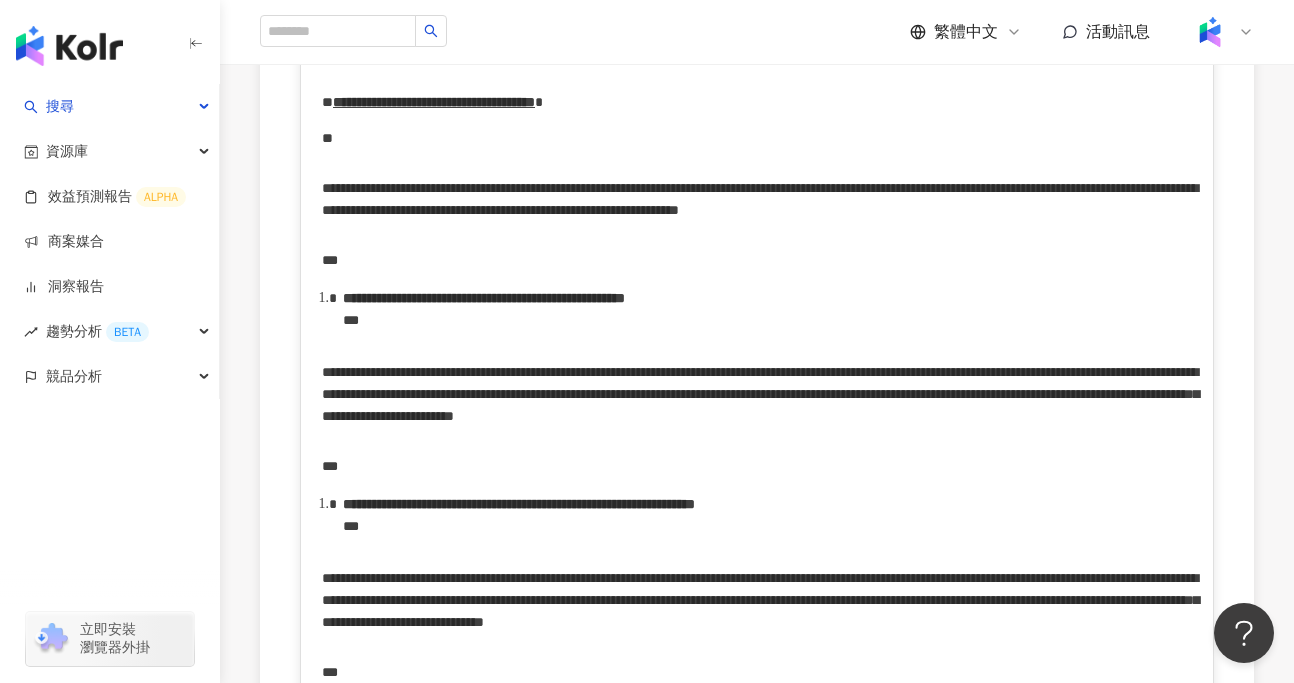 scroll, scrollTop: 4241, scrollLeft: 0, axis: vertical 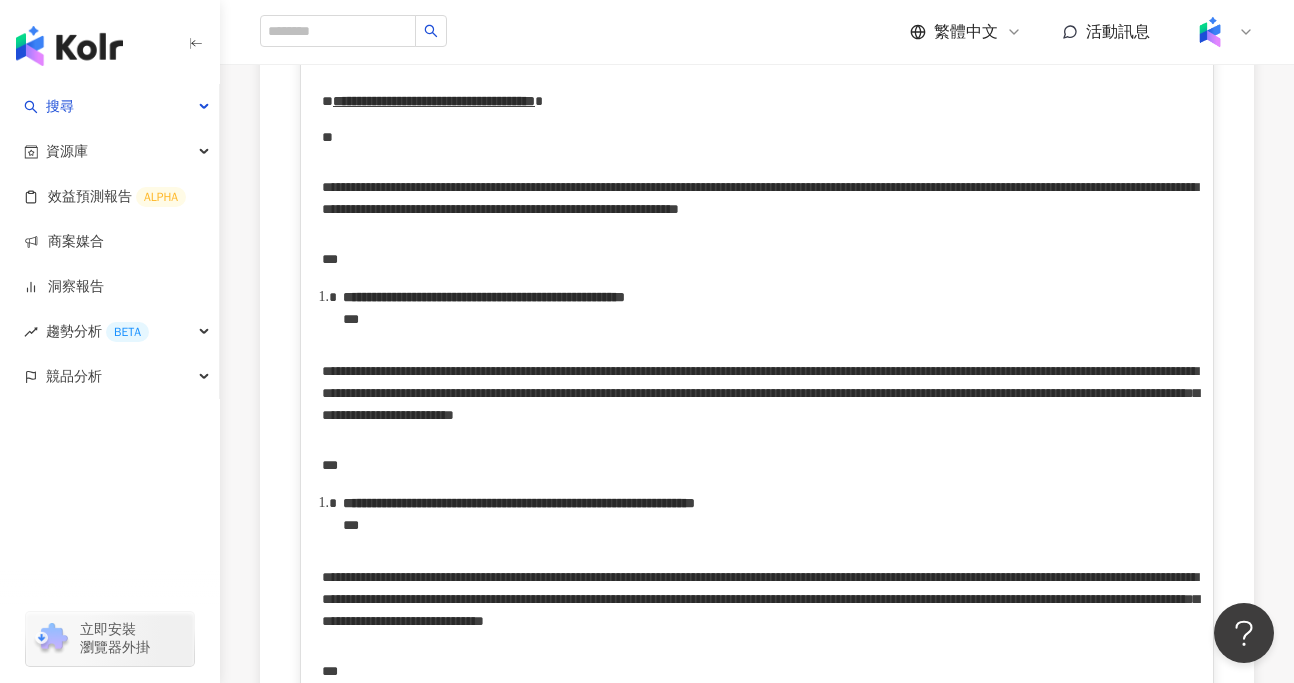 click on "******" at bounding box center (338, -323) 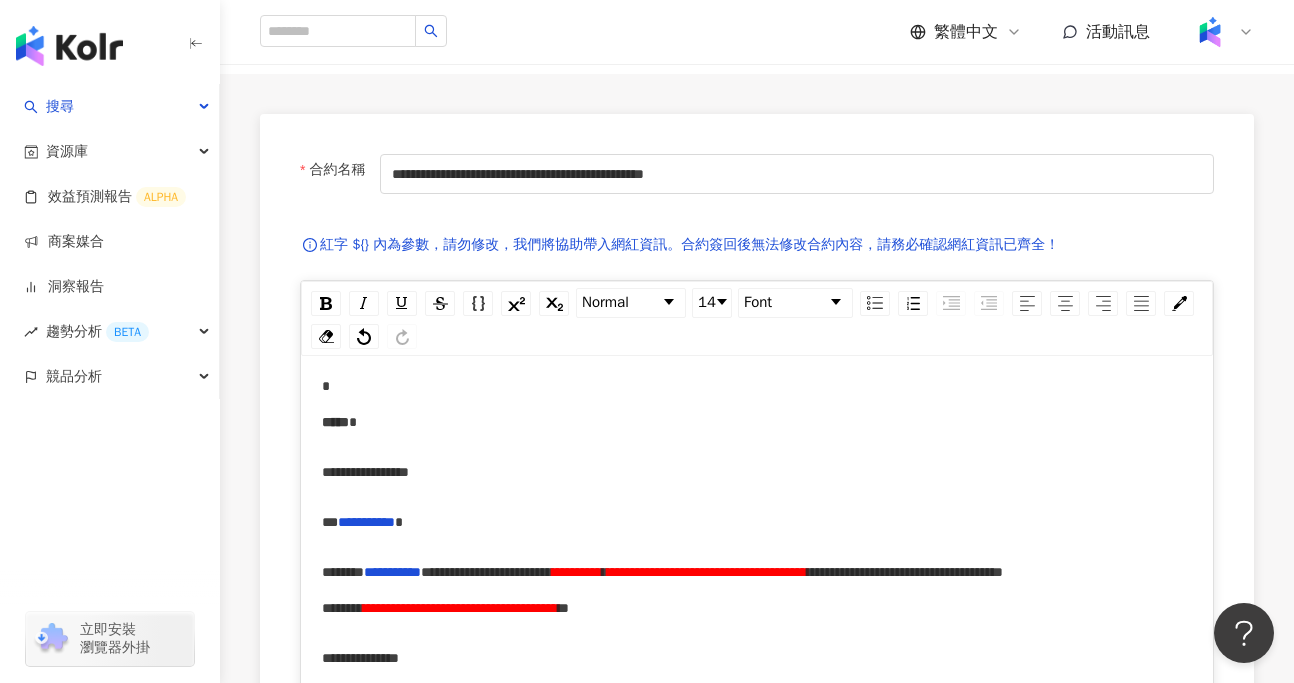scroll, scrollTop: 0, scrollLeft: 0, axis: both 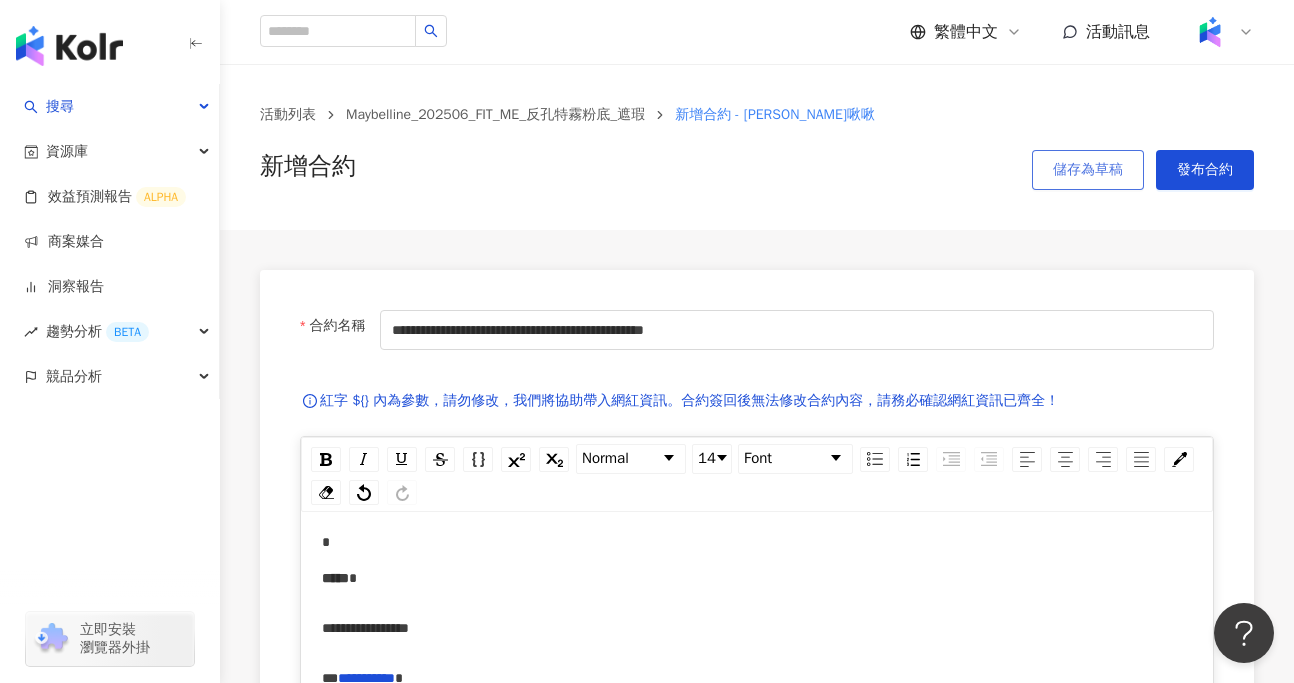 click on "儲存為草稿" at bounding box center [1088, 170] 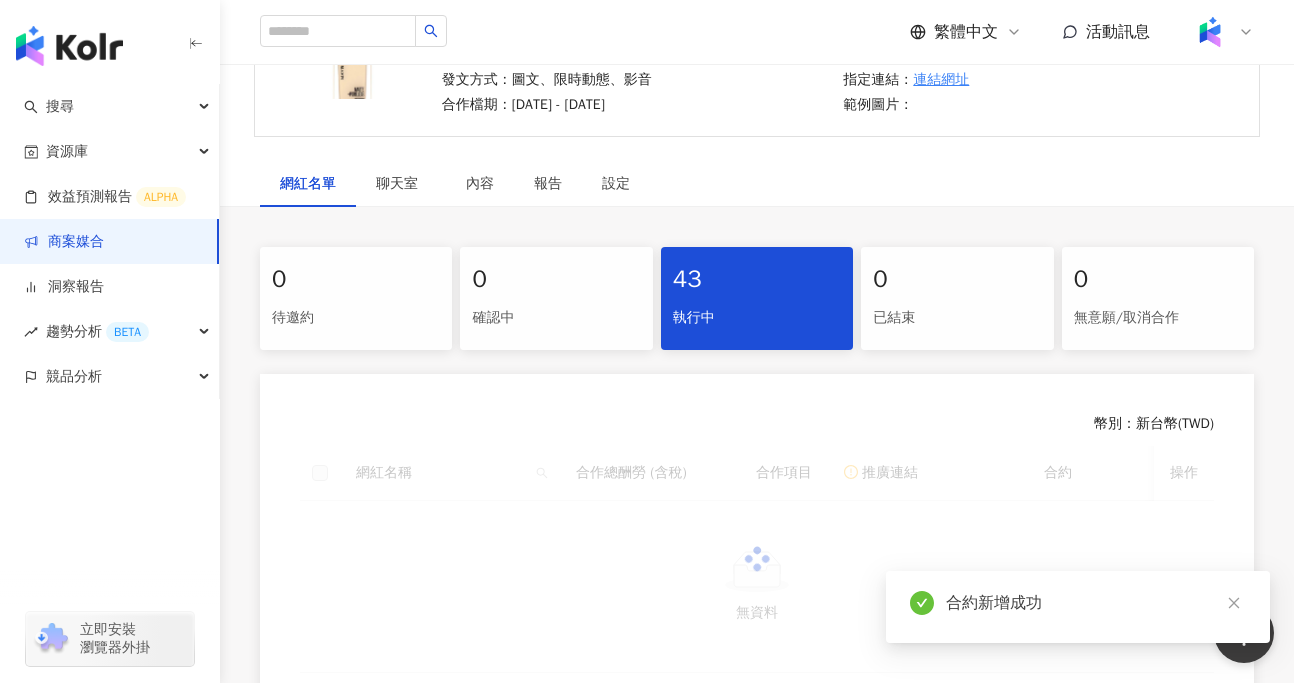 scroll, scrollTop: 489, scrollLeft: 0, axis: vertical 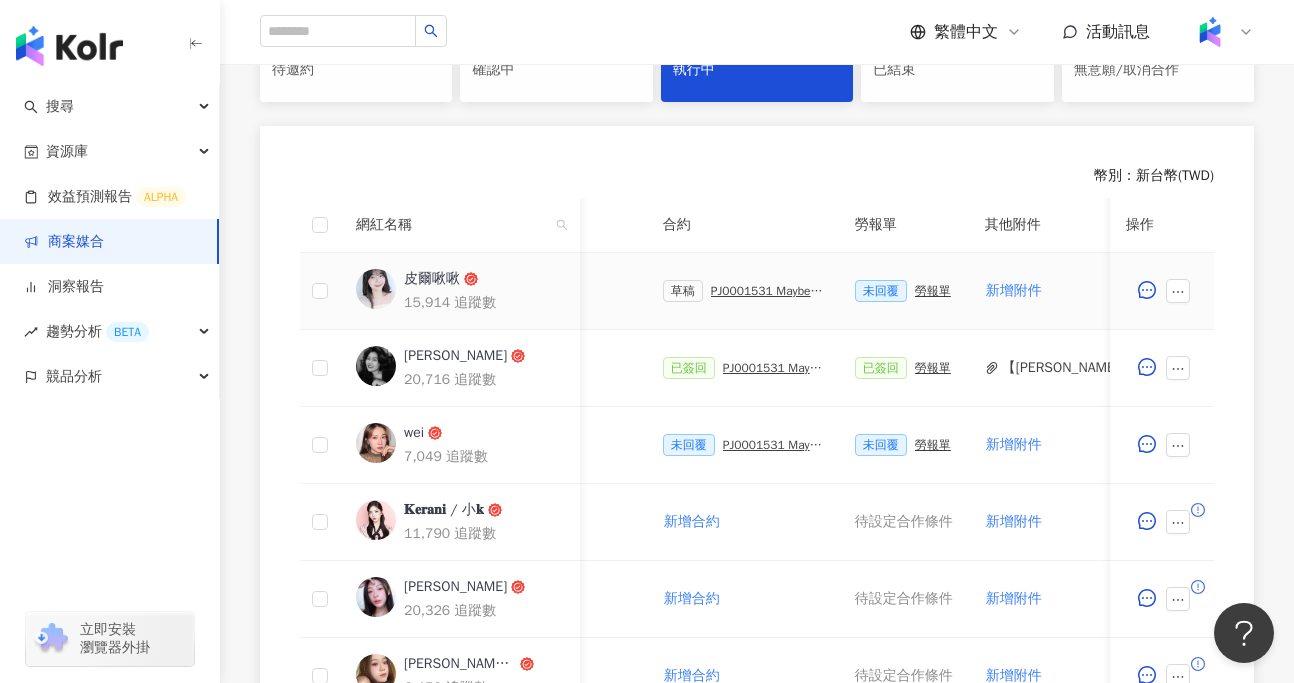 click on "PJ0001531 Maybelline_202506_FIT_ME_反孔特霧粉底_遮瑕_萊雅備忘錄" at bounding box center [767, 291] 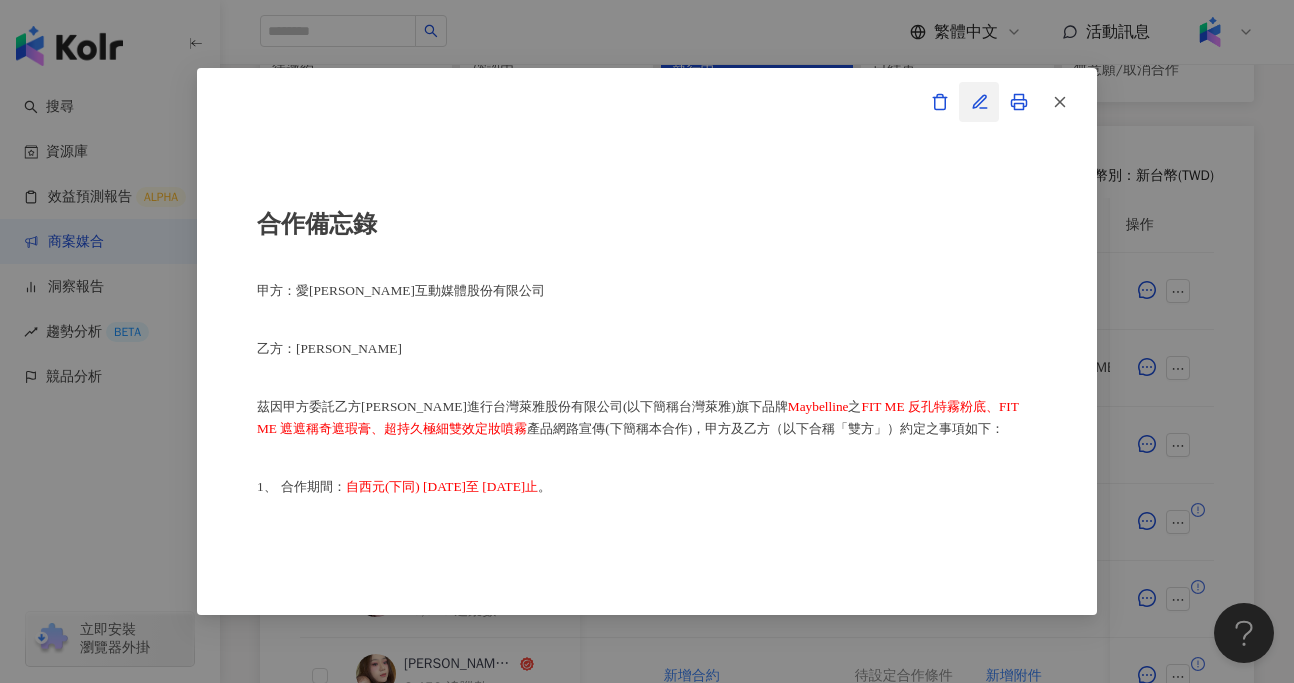 click 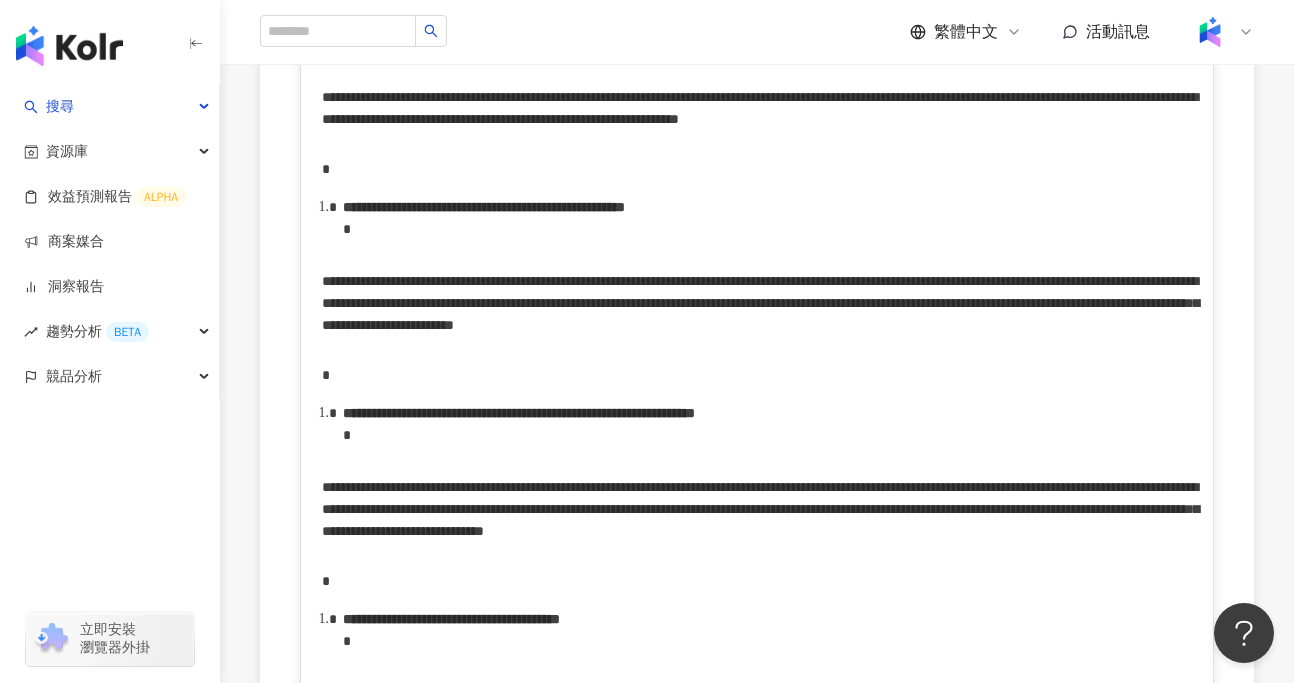 scroll, scrollTop: 4299, scrollLeft: 0, axis: vertical 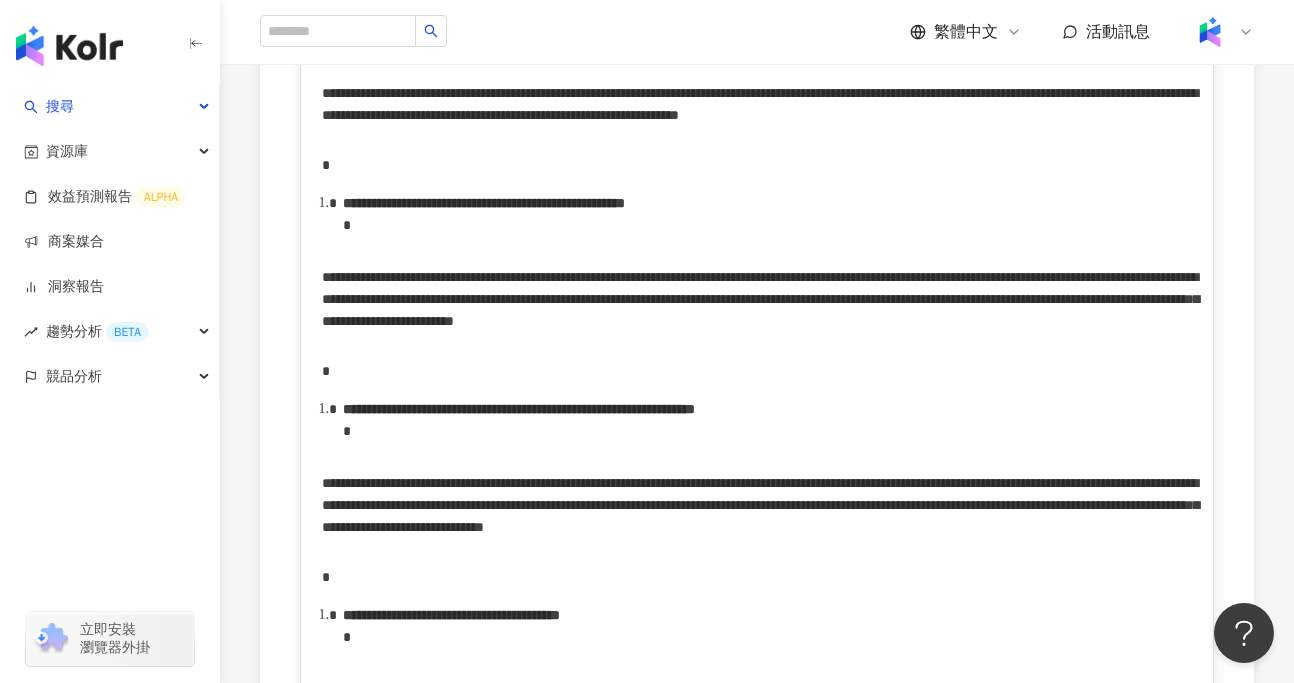 click on "**********" at bounding box center [370, -381] 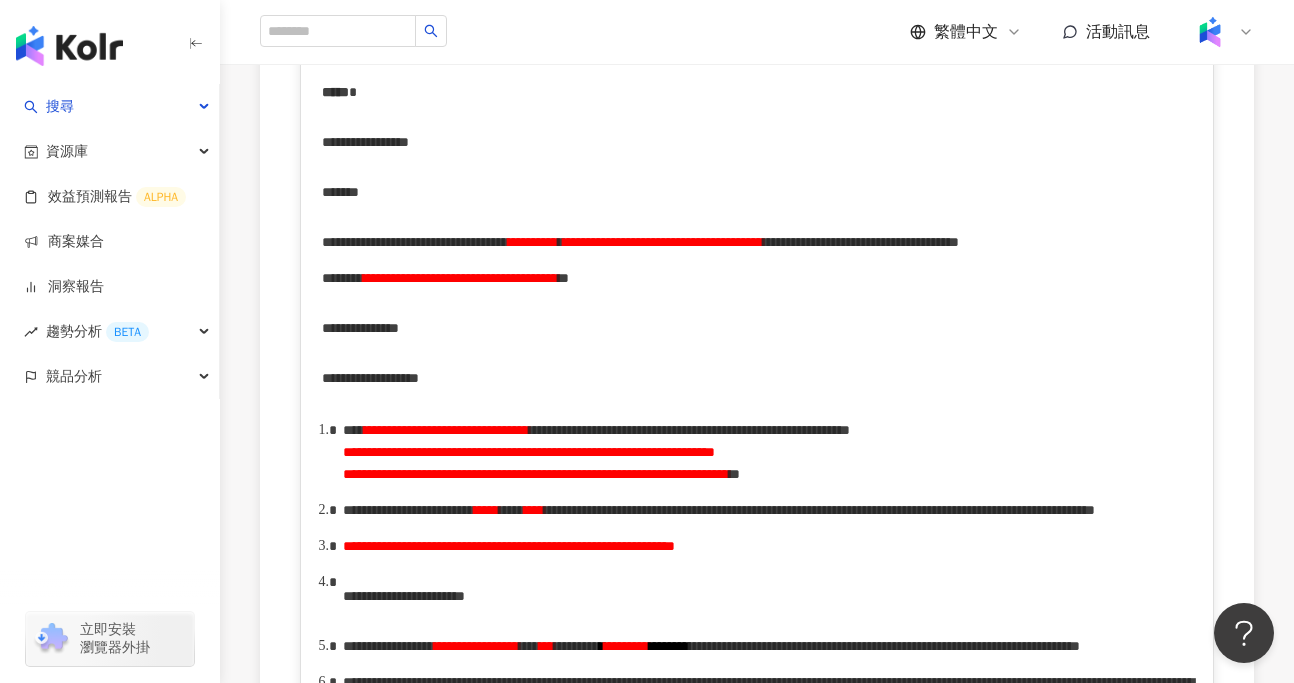 scroll, scrollTop: 0, scrollLeft: 0, axis: both 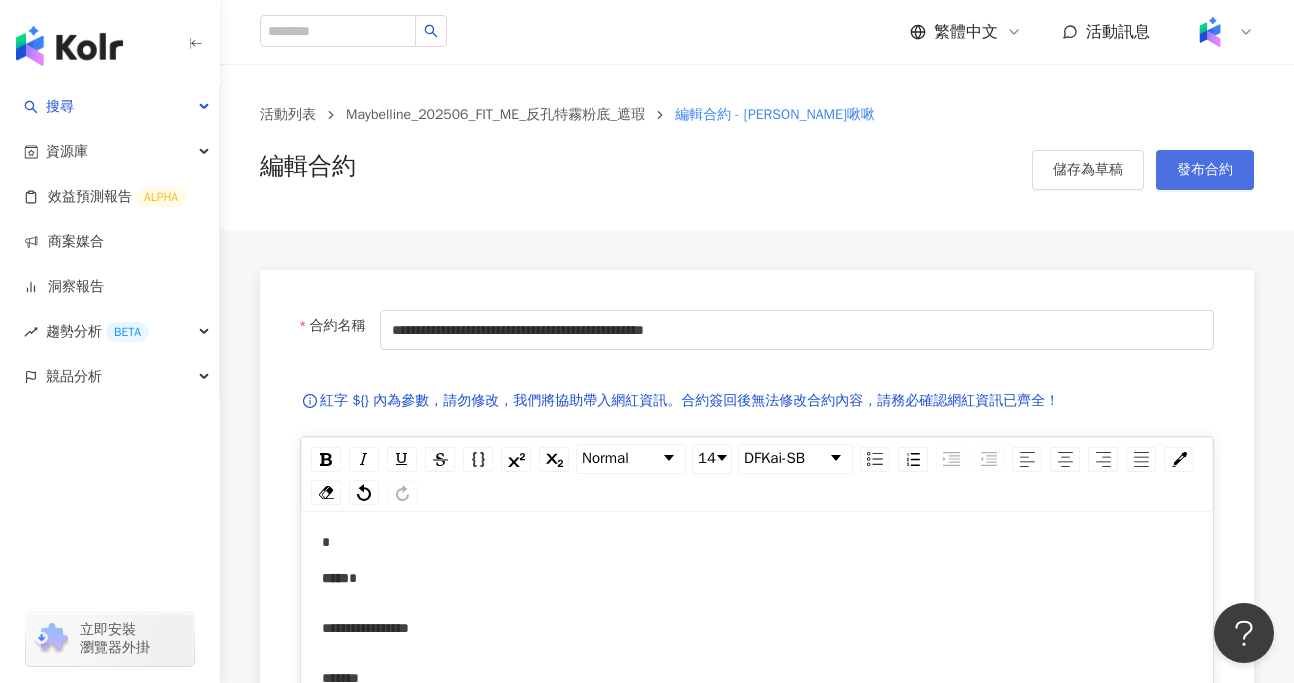 click on "發布合約" at bounding box center (1205, 170) 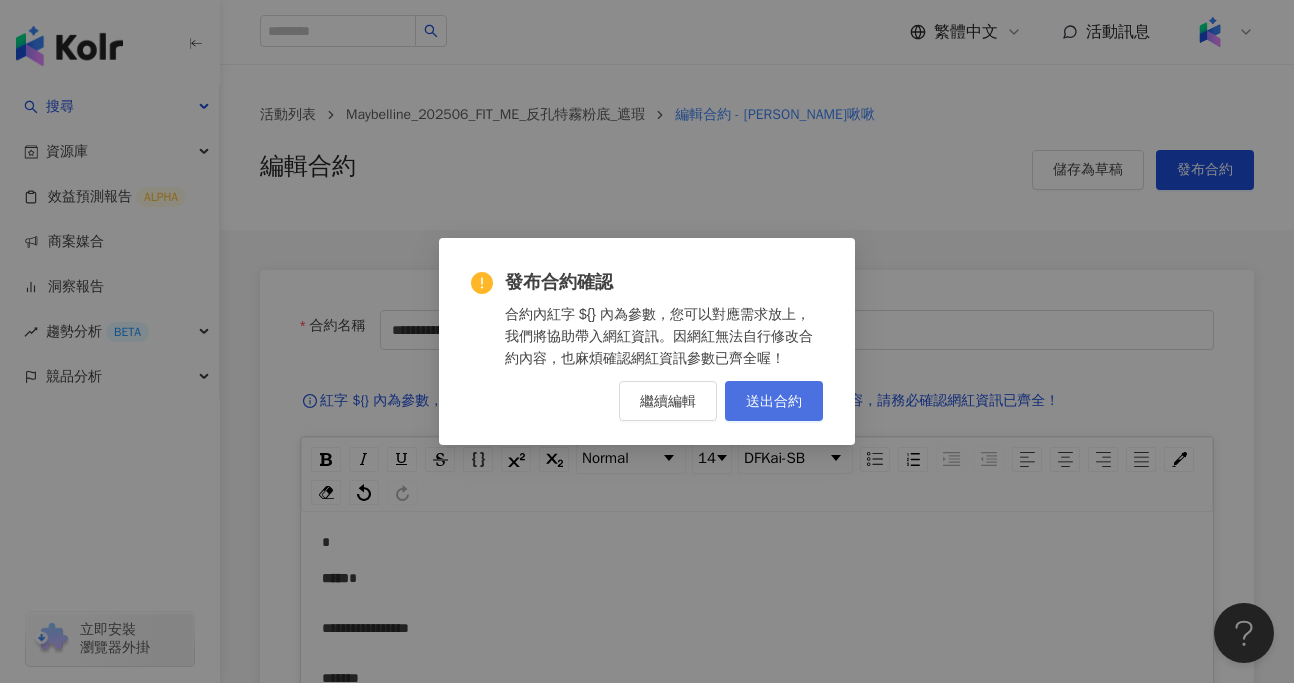 click on "送出合約" at bounding box center [774, 401] 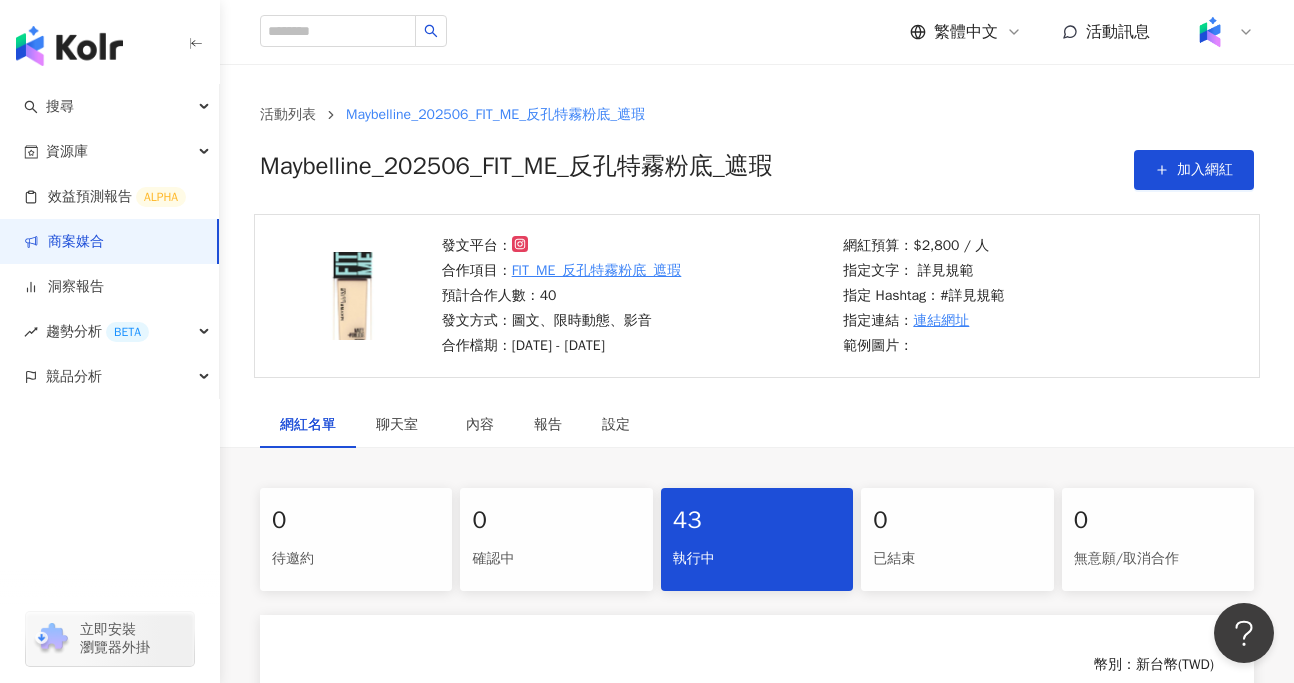 scroll, scrollTop: 354, scrollLeft: 0, axis: vertical 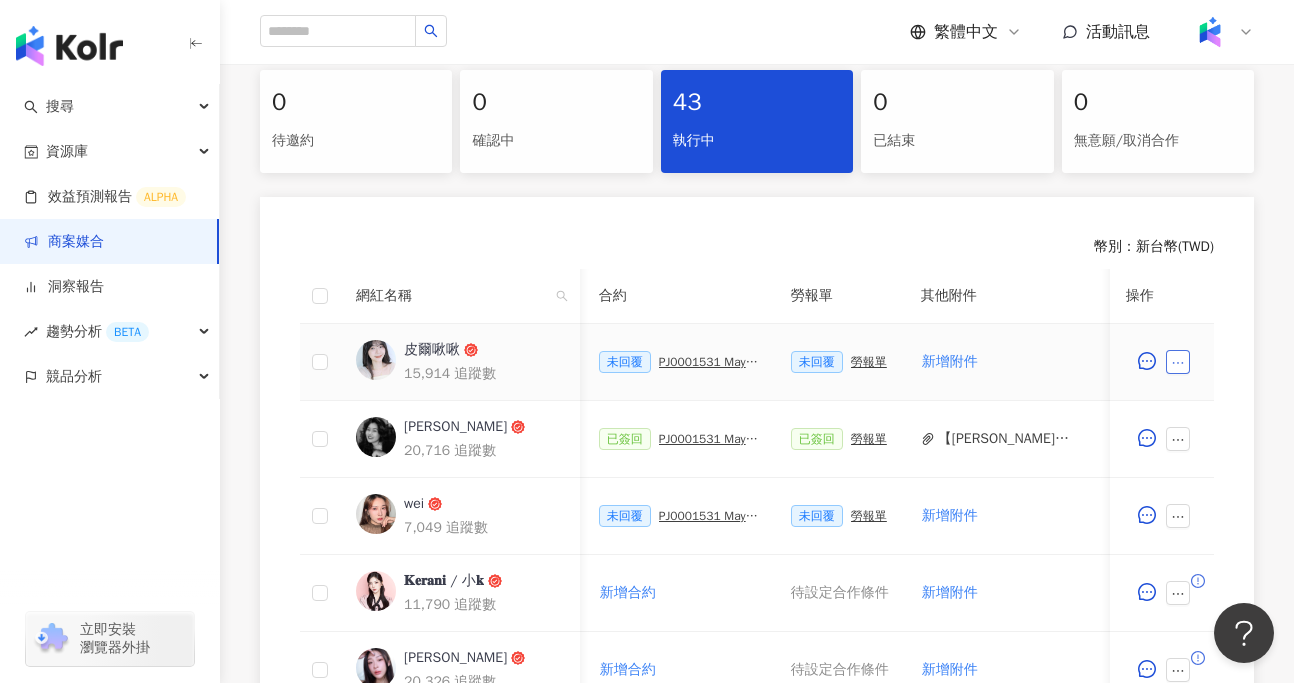 click 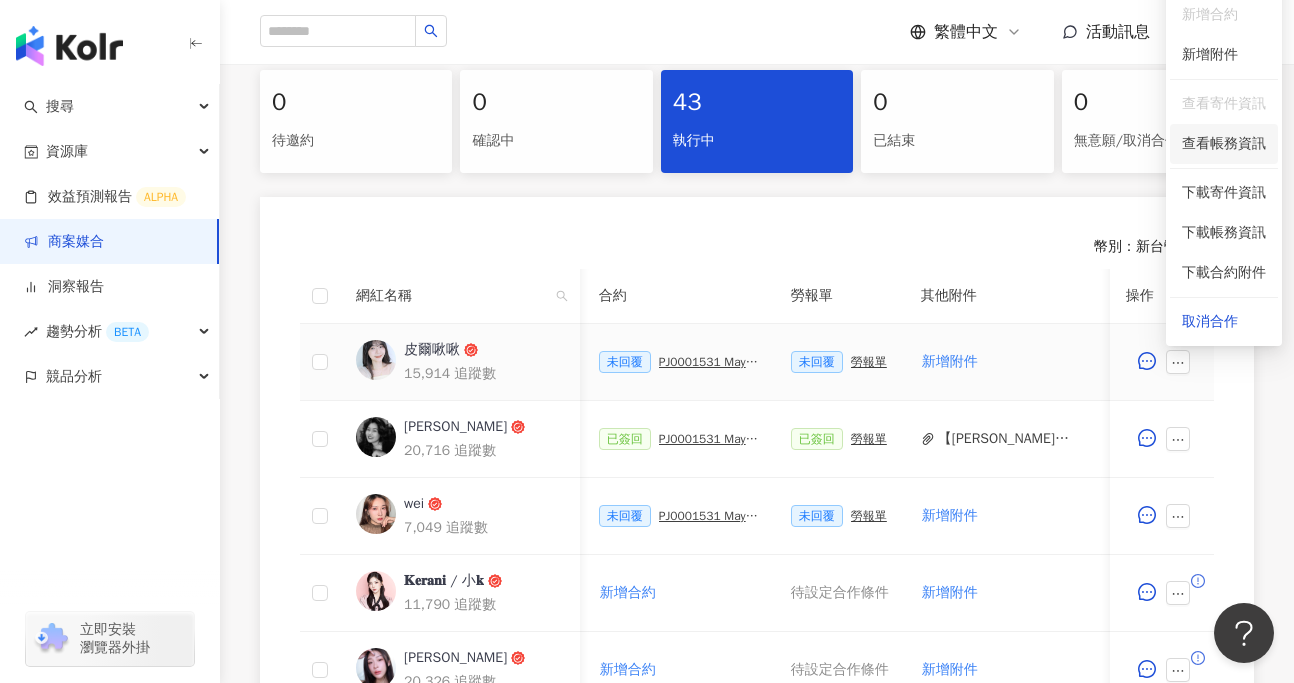 click on "查看帳務資訊" at bounding box center (1224, 144) 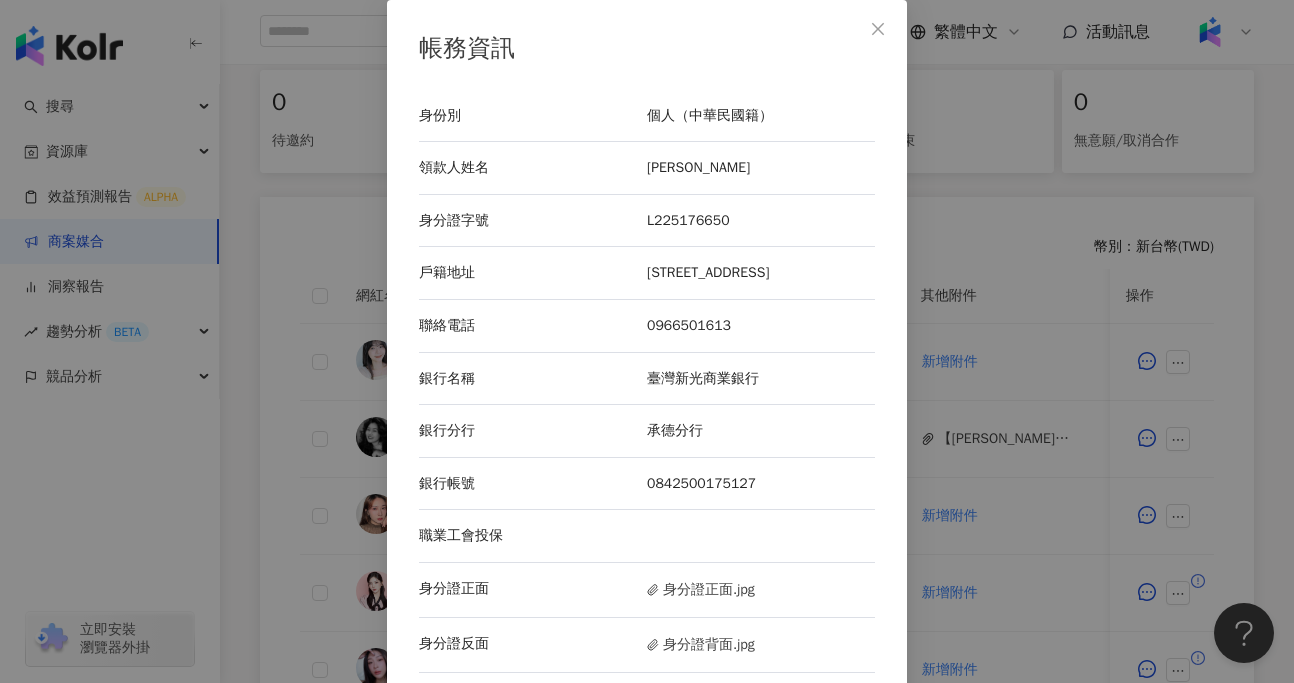 drag, startPoint x: 646, startPoint y: 168, endPoint x: 692, endPoint y: 167, distance: 46.010868 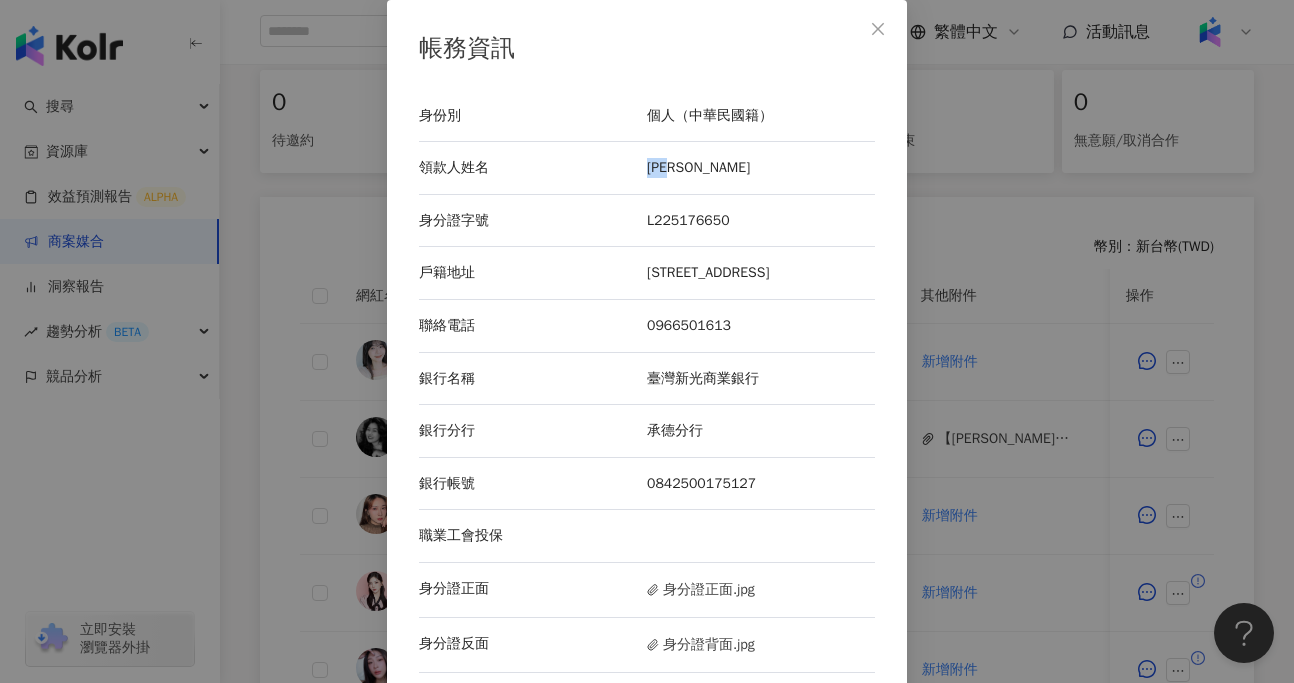 drag, startPoint x: 689, startPoint y: 167, endPoint x: 643, endPoint y: 167, distance: 46 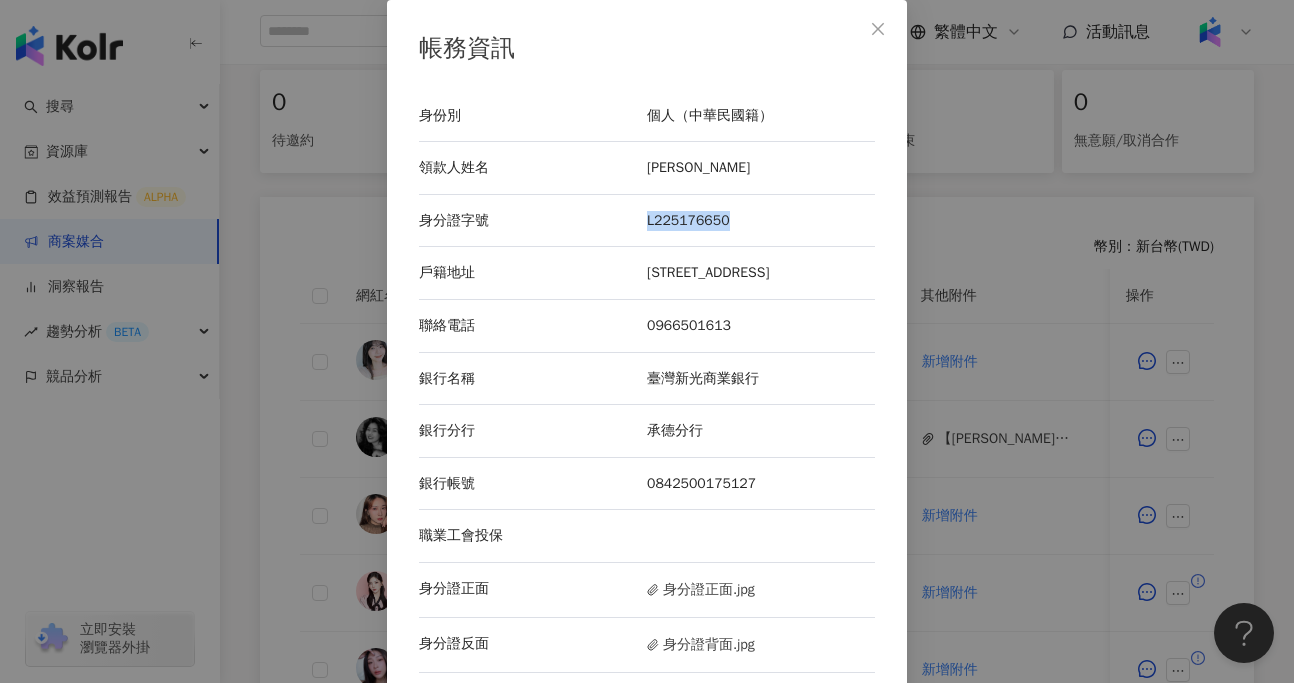drag, startPoint x: 648, startPoint y: 222, endPoint x: 727, endPoint y: 221, distance: 79.00633 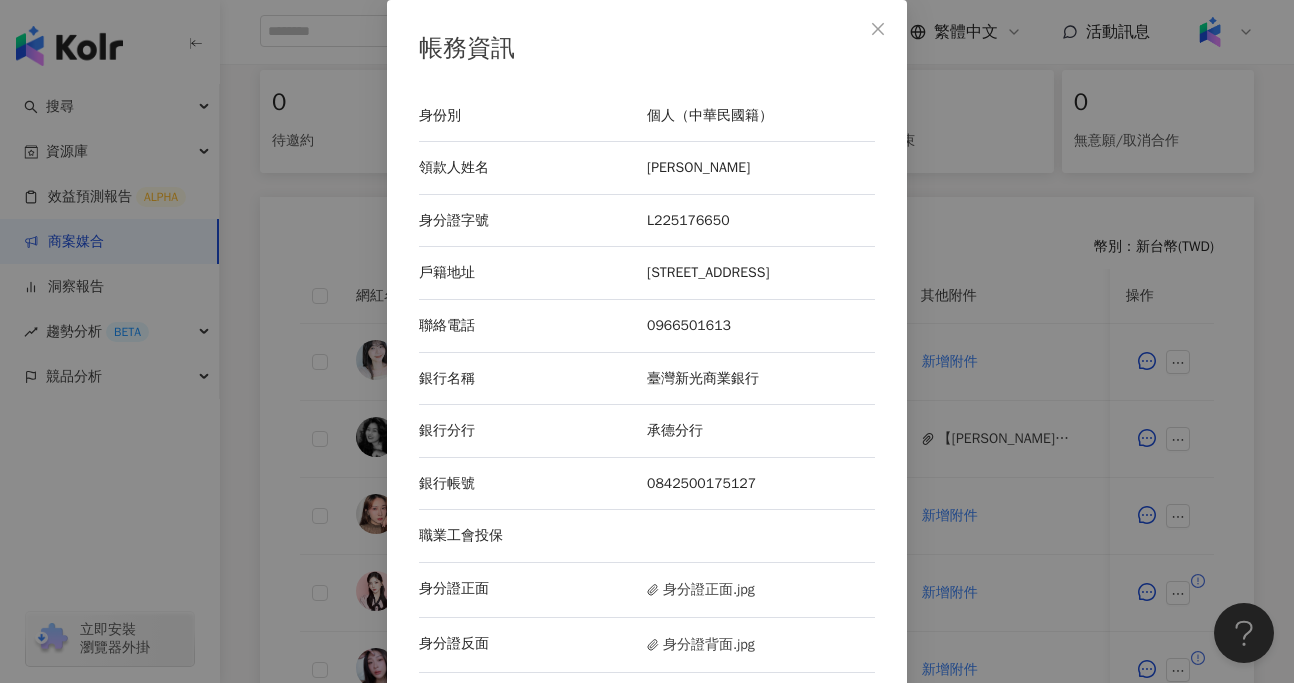 click on "帳務資訊 身份別 個人（中華民國籍） 領款人姓名 陳伃馨 身分證字號 L225176650 戶籍地址 台中市潭子區頭家路183號8樓 聯絡電話 0966501613 銀行名稱 臺灣新光商業銀行 銀行分行 承德分行 銀行帳號 0842500175127 職業工會投保 身分證正面 身分證正面.jpg 身分證反面 身分證背面.jpg 存摺封面 存摺封面.jpg" at bounding box center [647, 341] 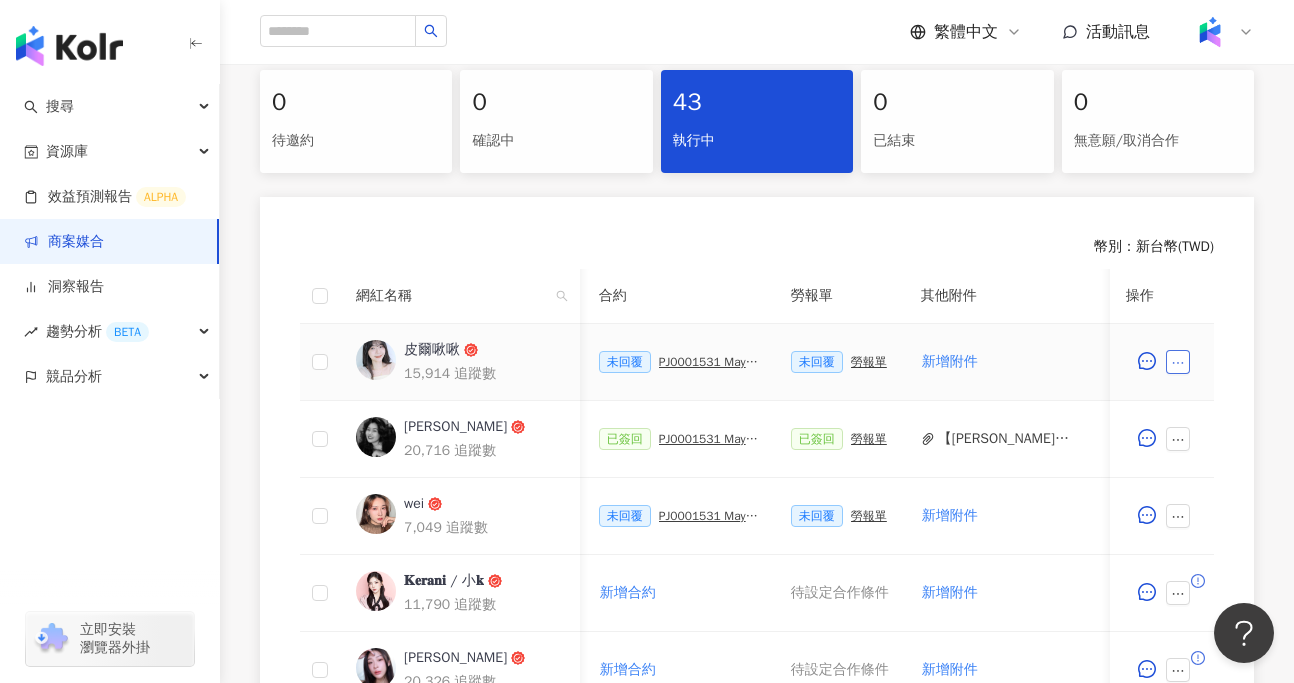 click 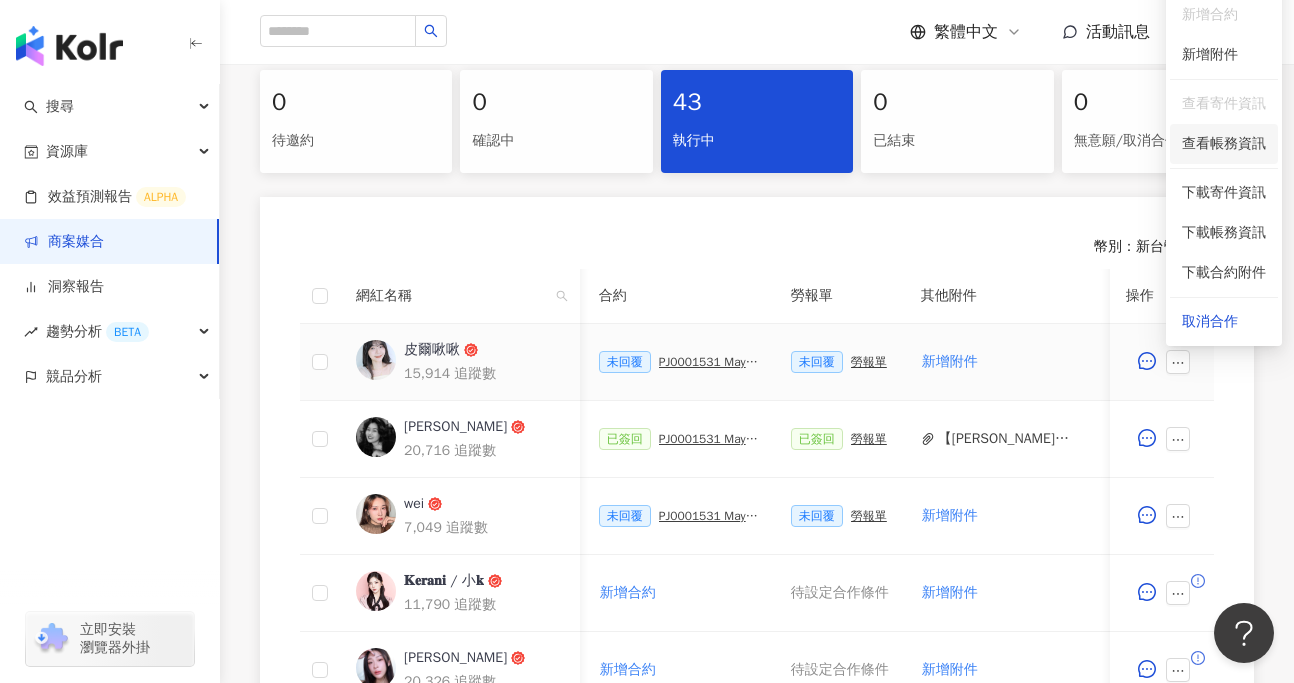 click on "查看帳務資訊" at bounding box center (1224, 144) 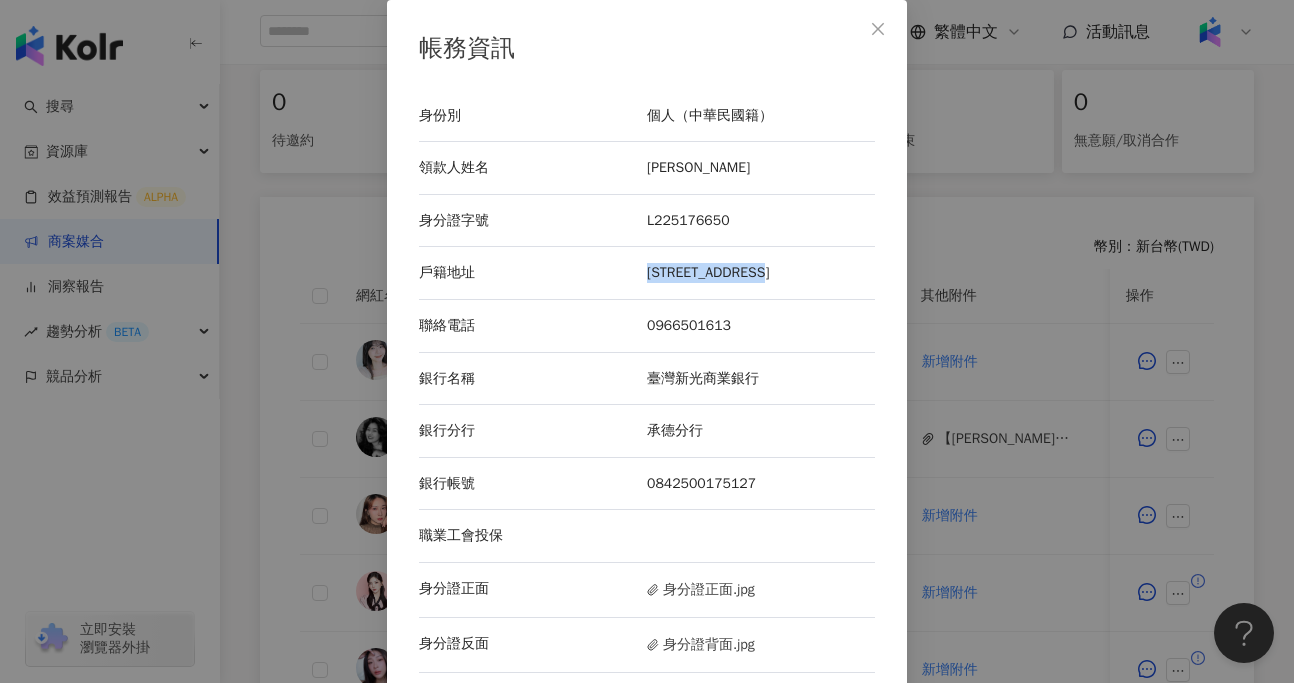 drag, startPoint x: 648, startPoint y: 273, endPoint x: 828, endPoint y: 274, distance: 180.00278 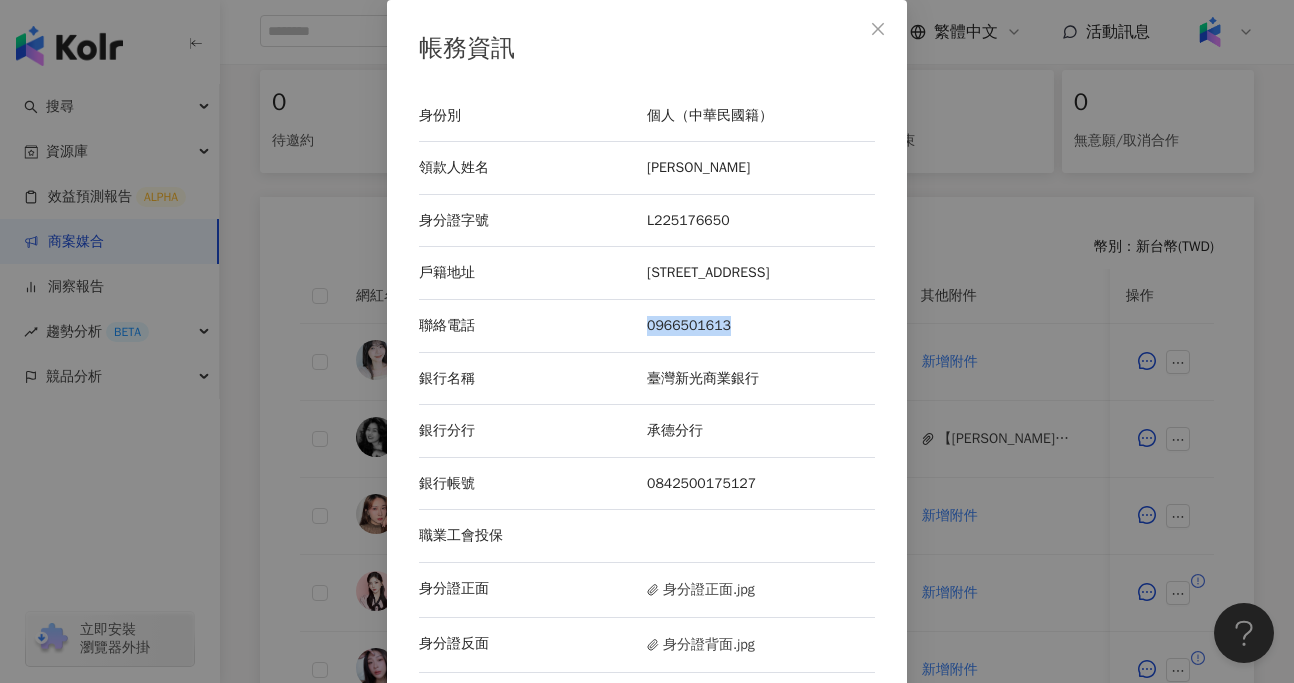drag, startPoint x: 648, startPoint y: 329, endPoint x: 728, endPoint y: 326, distance: 80.05623 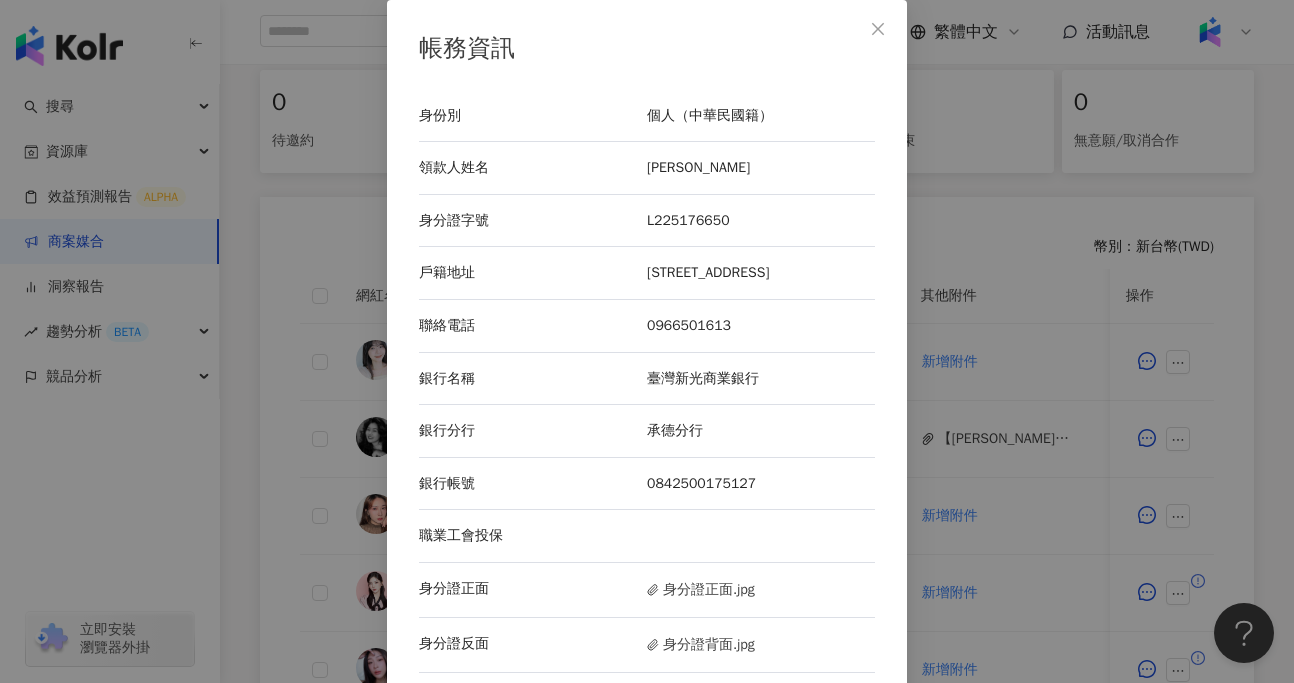click on "帳務資訊 身份別 個人（中華民國籍） 領款人姓名 陳伃馨 身分證字號 L225176650 戶籍地址 台中市潭子區頭家路183號8樓 聯絡電話 0966501613 銀行名稱 臺灣新光商業銀行 銀行分行 承德分行 銀行帳號 0842500175127 職業工會投保 身分證正面 身分證正面.jpg 身分證反面 身分證背面.jpg 存摺封面 存摺封面.jpg" at bounding box center [647, 341] 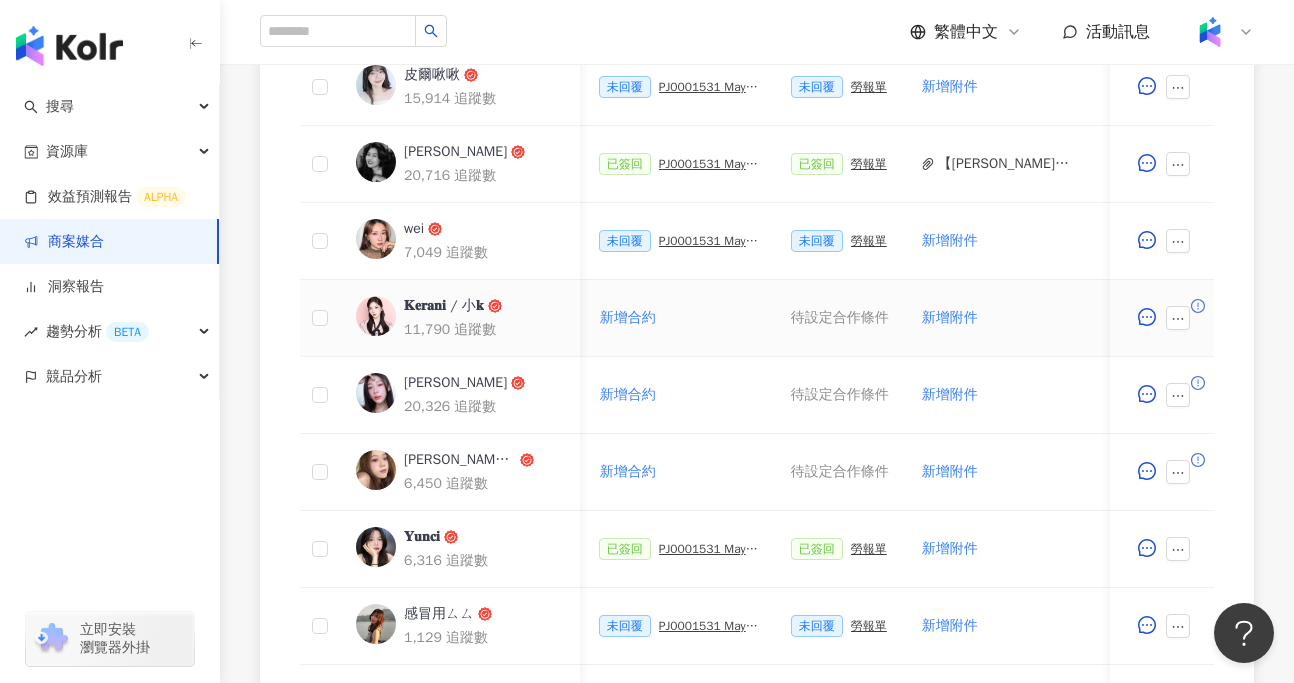 scroll, scrollTop: 702, scrollLeft: 0, axis: vertical 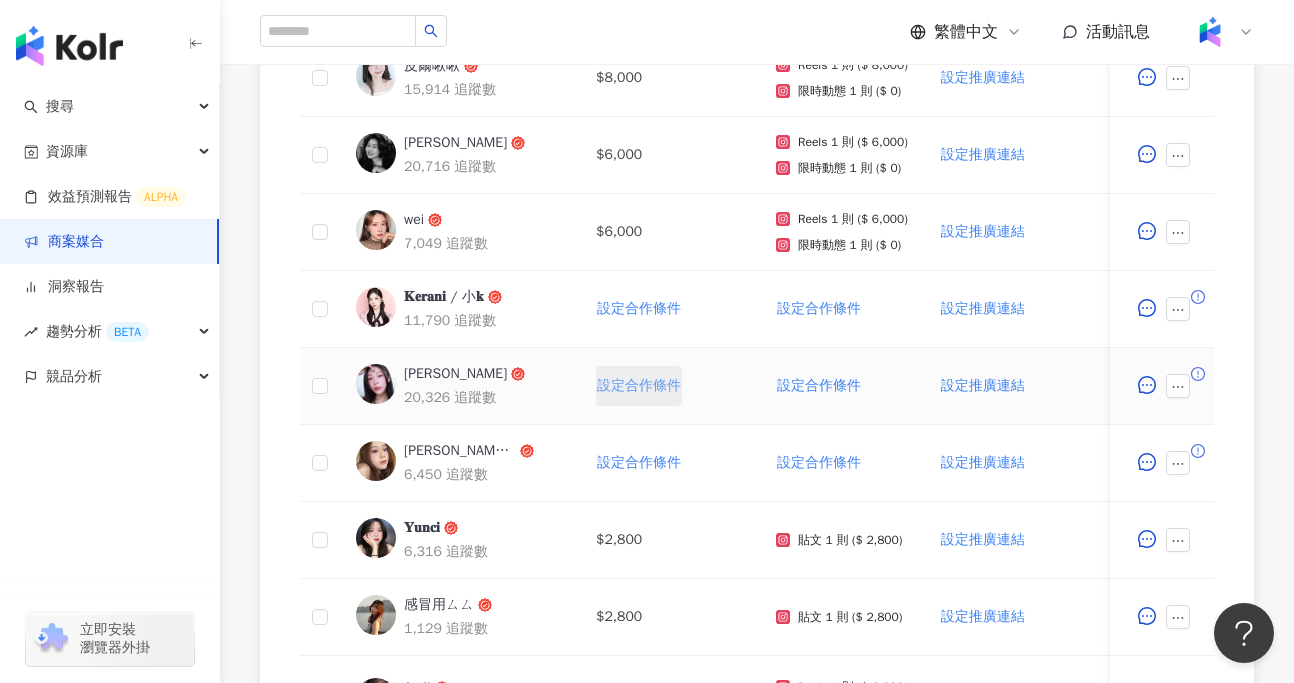 click on "設定合作條件" at bounding box center [639, 386] 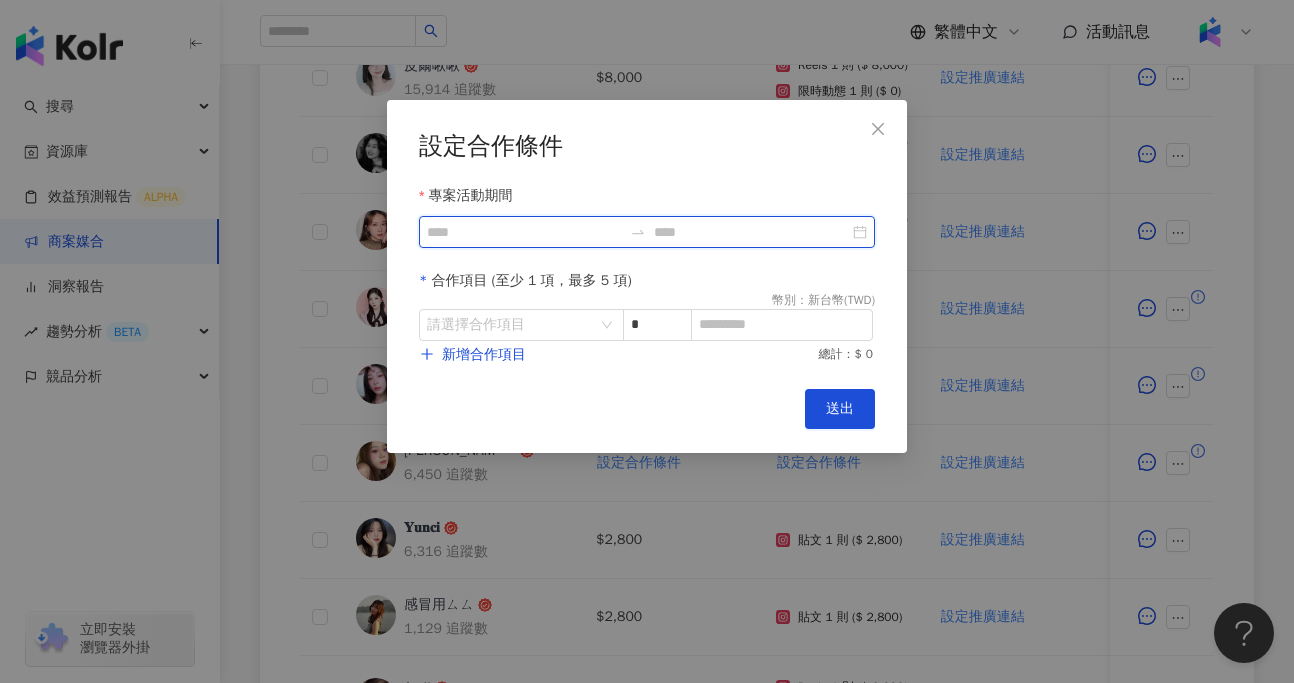 click on "專案活動期間" at bounding box center [524, 232] 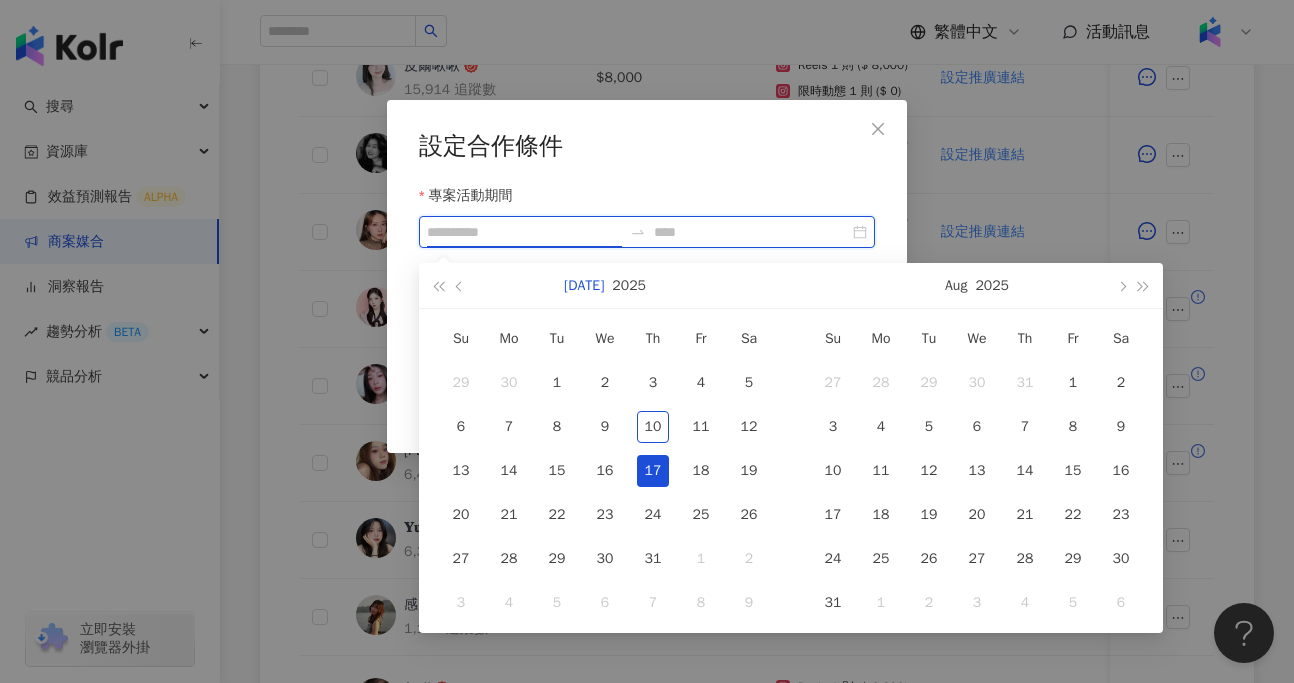 type on "**********" 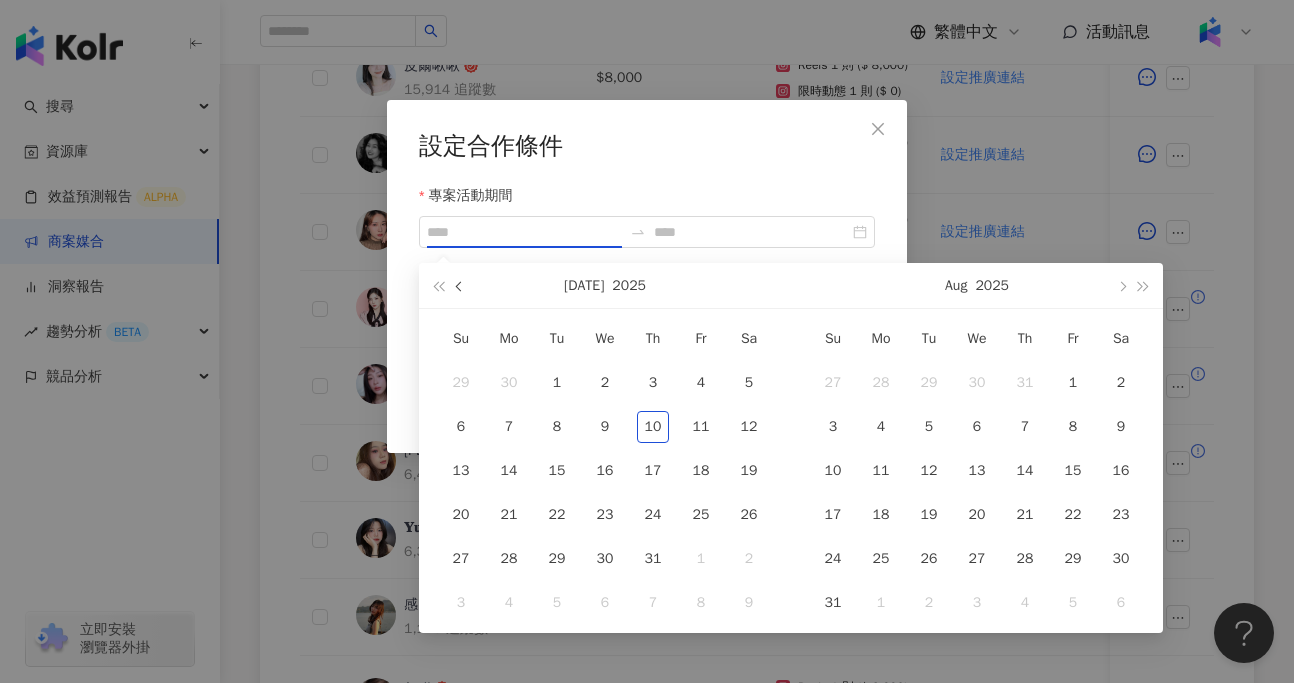 click at bounding box center [460, 285] 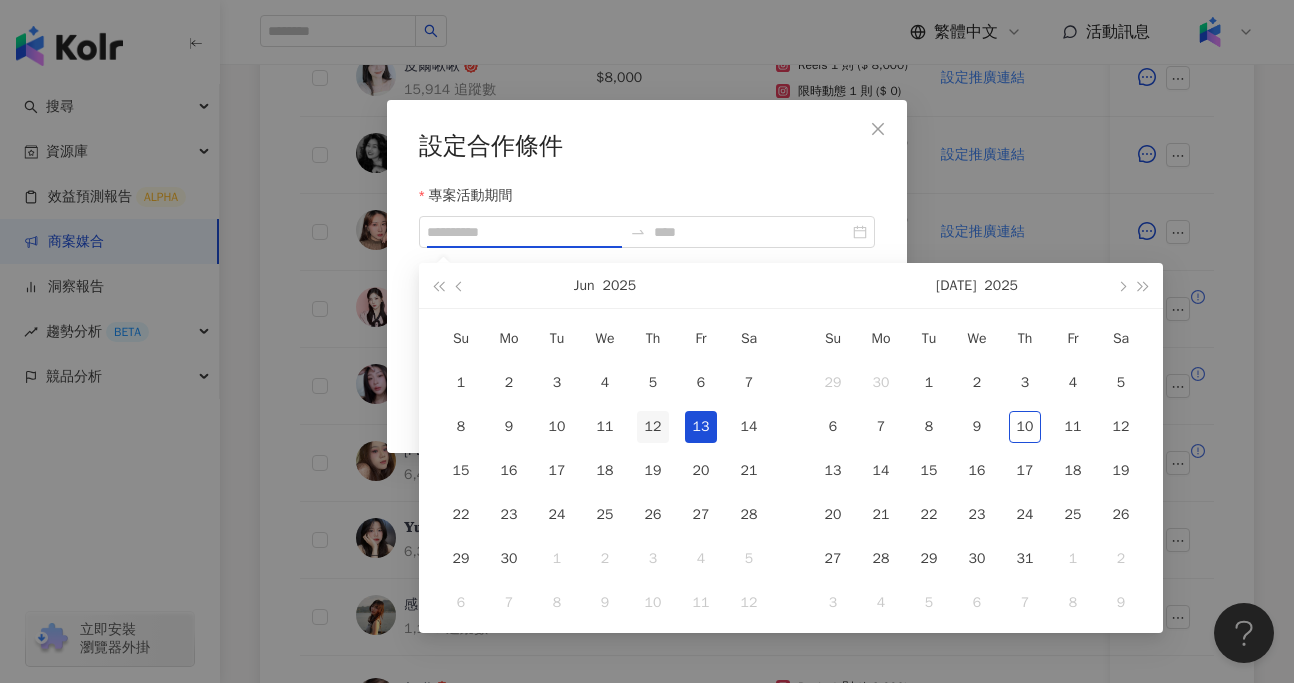 type on "**********" 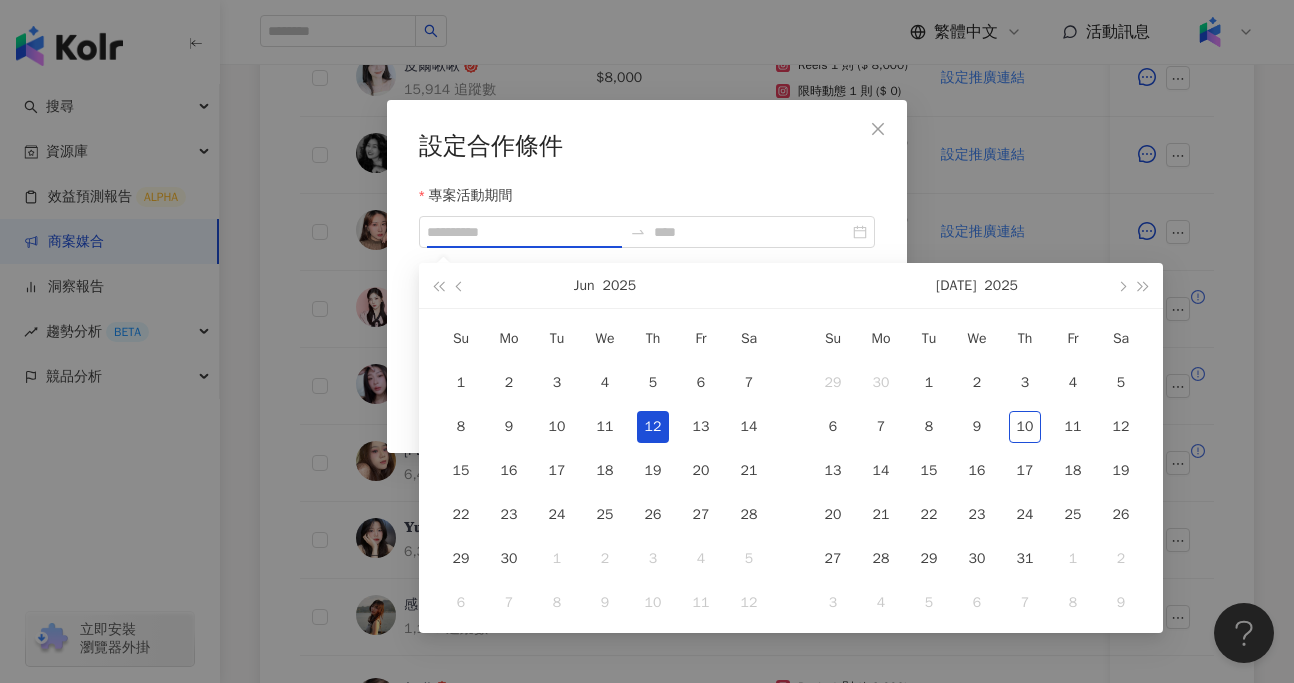 click on "12" at bounding box center (653, 427) 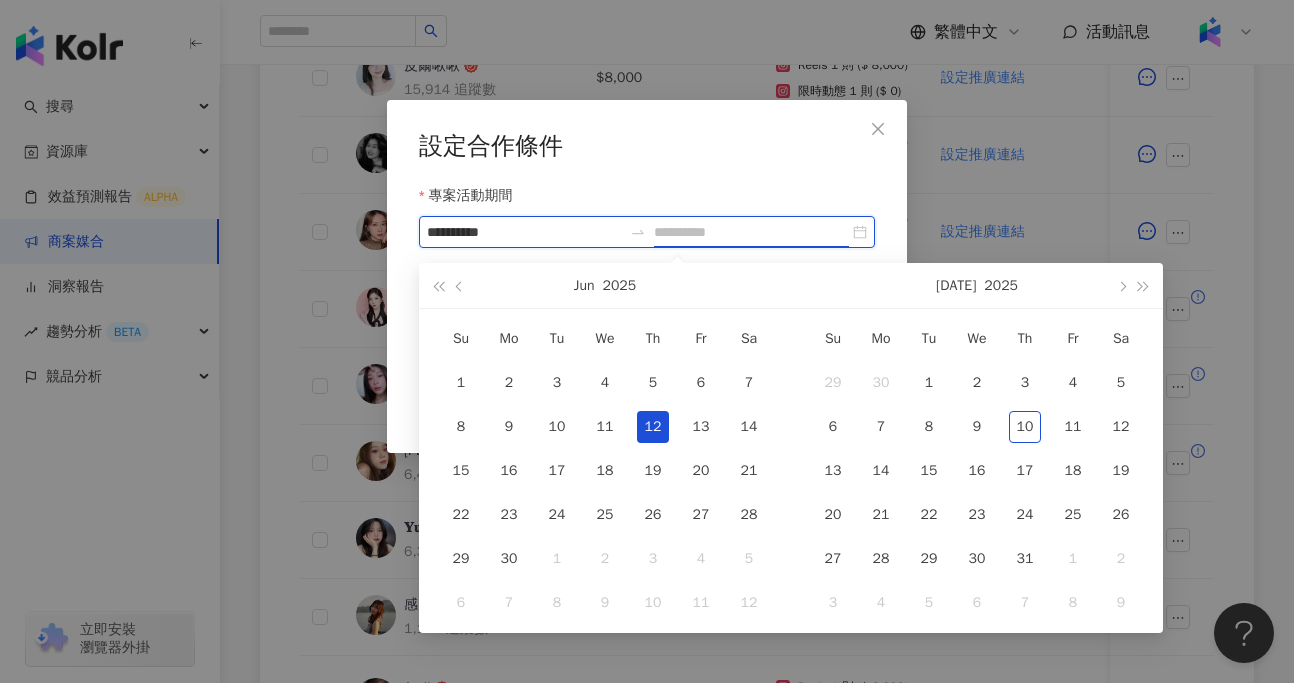 type on "**********" 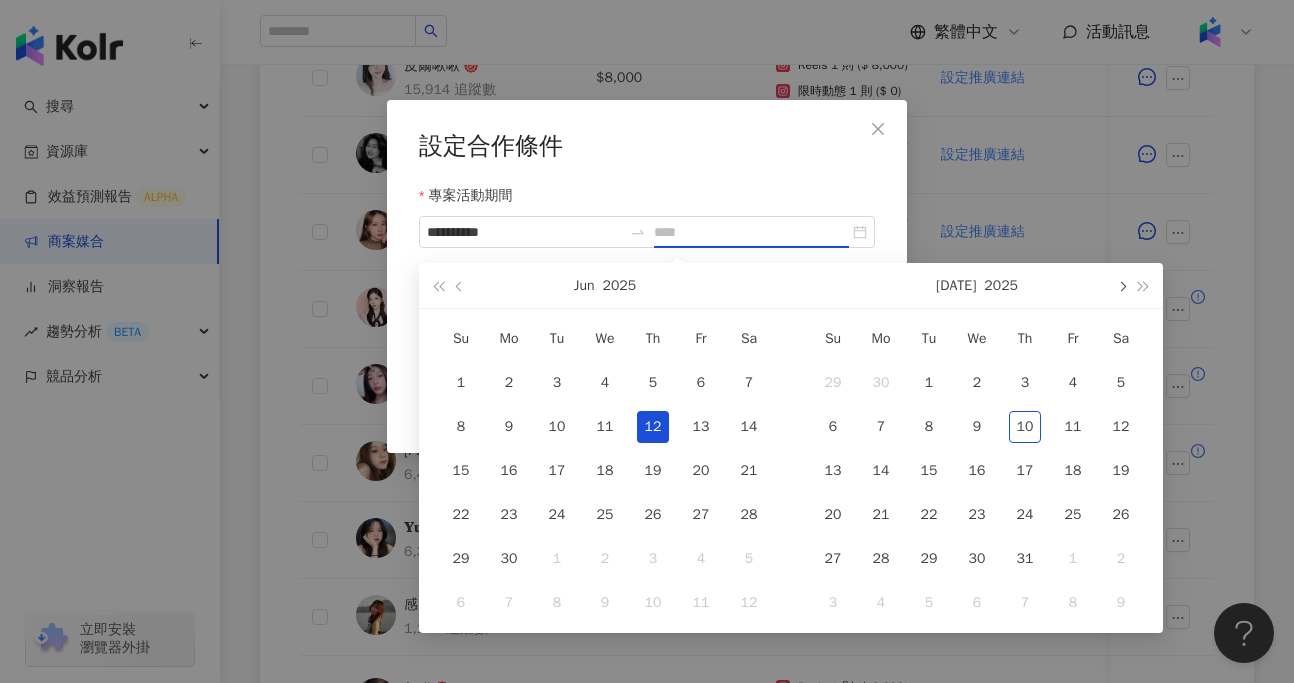 click at bounding box center [1121, 285] 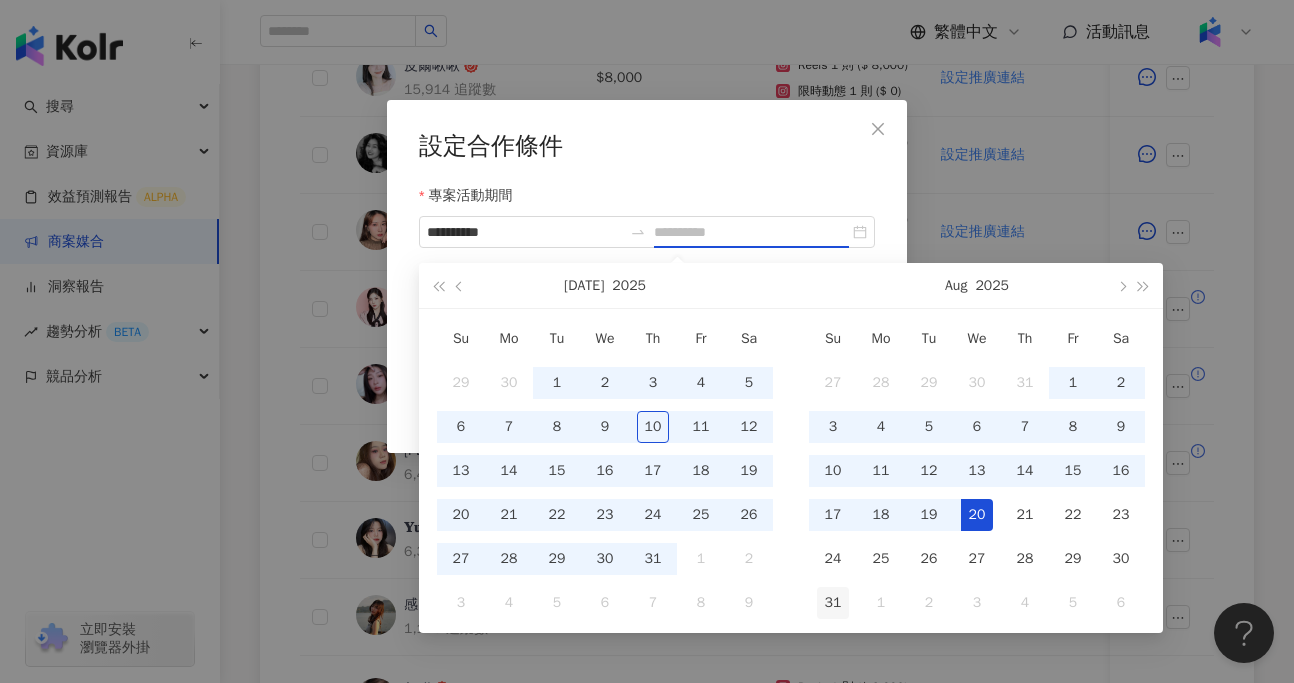 type on "**********" 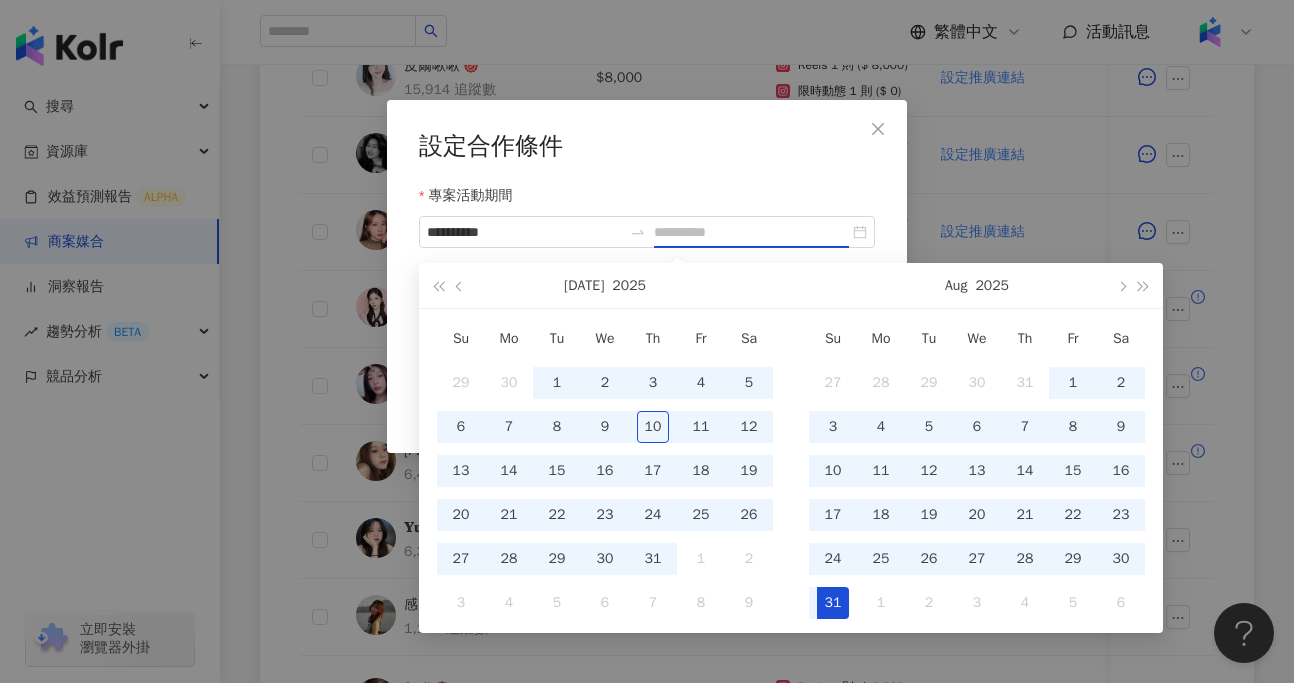 click on "31" at bounding box center [833, 603] 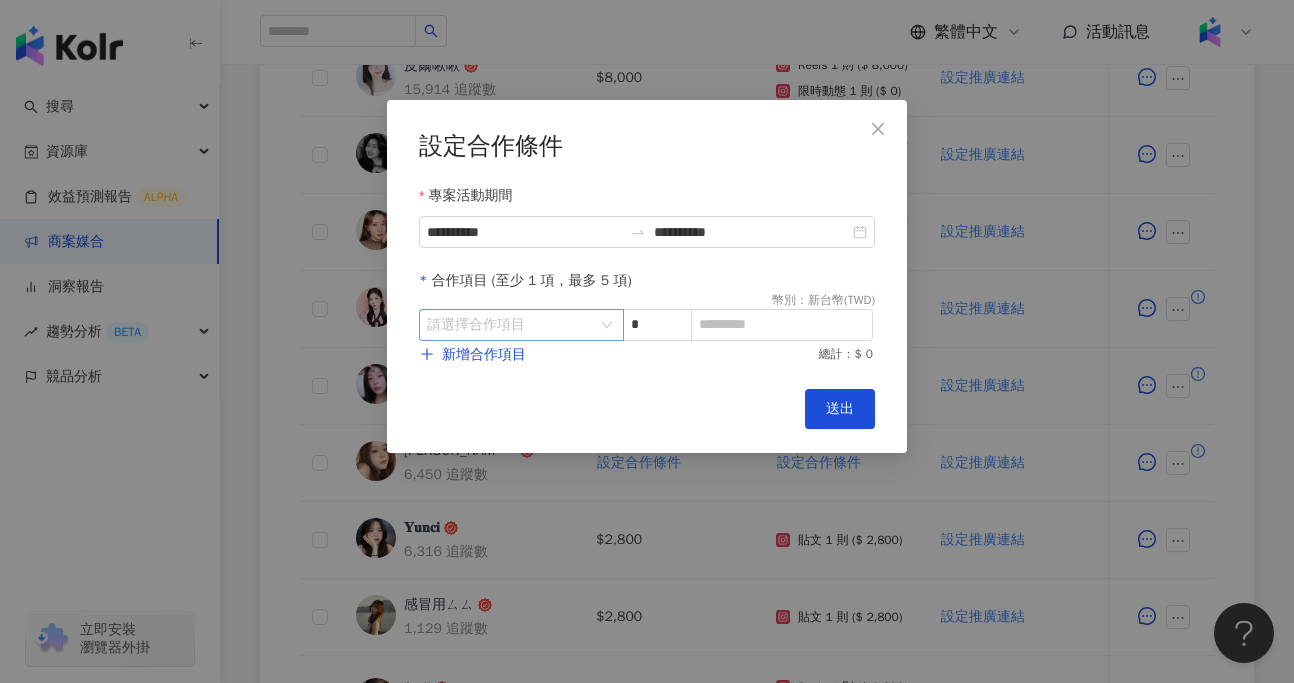 click at bounding box center [511, 325] 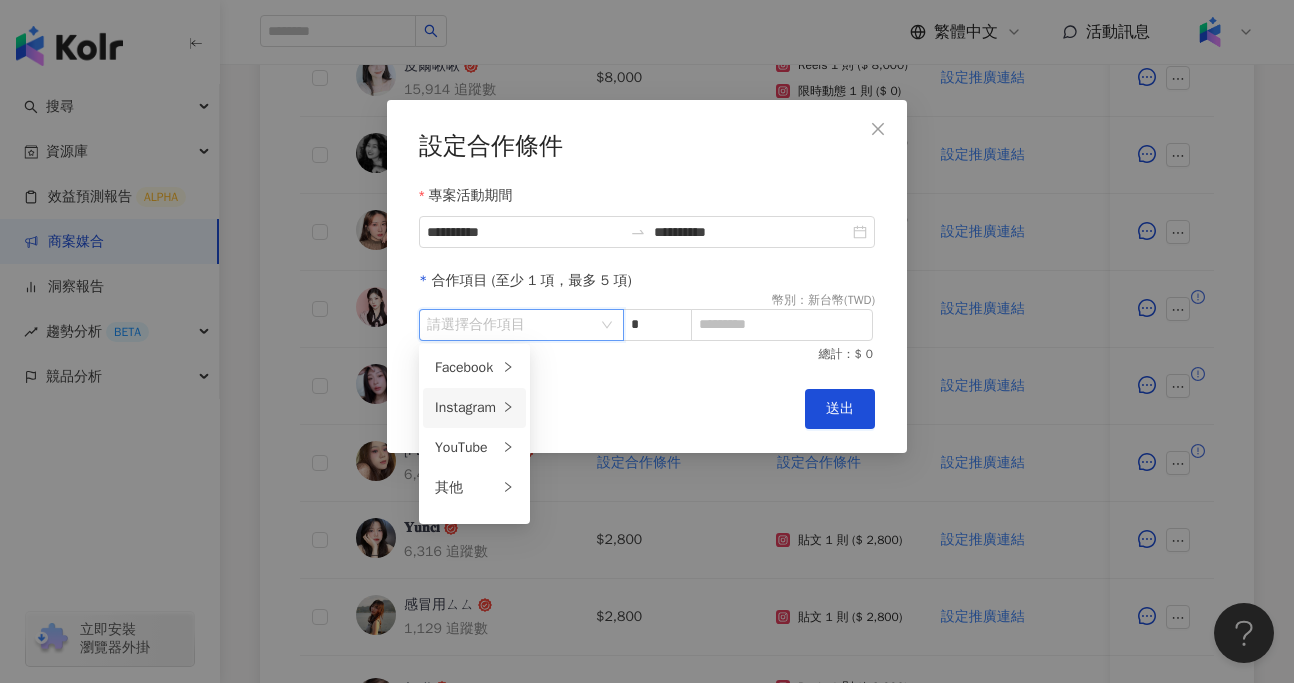 click 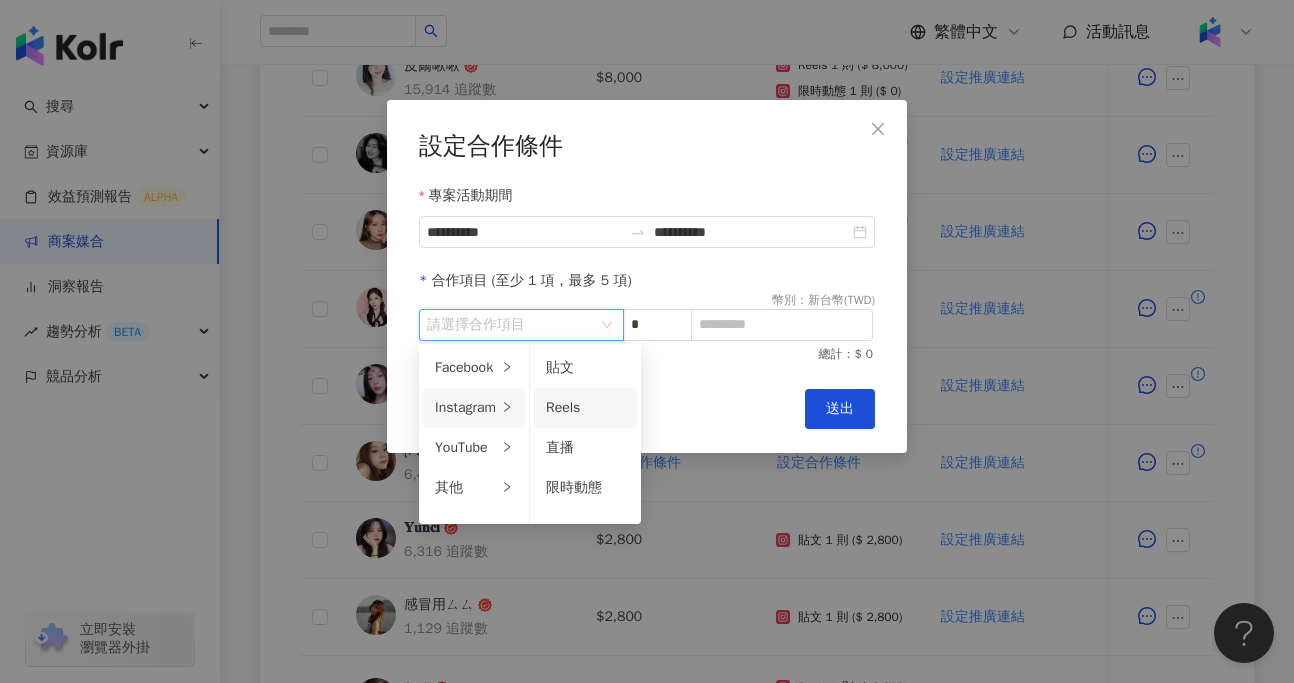 click on "Reels" at bounding box center (585, 408) 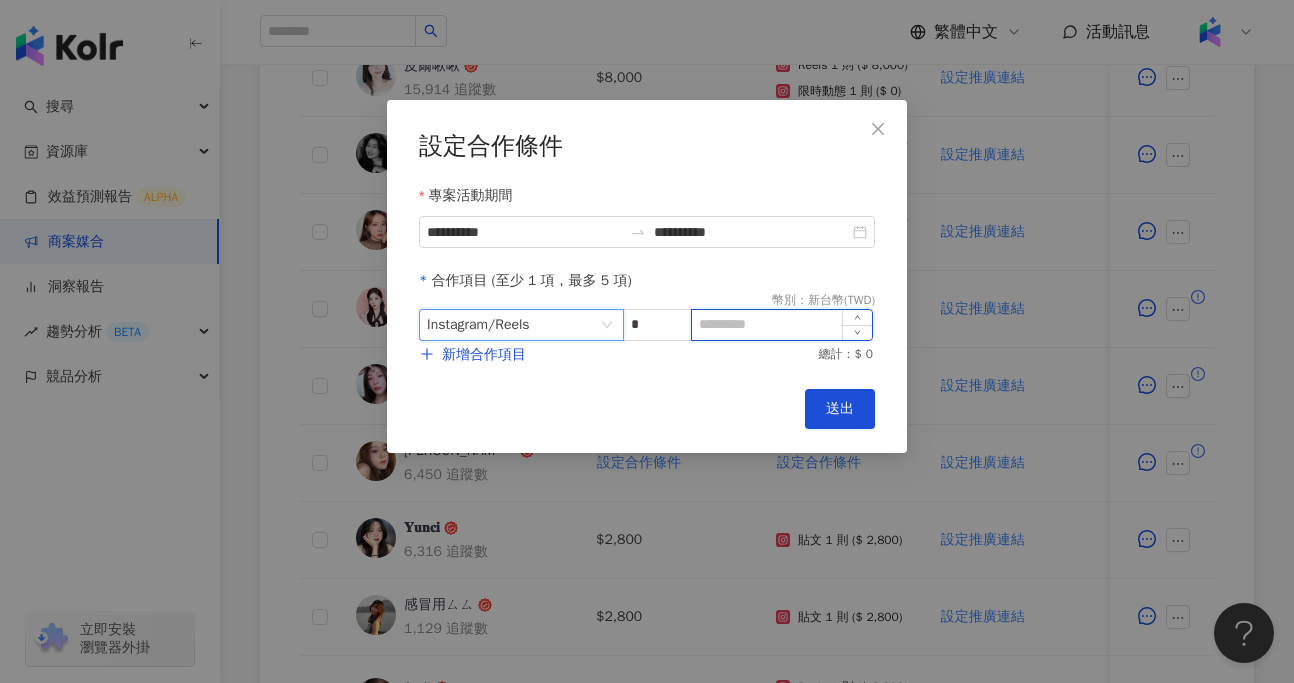 click at bounding box center [782, 325] 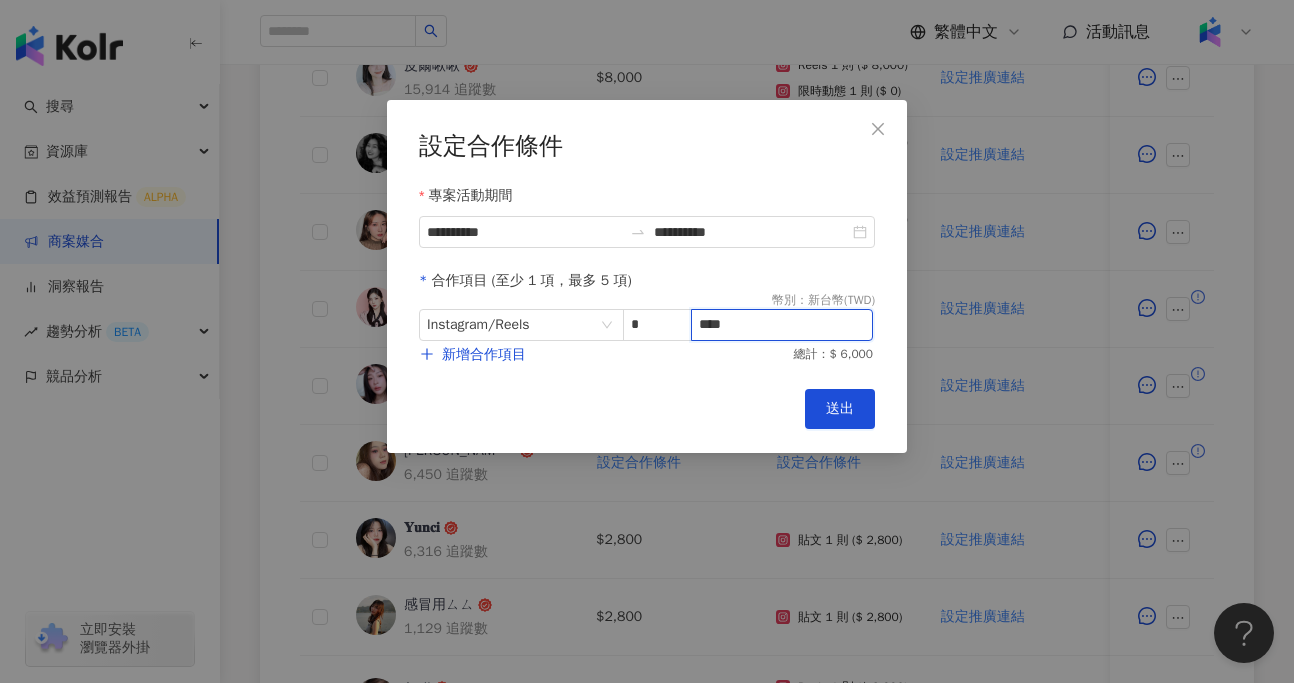 type on "****" 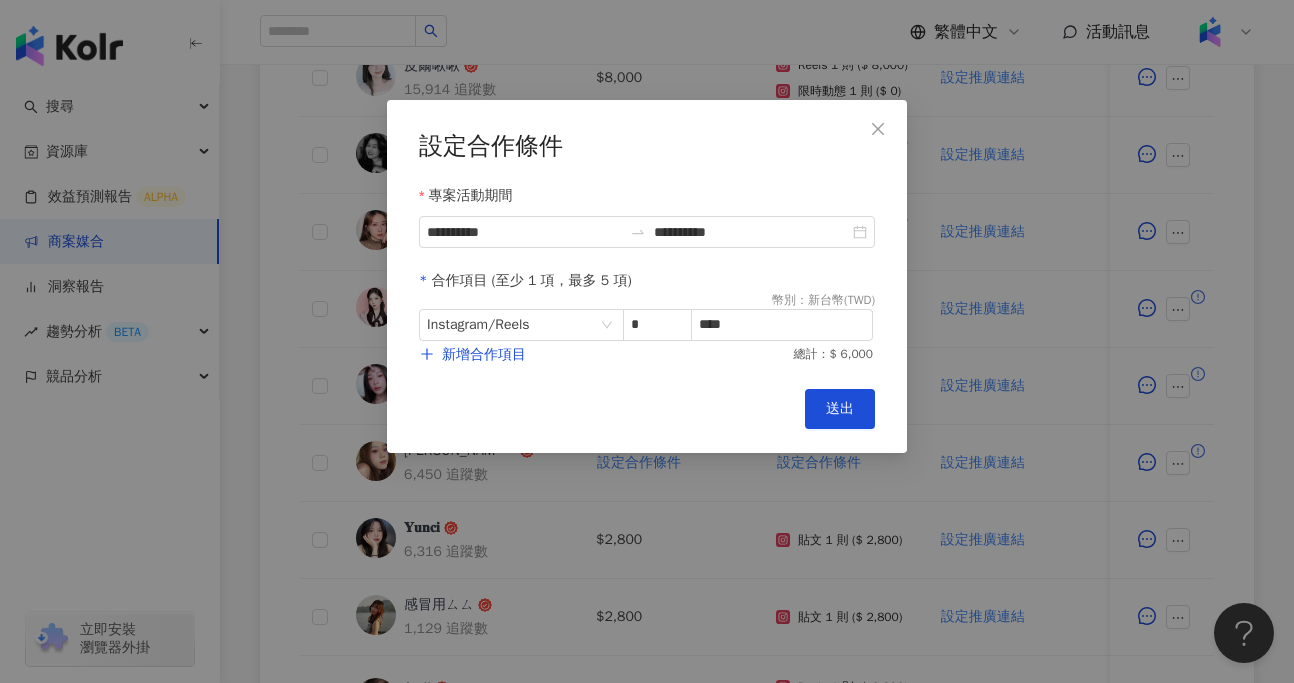 click on "新增合作項目 總計：$  6,000" at bounding box center [647, 355] 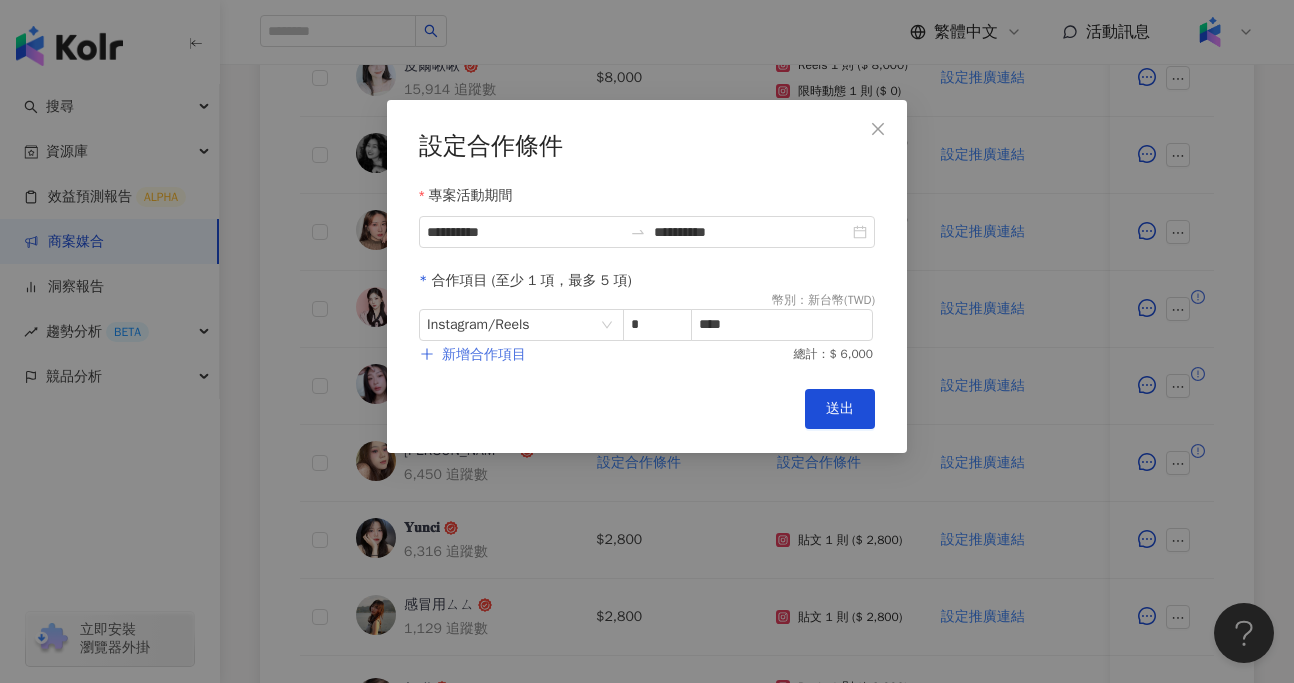 click on "新增合作項目" at bounding box center [484, 355] 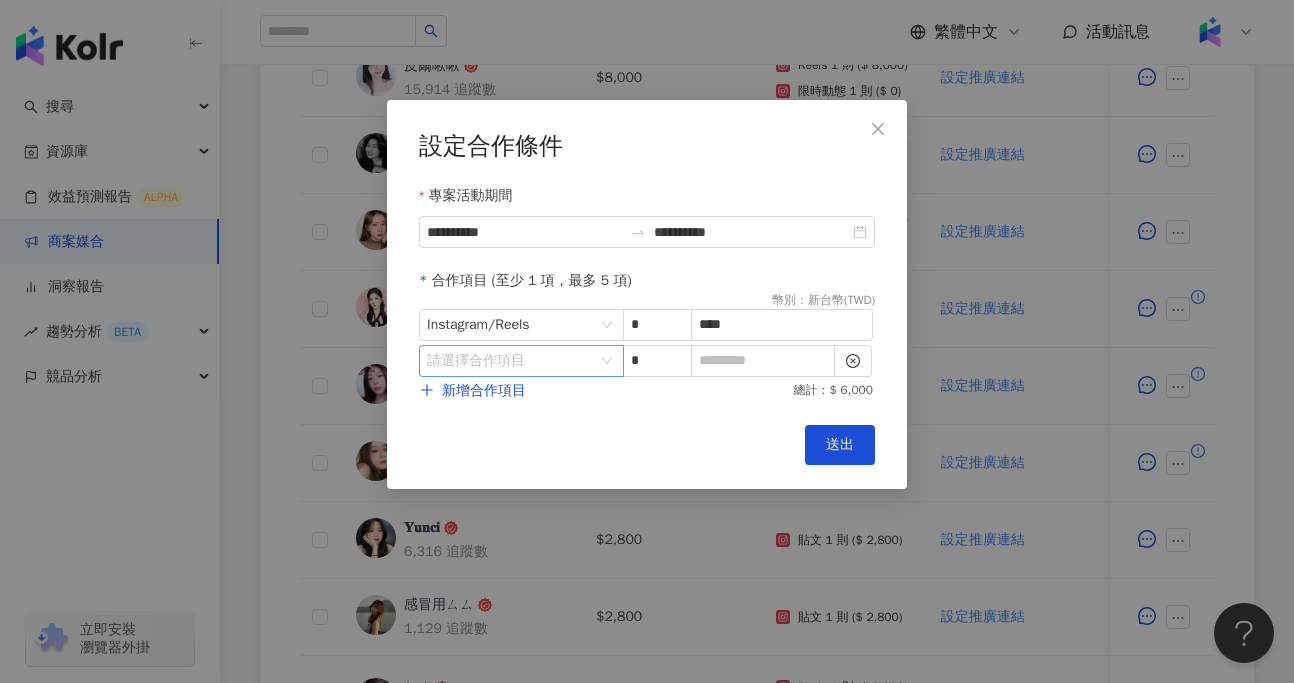 click at bounding box center [511, 361] 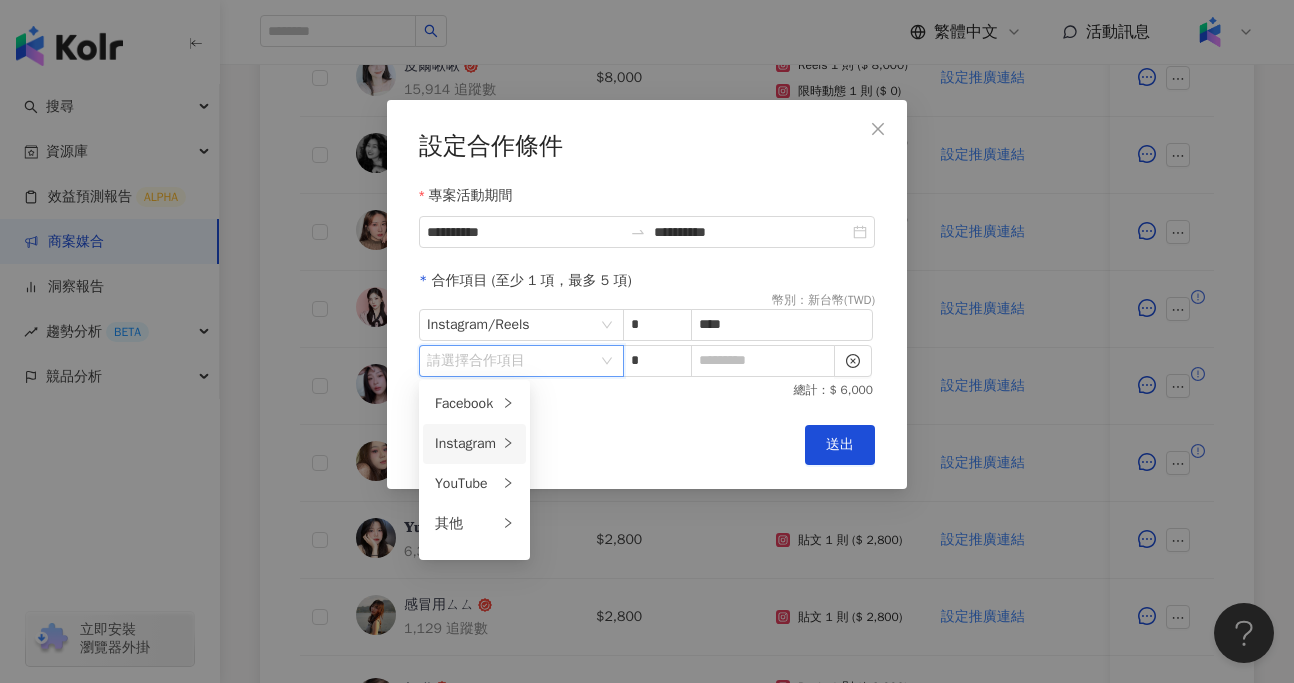 click 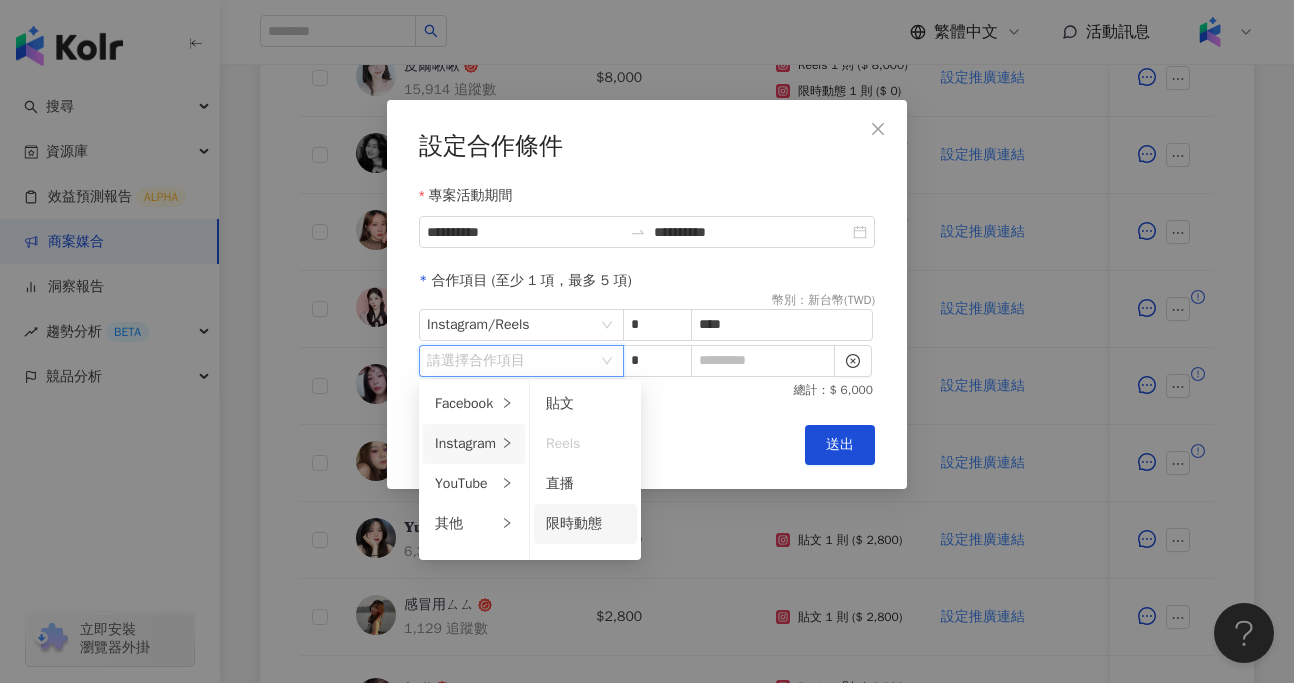 click on "限時動態" at bounding box center (585, 524) 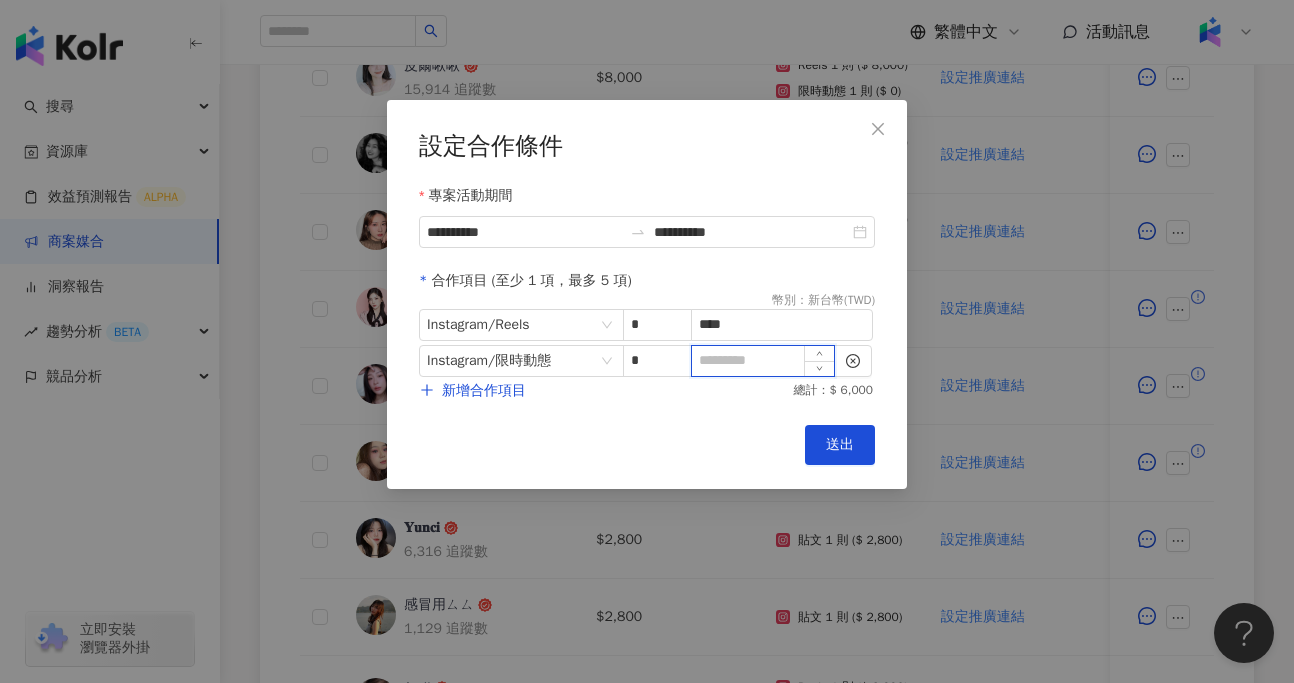 click at bounding box center [763, 361] 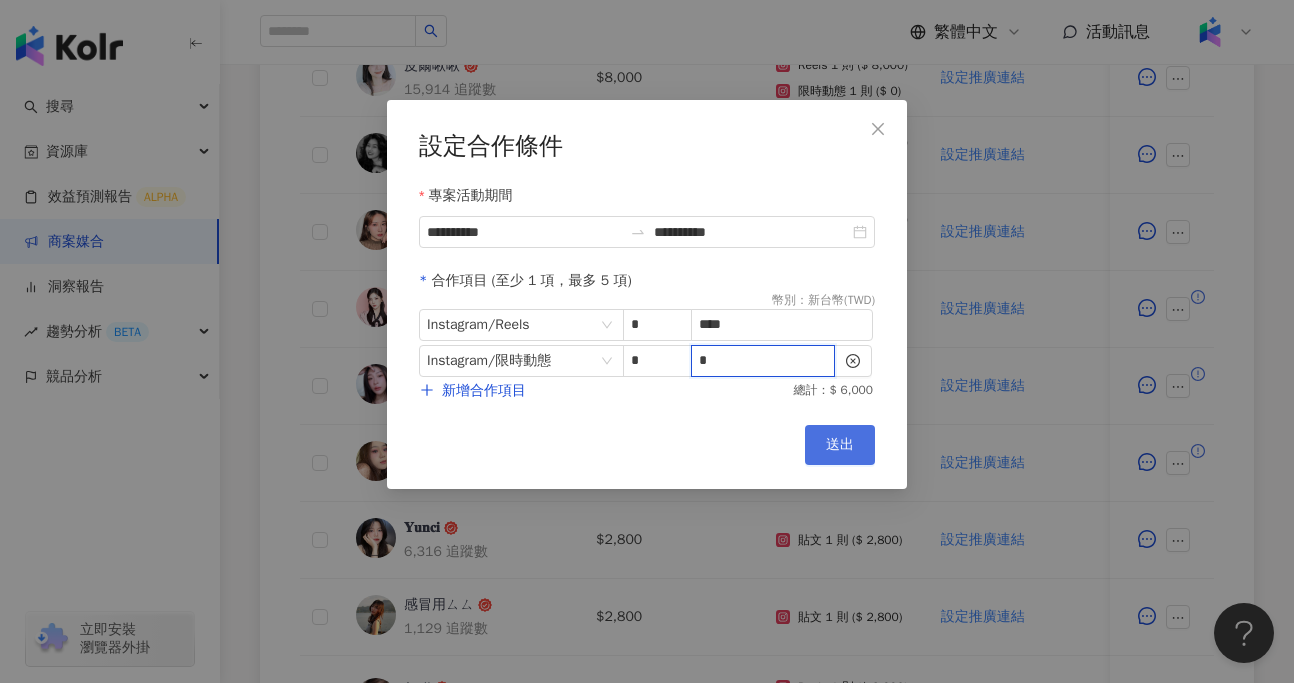 type on "*" 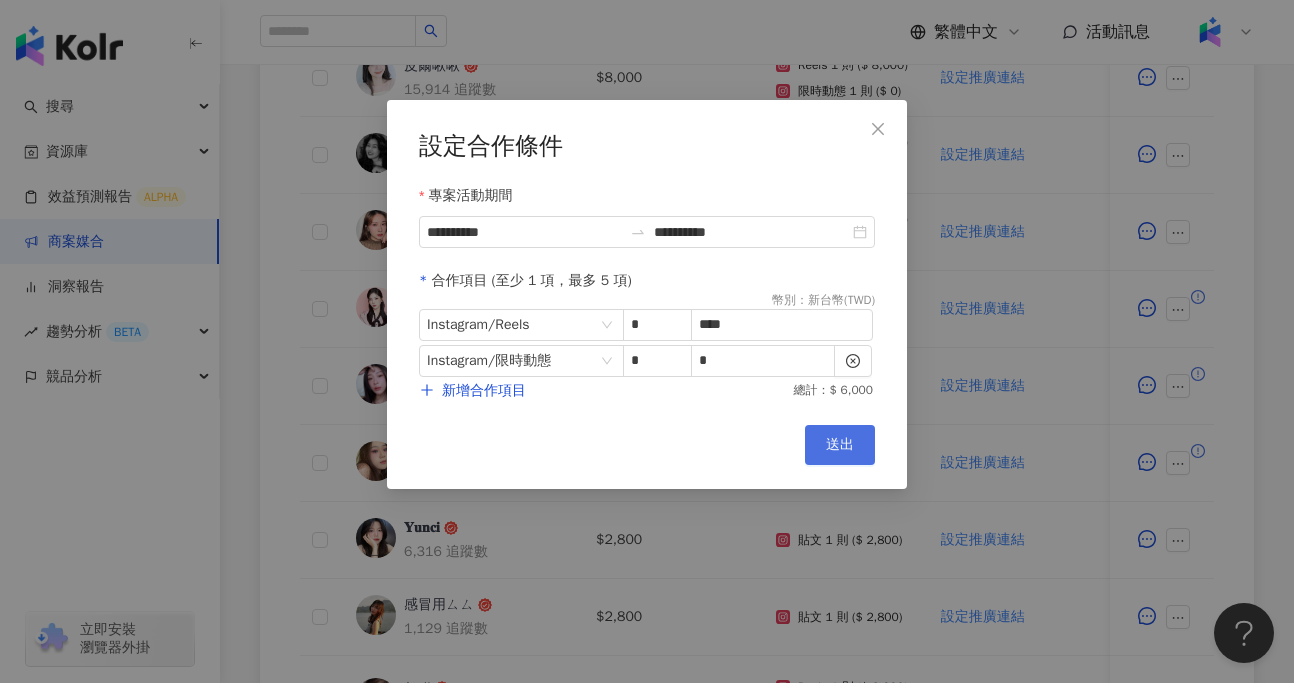 click on "送出" at bounding box center (840, 445) 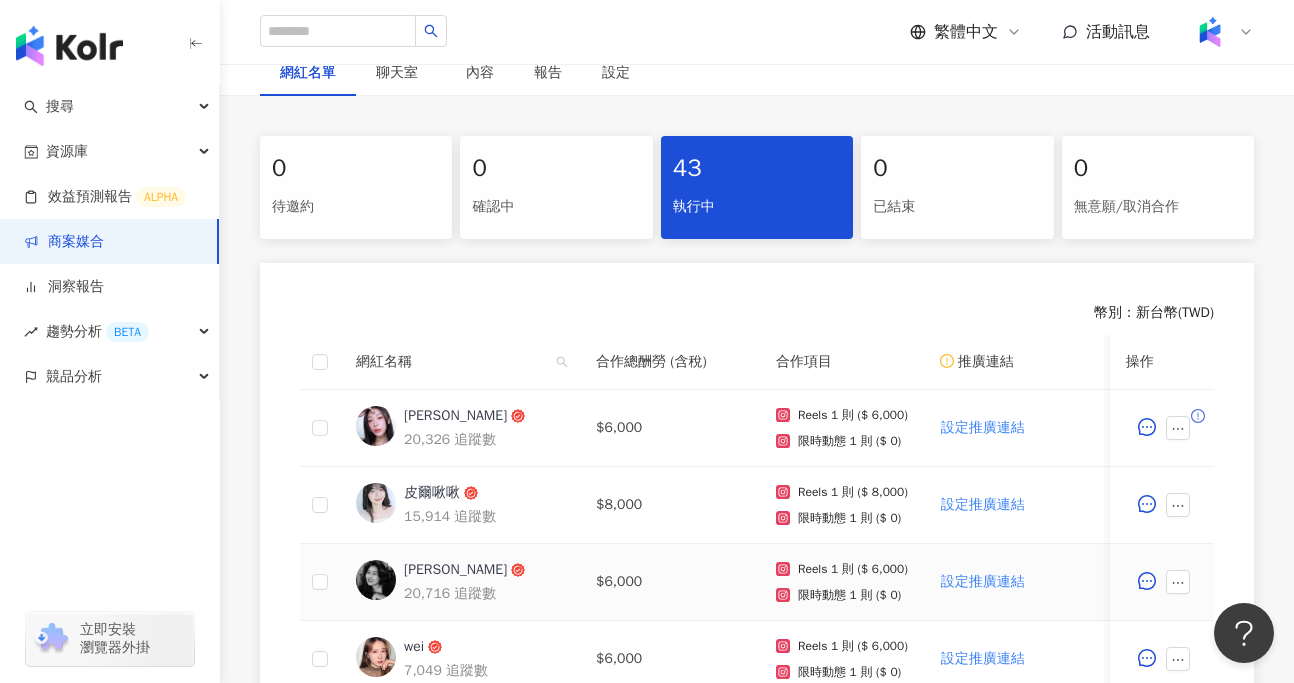 scroll, scrollTop: 345, scrollLeft: 0, axis: vertical 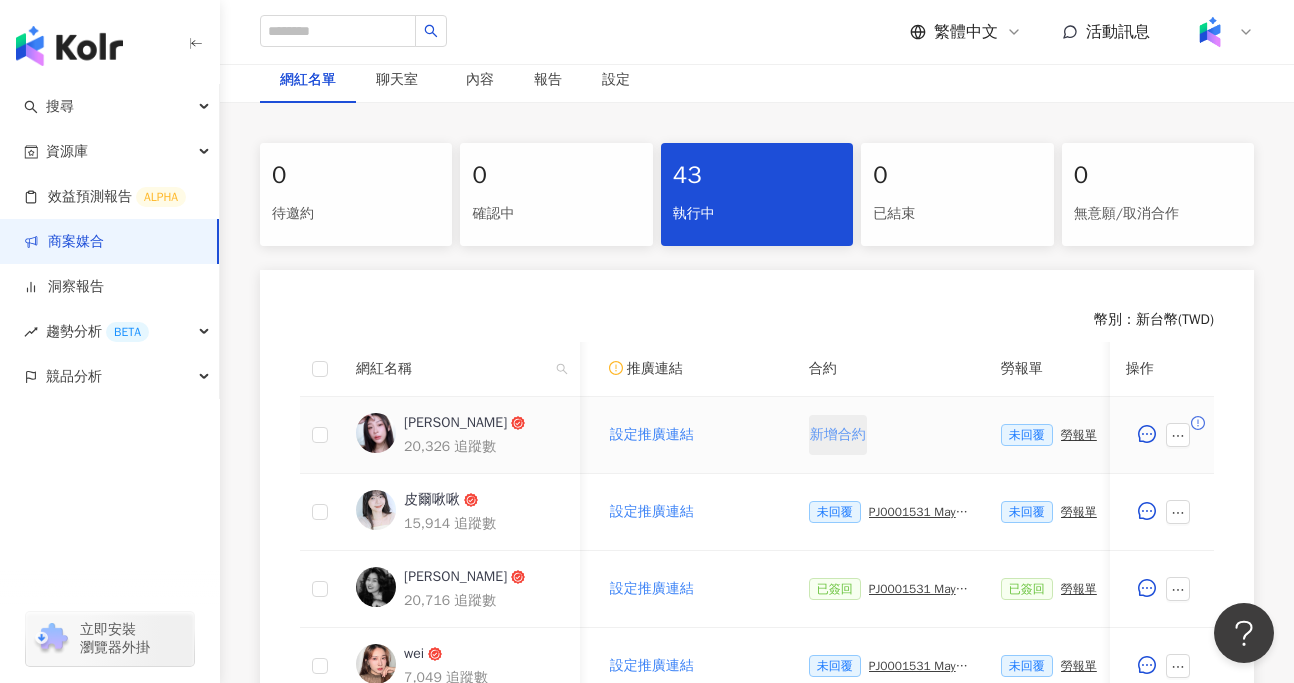 click on "新增合約" at bounding box center (838, 435) 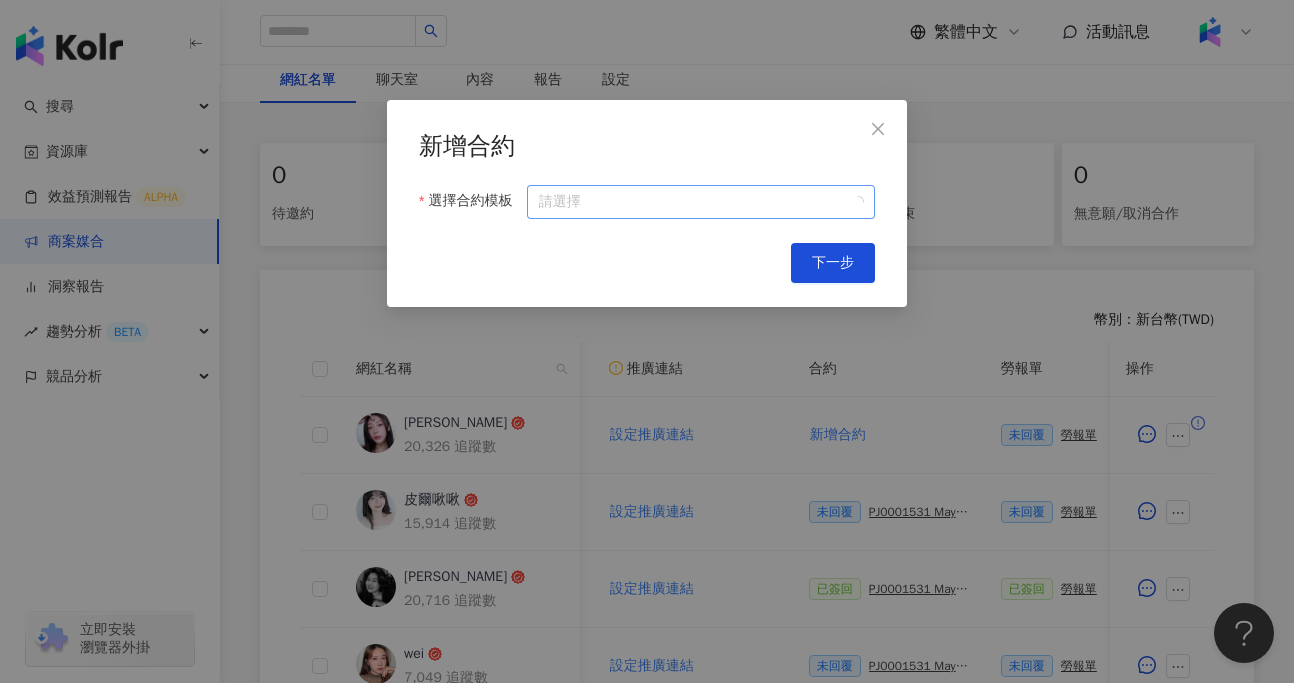 click on "選擇合約模板" at bounding box center (701, 202) 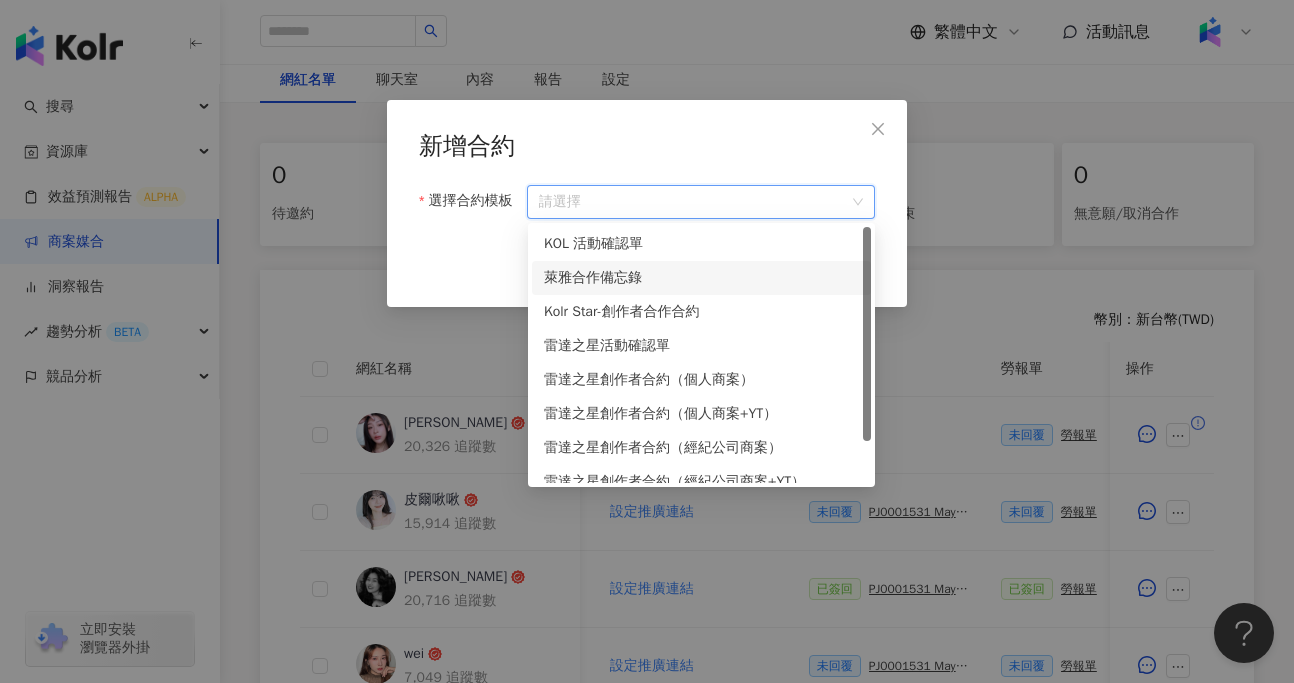 click on "萊雅合作備忘錄" at bounding box center (701, 278) 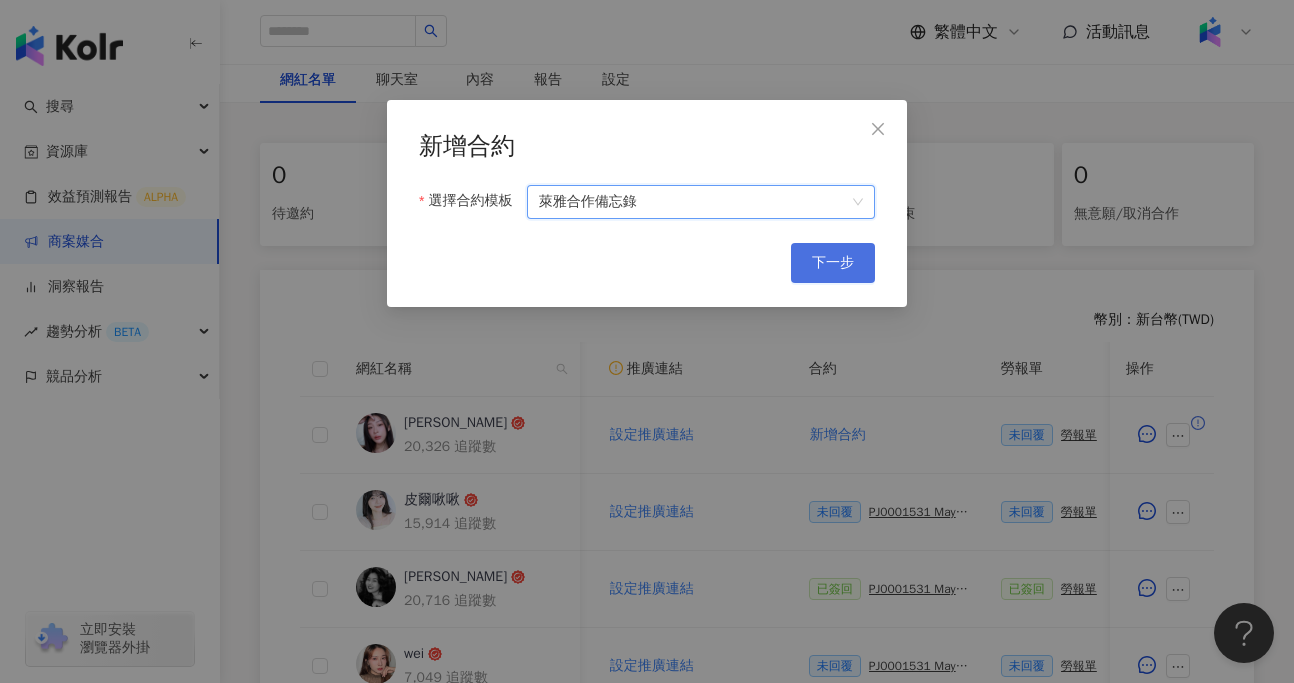 click on "下一步" at bounding box center [833, 263] 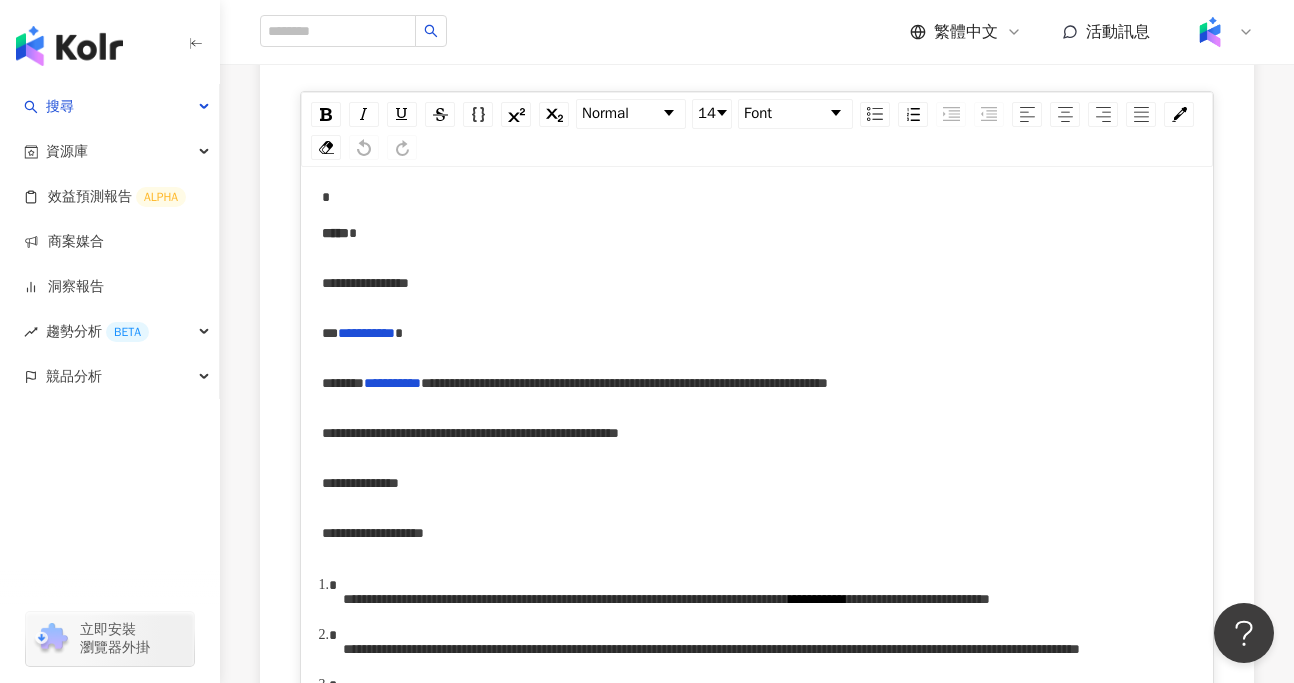 scroll, scrollTop: 0, scrollLeft: 0, axis: both 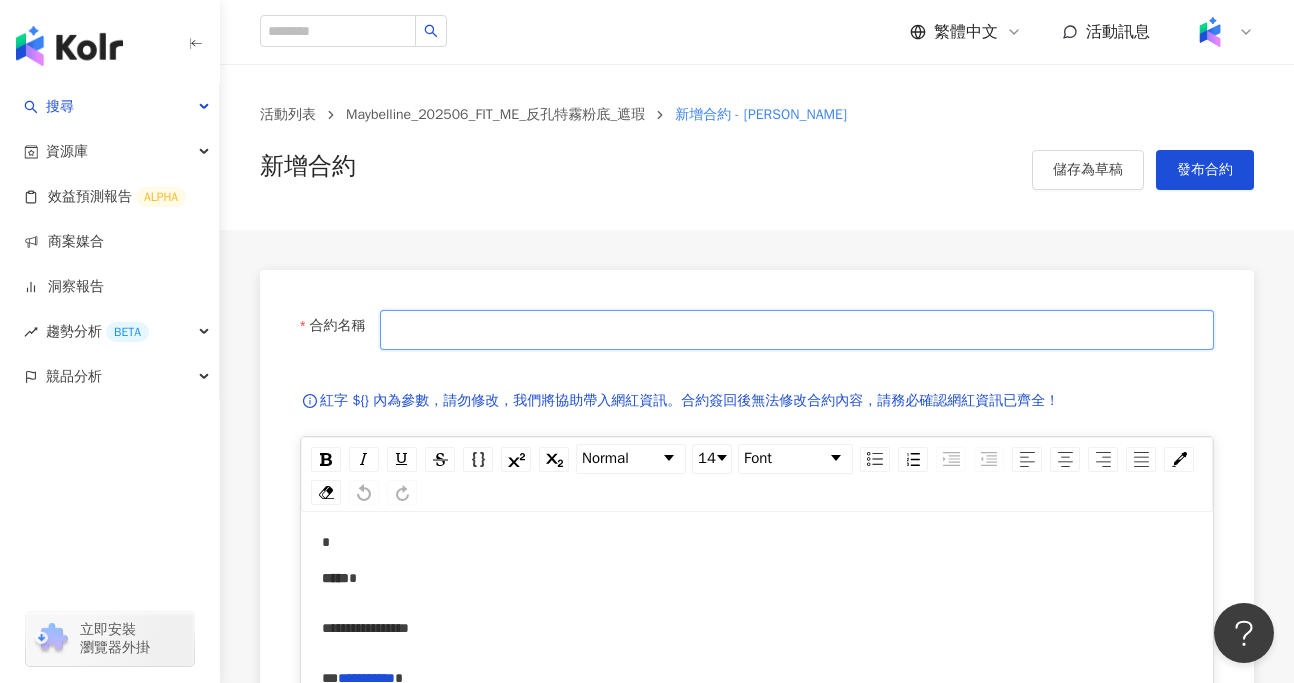 click on "合約名稱" at bounding box center (797, 330) 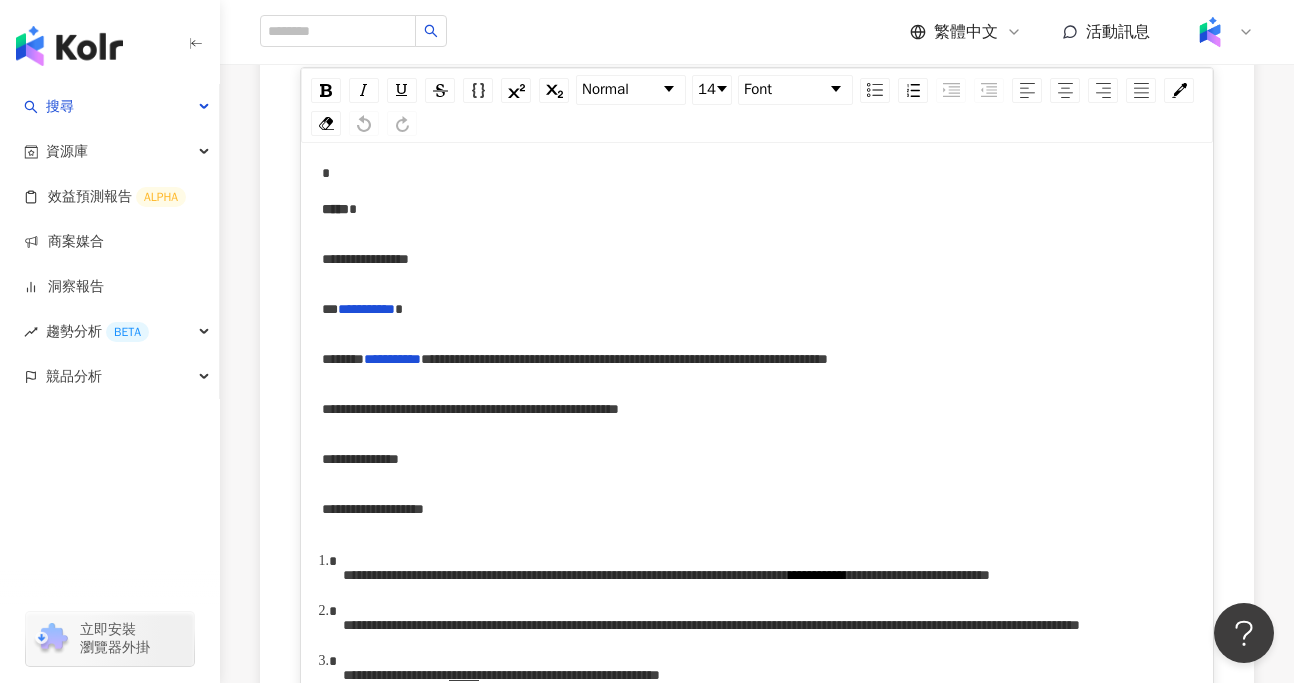 scroll, scrollTop: 371, scrollLeft: 0, axis: vertical 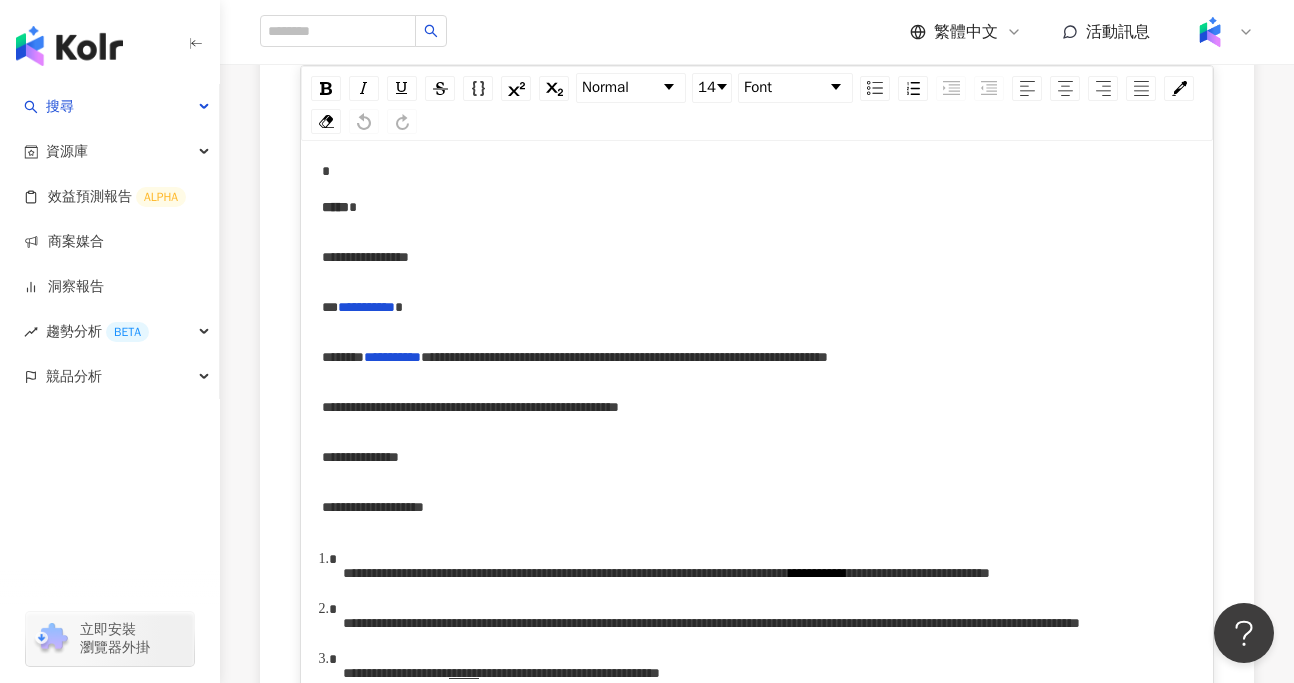 click on "**********" at bounding box center (624, 357) 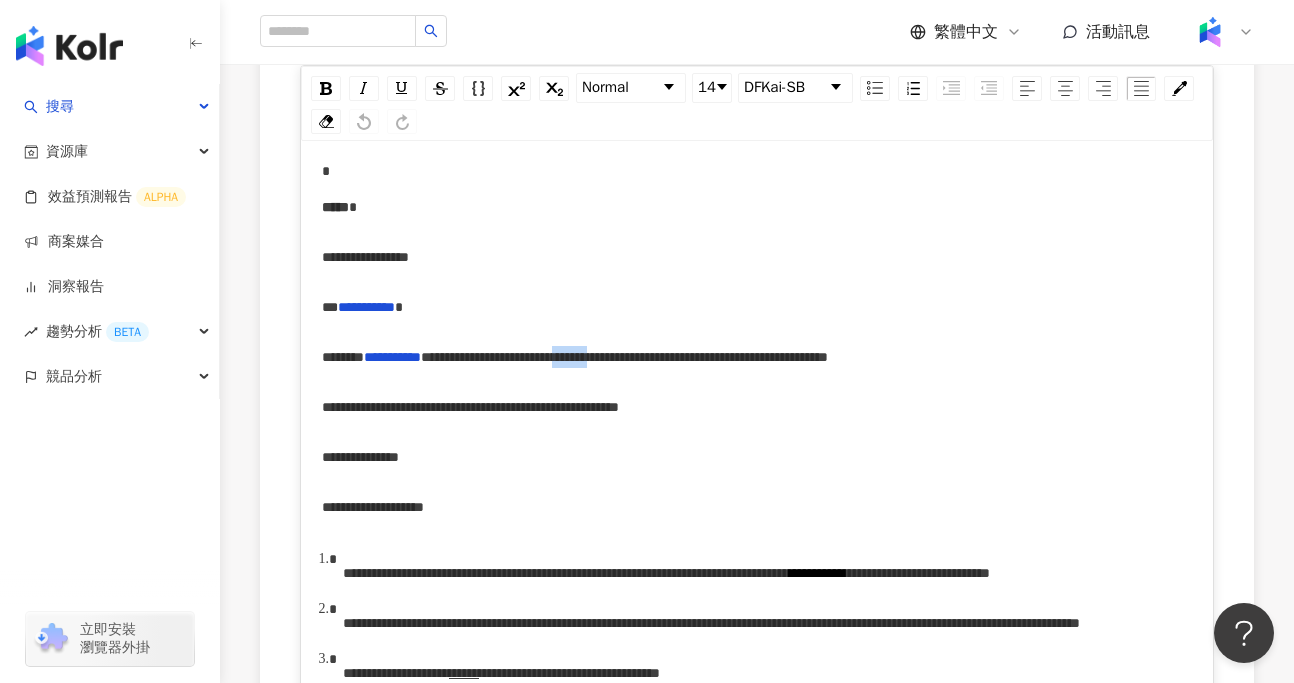 click on "**********" at bounding box center [624, 357] 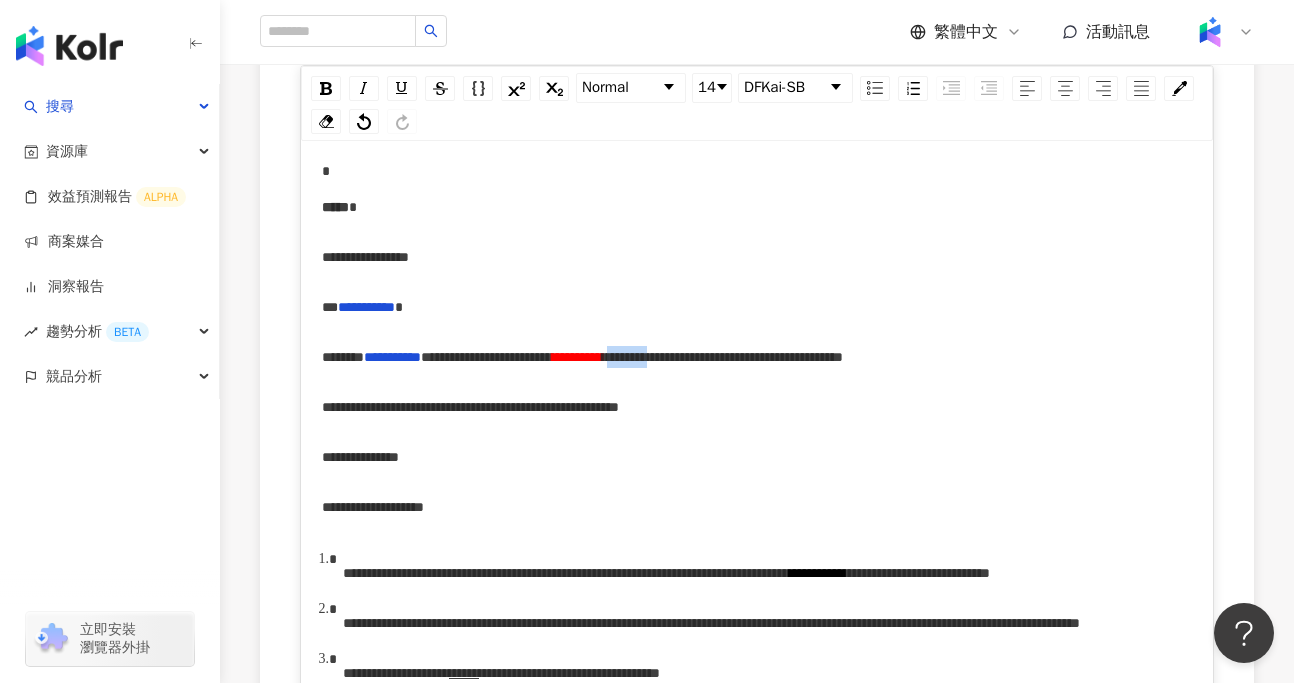 click on "**********" at bounding box center (722, 357) 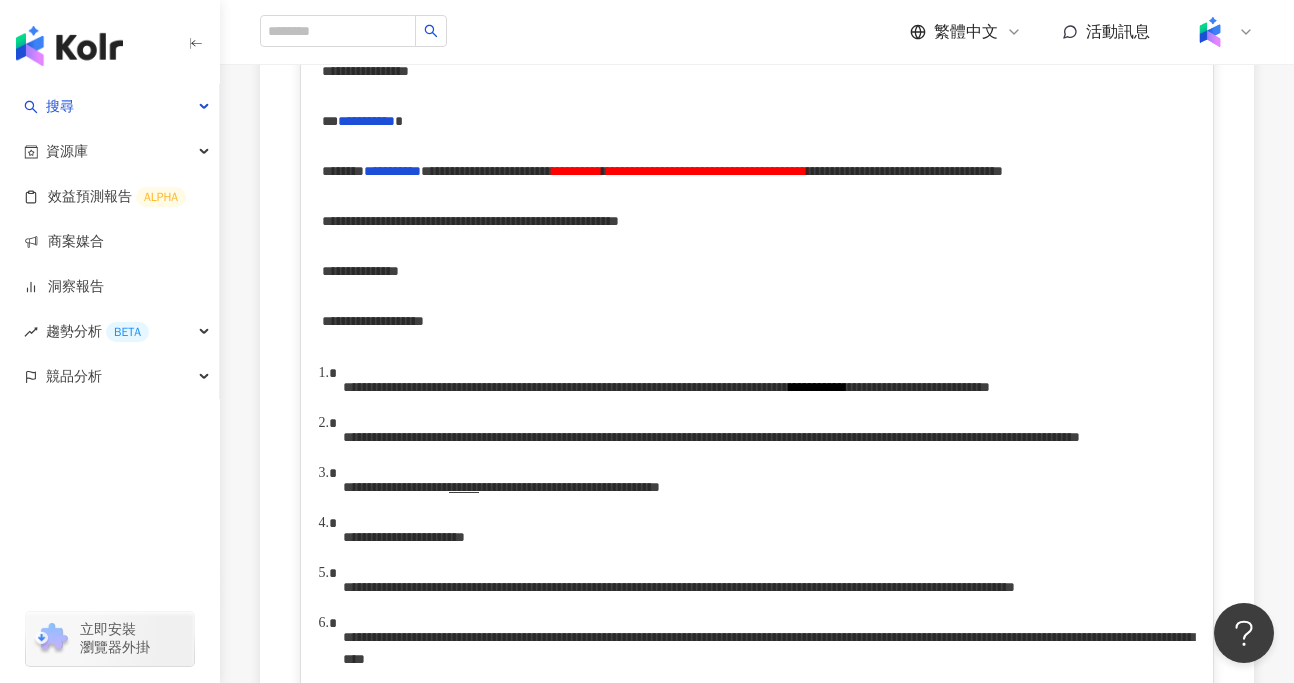 scroll, scrollTop: 560, scrollLeft: 0, axis: vertical 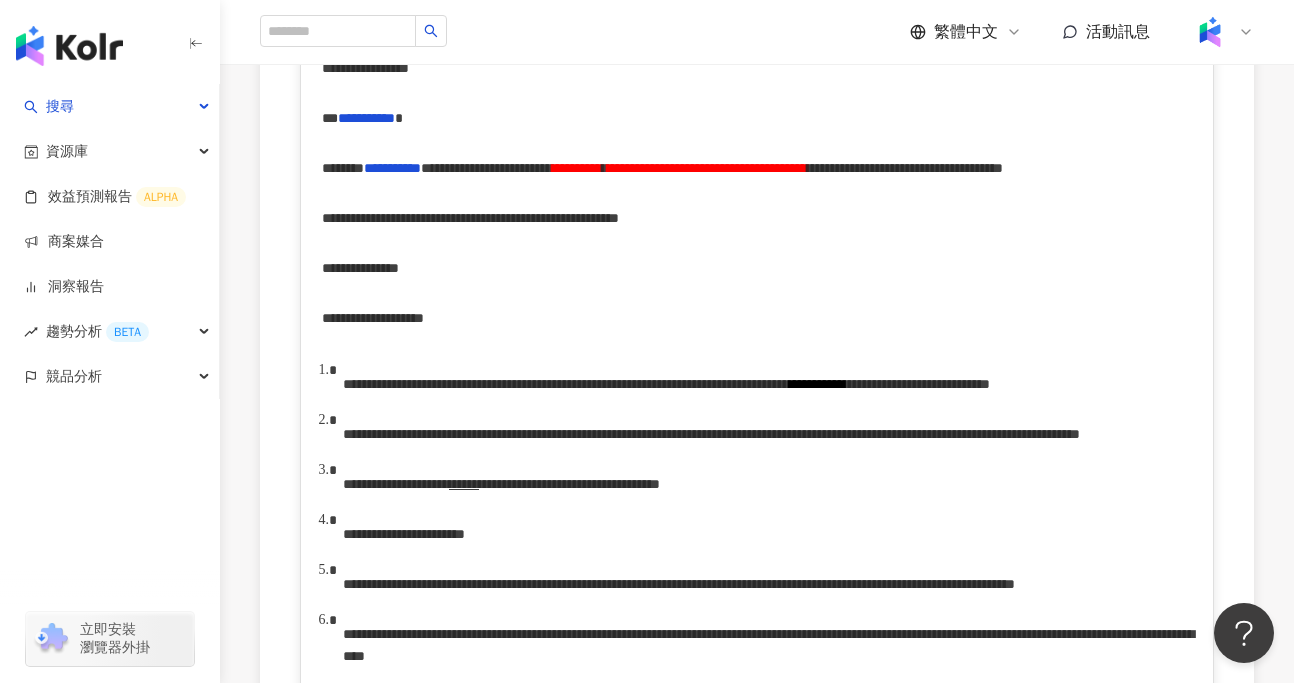 click on "**********" at bounding box center [478, 218] 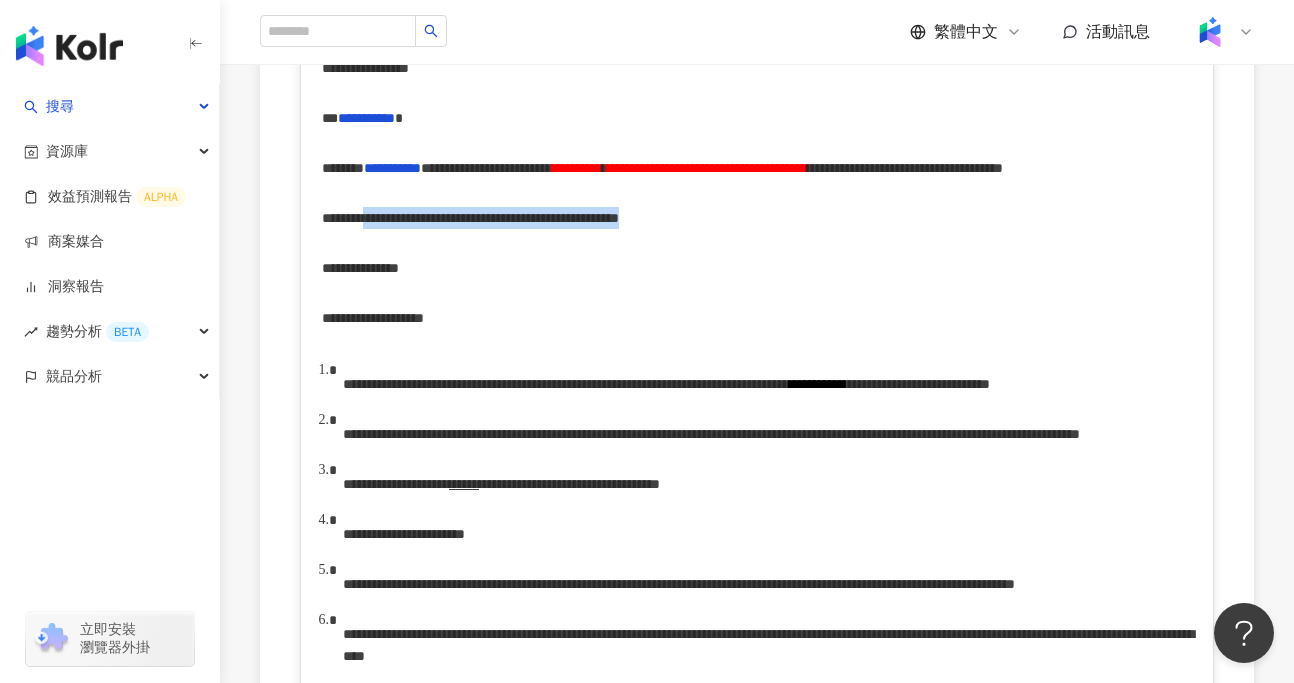 click on "**********" at bounding box center [478, 218] 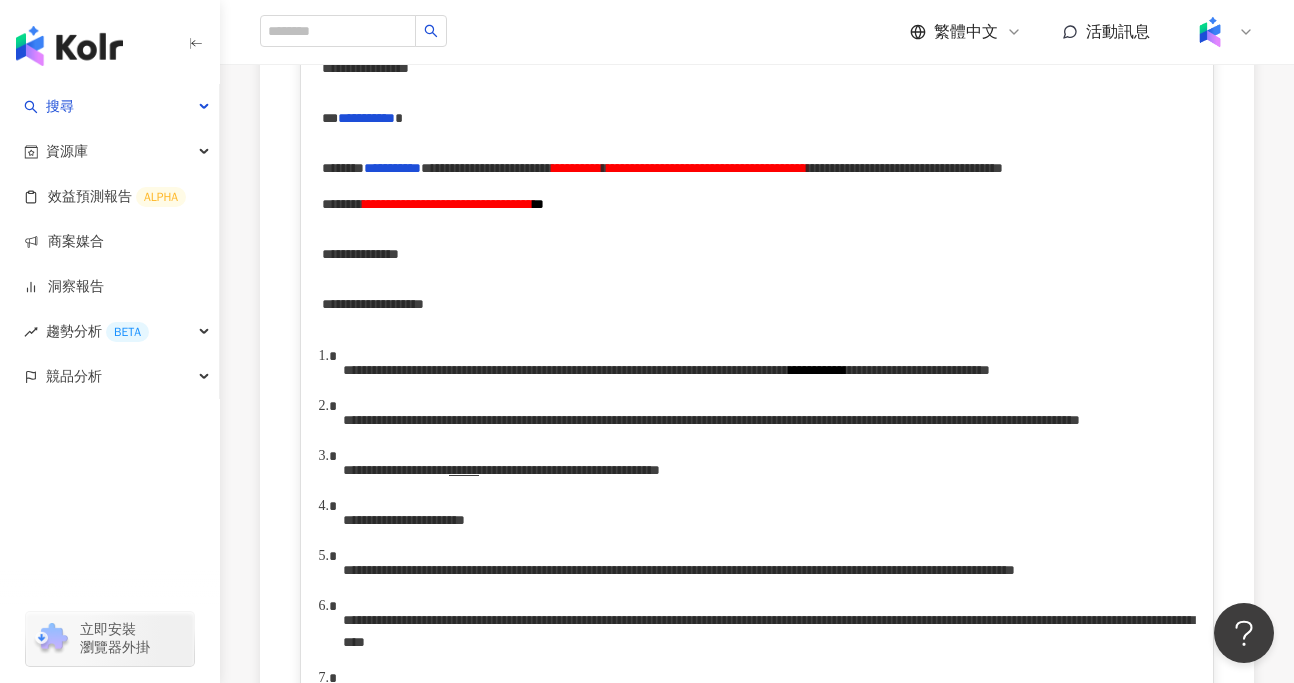 click on "**********" at bounding box center (448, 204) 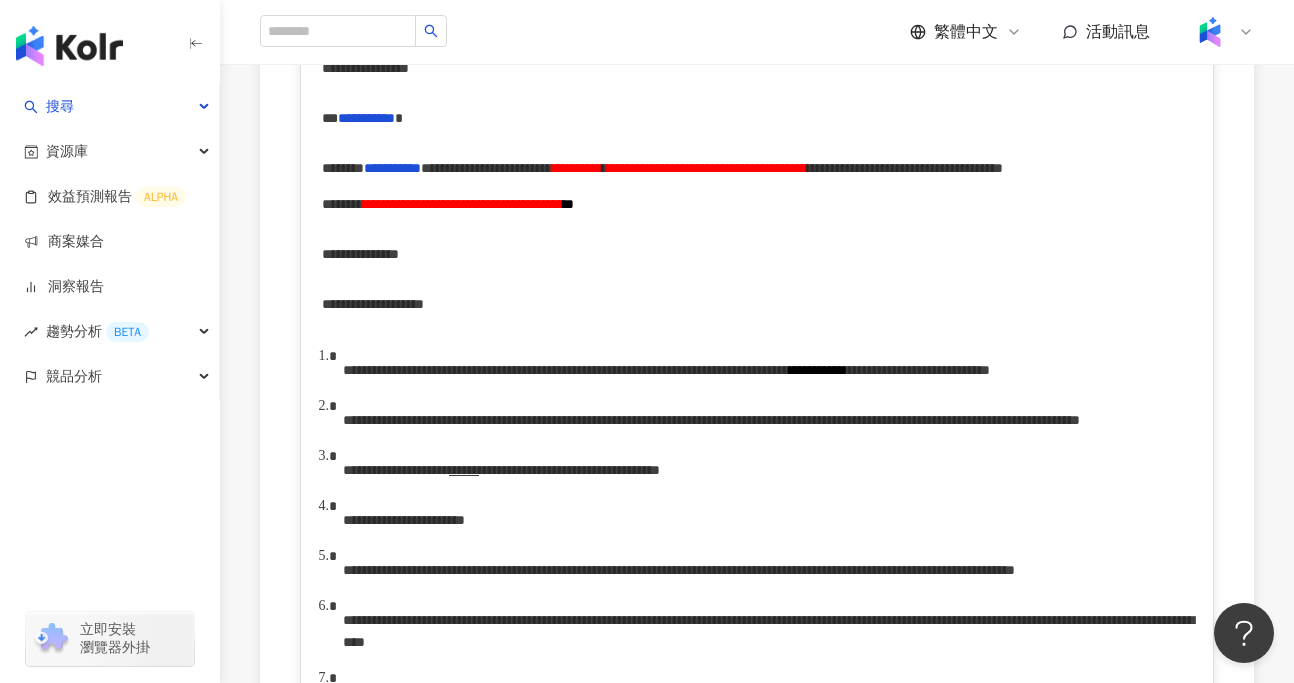 click on "**********" at bounding box center (566, 370) 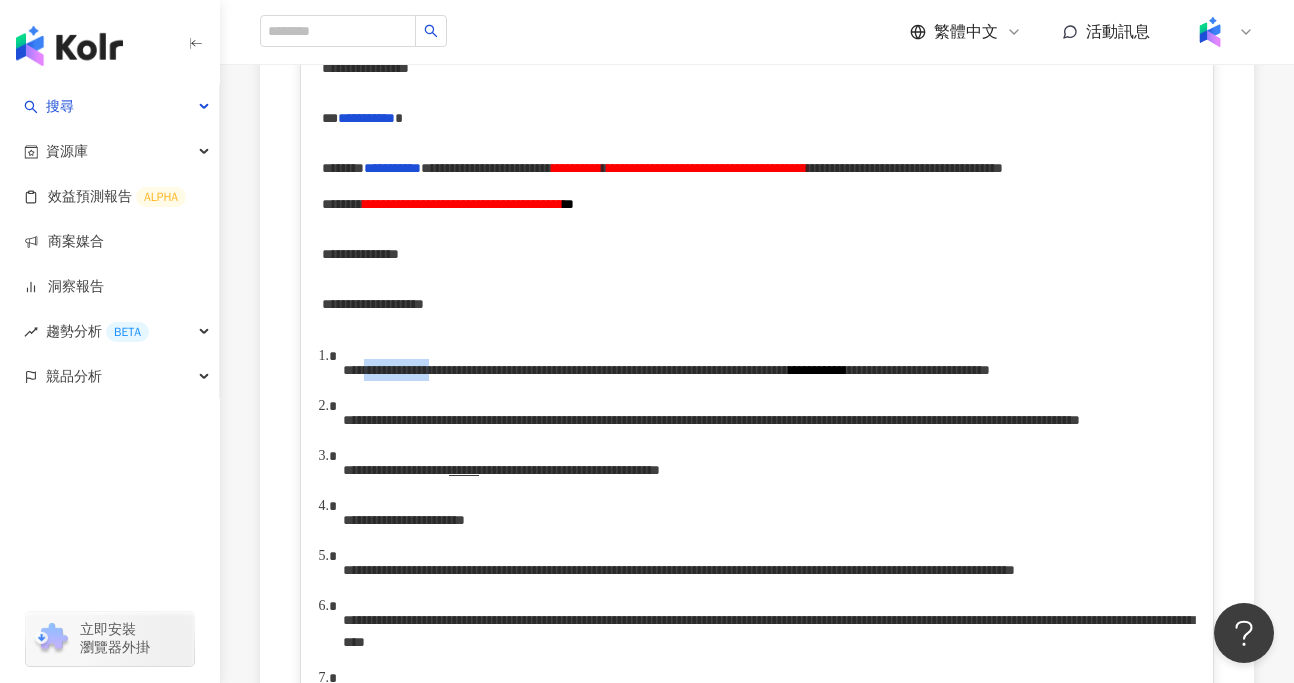 click on "**********" at bounding box center (566, 370) 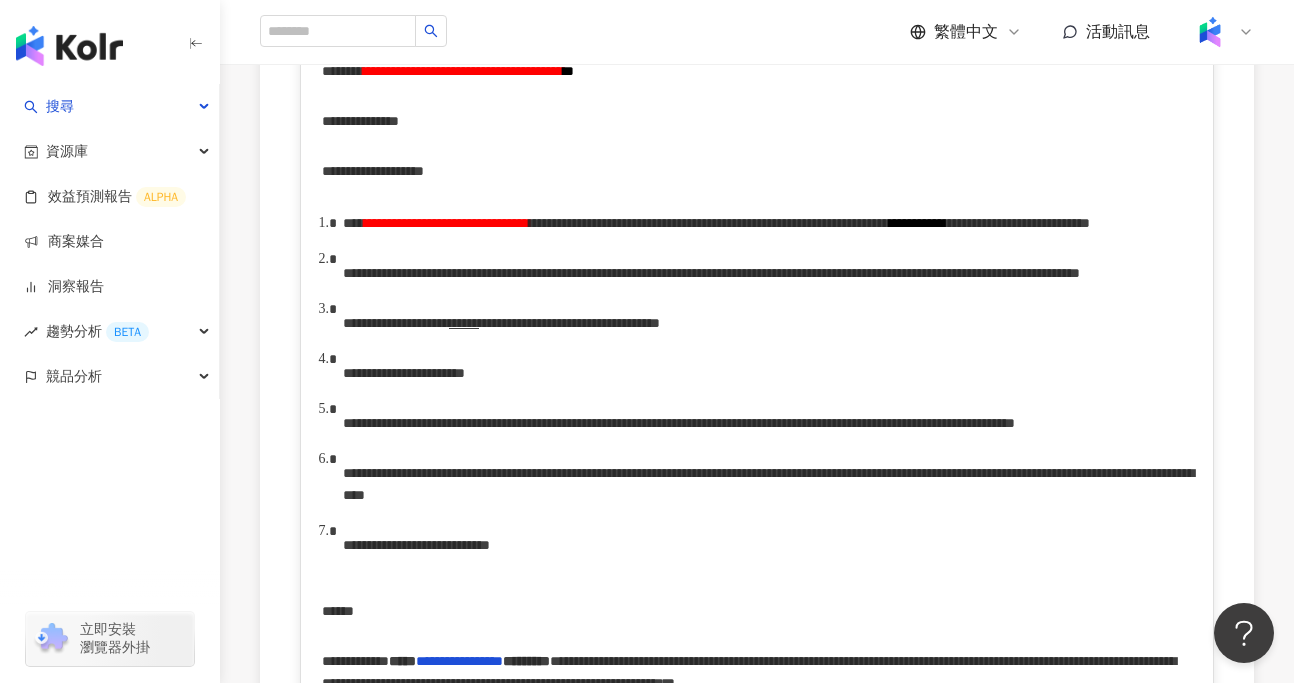 scroll, scrollTop: 694, scrollLeft: 0, axis: vertical 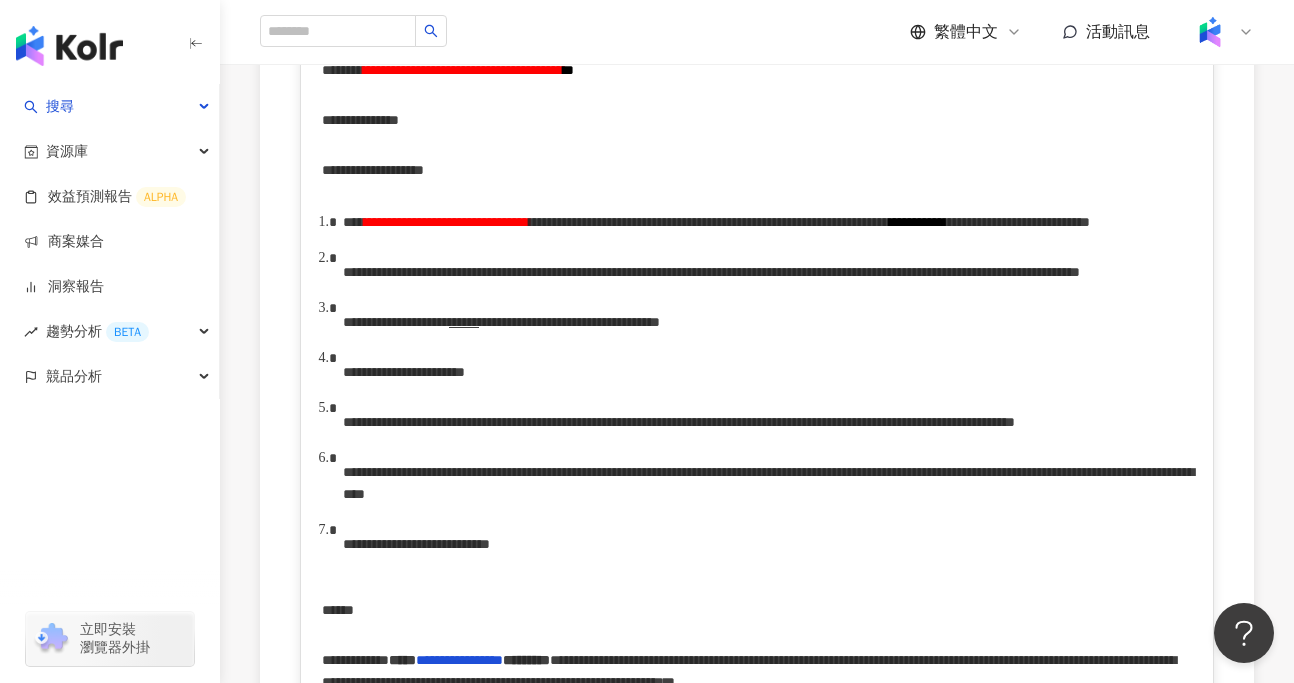 click on "**********" at bounding box center (709, 222) 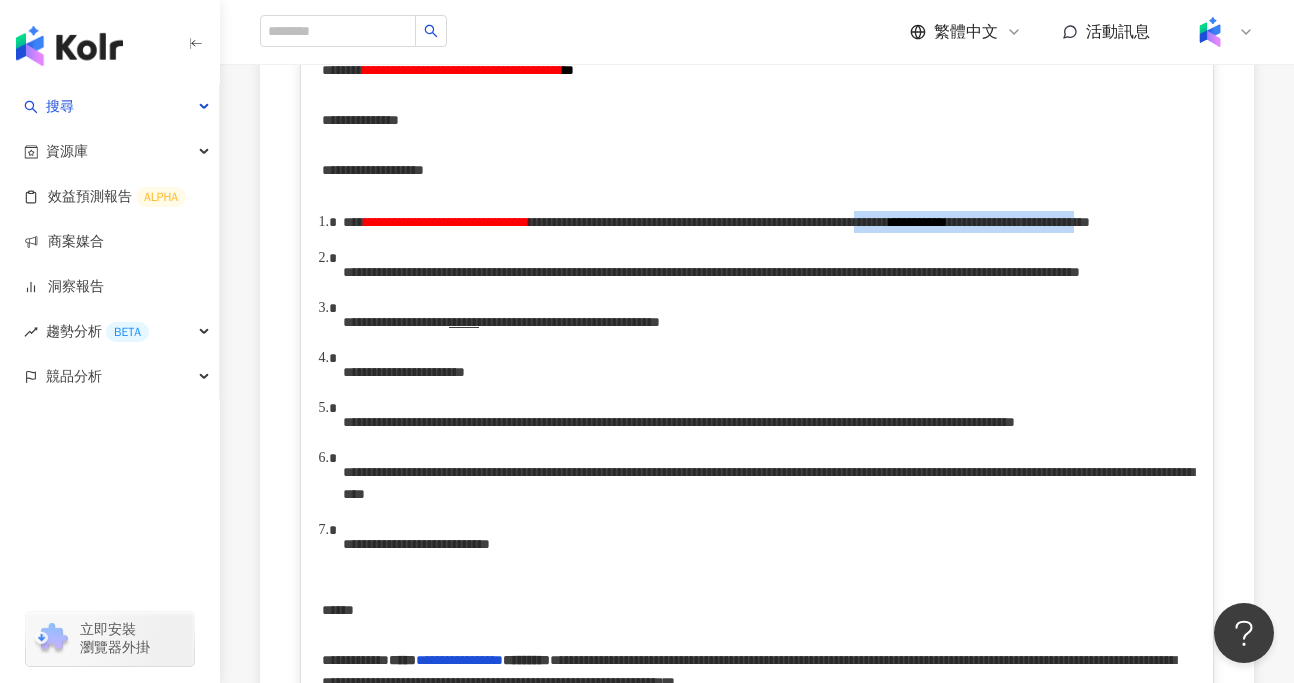 click on "**********" at bounding box center [1049, 222] 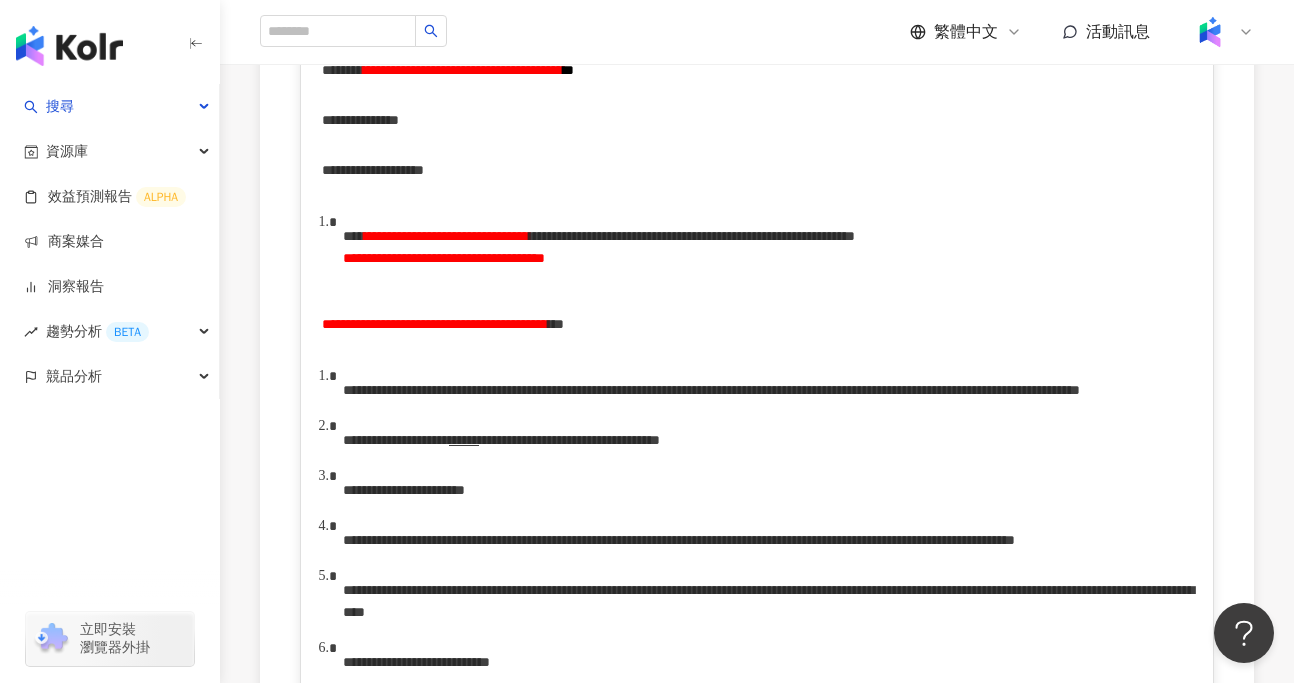 click on "**********" at bounding box center (435, 324) 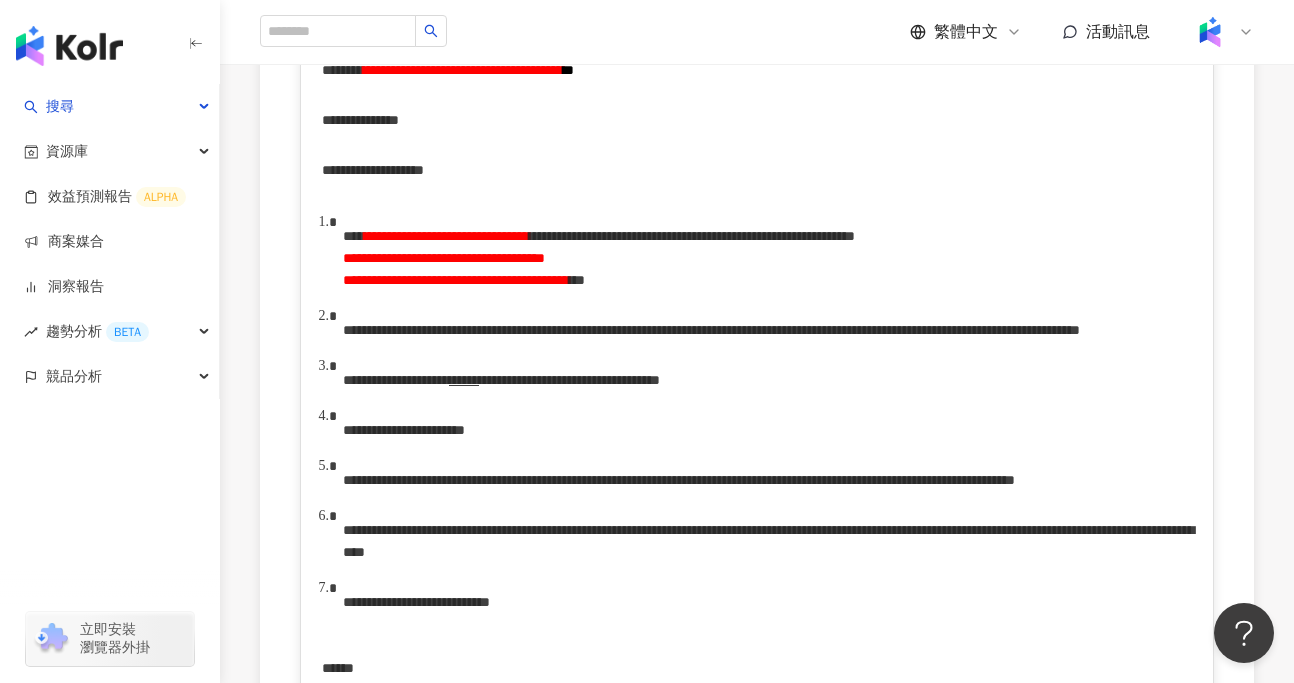 click on "**********" at bounding box center (456, 269) 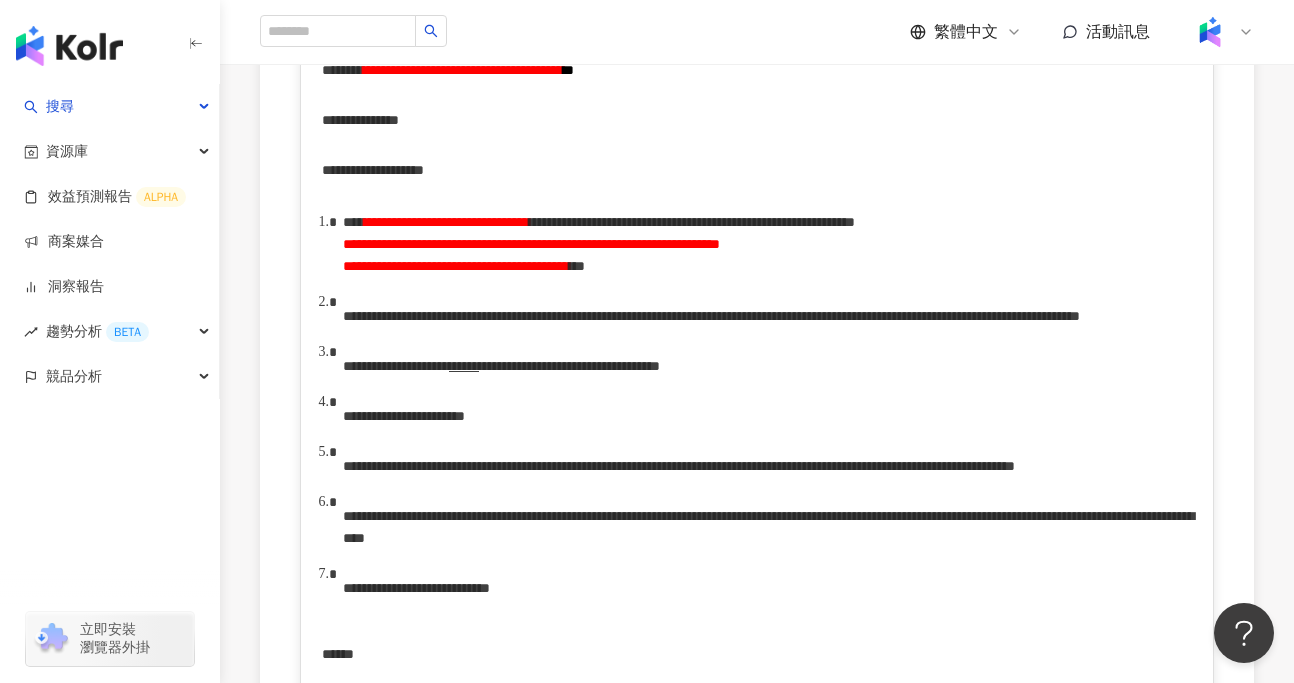 click on "**********" at bounding box center (531, 255) 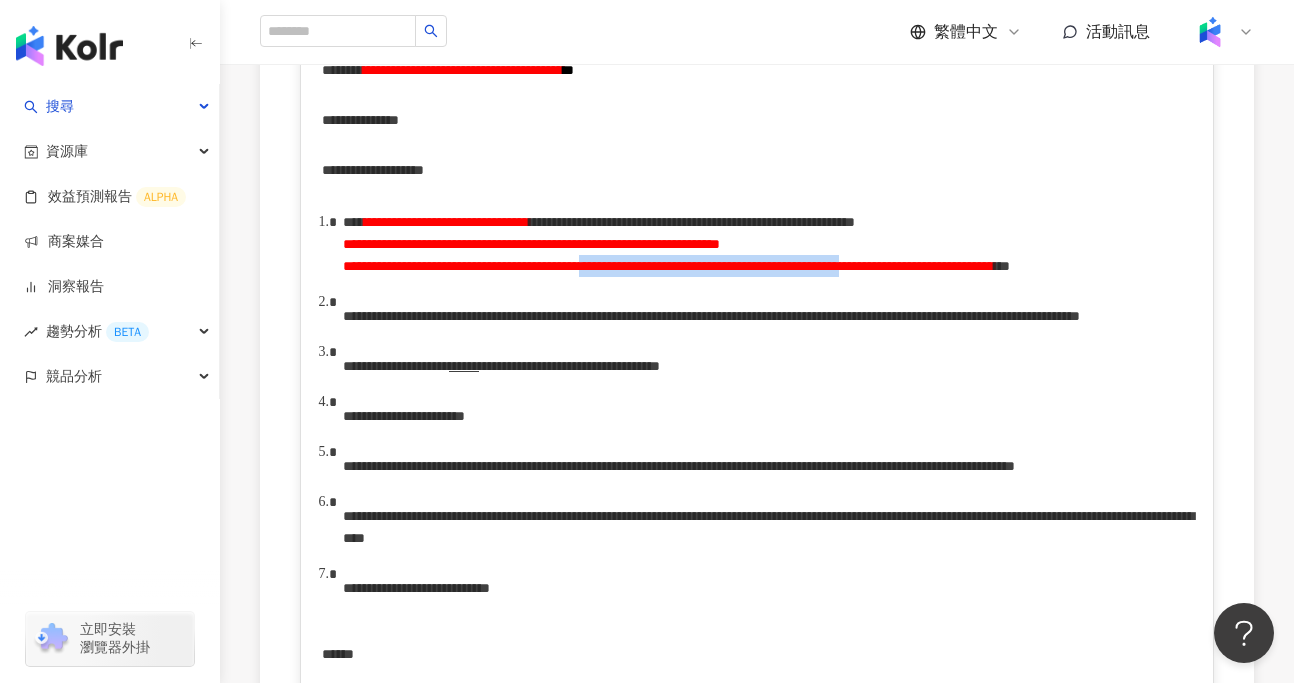 click on "**********" at bounding box center [668, 255] 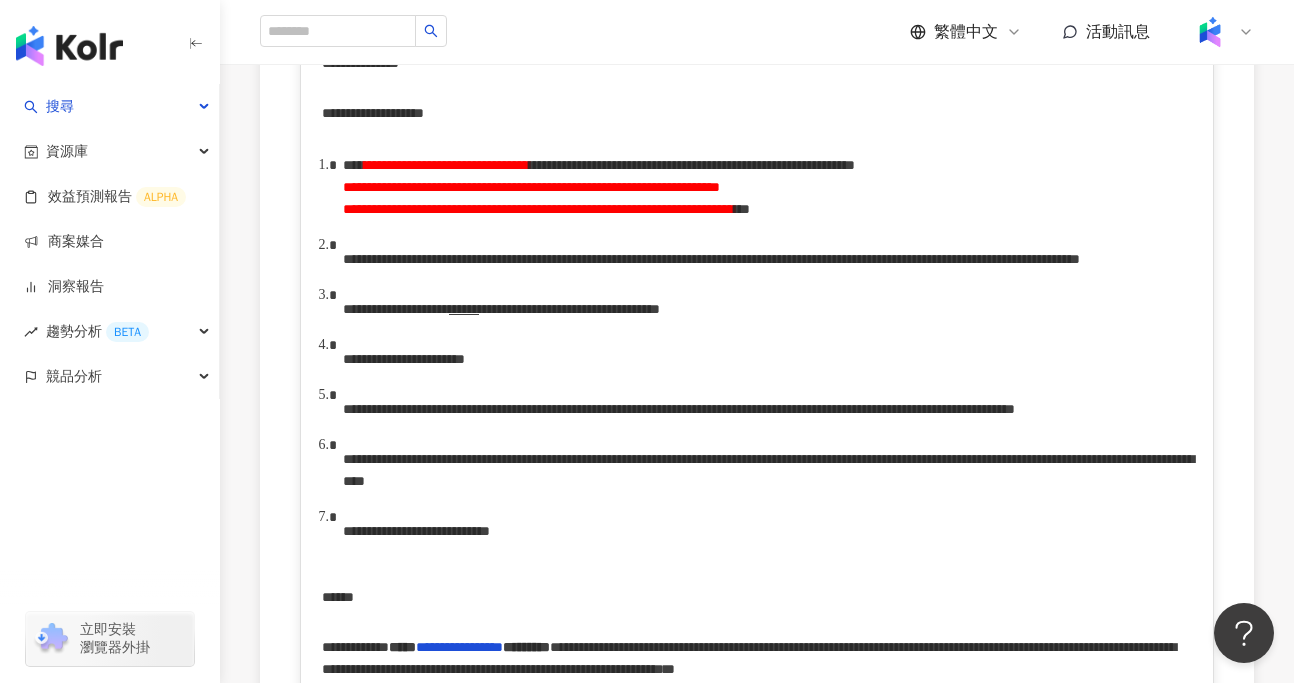 scroll, scrollTop: 855, scrollLeft: 0, axis: vertical 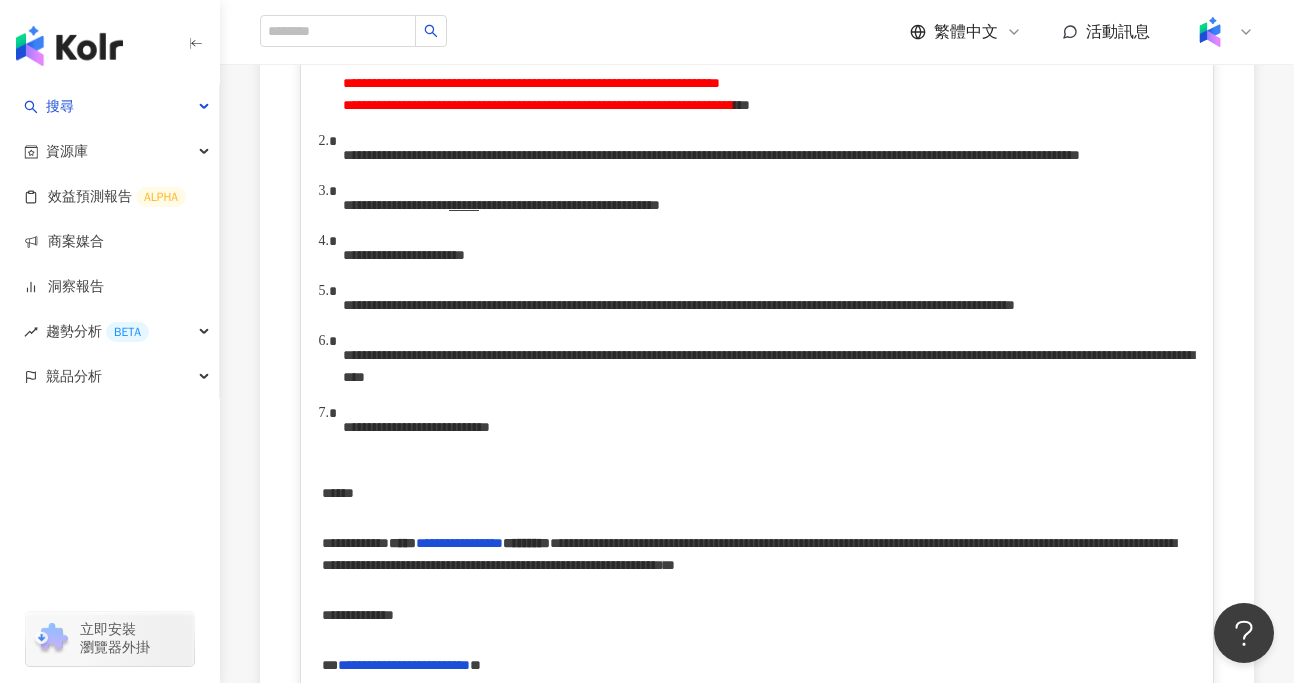 click on "**********" at bounding box center (711, 155) 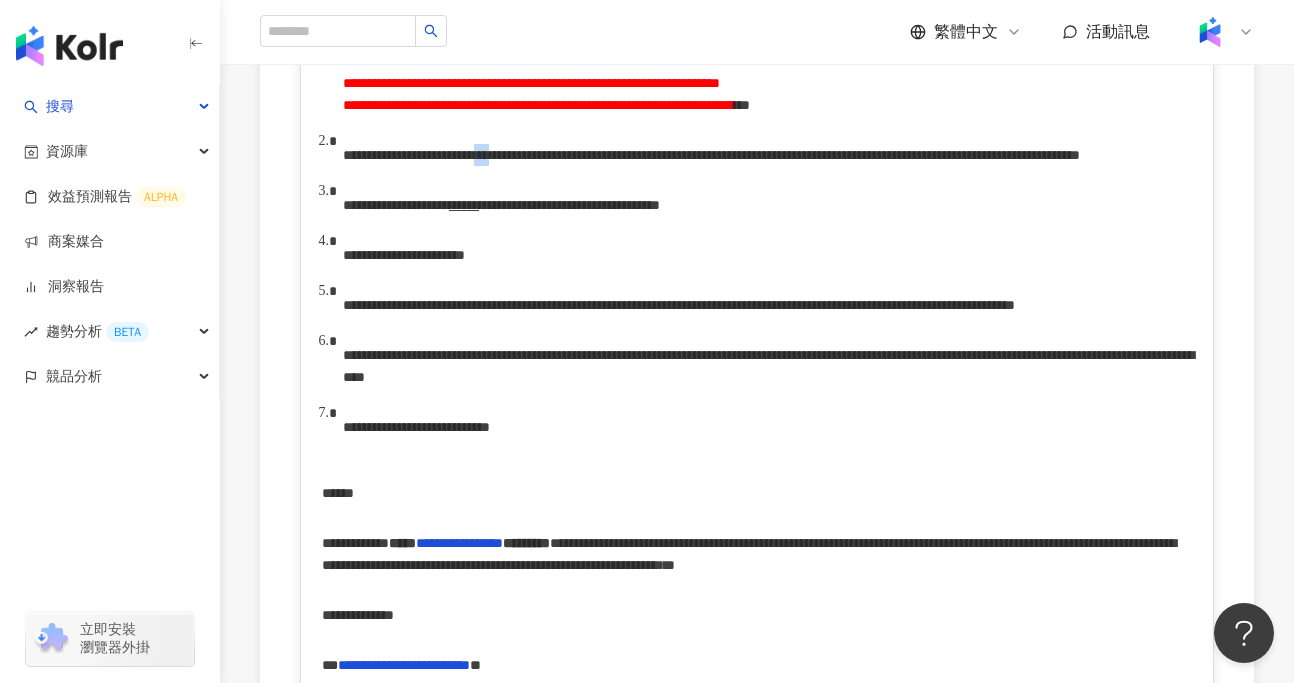 click on "**********" at bounding box center (711, 155) 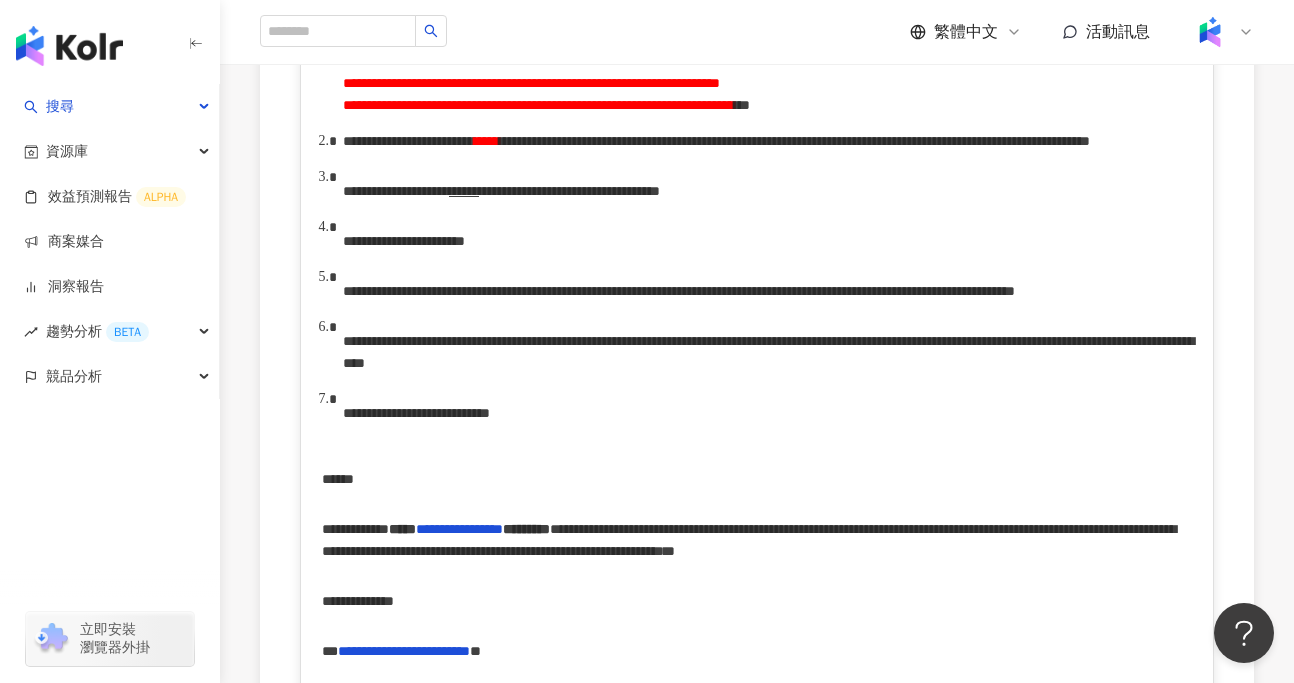 click on "**********" at bounding box center (794, 141) 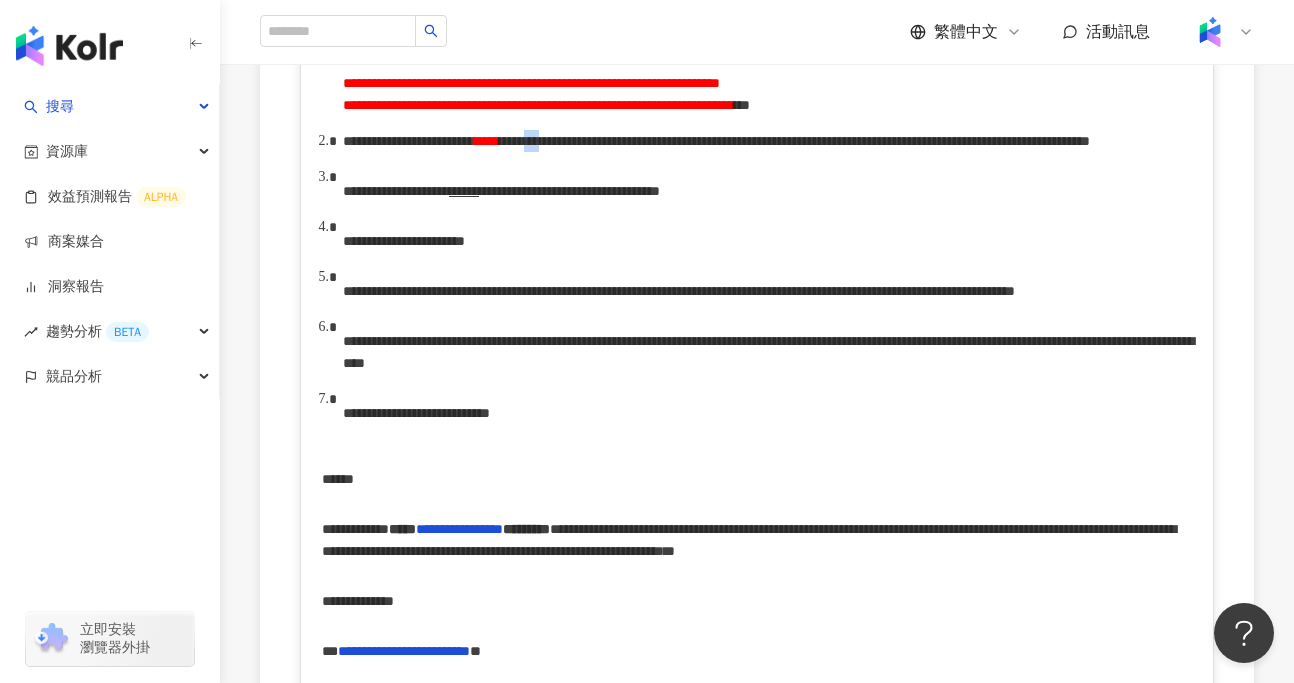 click on "**********" at bounding box center [794, 141] 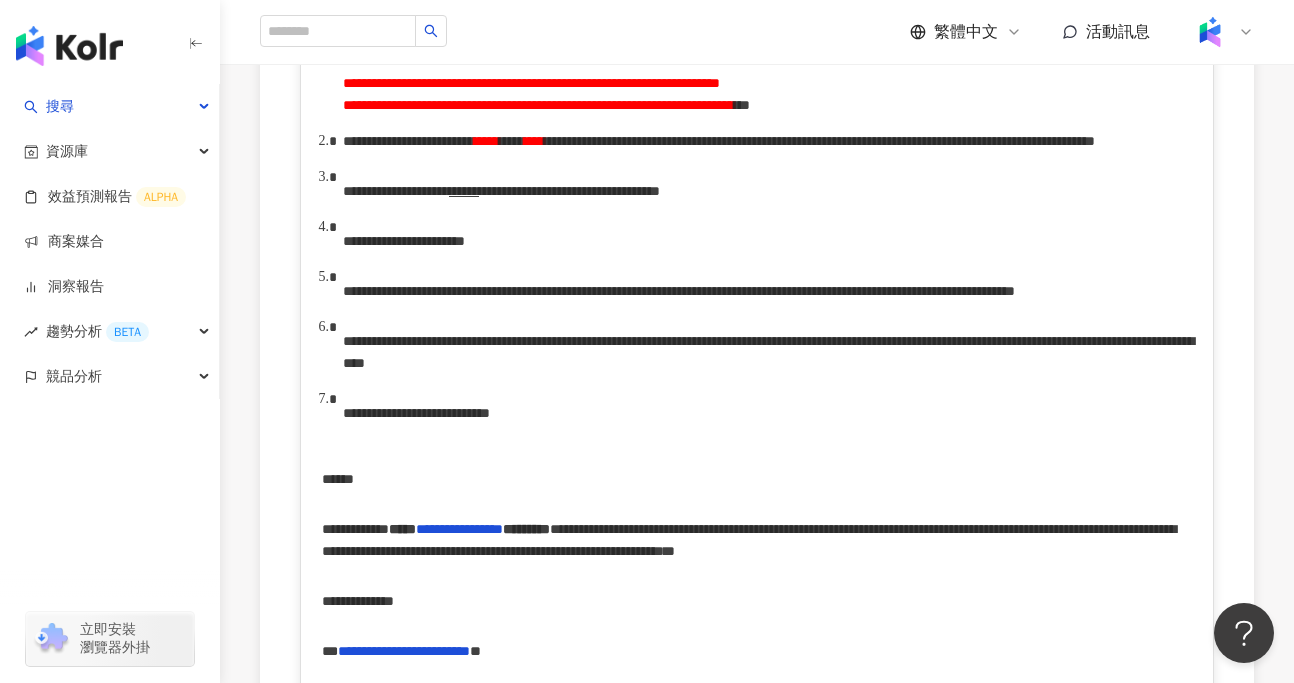 scroll, scrollTop: 861, scrollLeft: 0, axis: vertical 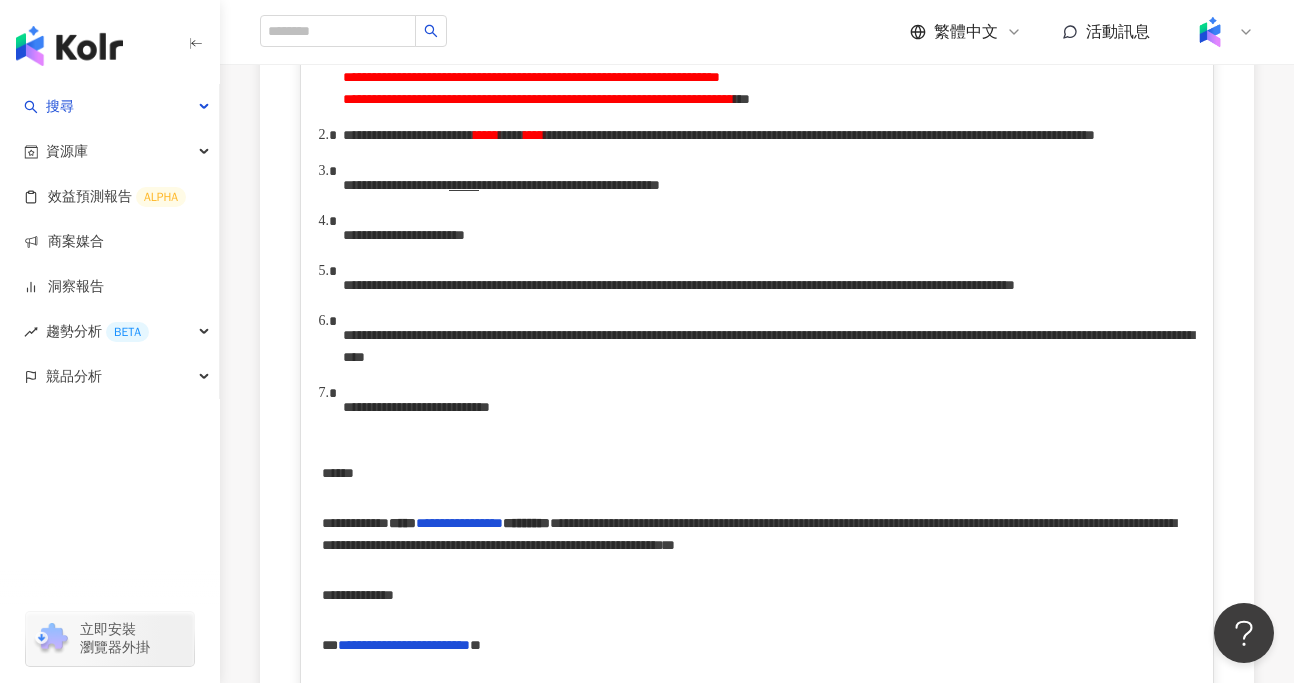click on "**********" at bounding box center (396, 185) 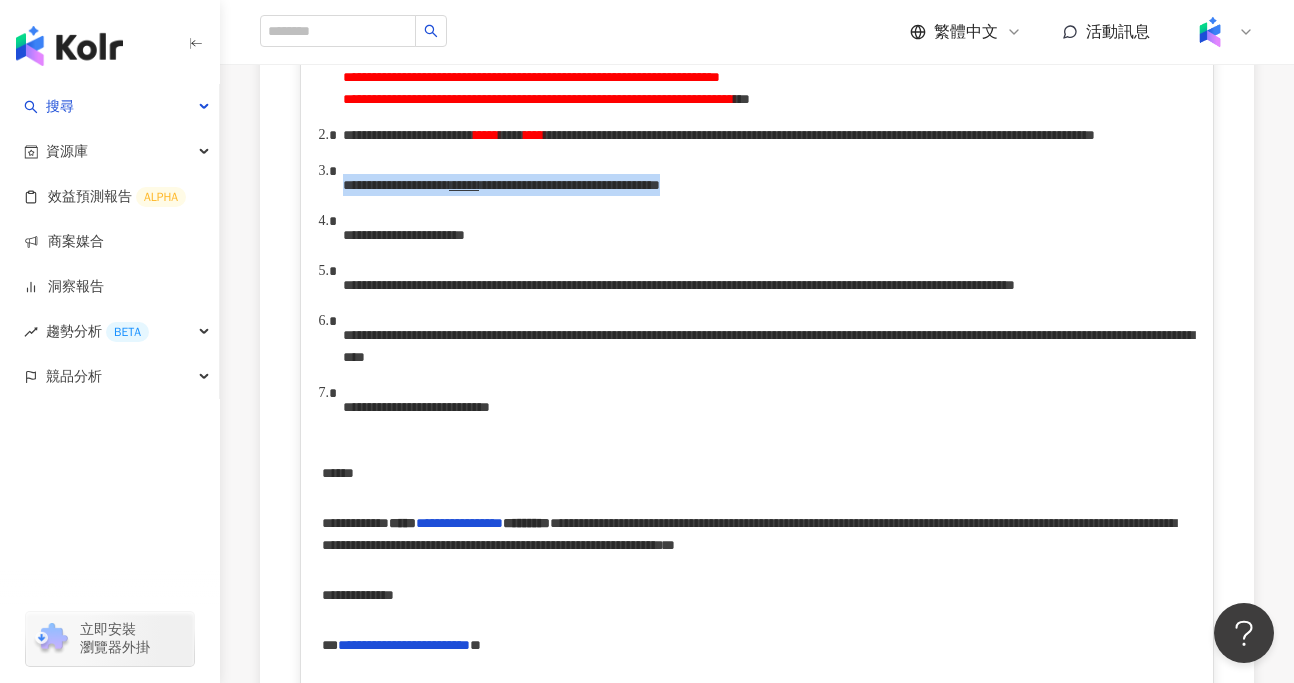 click at bounding box center [660, 185] 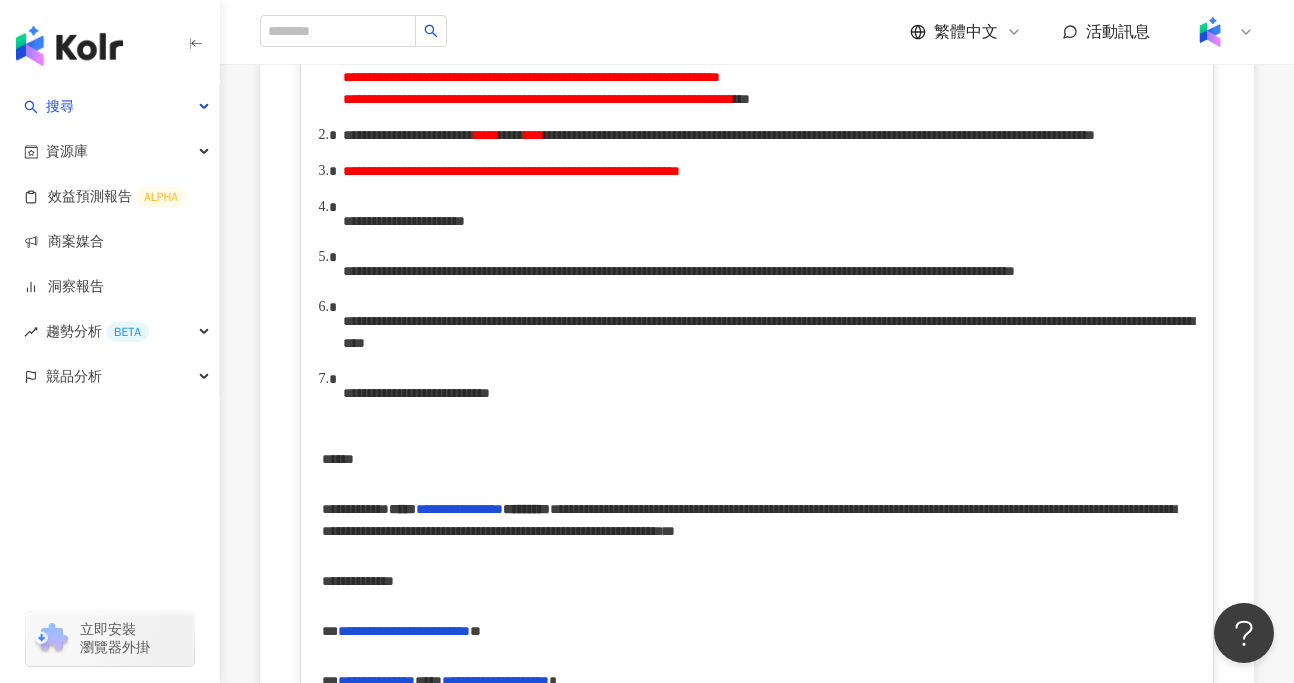 click on "**********" at bounding box center [404, 221] 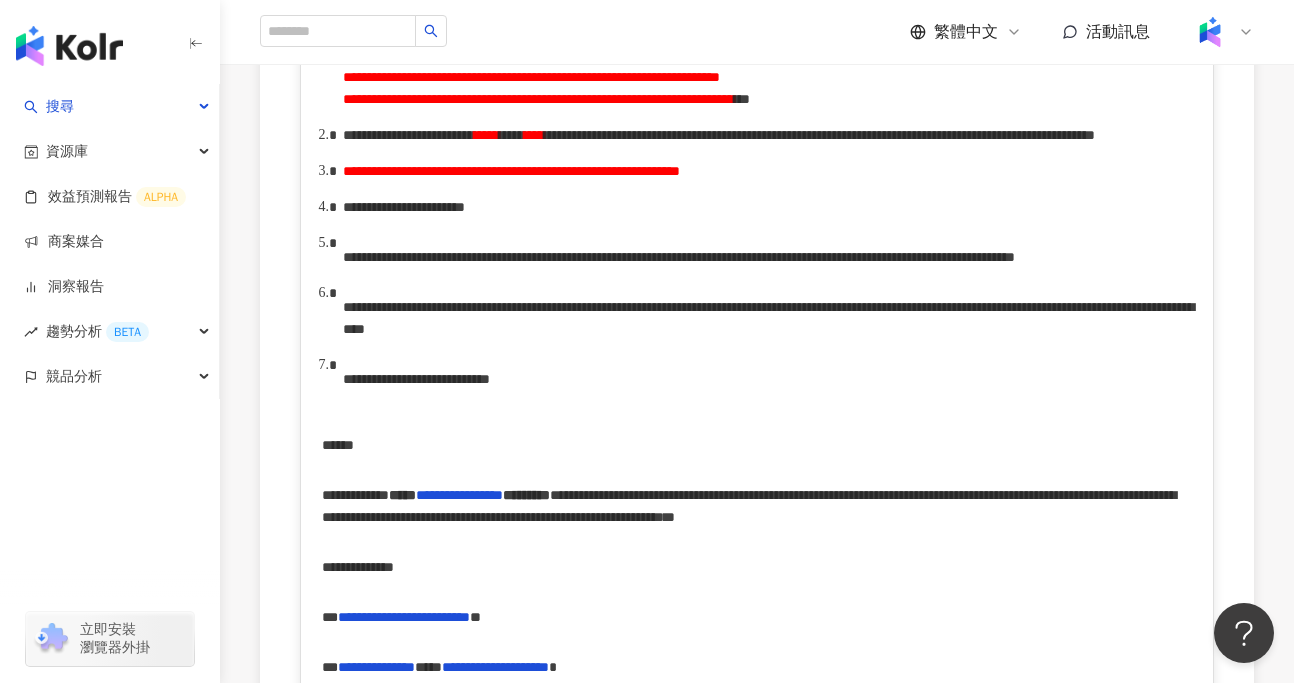 scroll, scrollTop: 965, scrollLeft: 0, axis: vertical 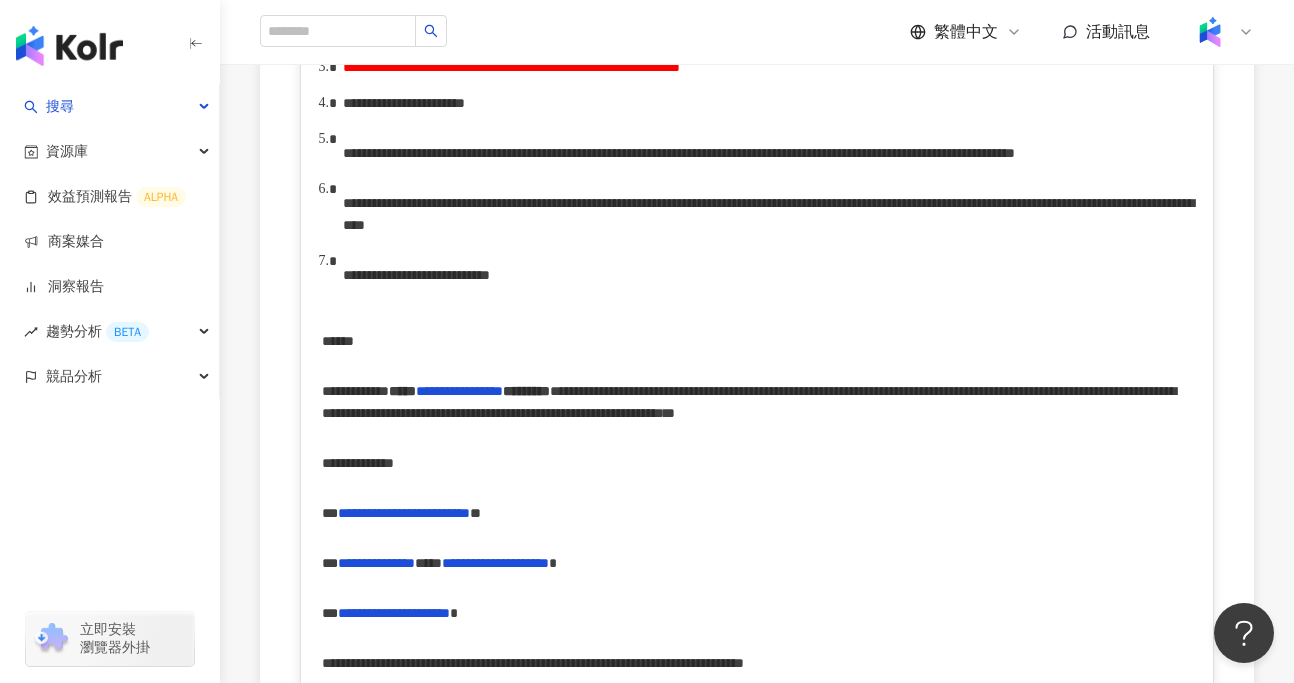 click on "**********" at bounding box center [448, 153] 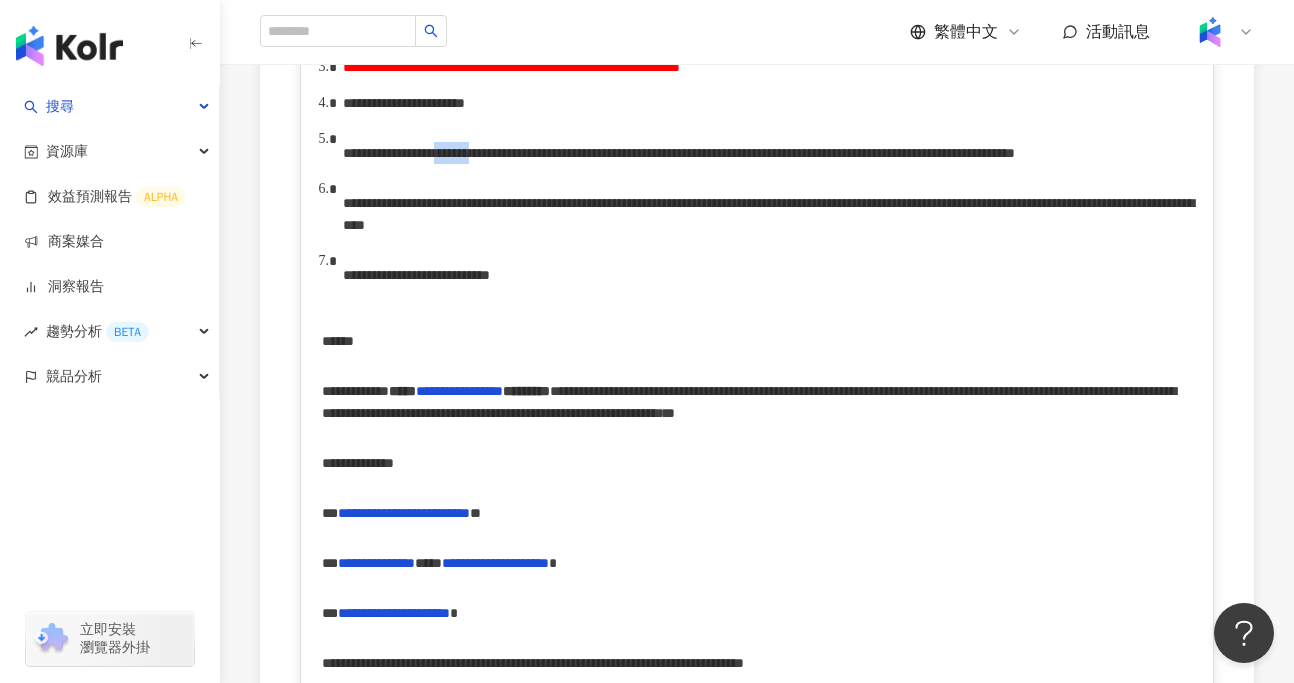 click on "**********" at bounding box center (448, 153) 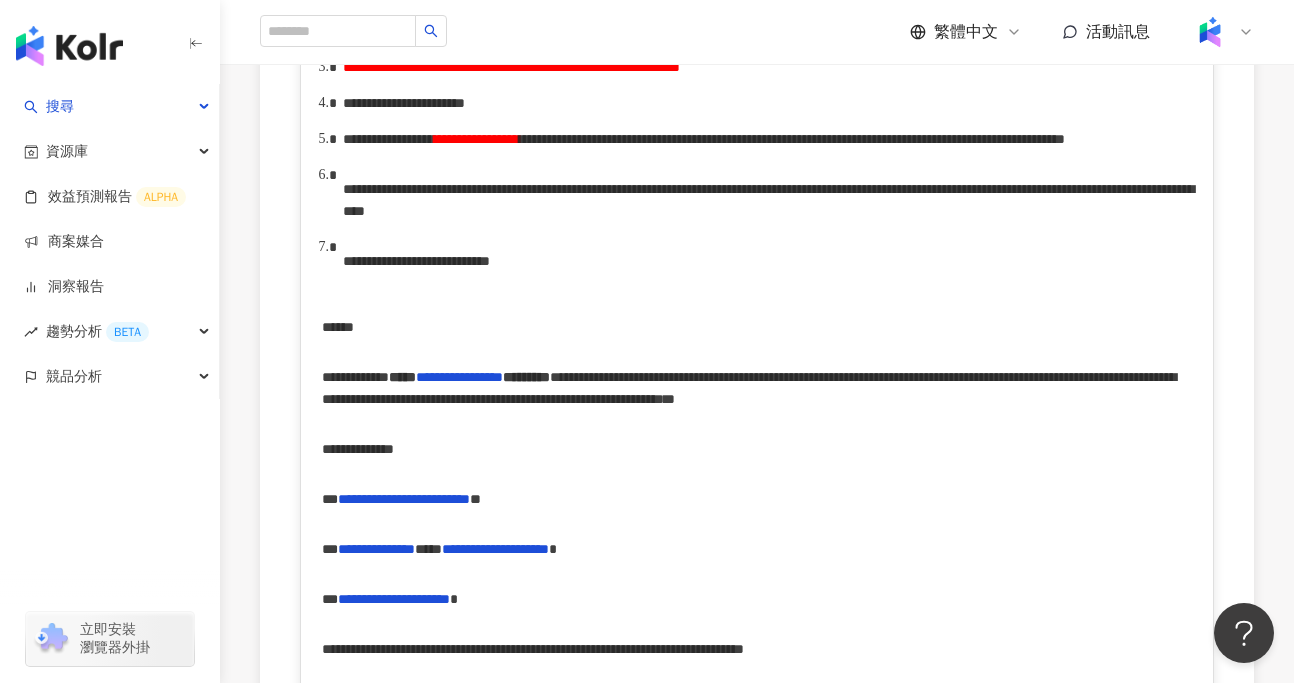 click on "**********" at bounding box center [561, 139] 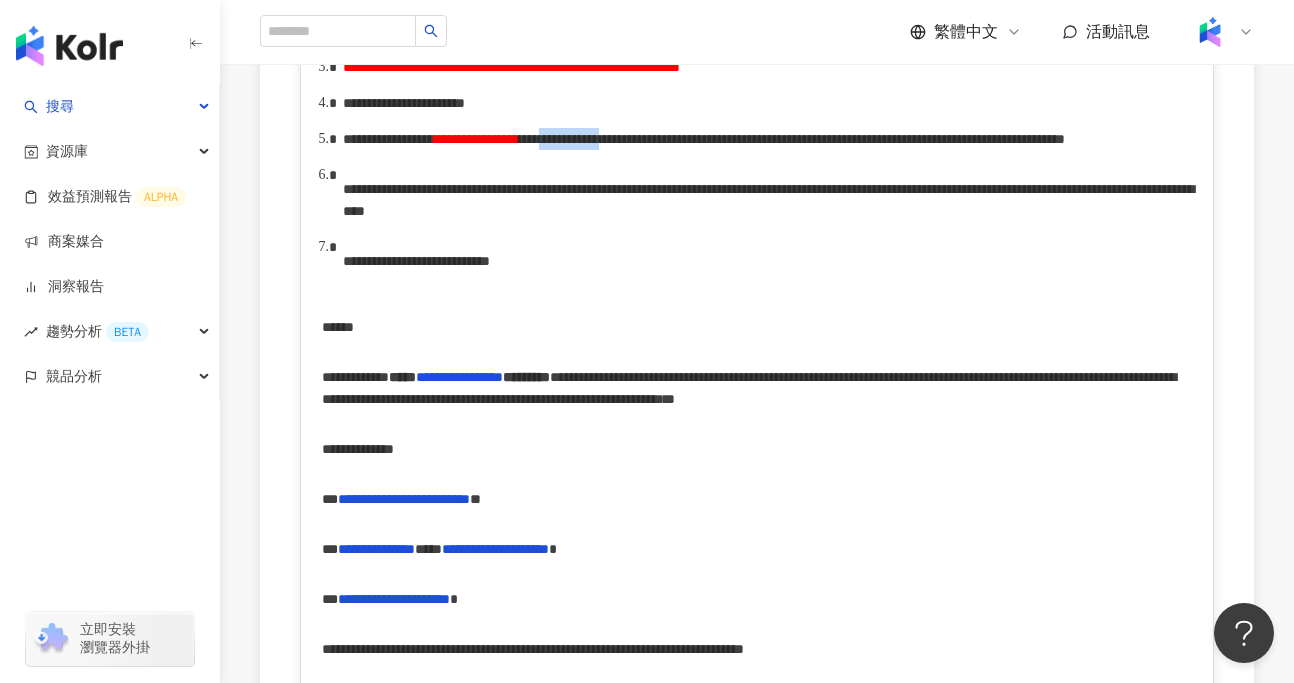 click on "**********" at bounding box center (561, 139) 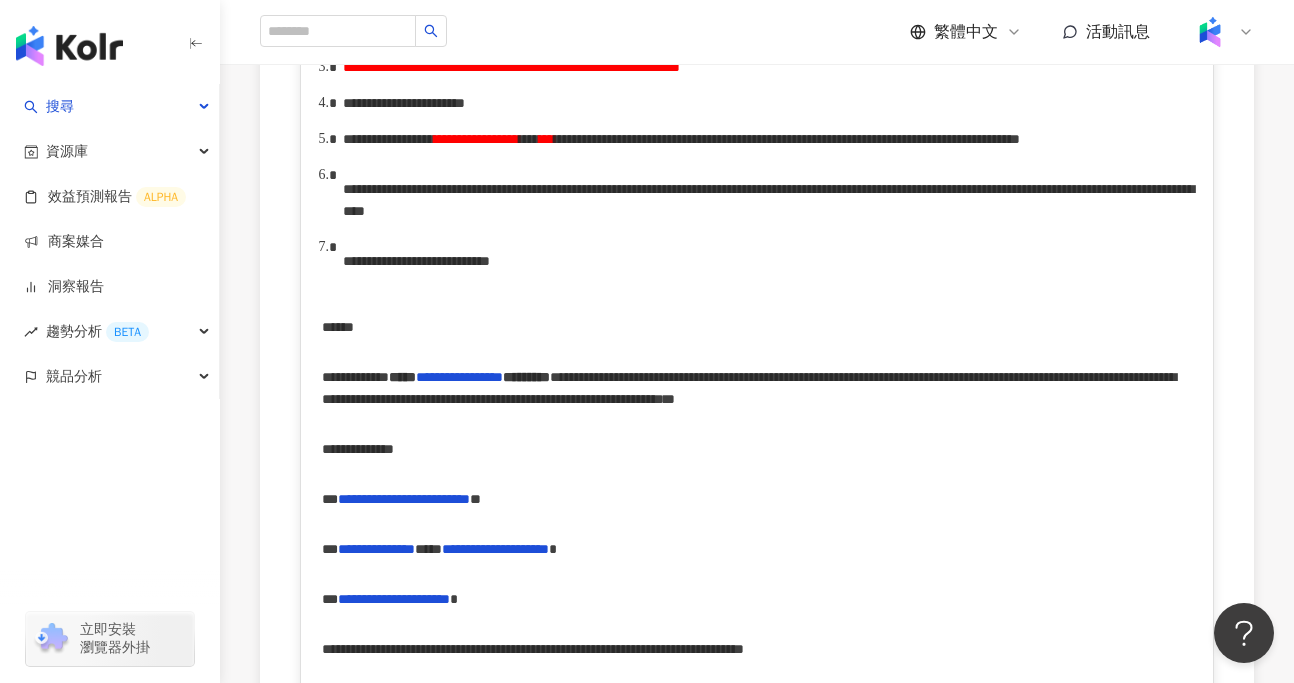 click on "**********" at bounding box center [594, 139] 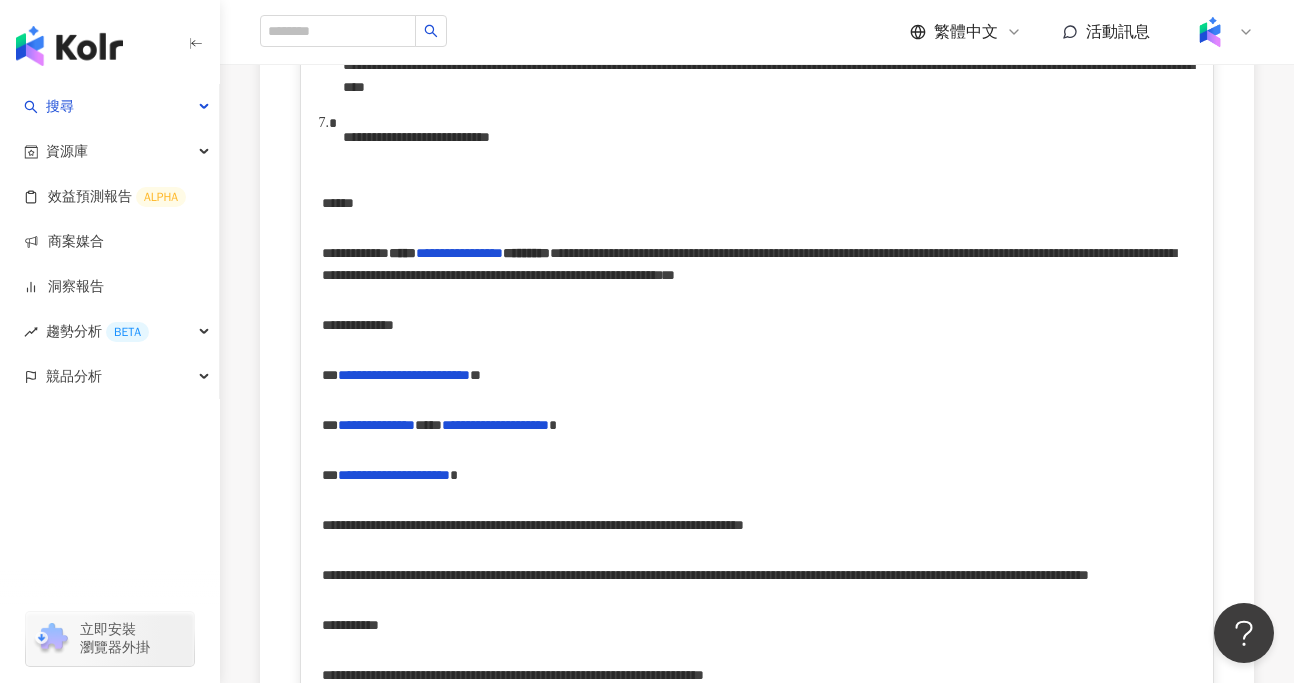 scroll, scrollTop: 1095, scrollLeft: 0, axis: vertical 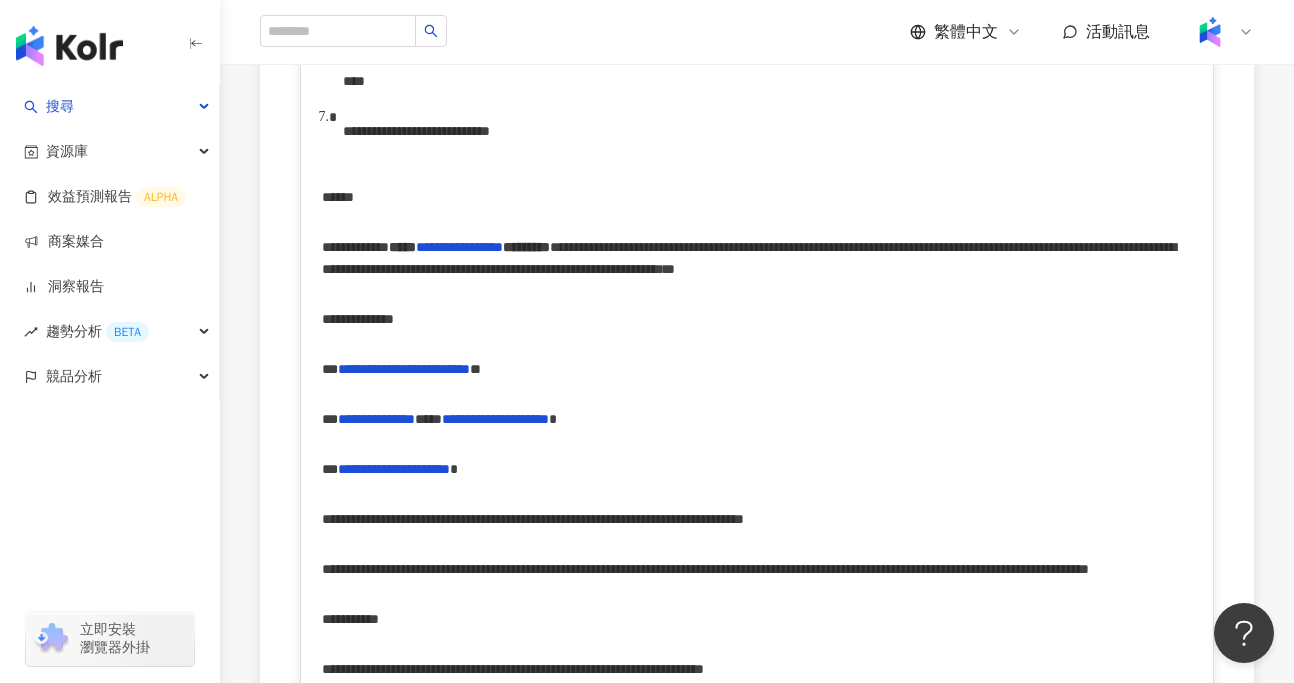 click on "**********" at bounding box center (381, 131) 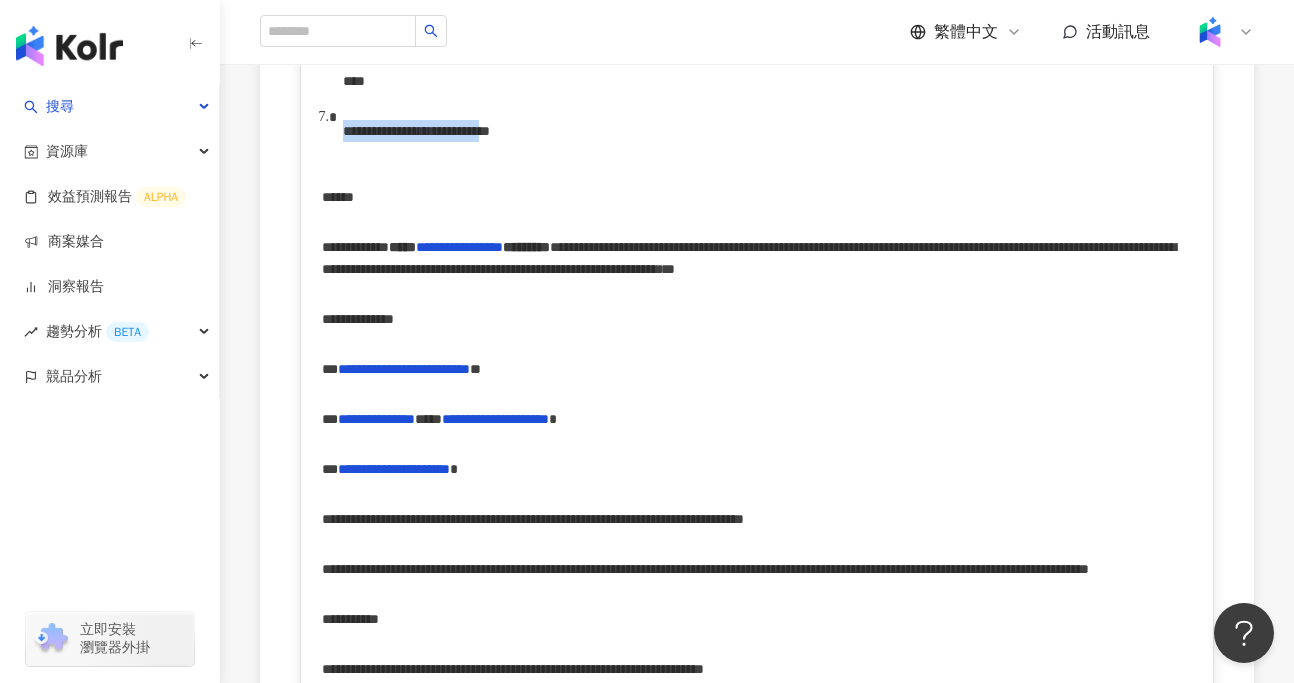 click at bounding box center [484, 131] 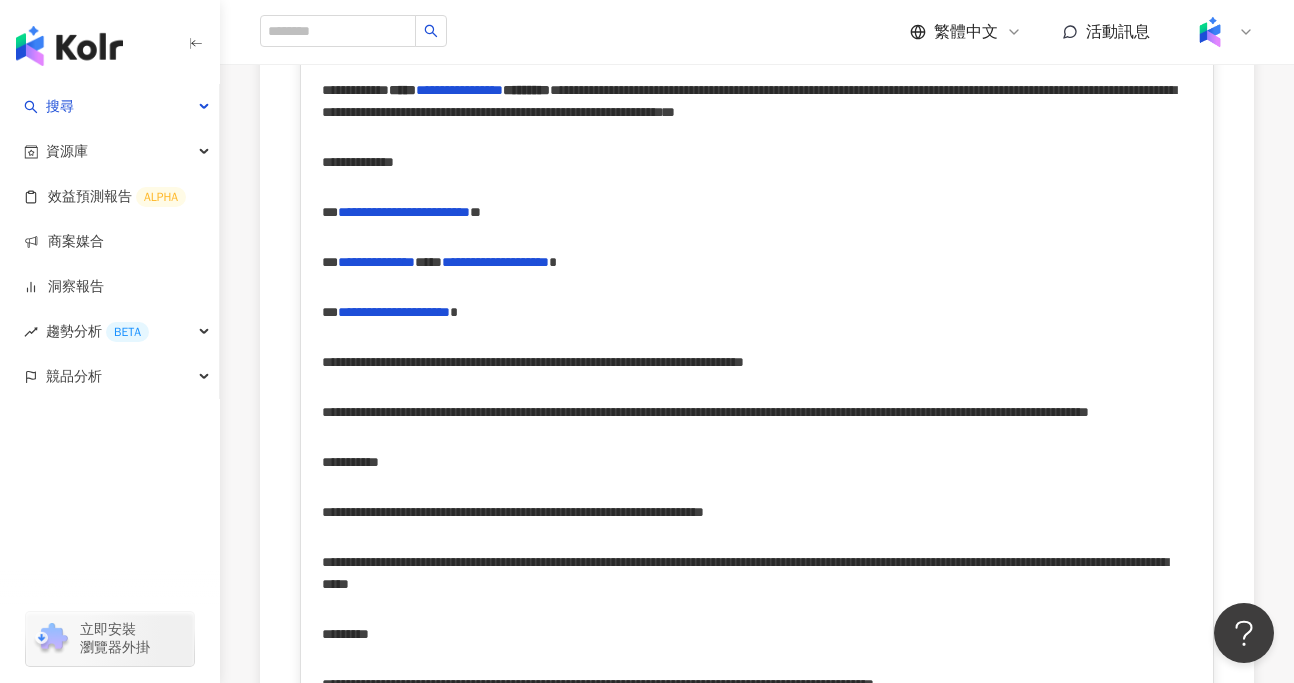 scroll, scrollTop: 1241, scrollLeft: 0, axis: vertical 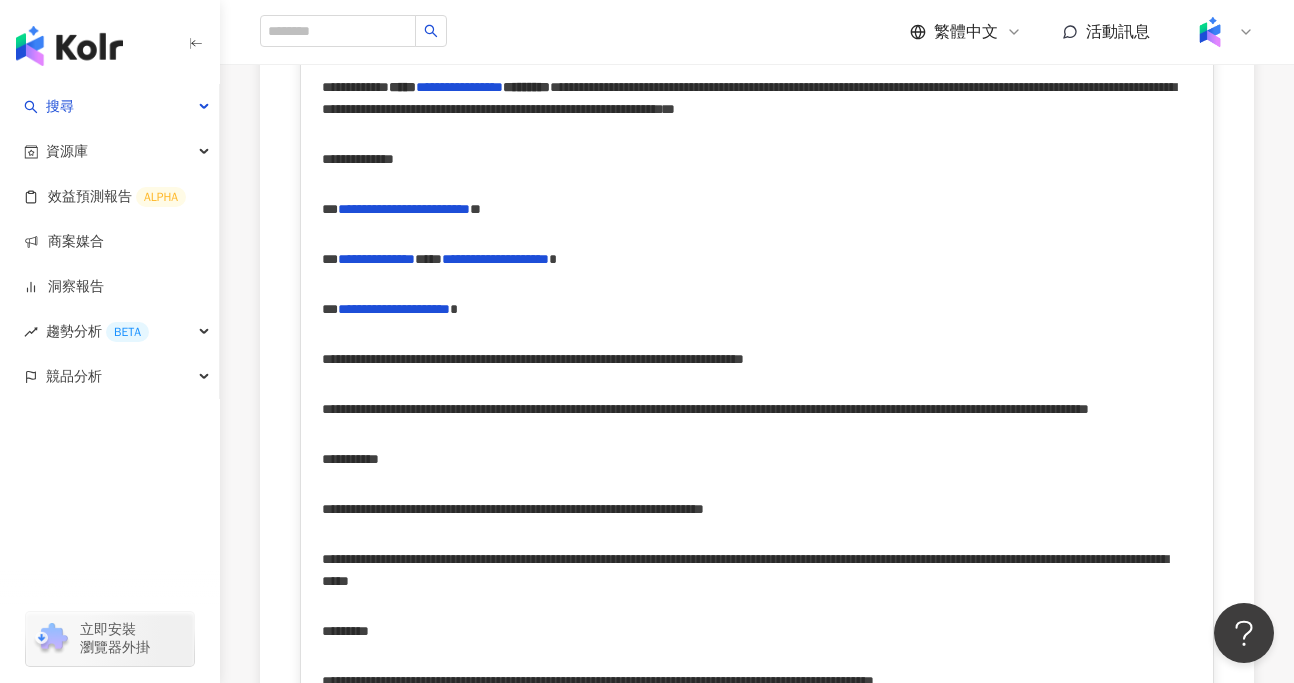 click on "*********" at bounding box center [366, 87] 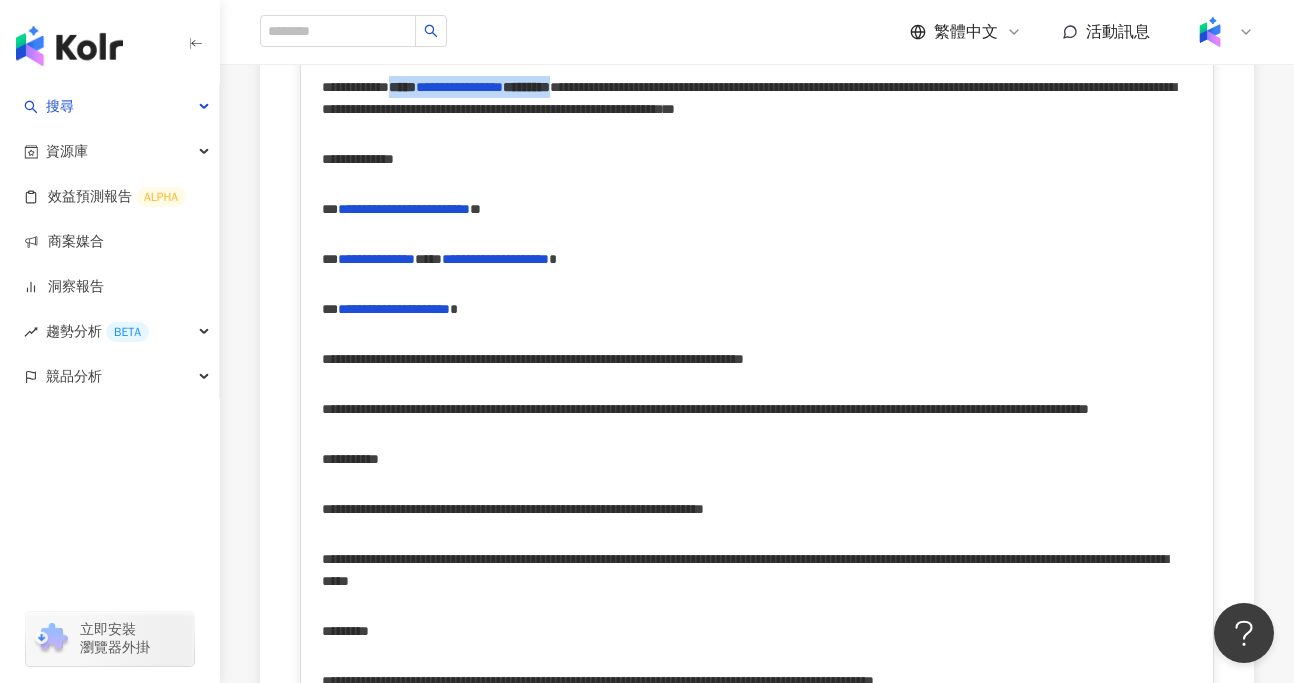 click on "**********" at bounding box center [749, 98] 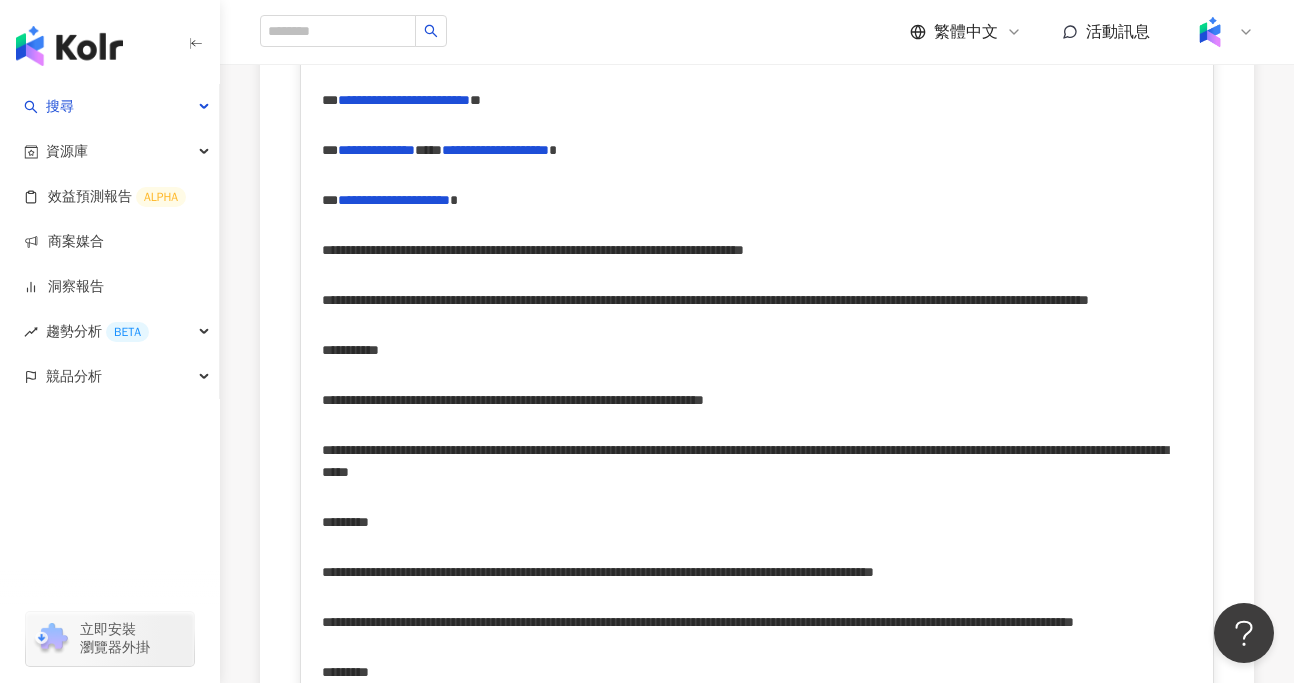 scroll, scrollTop: 1356, scrollLeft: 0, axis: vertical 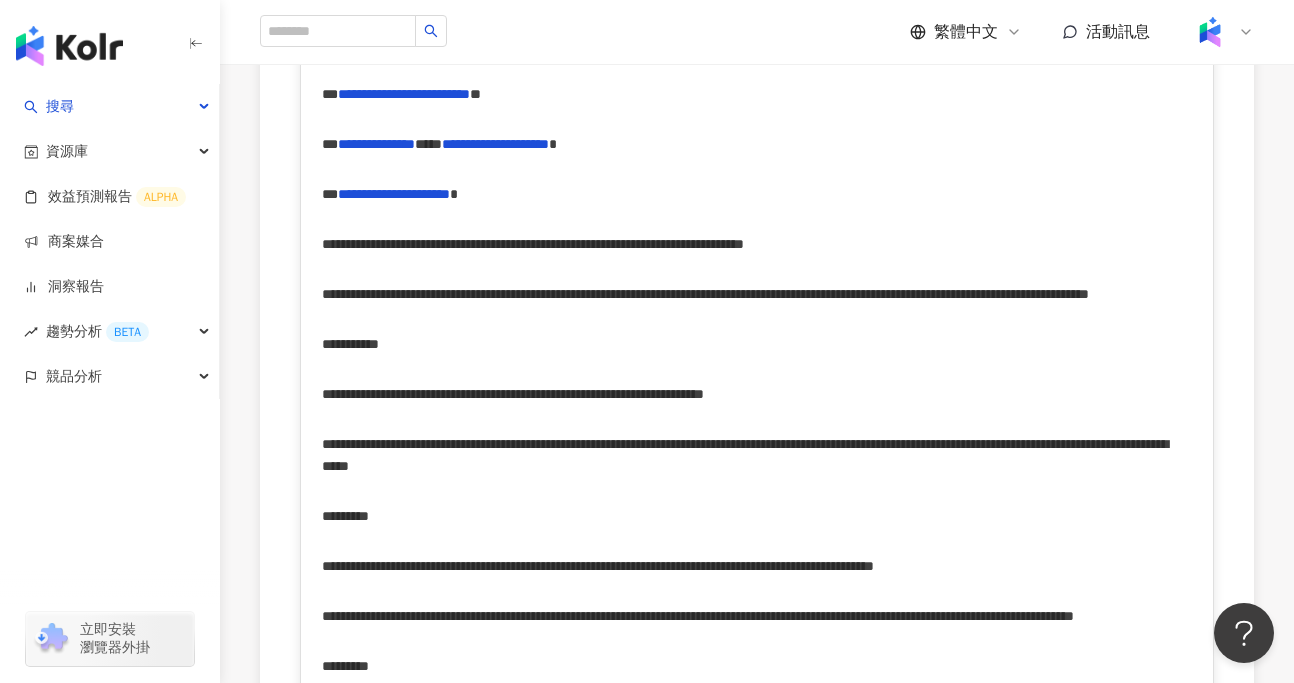 click on "**********" at bounding box center [760, -17] 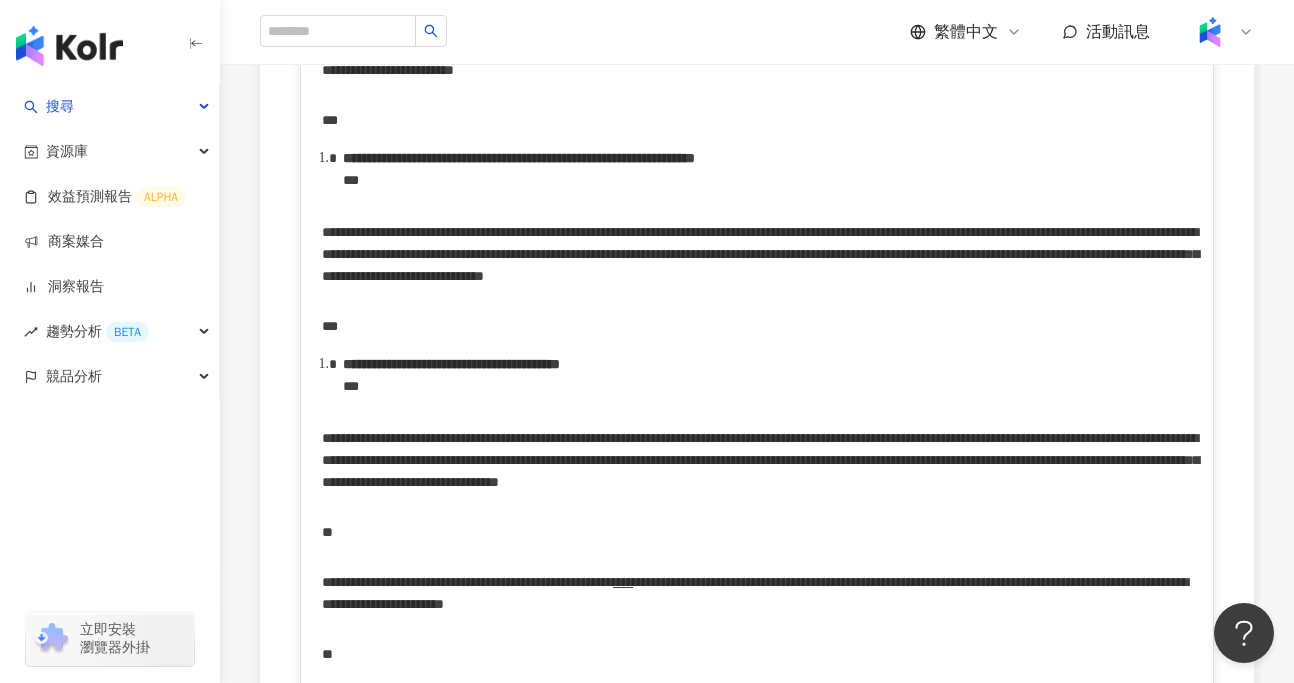scroll, scrollTop: 4526, scrollLeft: 0, axis: vertical 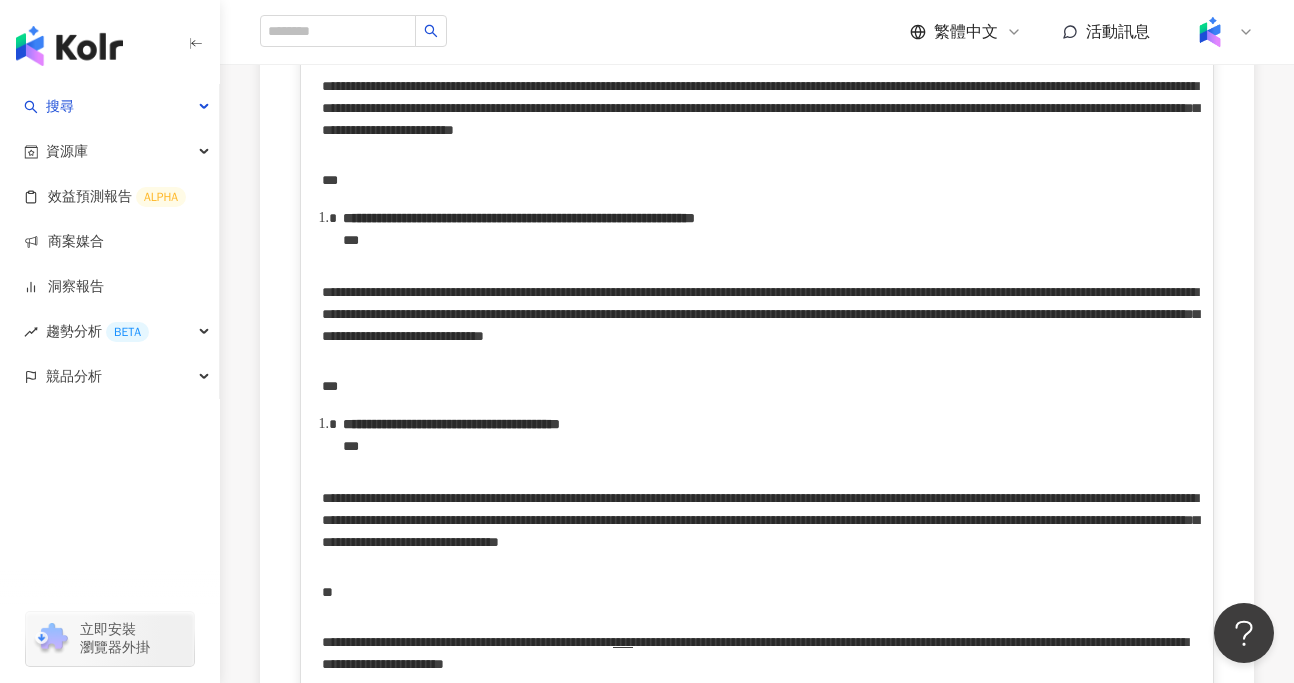 click on "**********" at bounding box center [757, -608] 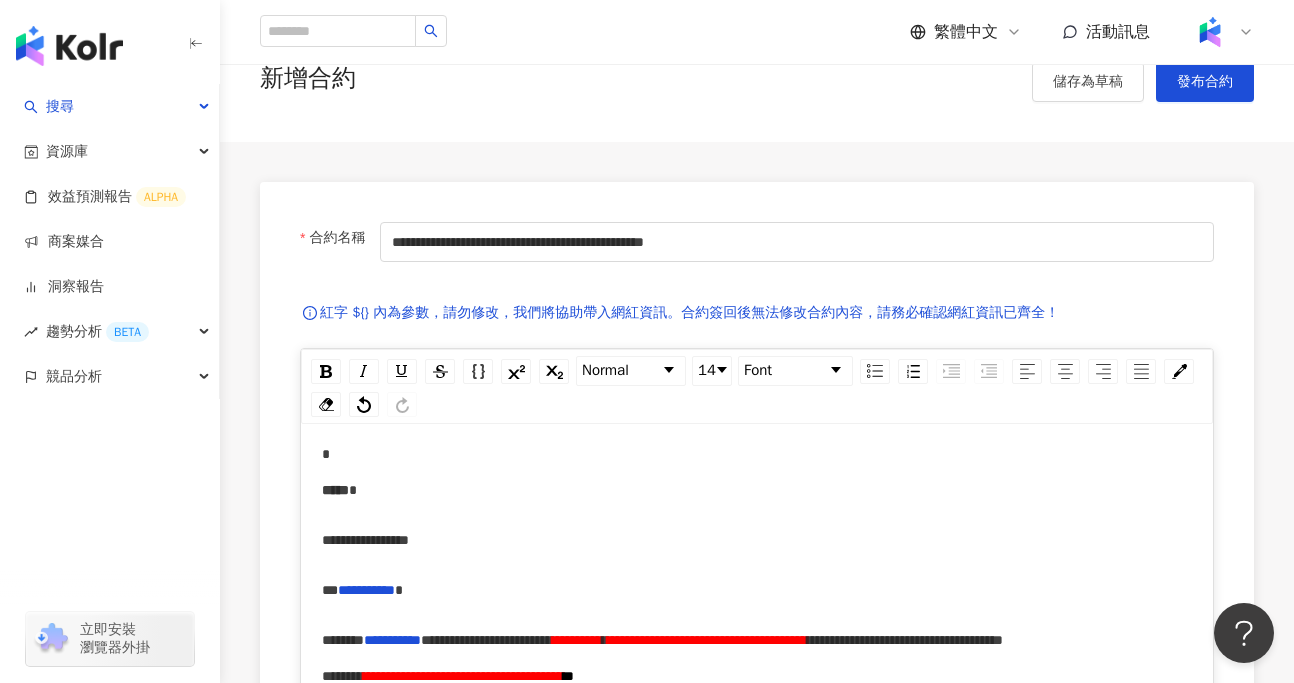 scroll, scrollTop: 0, scrollLeft: 0, axis: both 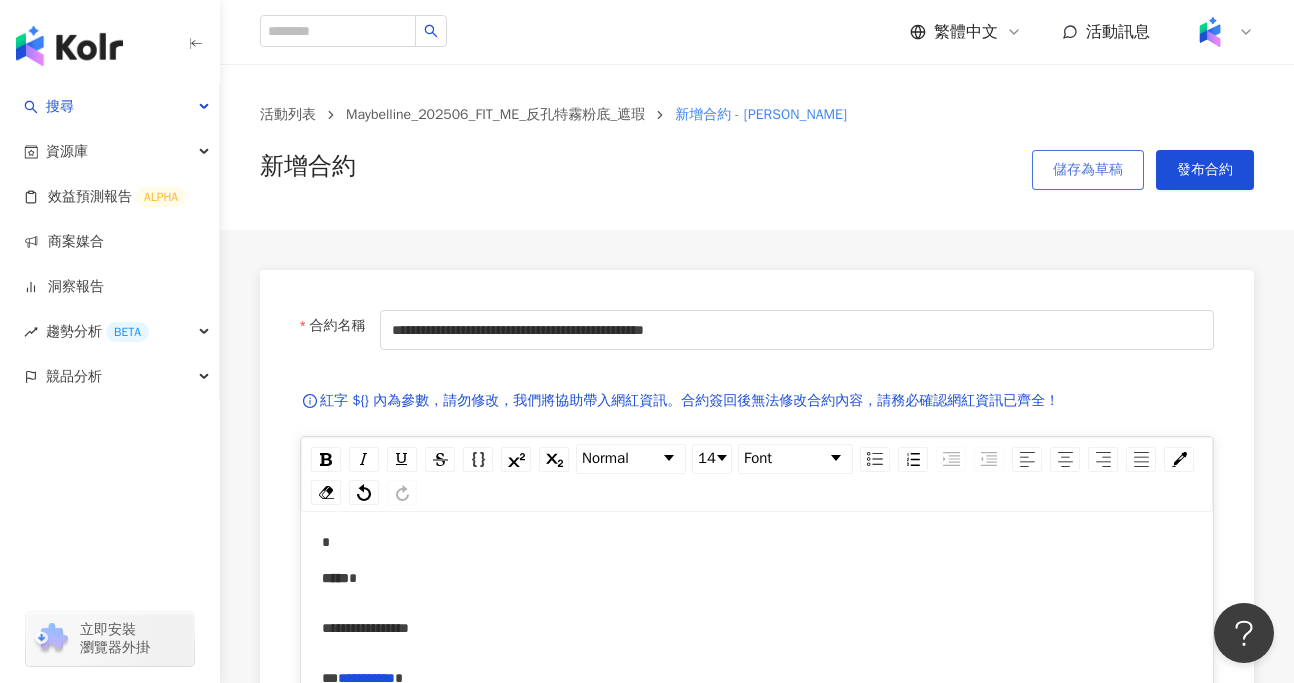 click on "儲存為草稿" at bounding box center [1088, 170] 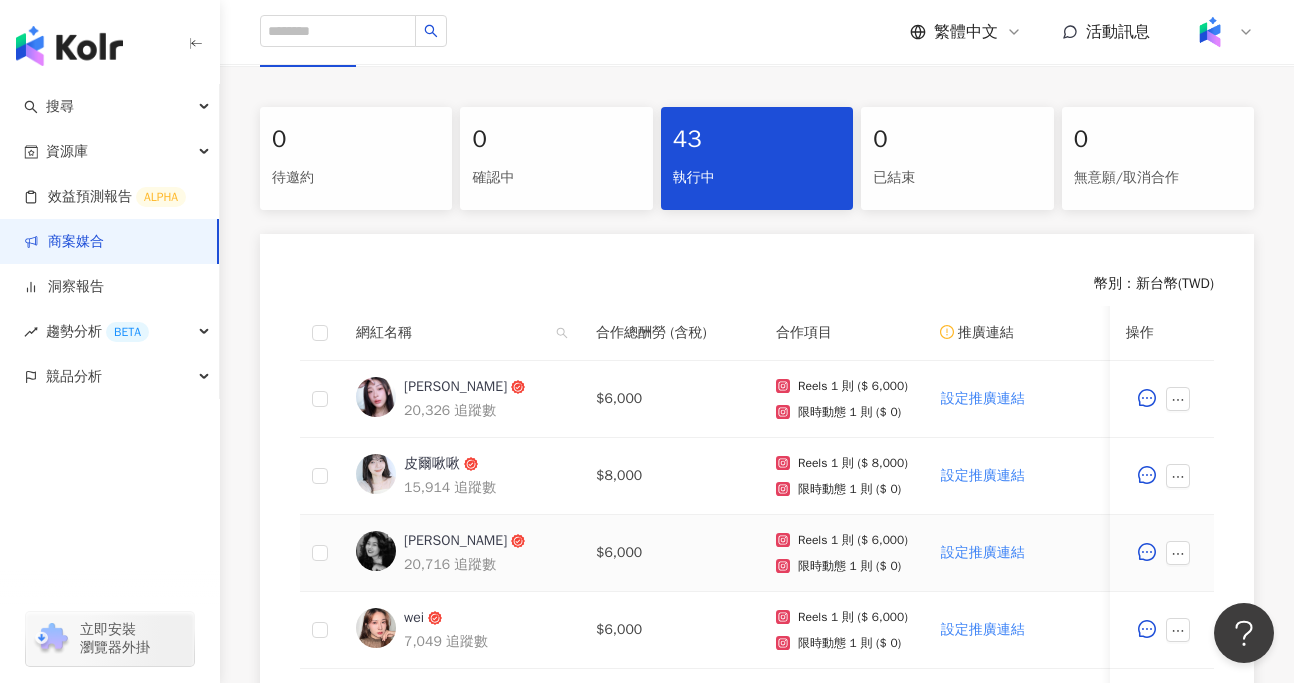 scroll, scrollTop: 456, scrollLeft: 0, axis: vertical 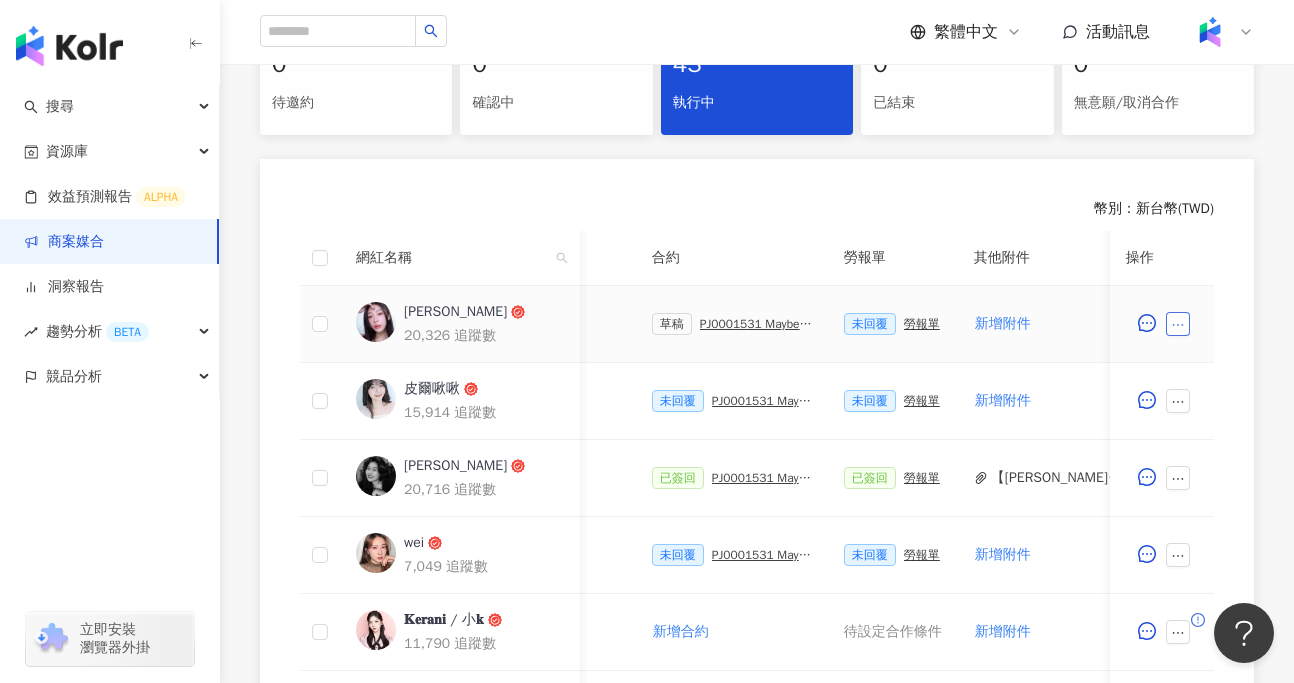 click 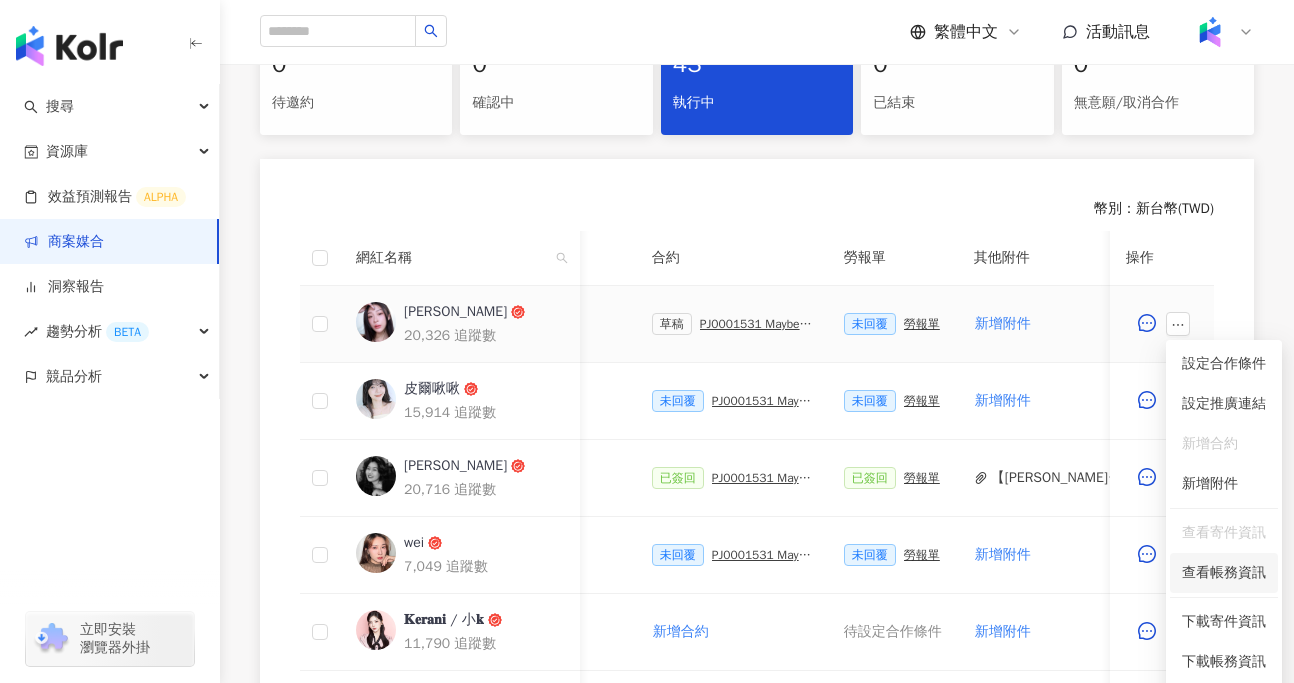 click on "查看帳務資訊" at bounding box center (1224, 573) 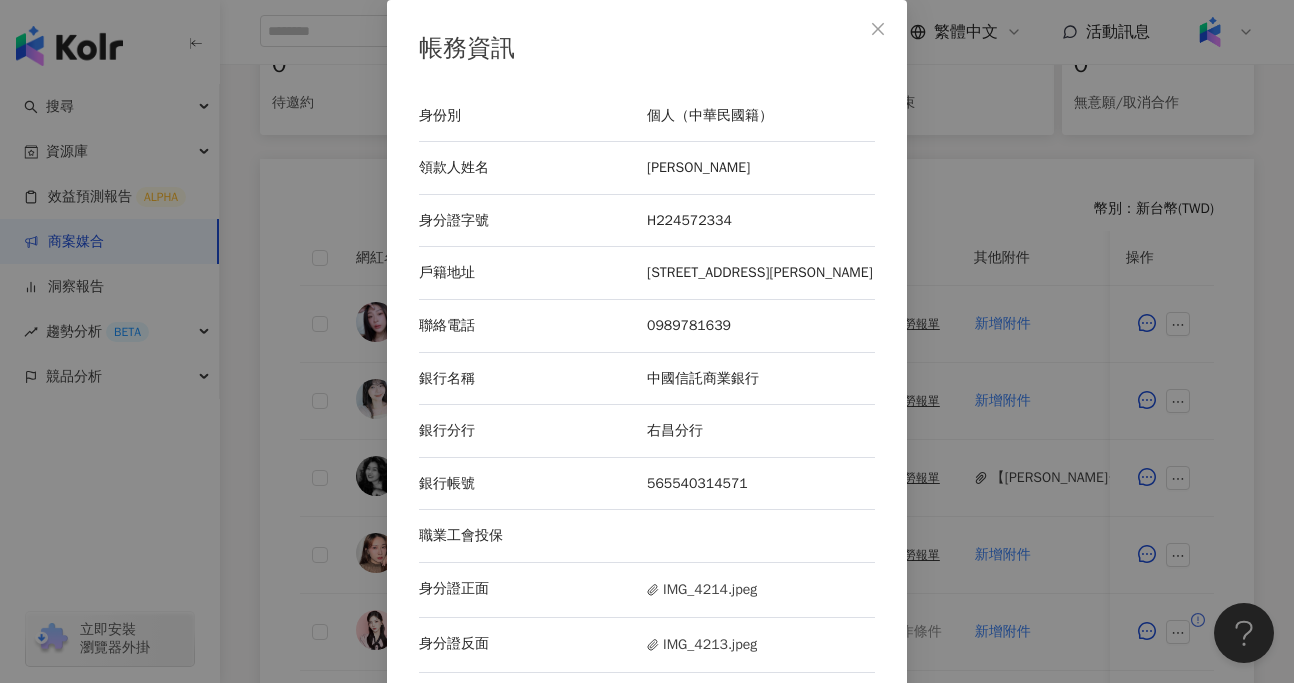 scroll, scrollTop: 69, scrollLeft: 0, axis: vertical 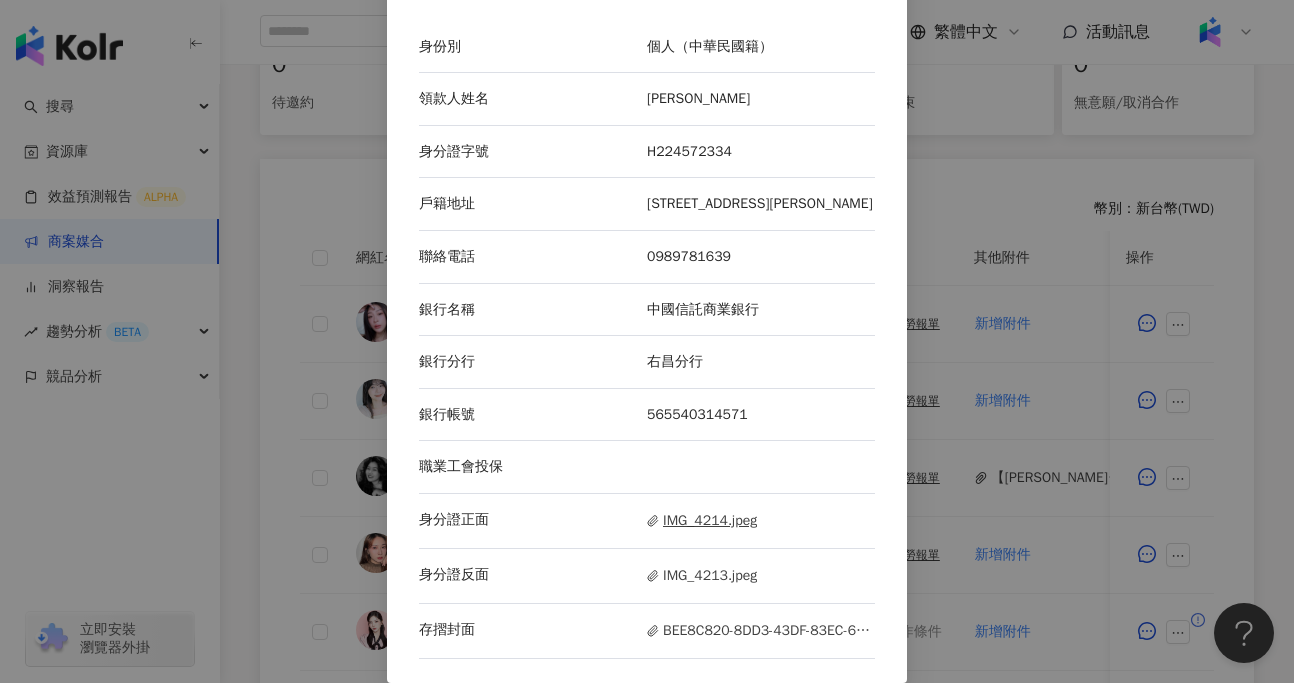 click on "IMG_4214.jpeg" at bounding box center (702, 521) 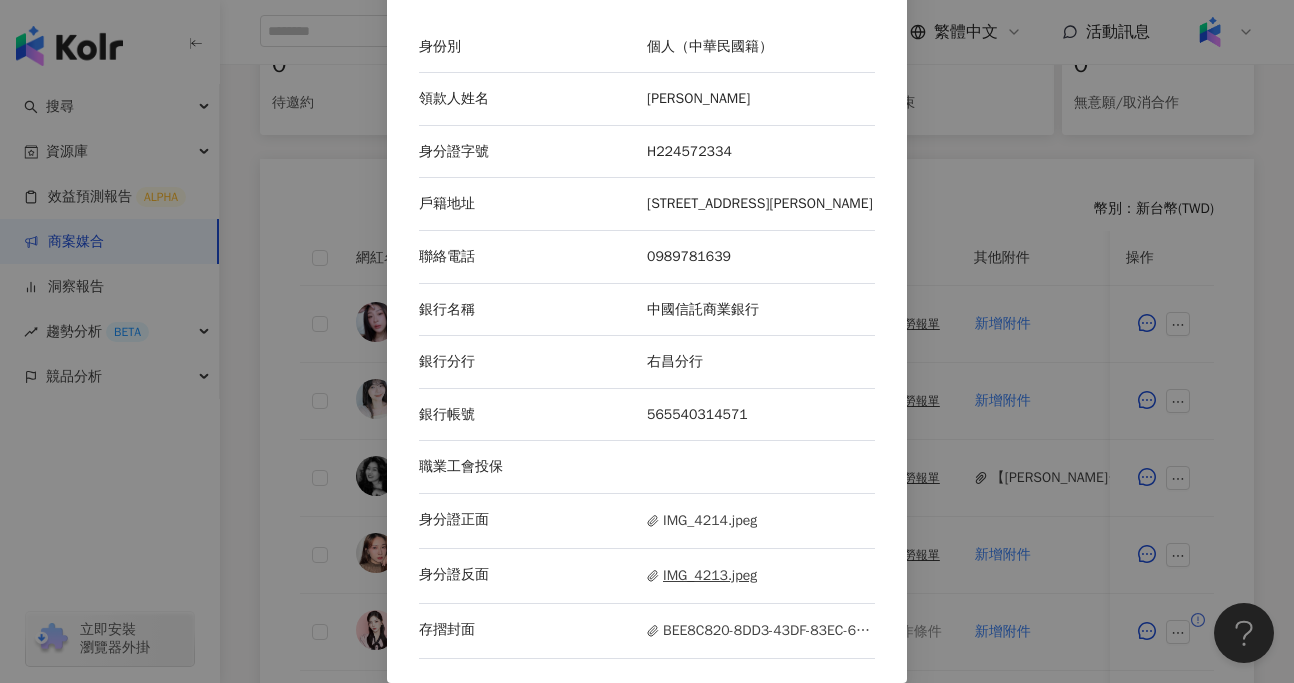 click on "IMG_4213.jpeg" at bounding box center [702, 576] 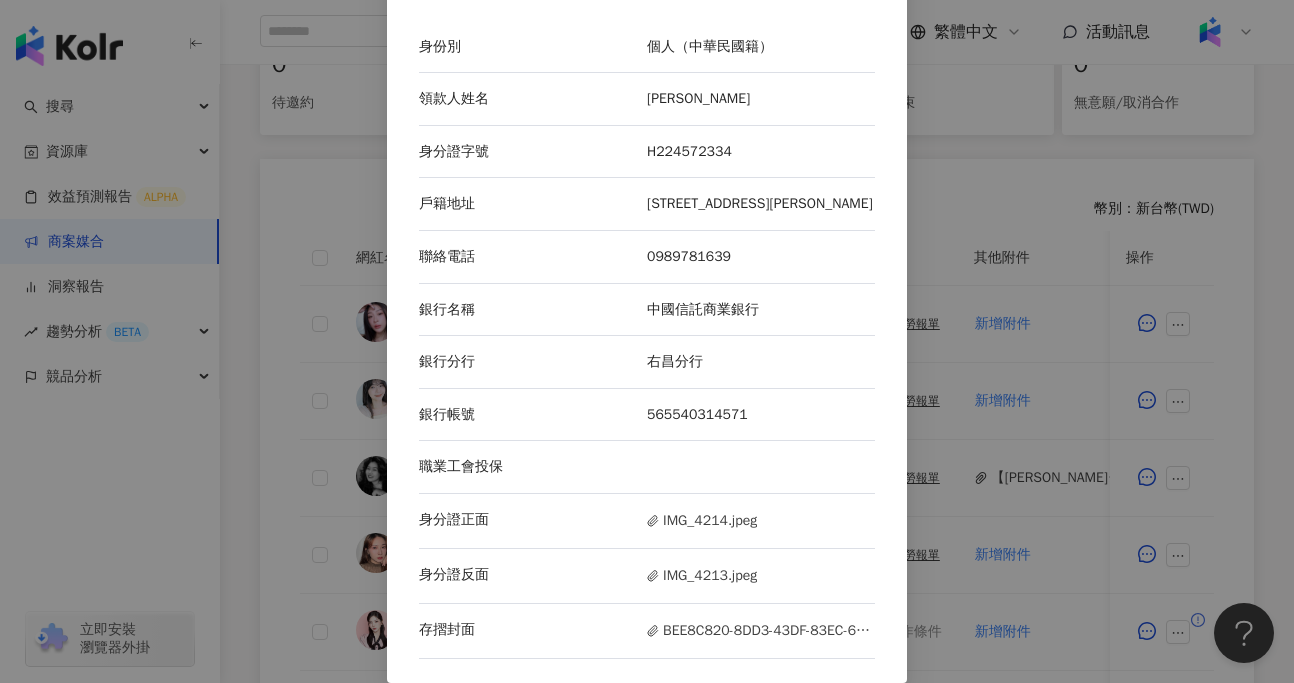 click on "帳務資訊 身份別 個人（中華民國籍） 領款人姓名 張沂淇 身分證字號 H224572334 戶籍地址 桃園市楊梅區校前路254巷6弄3號 聯絡電話 0989781639 銀行名稱 中國信託商業銀行 銀行分行 右昌分行 銀行帳號 565540314571 職業工會投保 身分證正面 IMG_4214.jpeg 身分證反面 IMG_4213.jpeg 存摺封面 BEE8C820-8DD3-43DF-83EC-6048C339909D.jpeg" at bounding box center [647, 341] 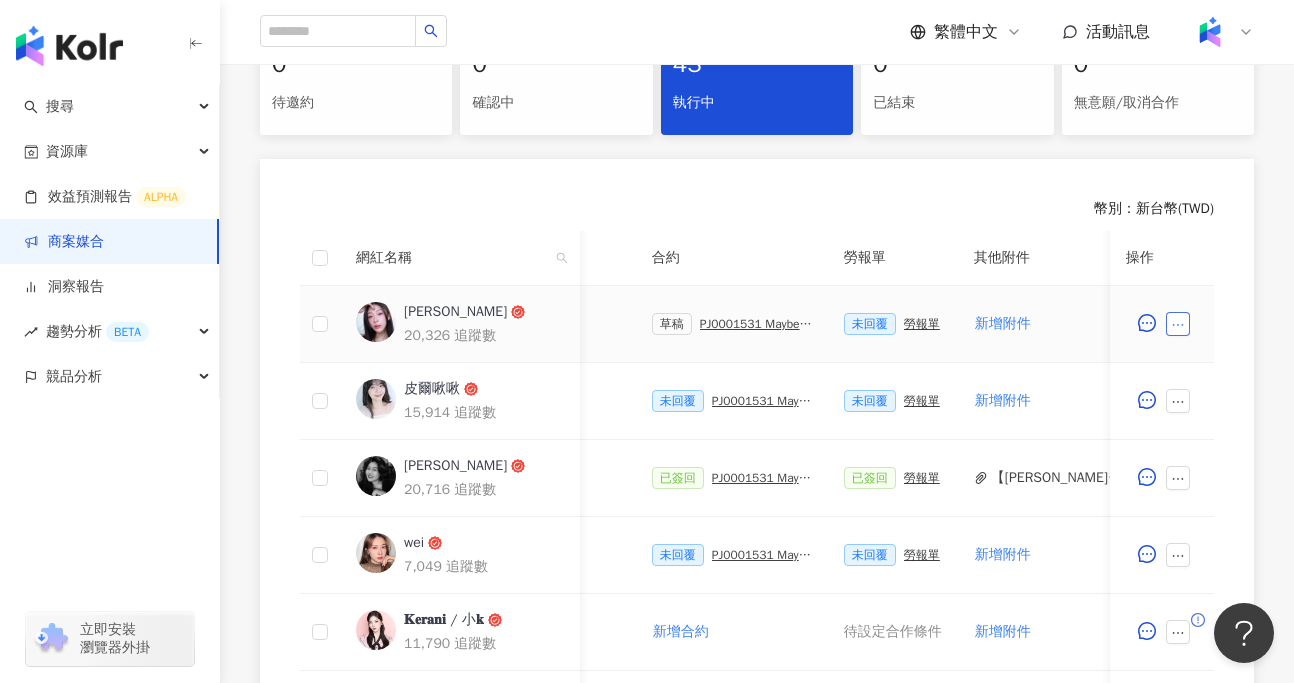 click 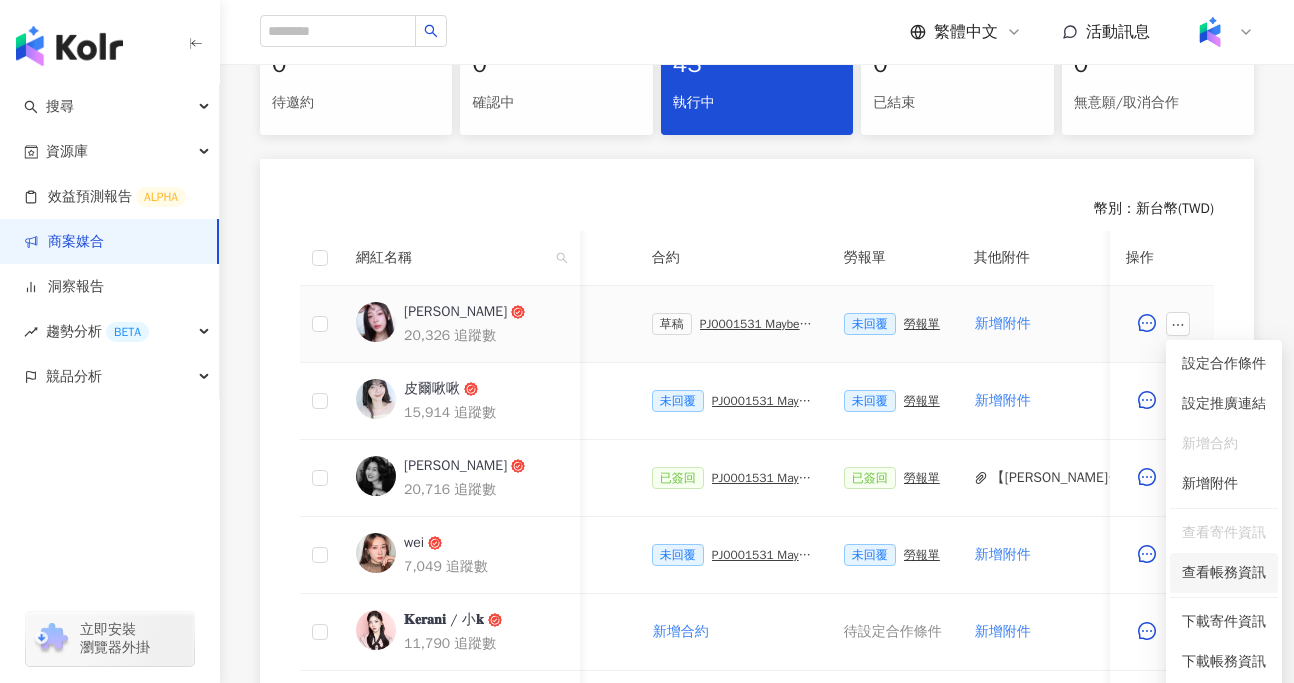 click on "查看帳務資訊" at bounding box center (1224, 573) 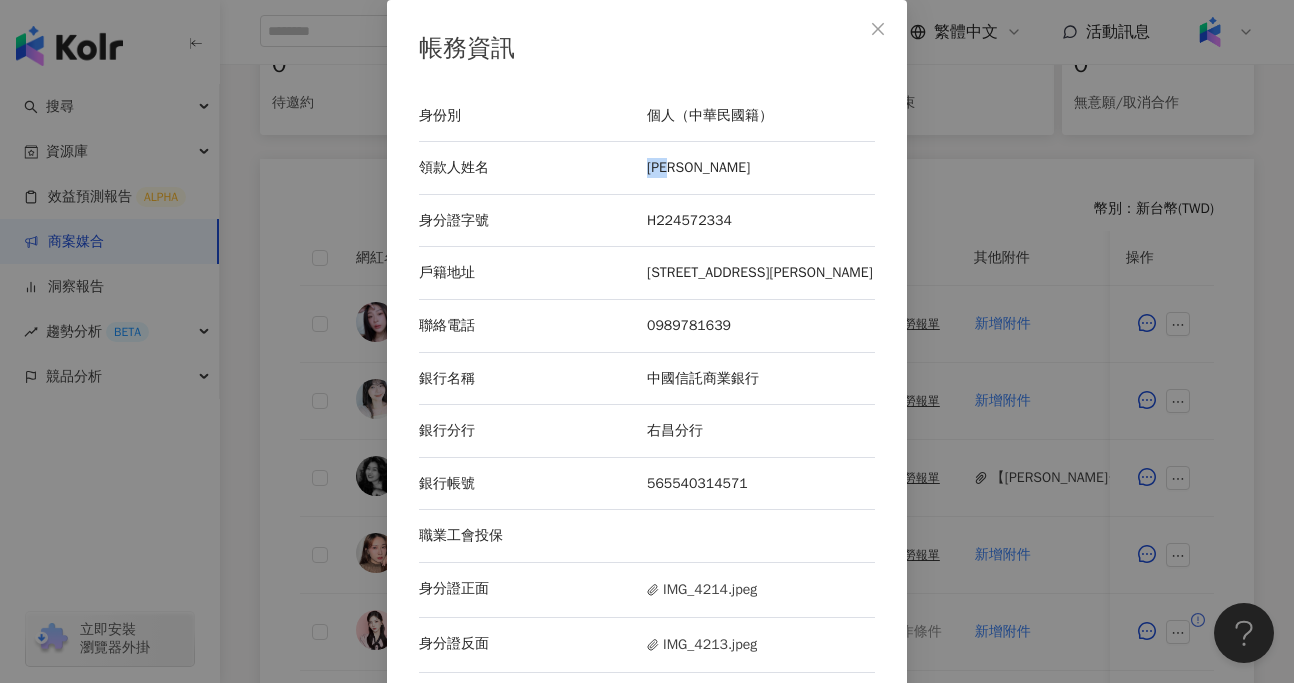 drag, startPoint x: 649, startPoint y: 168, endPoint x: 711, endPoint y: 168, distance: 62 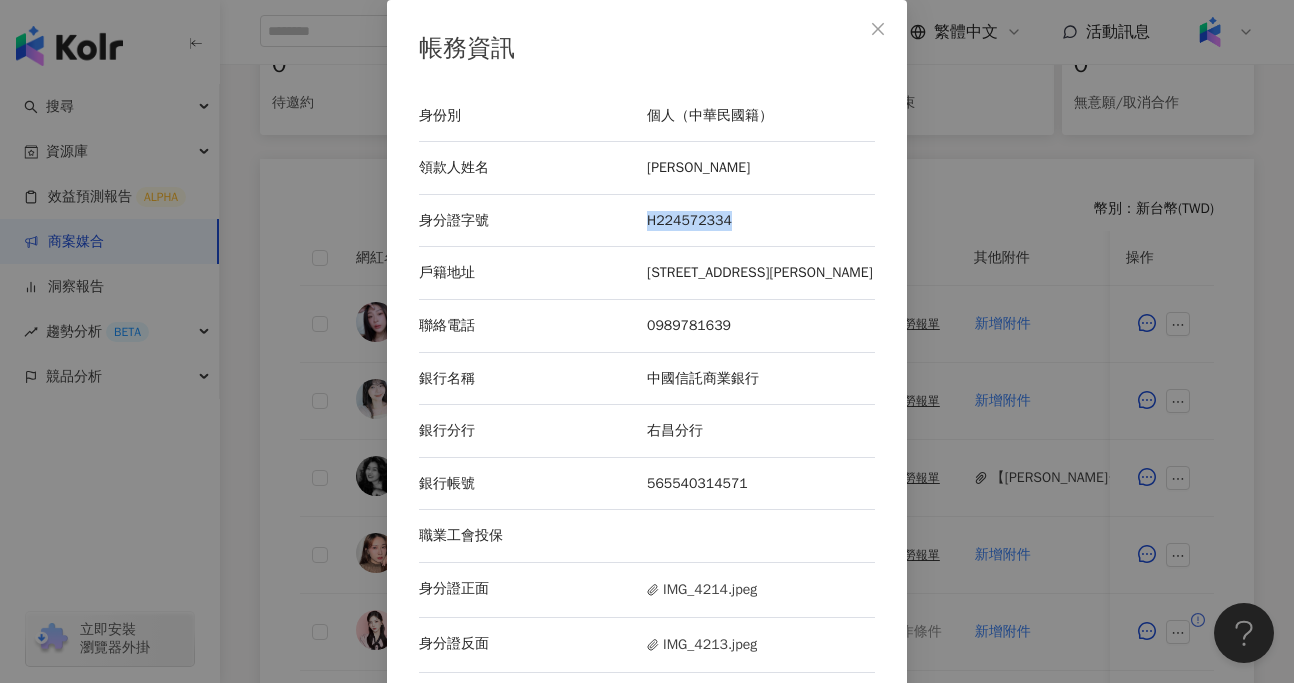 drag, startPoint x: 645, startPoint y: 220, endPoint x: 730, endPoint y: 220, distance: 85 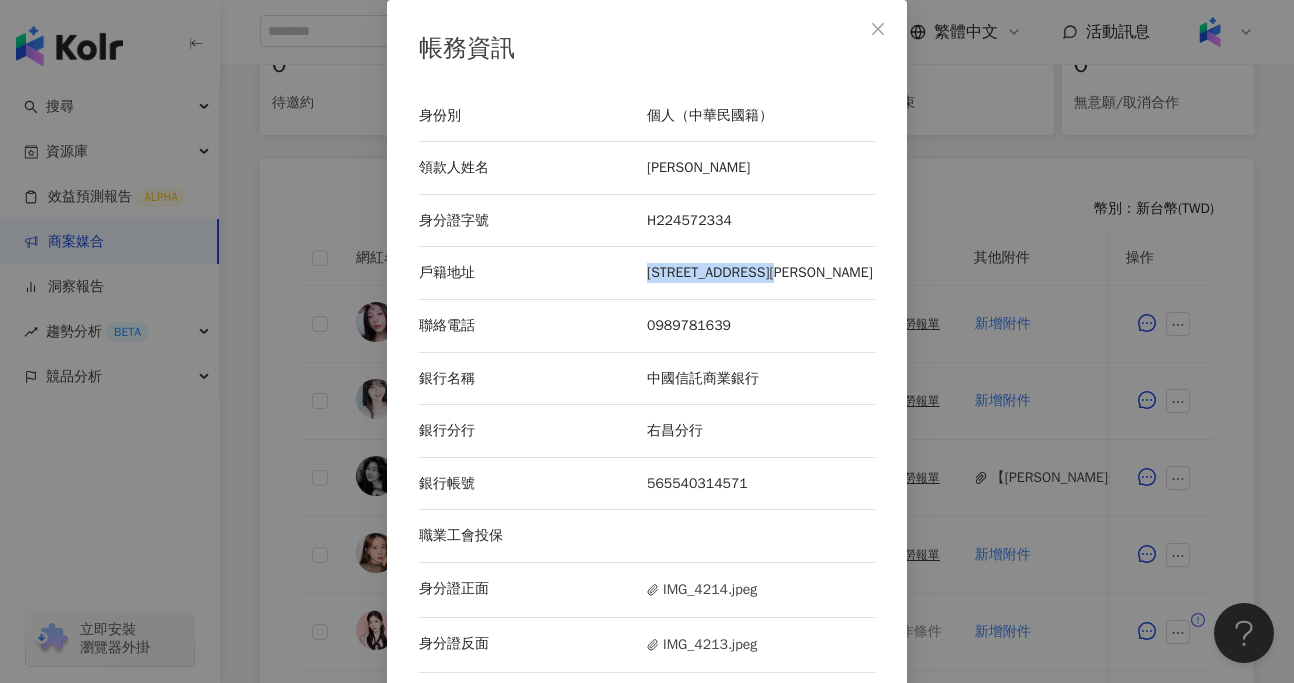drag, startPoint x: 649, startPoint y: 276, endPoint x: 849, endPoint y: 277, distance: 200.0025 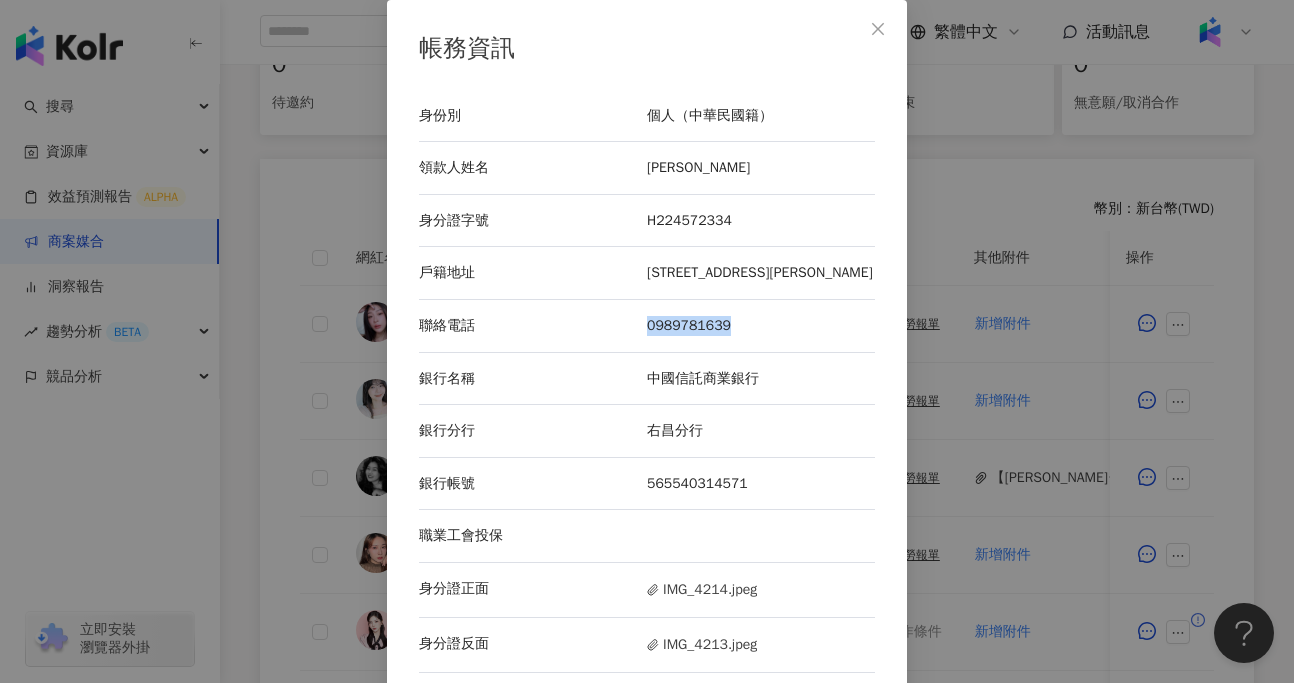 drag, startPoint x: 649, startPoint y: 326, endPoint x: 727, endPoint y: 326, distance: 78 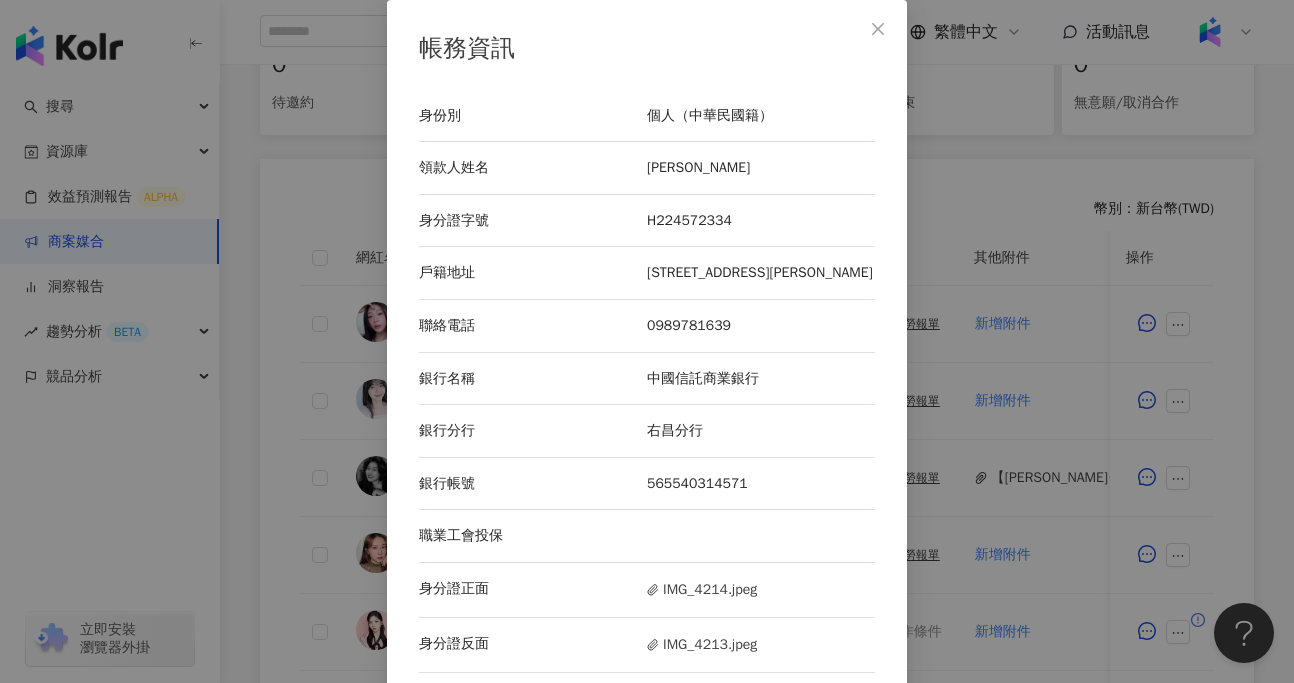 click on "帳務資訊 身份別 個人（中華民國籍） 領款人姓名 張沂淇 身分證字號 H224572334 戶籍地址 桃園市楊梅區校前路254巷6弄3號 聯絡電話 0989781639 銀行名稱 中國信託商業銀行 銀行分行 右昌分行 銀行帳號 565540314571 職業工會投保 身分證正面 IMG_4214.jpeg 身分證反面 IMG_4213.jpeg 存摺封面 BEE8C820-8DD3-43DF-83EC-6048C339909D.jpeg" at bounding box center (647, 341) 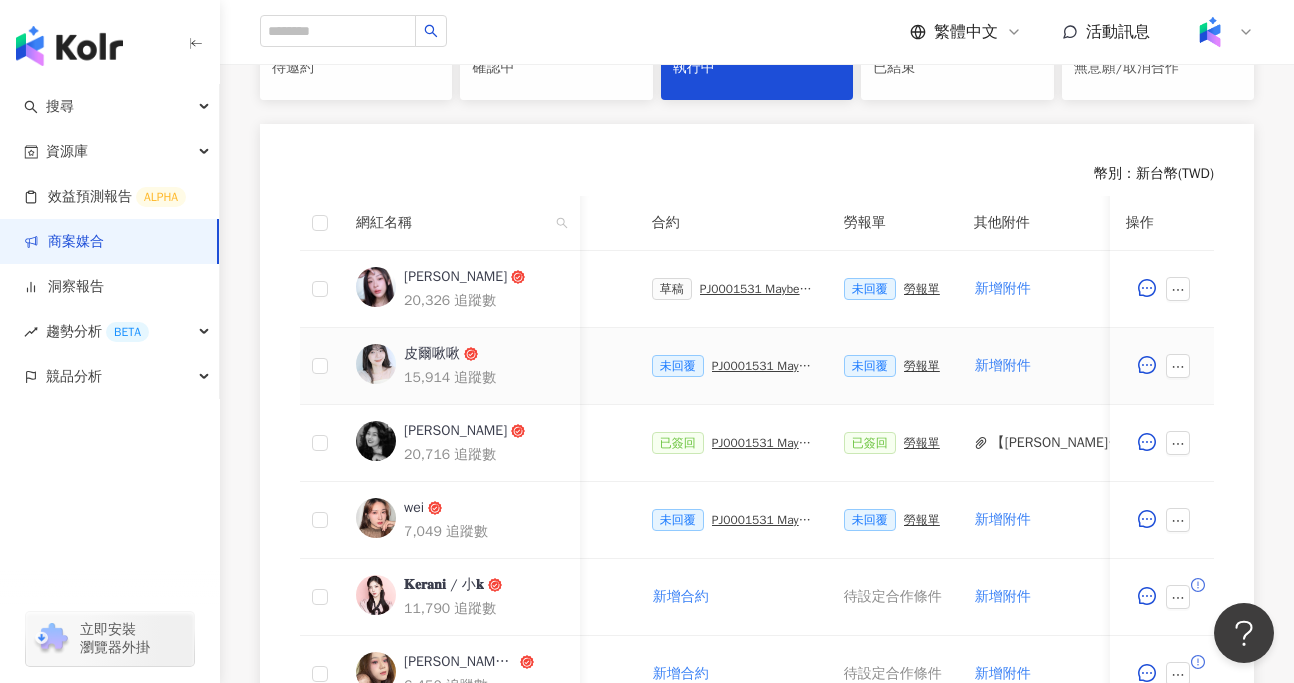 scroll, scrollTop: 494, scrollLeft: 0, axis: vertical 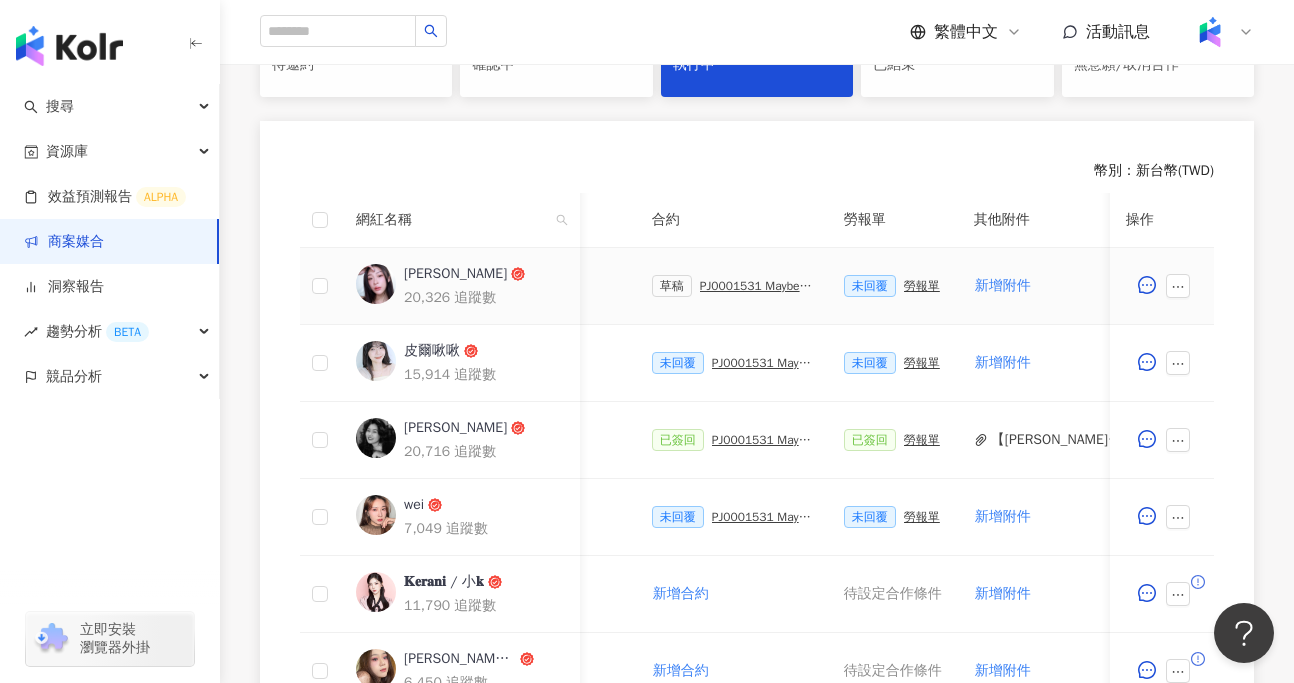 click on "PJ0001531 Maybelline_202506_FIT_ME_反孔特霧粉底_遮瑕_萊雅備忘錄" at bounding box center [756, 286] 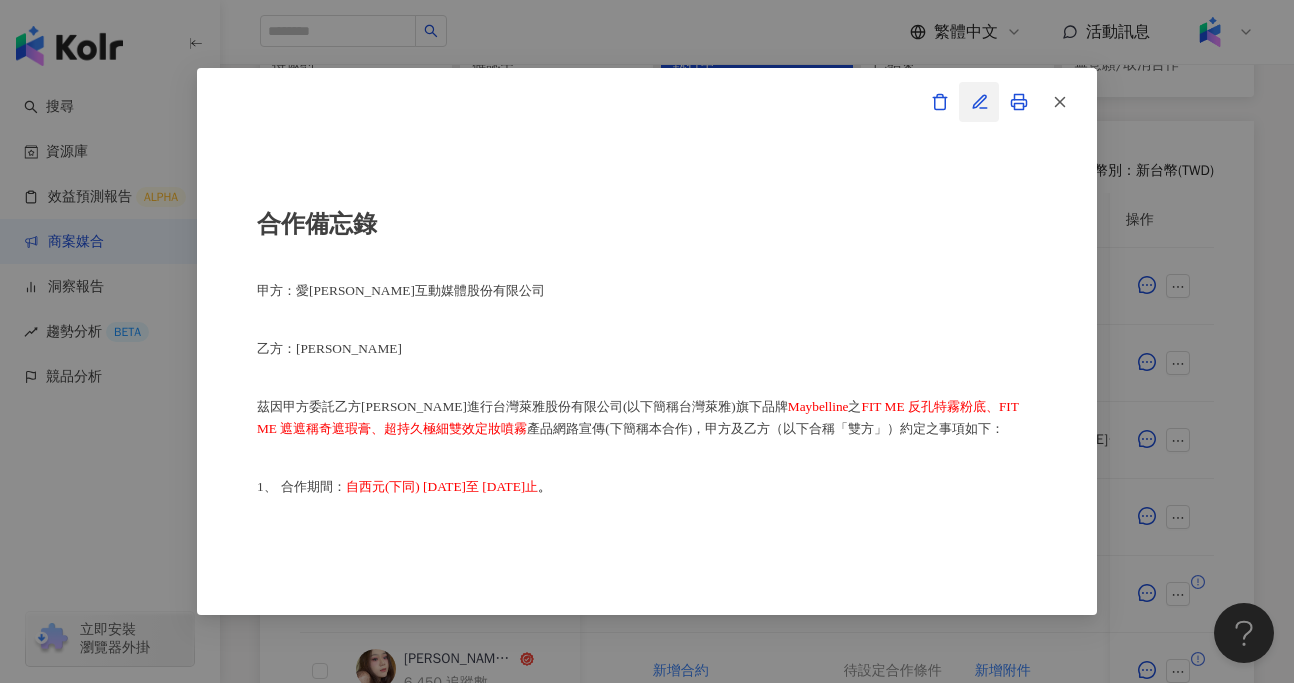 click 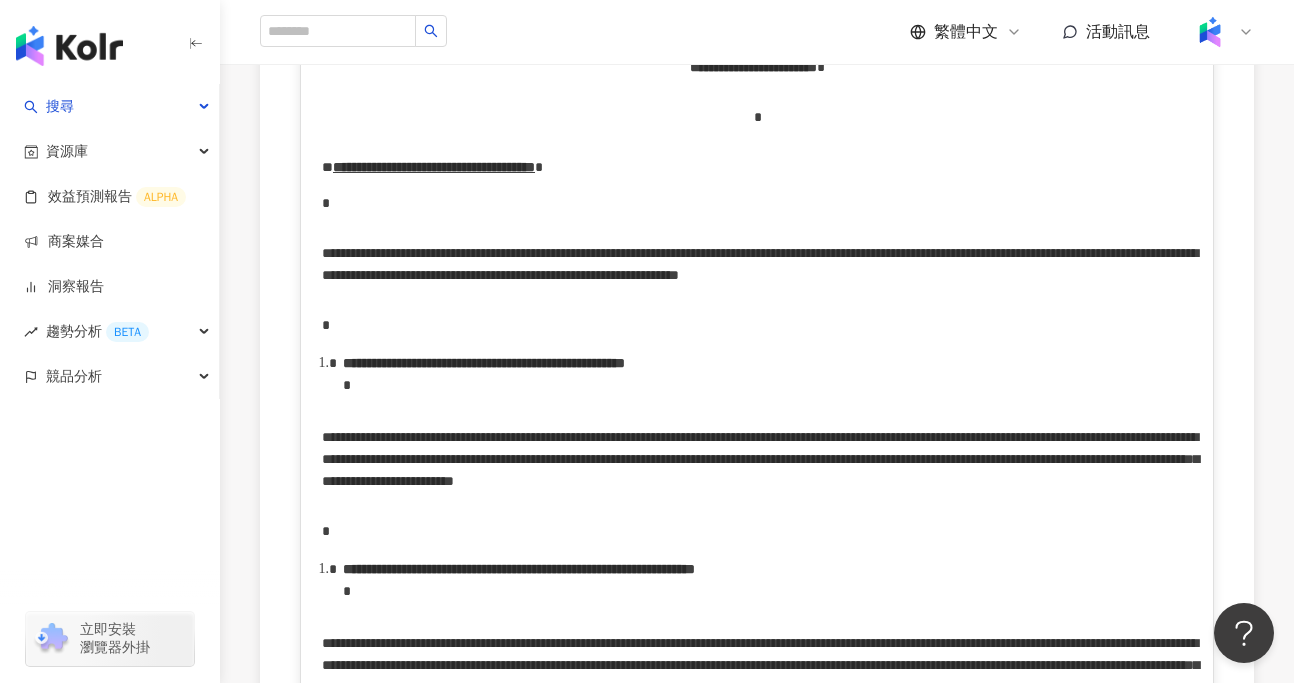 scroll, scrollTop: 4202, scrollLeft: 0, axis: vertical 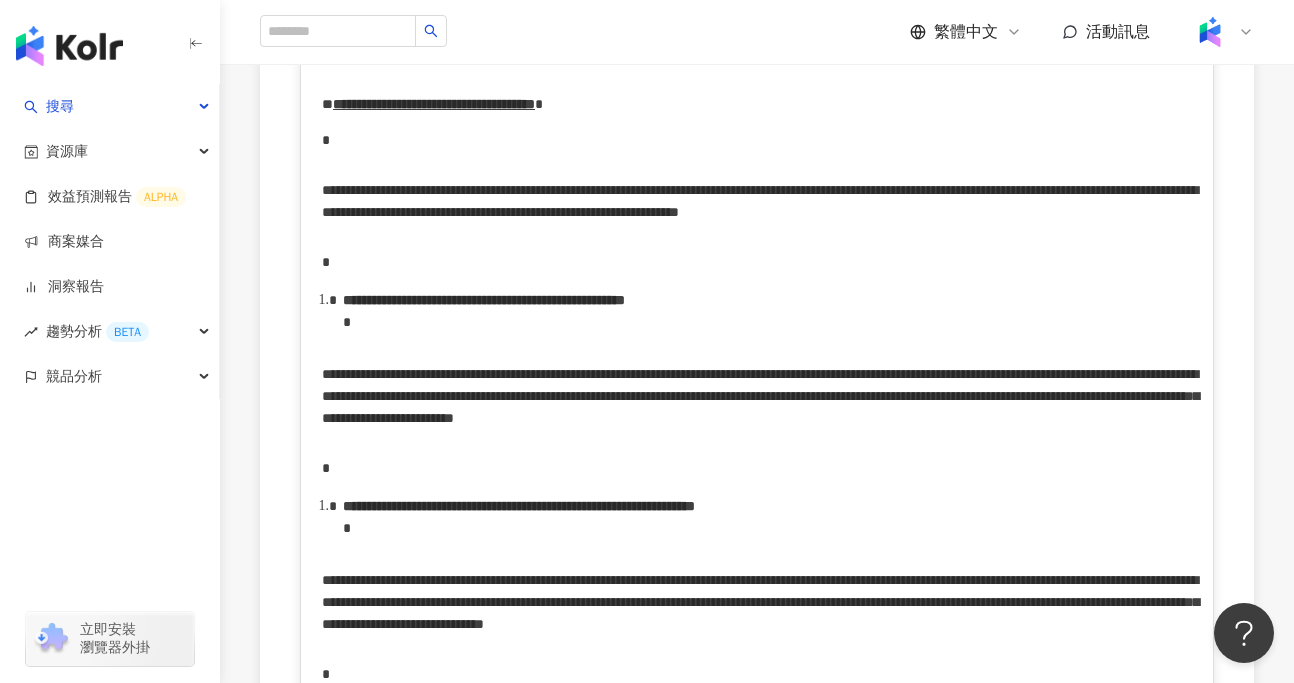 click on "**********" at bounding box center [375, -284] 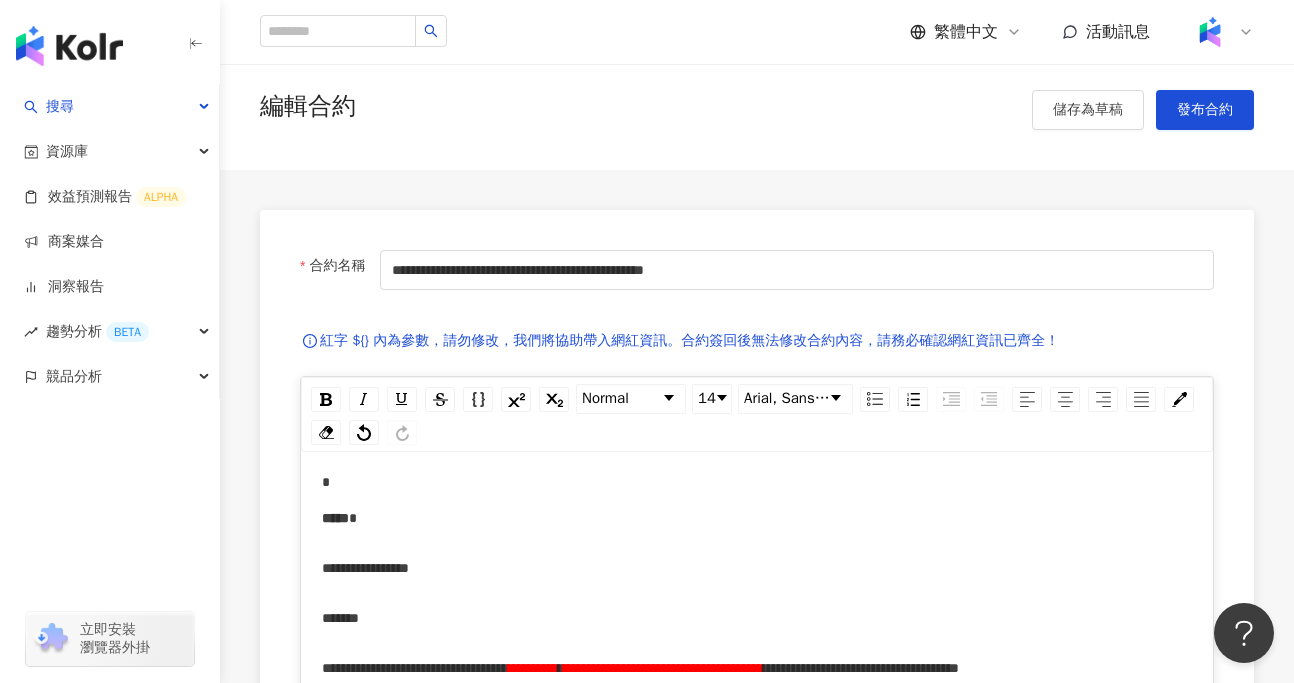 scroll, scrollTop: 0, scrollLeft: 0, axis: both 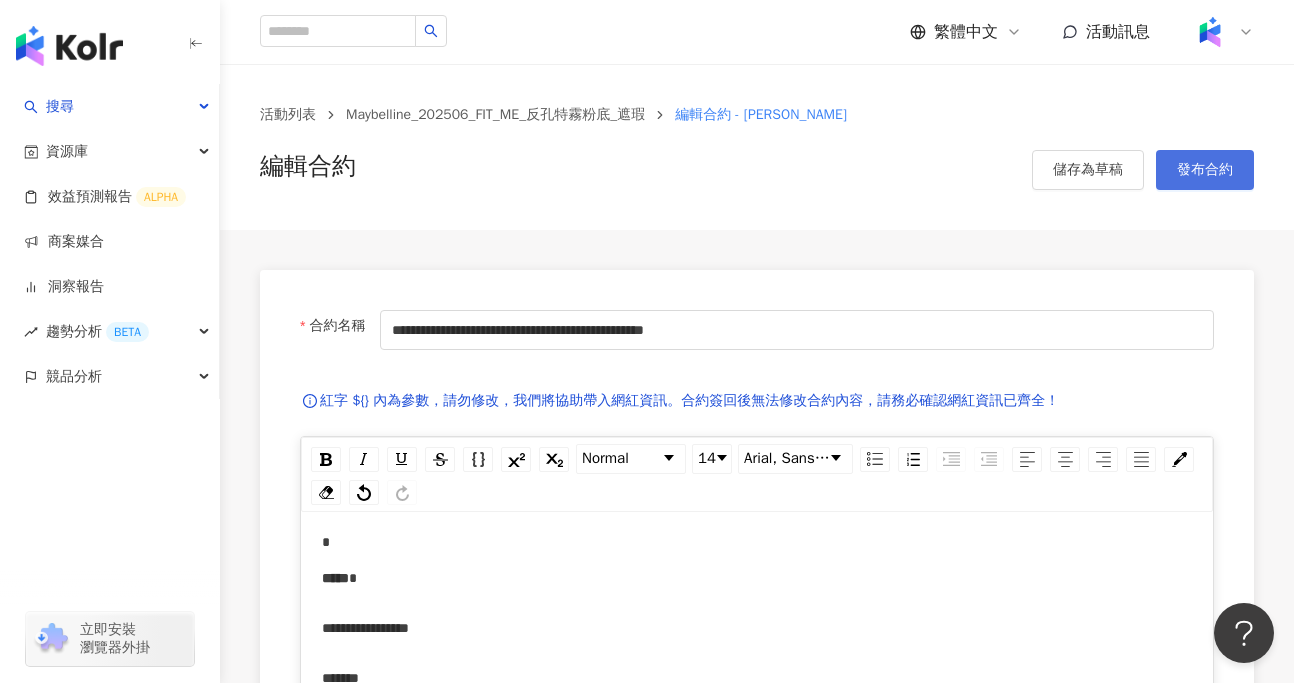click on "發布合約" at bounding box center [1205, 170] 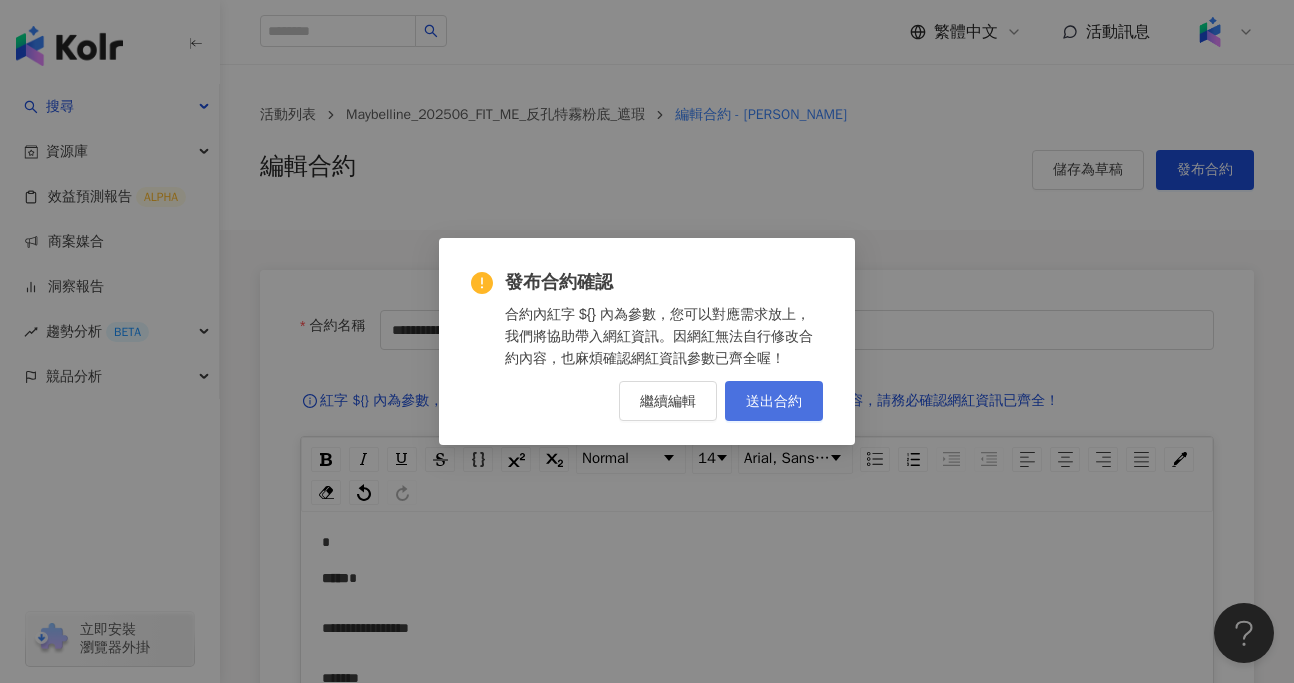 click on "送出合約" at bounding box center [774, 401] 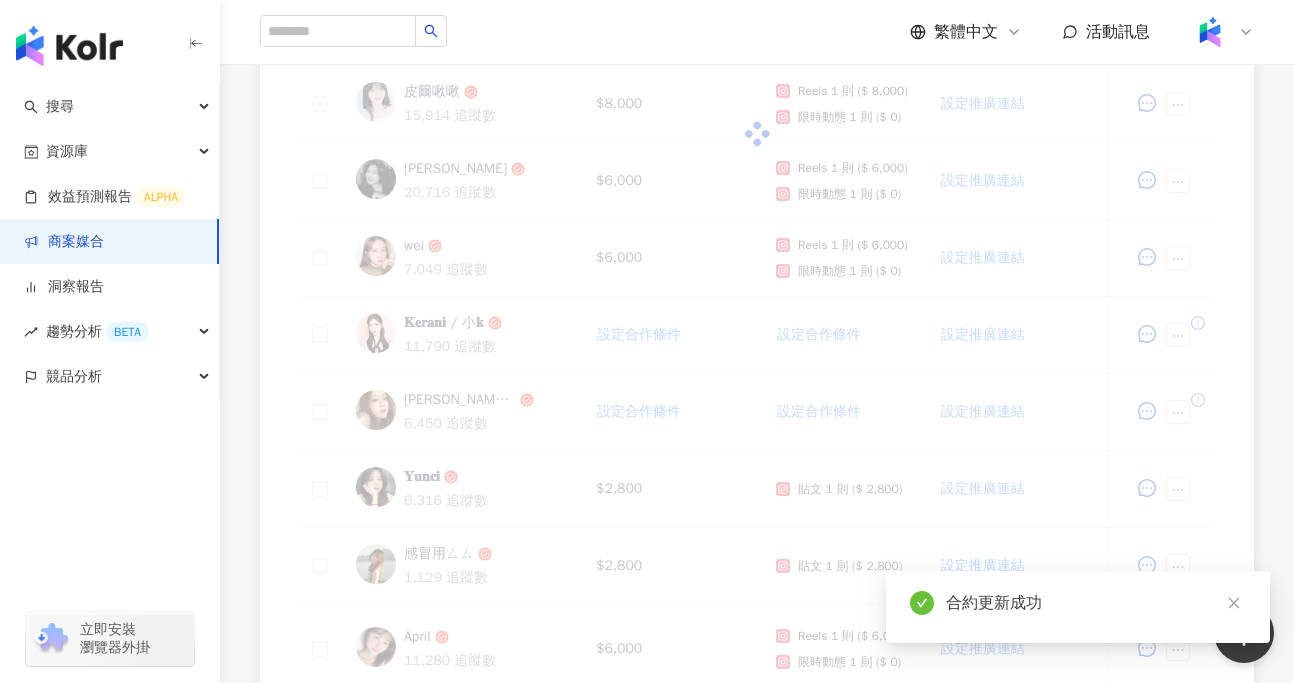 scroll, scrollTop: 755, scrollLeft: 0, axis: vertical 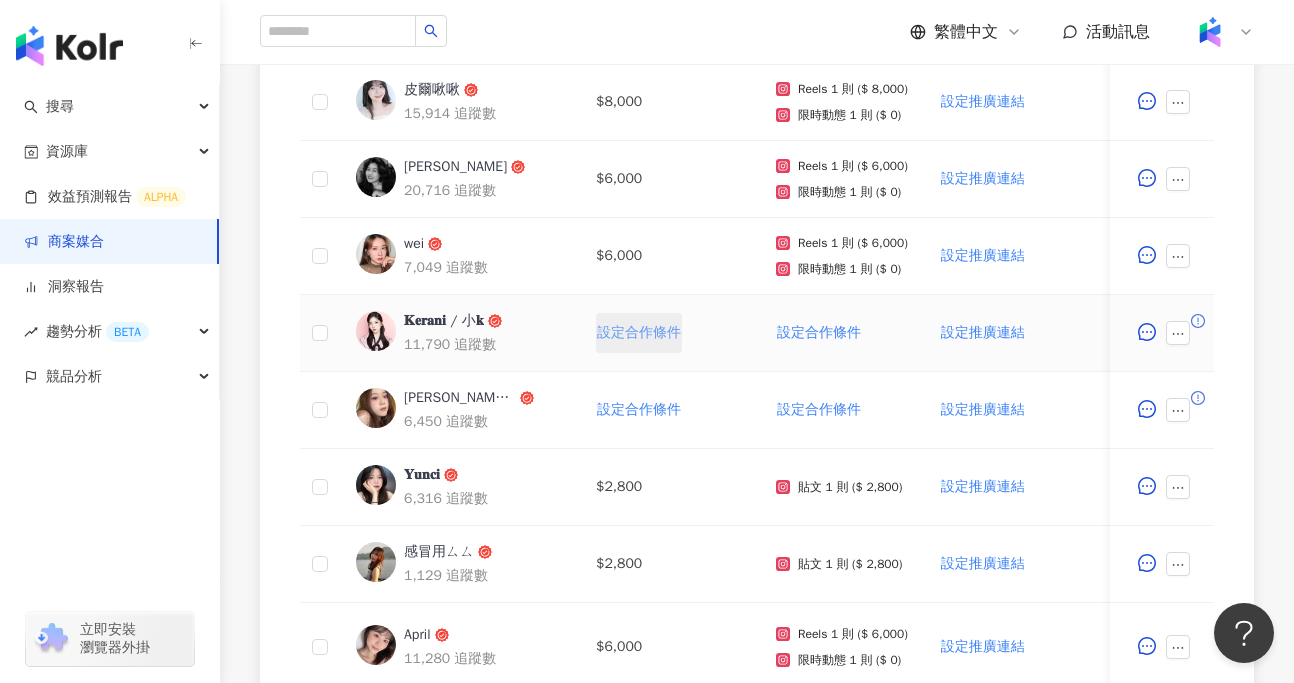 click on "設定合作條件" at bounding box center [639, 333] 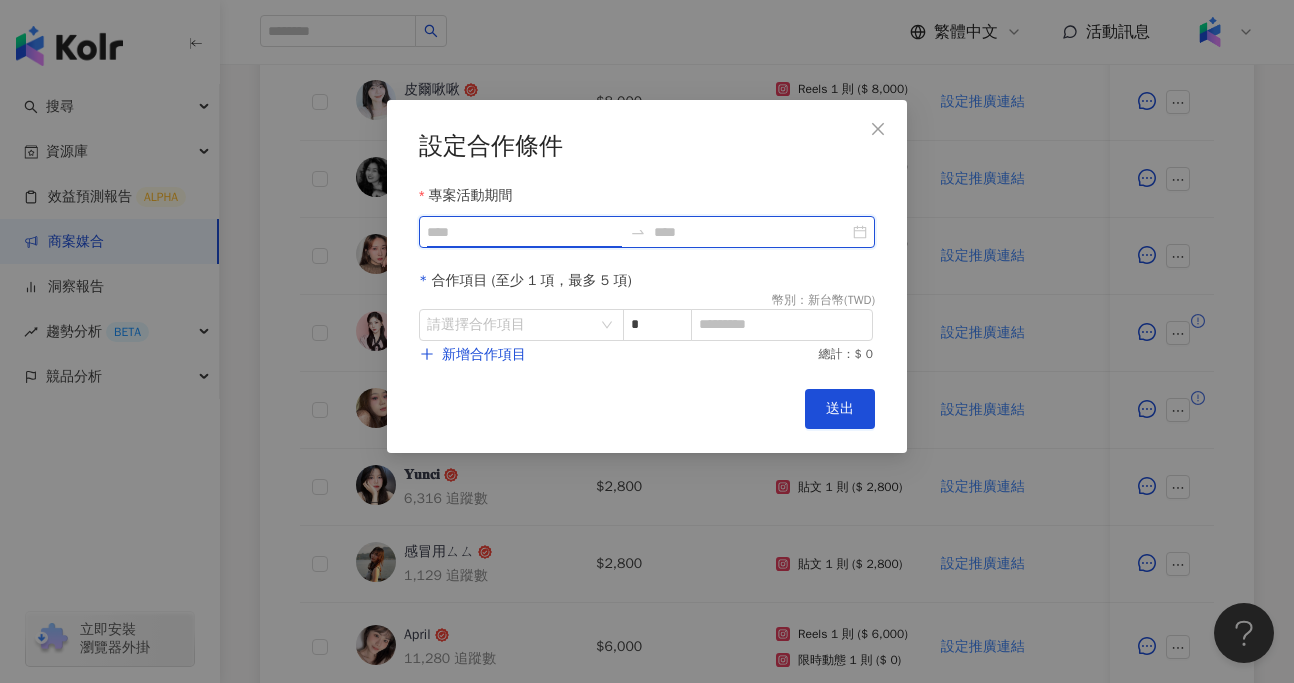 click on "專案活動期間" at bounding box center (524, 232) 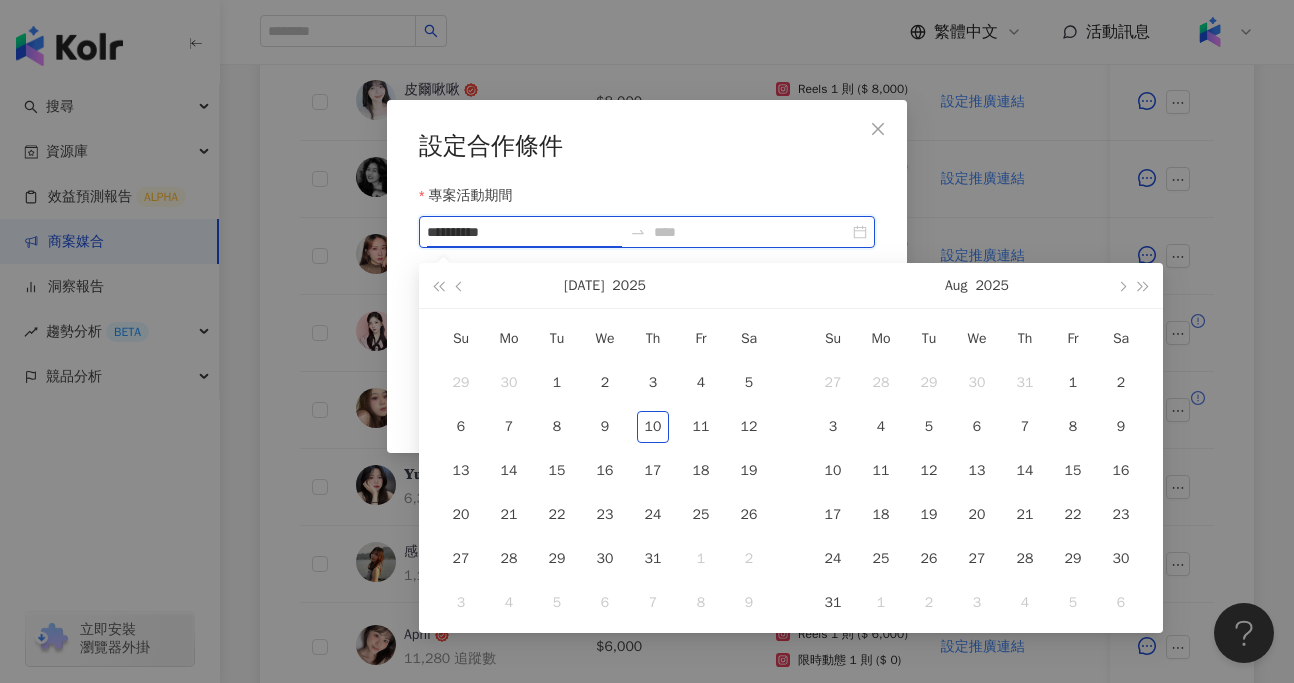 type on "**********" 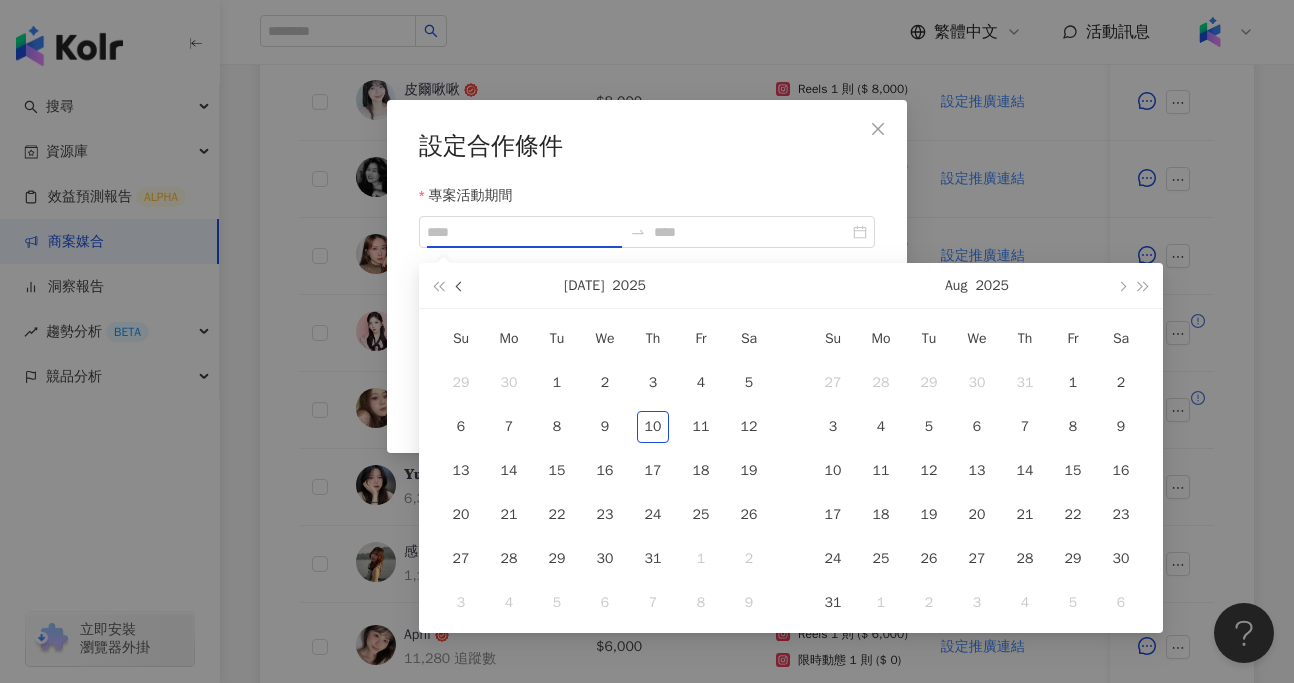 click at bounding box center (461, 286) 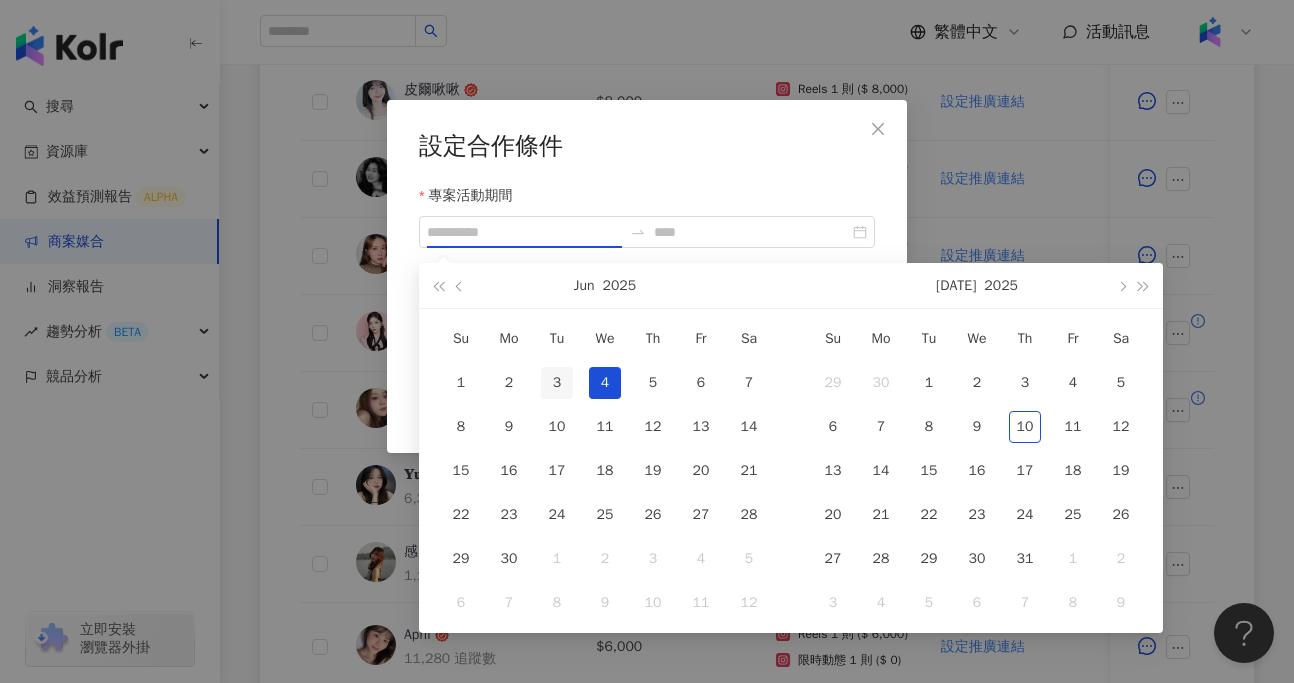 type on "**********" 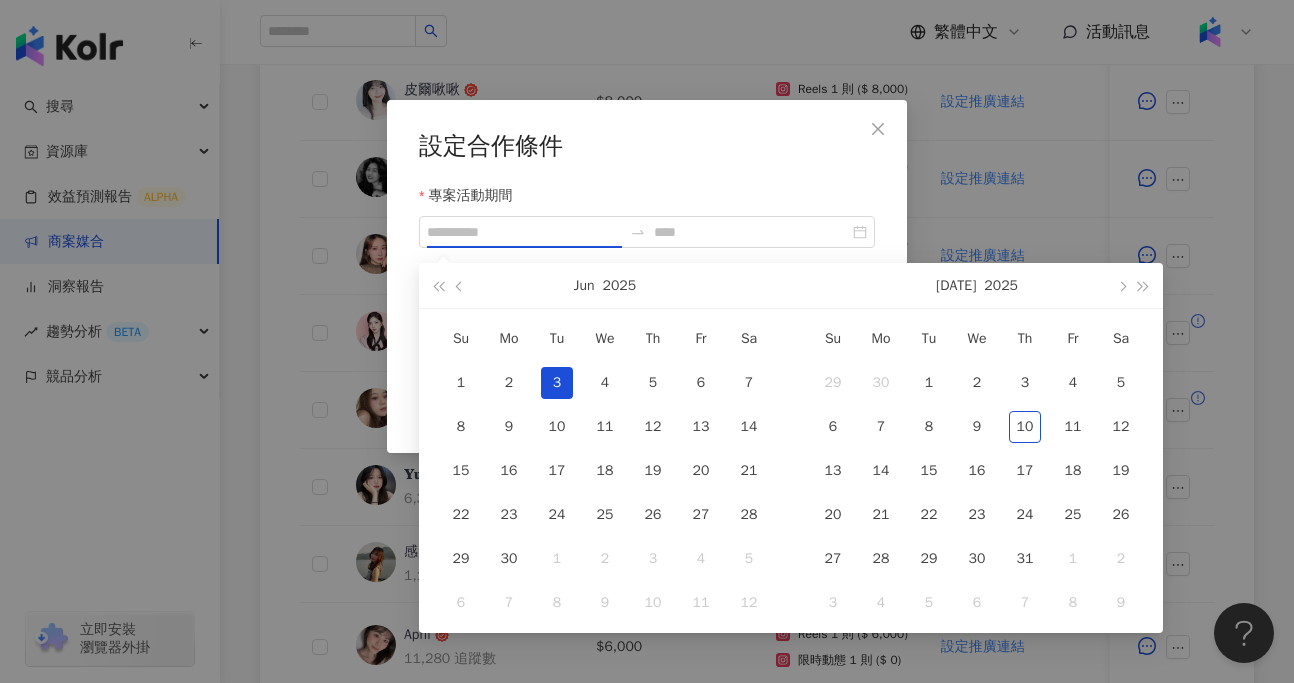 click on "3" at bounding box center (557, 383) 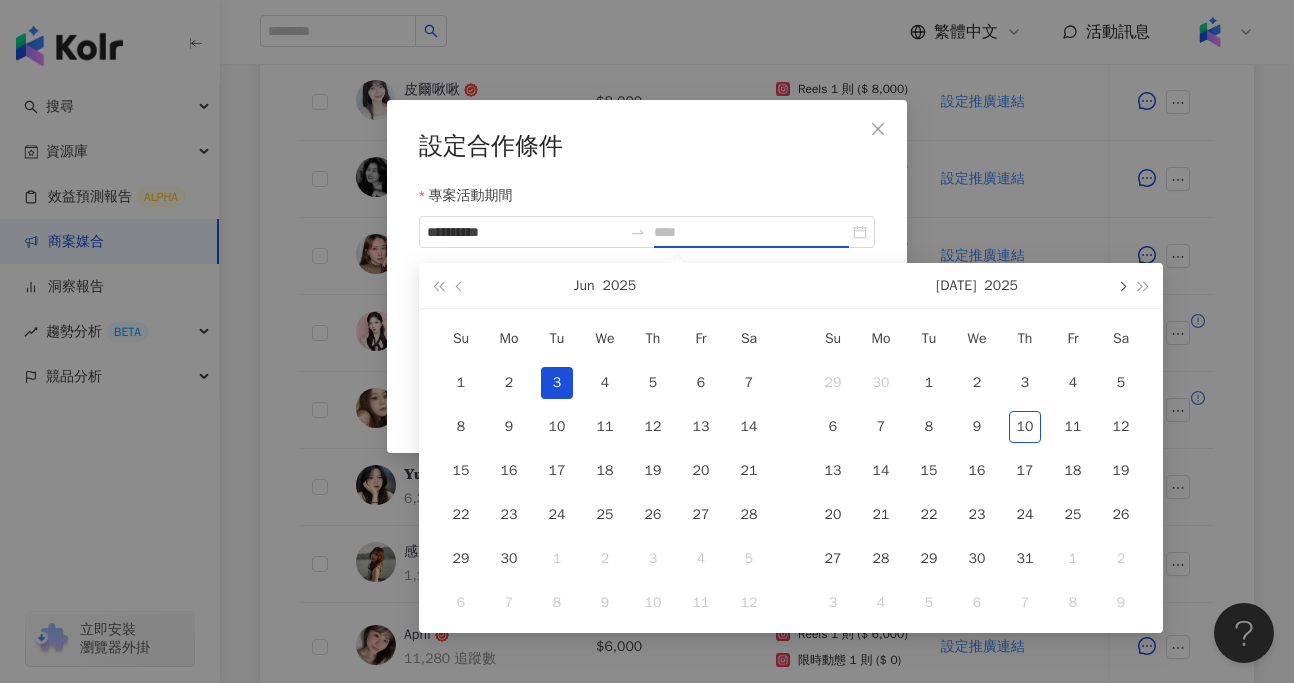 click at bounding box center [1121, 286] 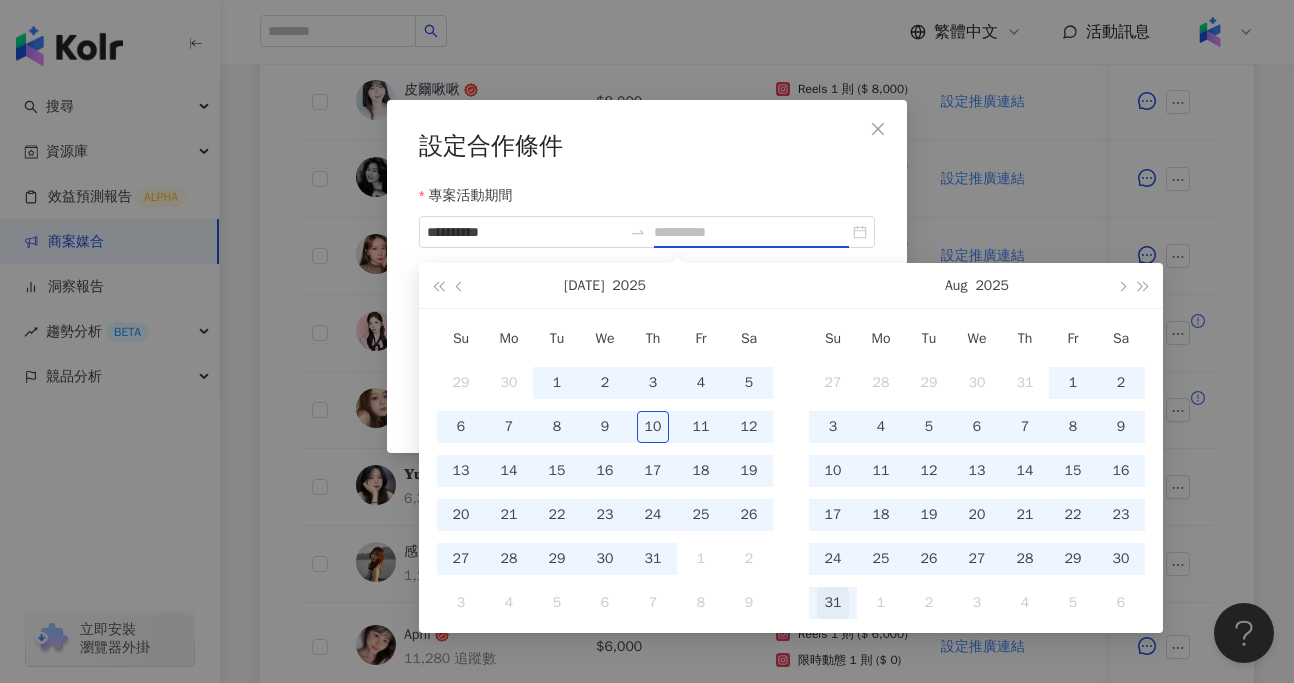 click on "31" at bounding box center [833, 603] 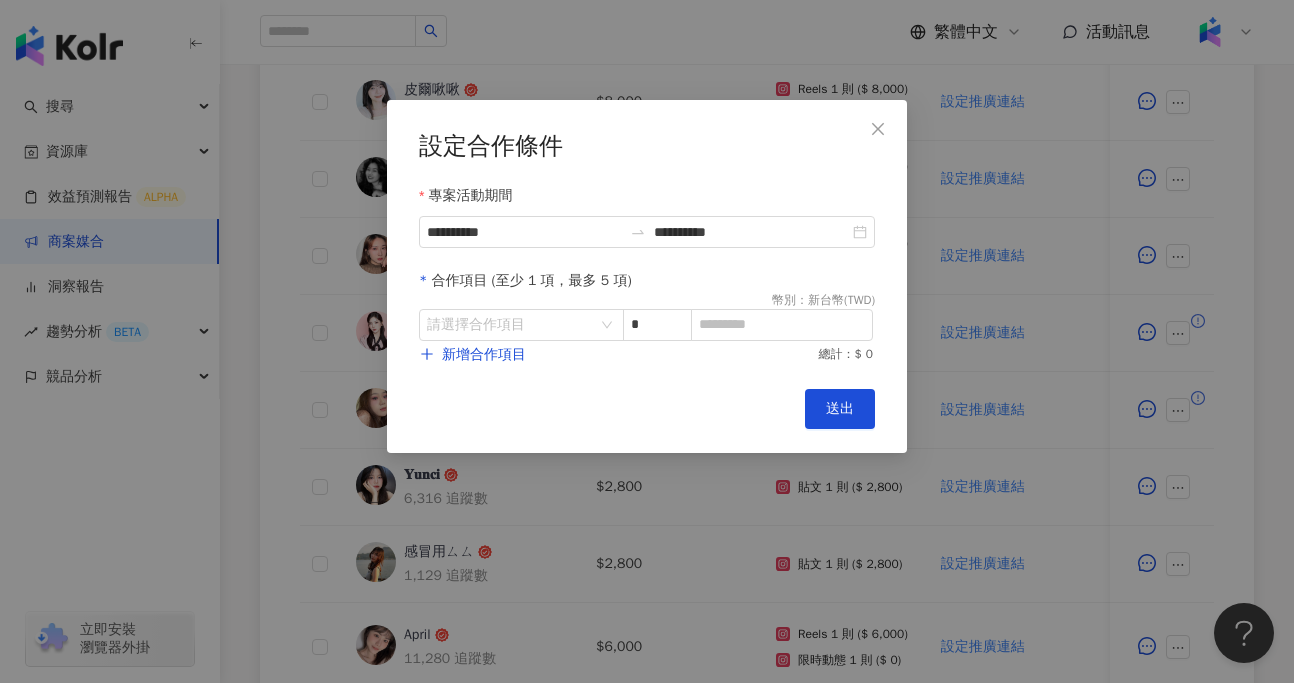 type on "**********" 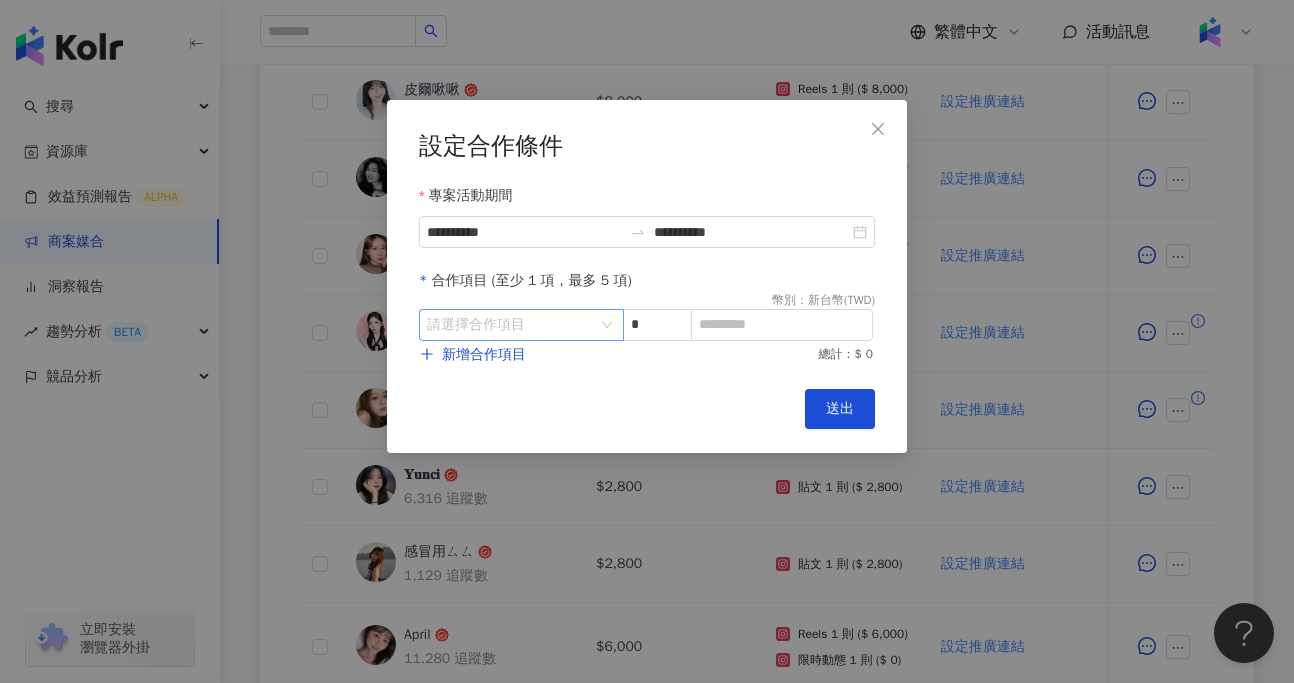 click on "請選擇合作項目" at bounding box center (521, 325) 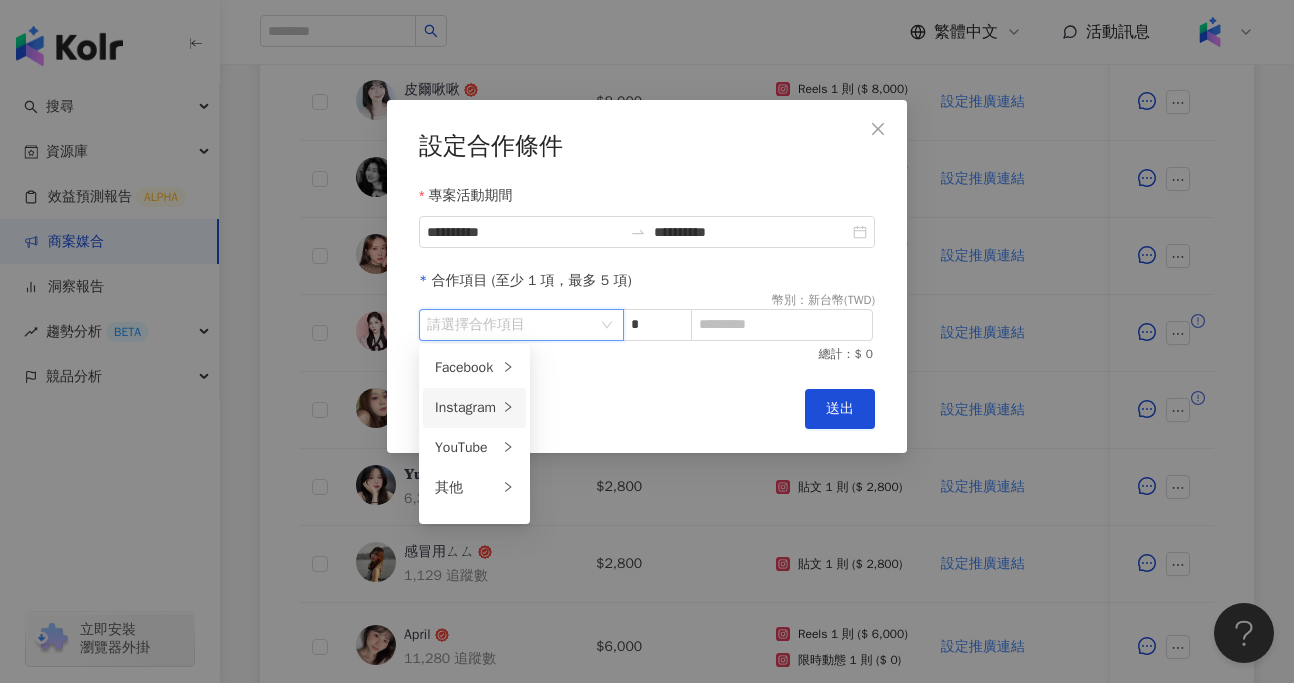click 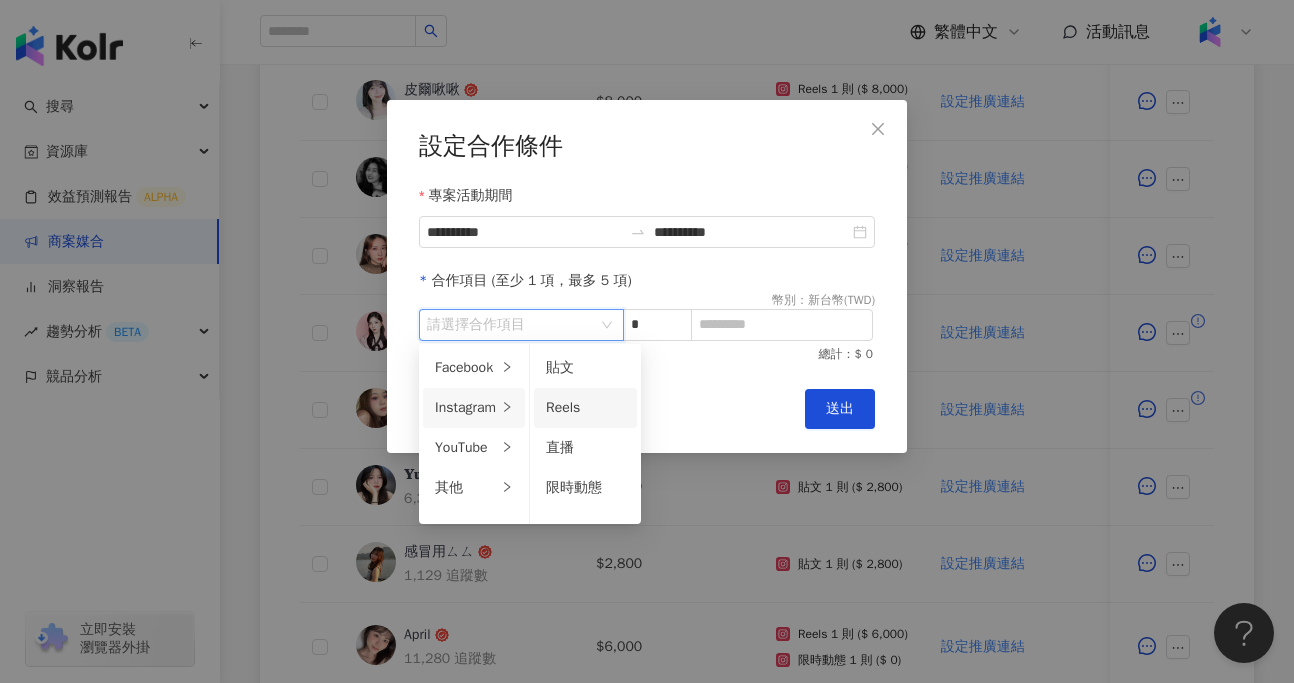 click on "Reels" at bounding box center (585, 408) 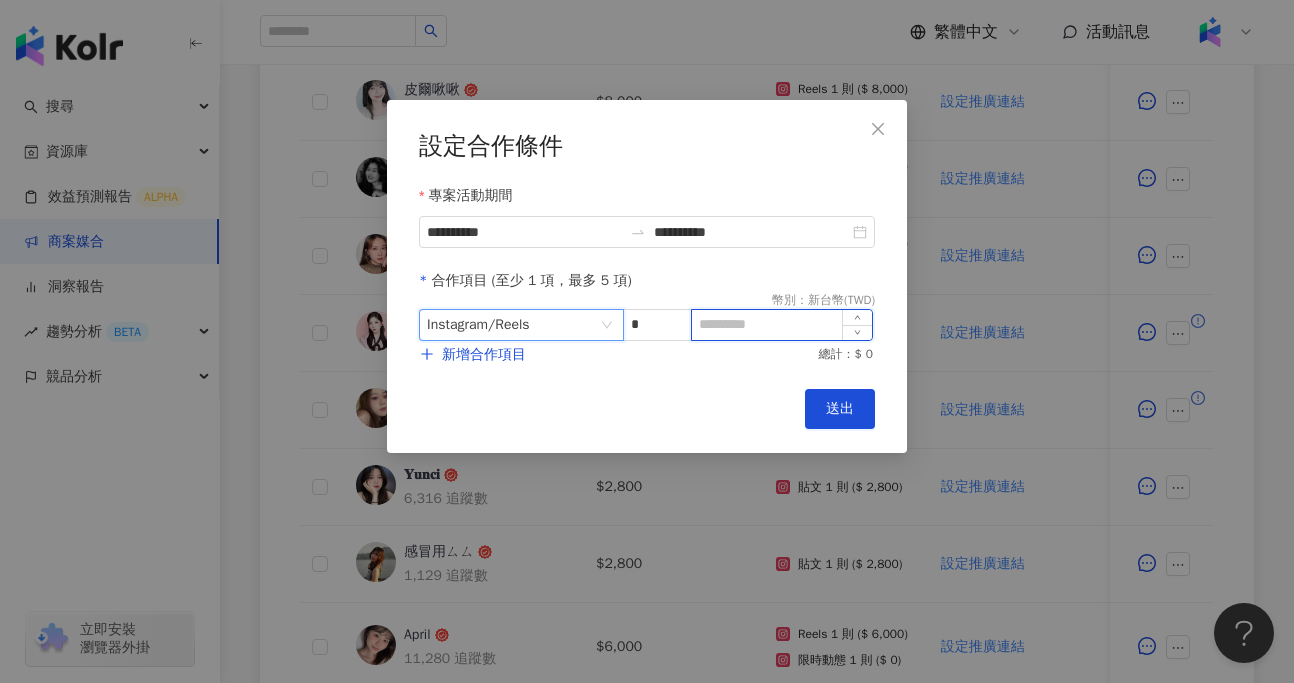 click at bounding box center (782, 325) 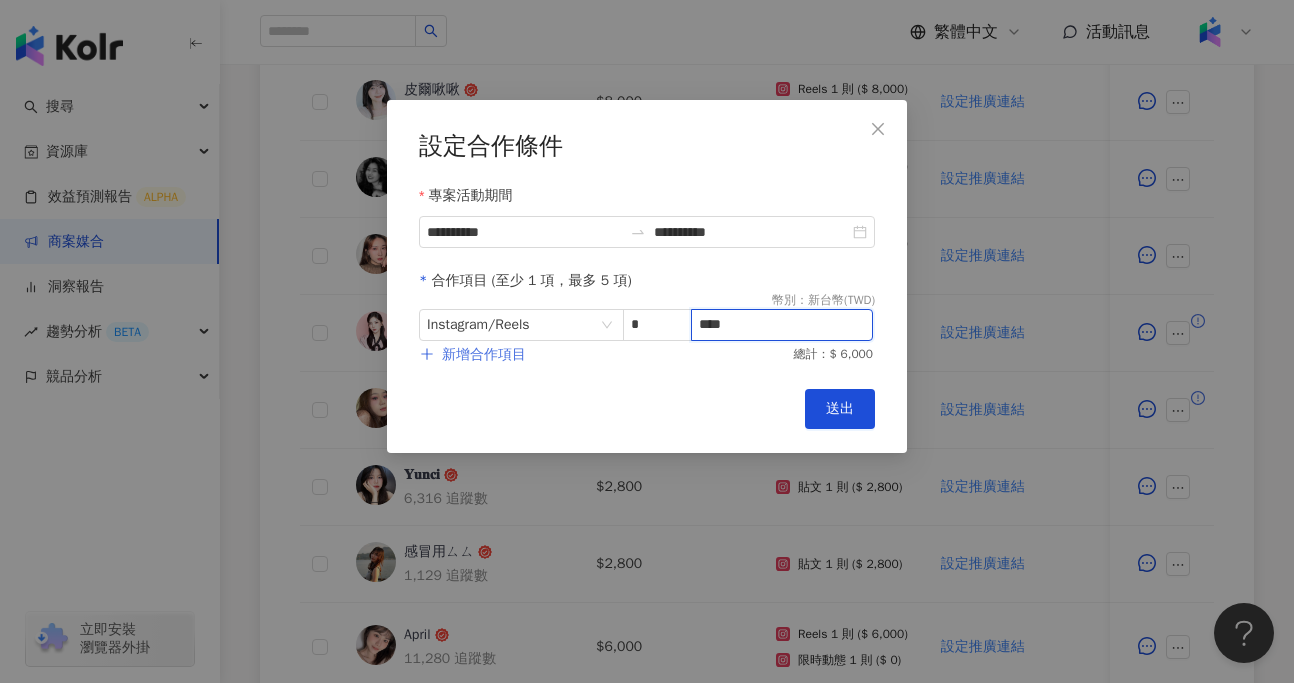 type on "****" 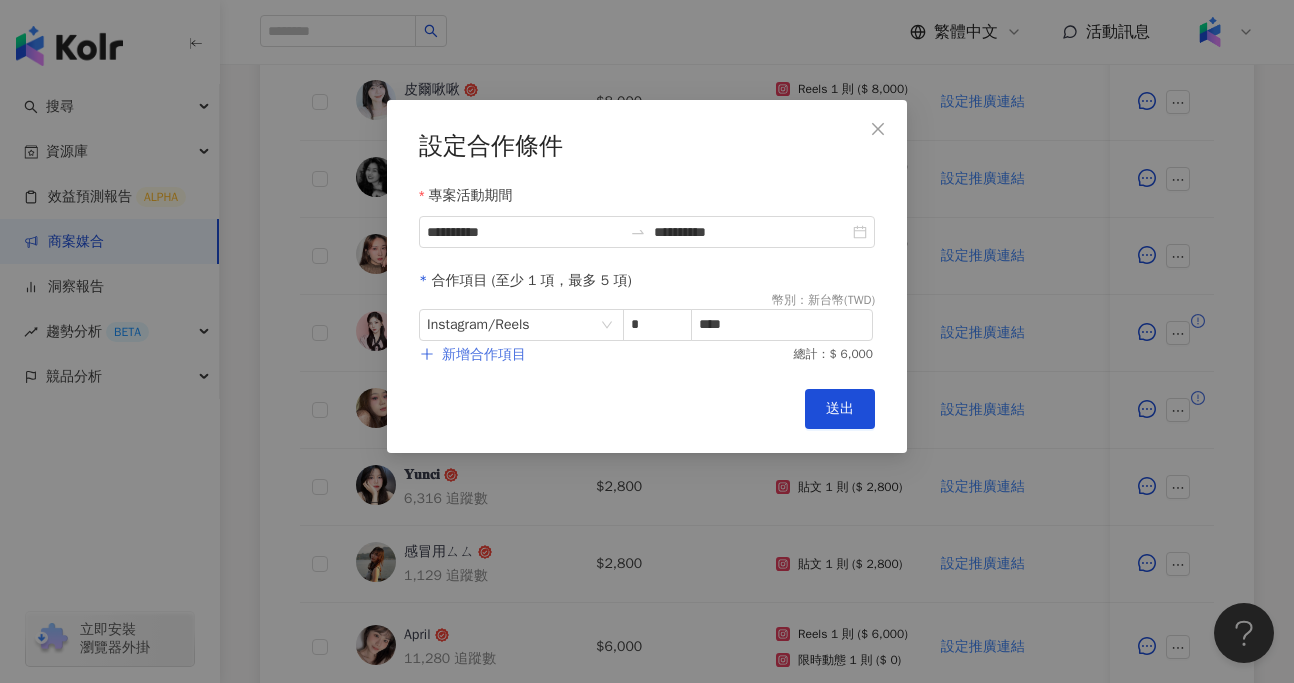 click on "新增合作項目" at bounding box center [484, 355] 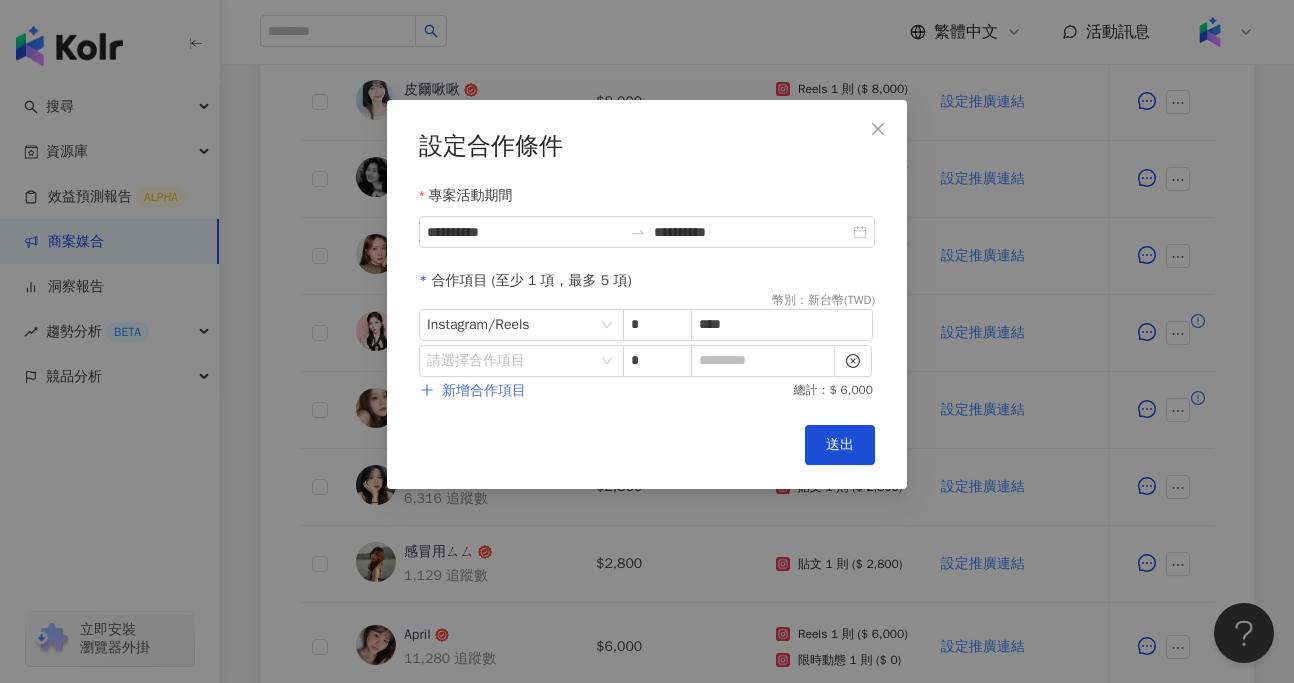click on "新增合作項目" at bounding box center [473, 391] 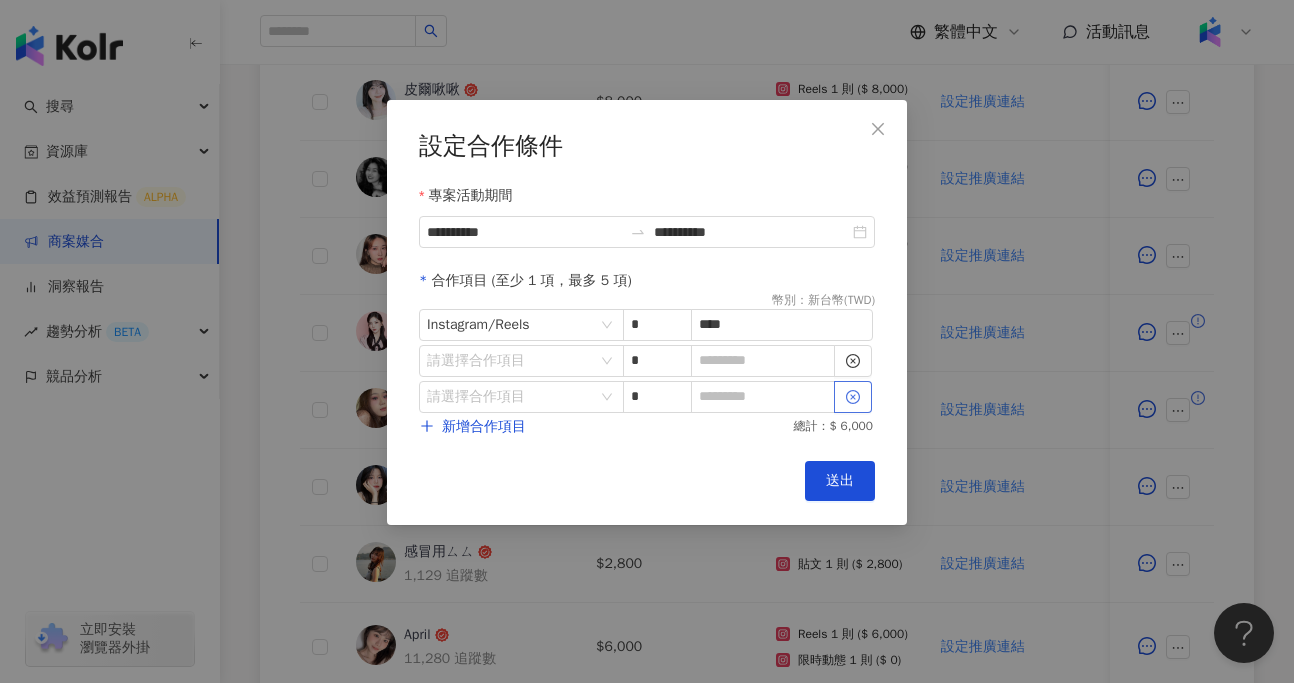 click 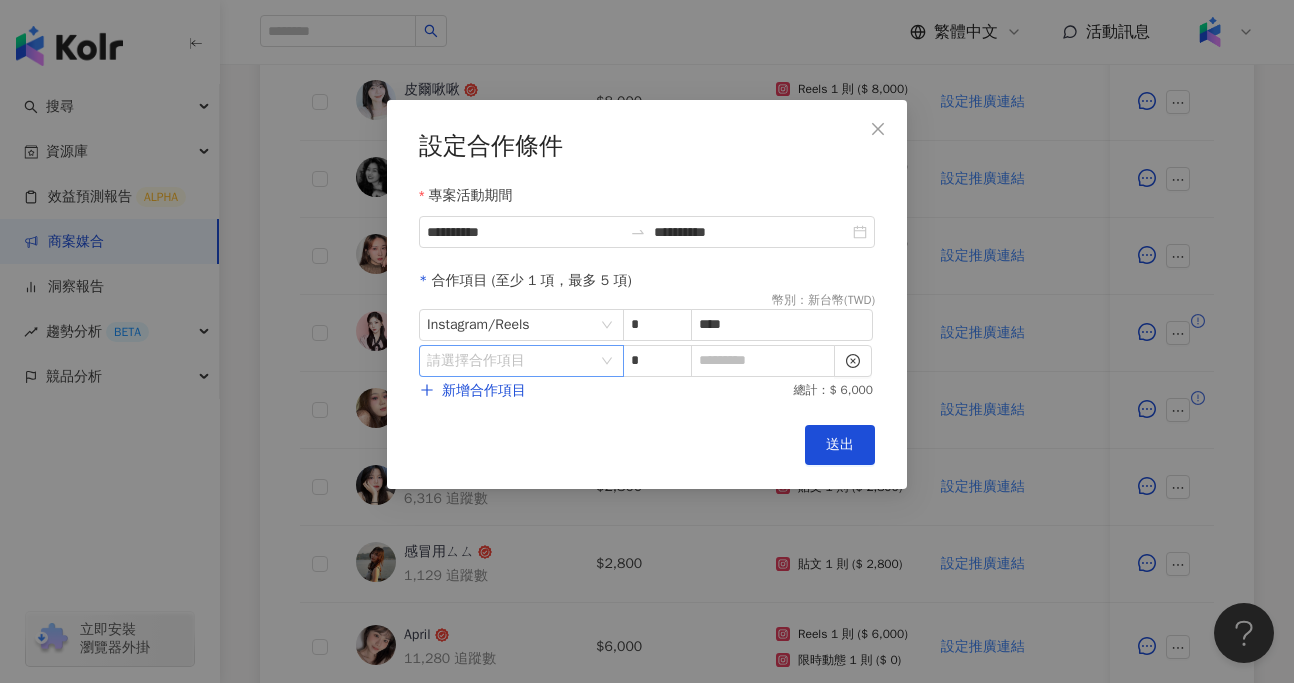 click at bounding box center (511, 361) 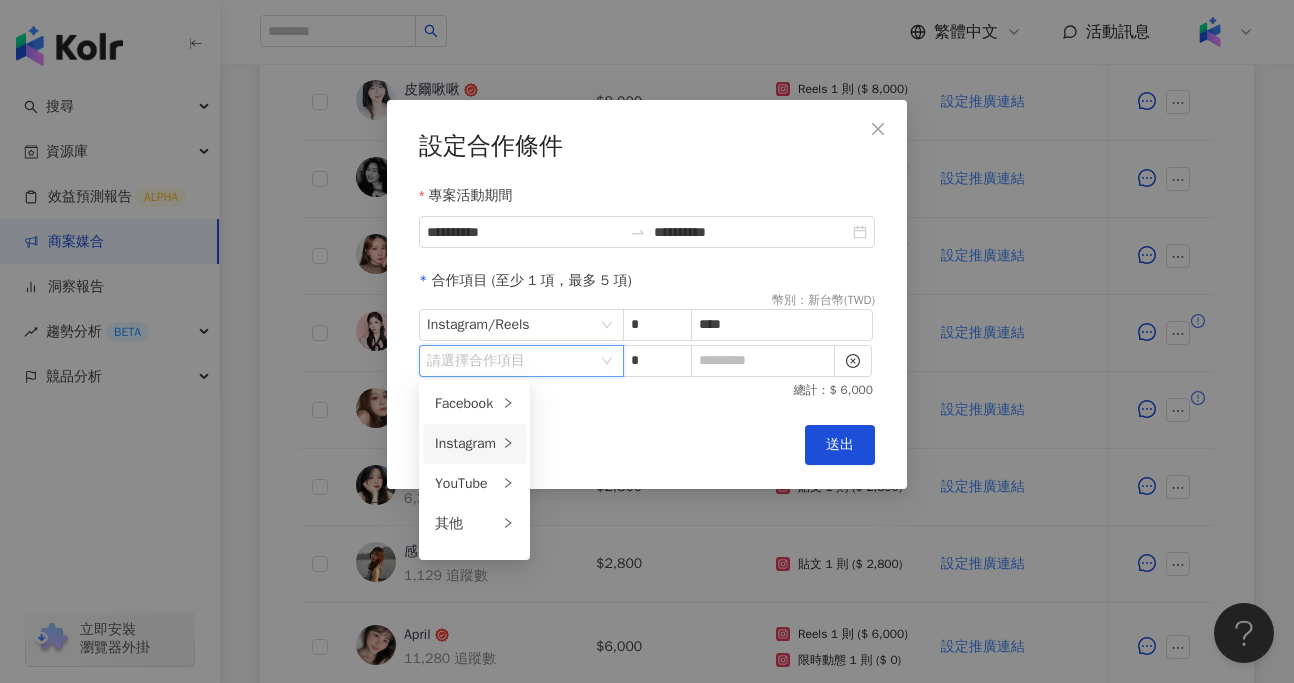 click at bounding box center (508, 444) 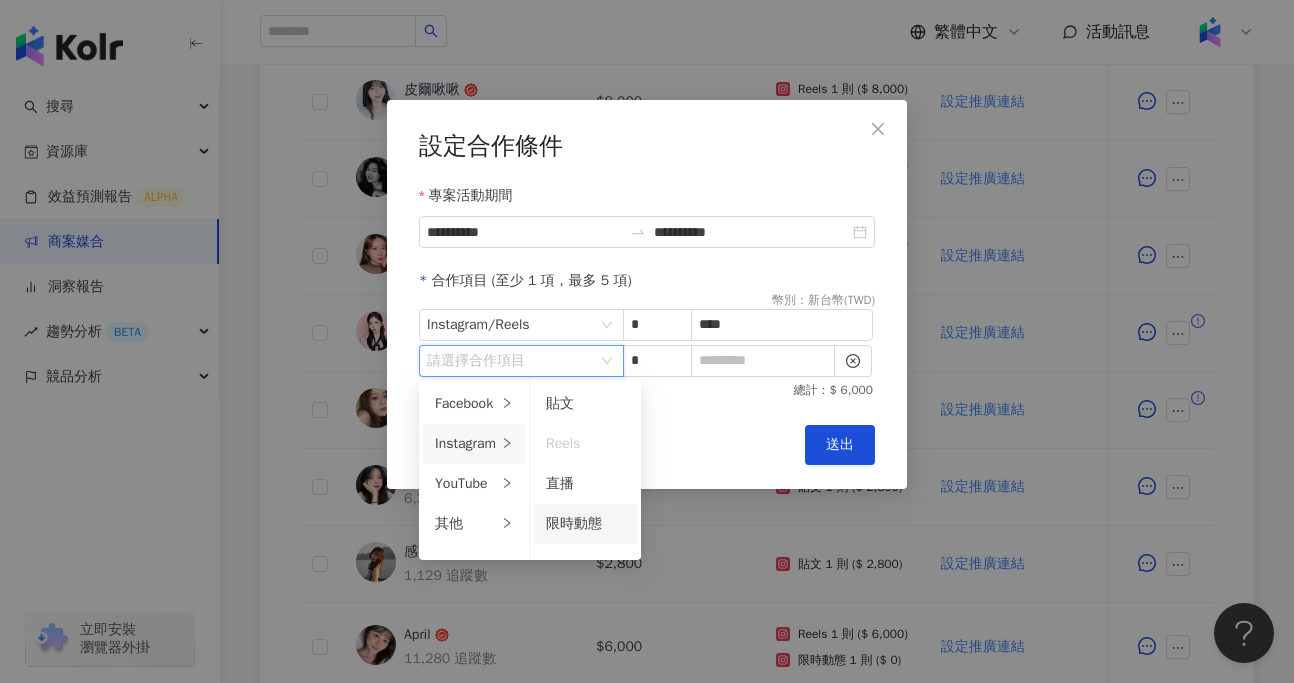 click on "限時動態" at bounding box center [585, 524] 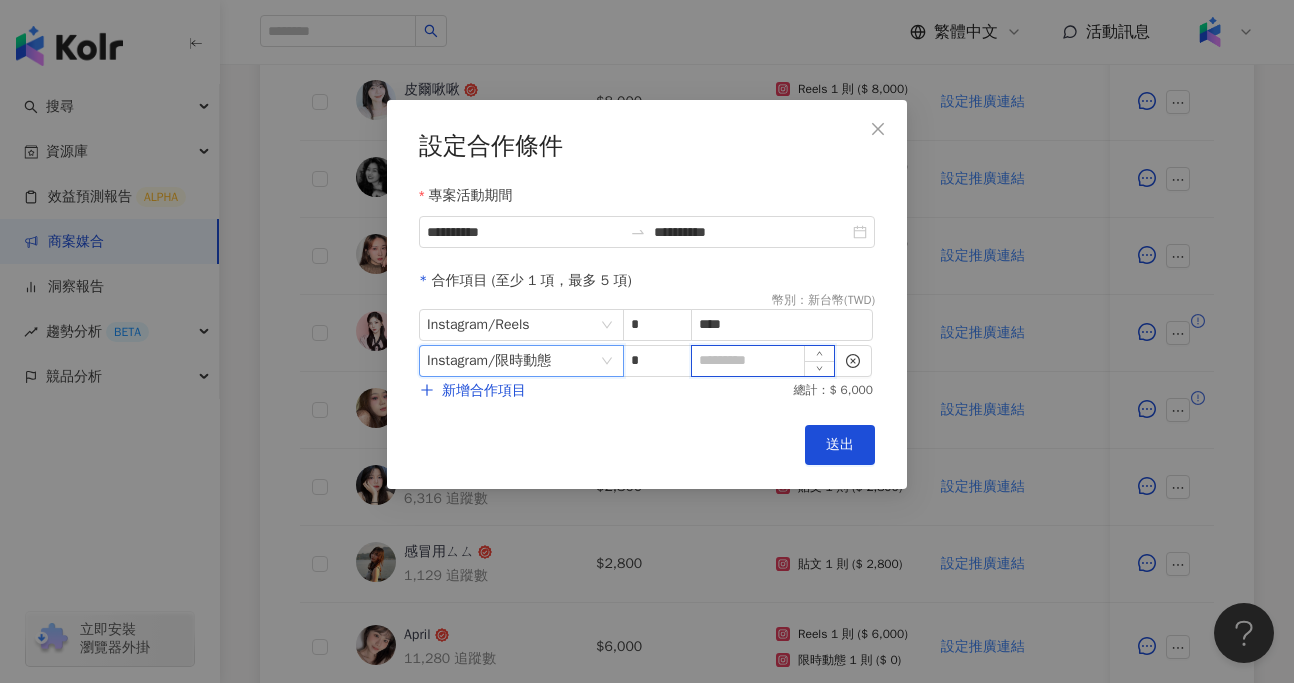 click at bounding box center [763, 361] 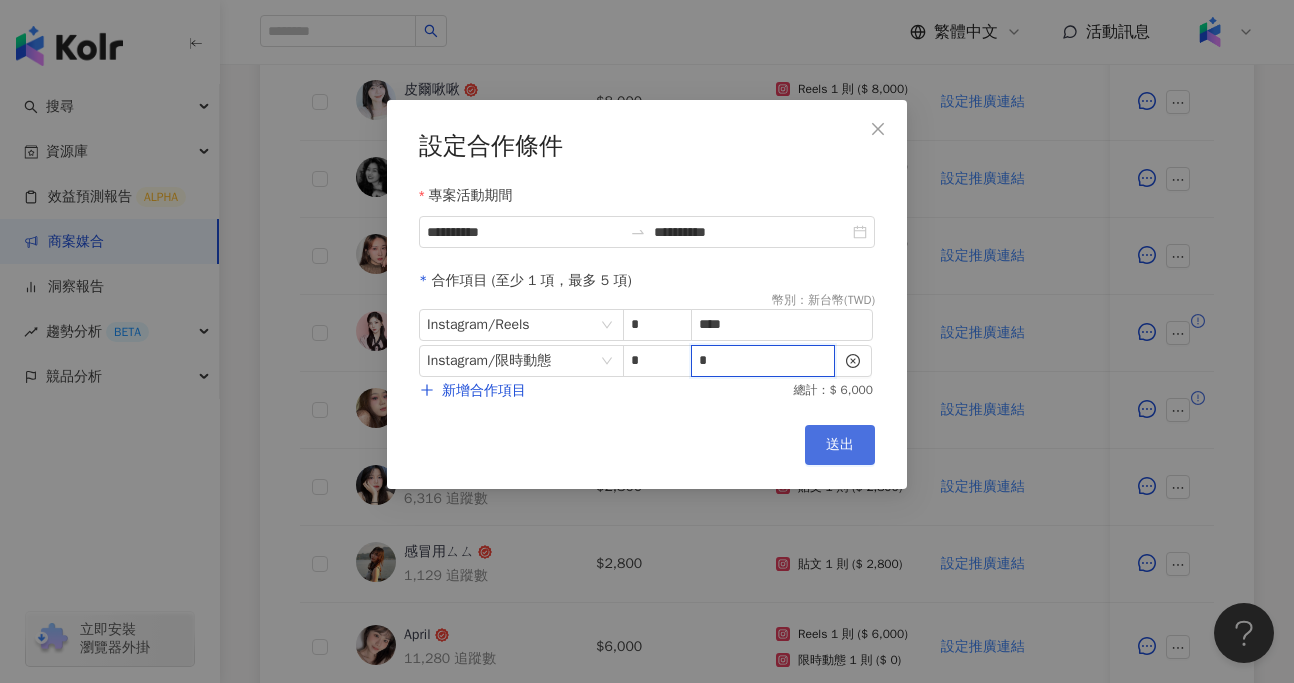 type on "*" 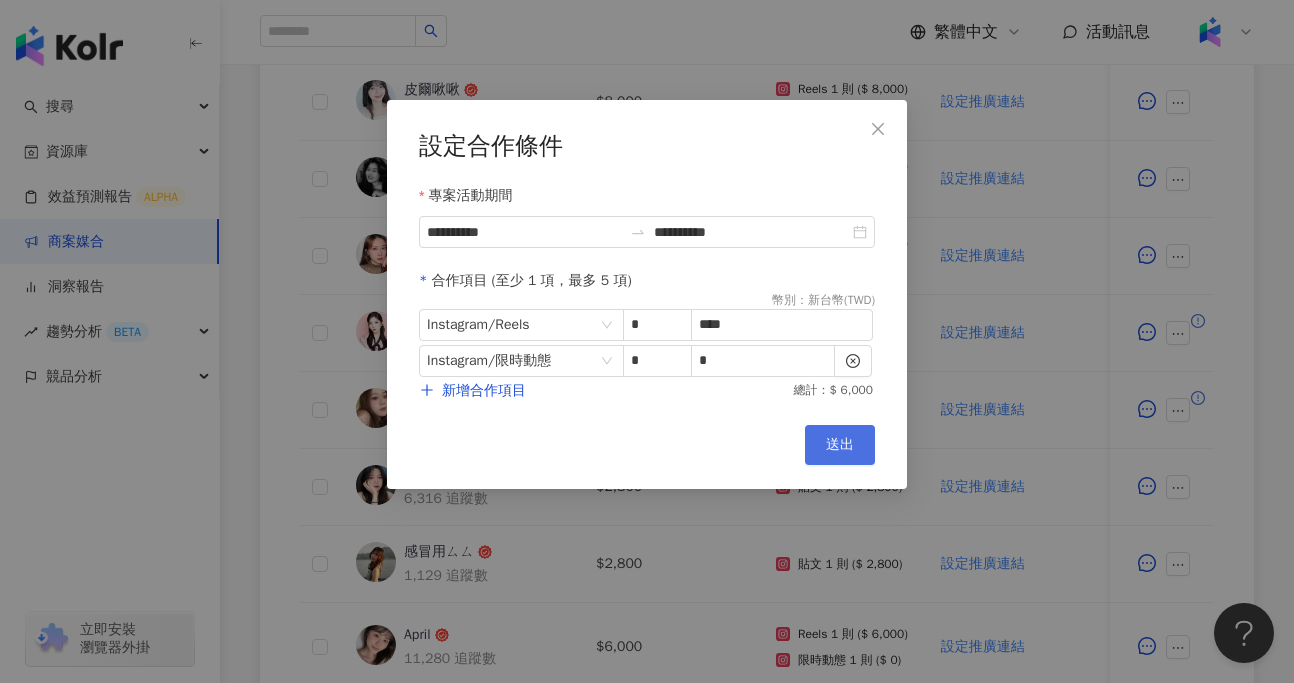 click on "送出" at bounding box center [840, 445] 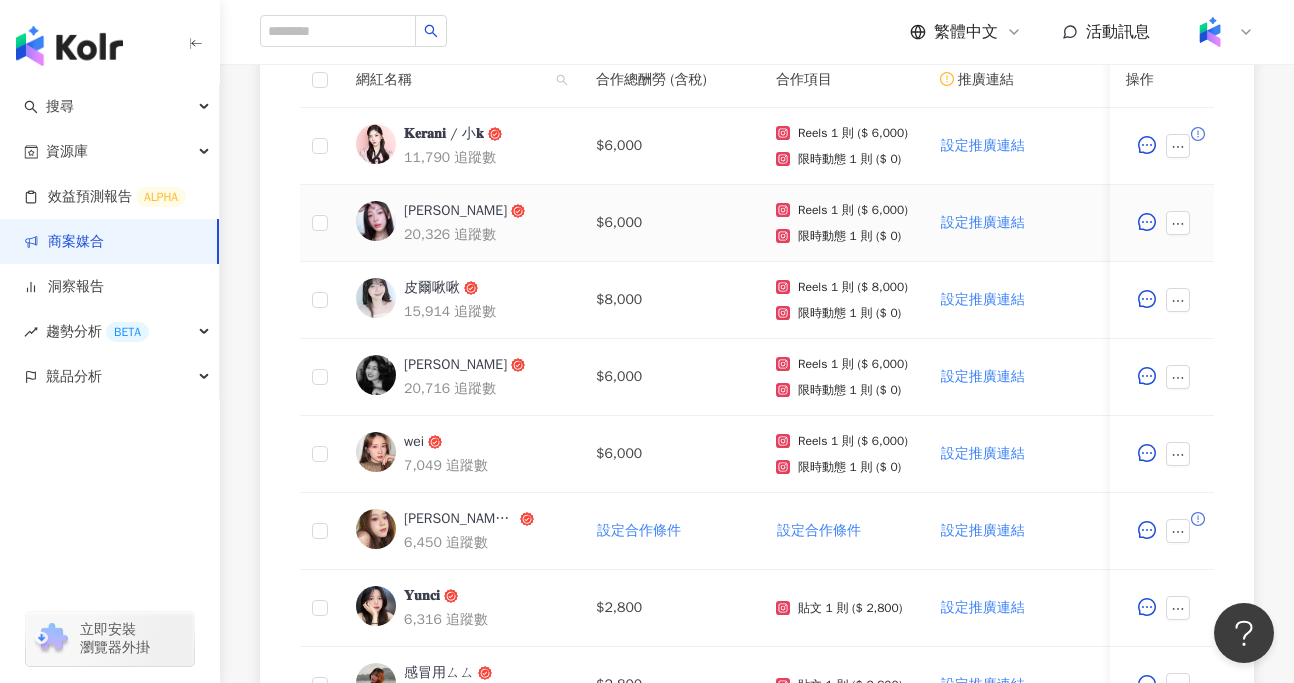 scroll, scrollTop: 619, scrollLeft: 0, axis: vertical 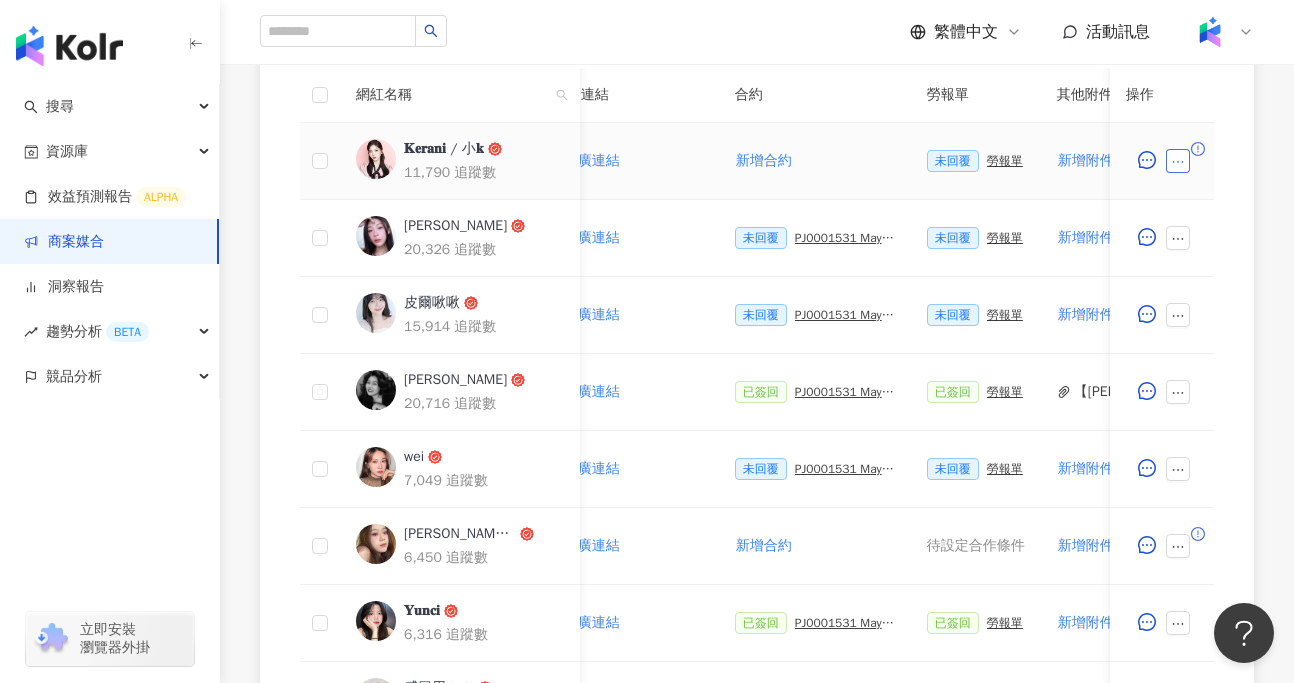click 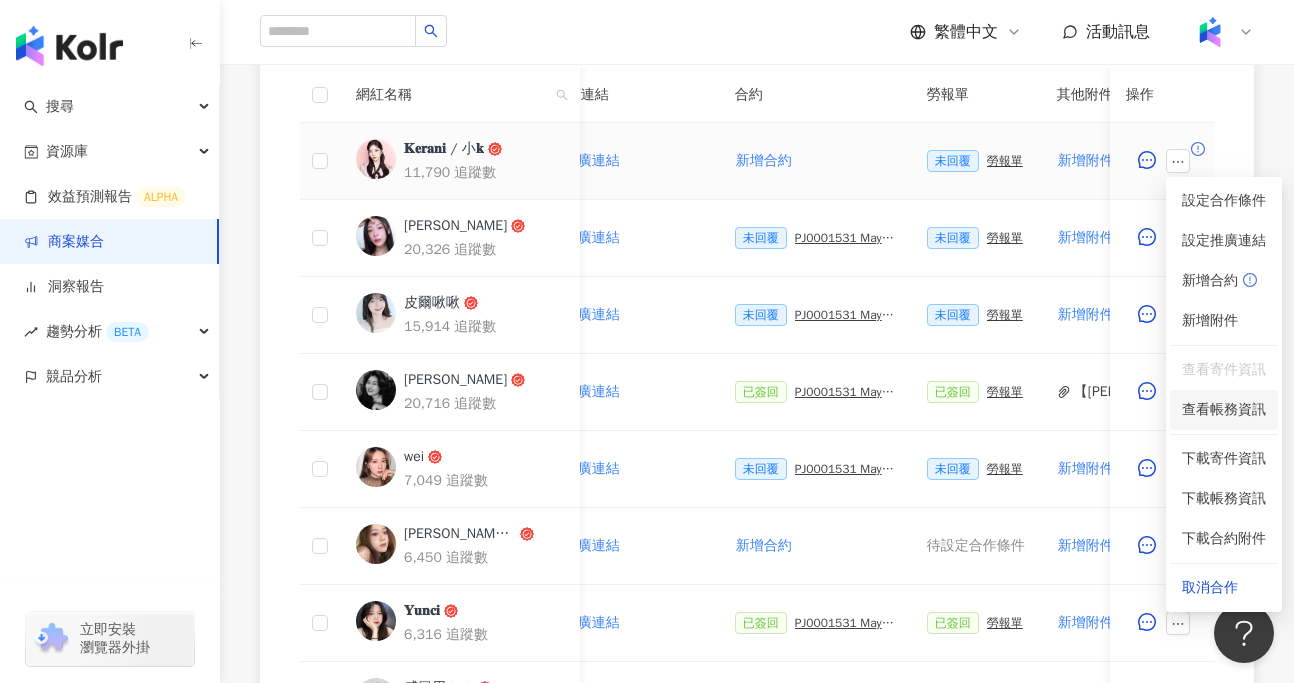 click on "查看帳務資訊" at bounding box center [1224, 410] 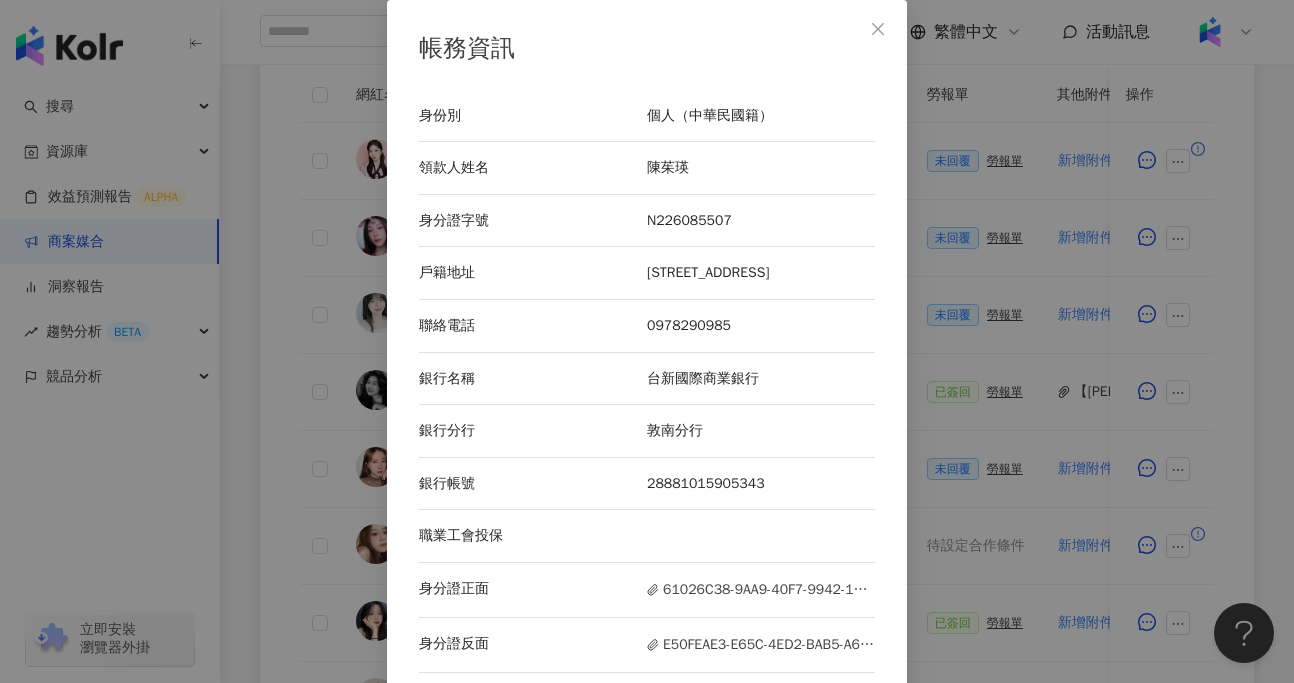 click on "帳務資訊 身份別 個人（中華民國籍） 領款人姓名 陳茱瑛 身分證字號 N226085507 戶籍地址 彰化縣和美鎮彰草路二段238巷臨22號 聯絡電話 0978290985 銀行名稱 台新國際商業銀行 銀行分行 敦南分行 銀行帳號 28881015905343 職業工會投保 身分證正面 61026C38-9AA9-40F7-9942-187C6AF5696F.jpeg 身分證反面 E50FEAE3-E65C-4ED2-BAB5-A6C4FDD9E9B5.jpeg 存摺封面 9E60BBDD-0F81-4F93-AF7E-C5F99A3CC522.jpeg" at bounding box center [647, 341] 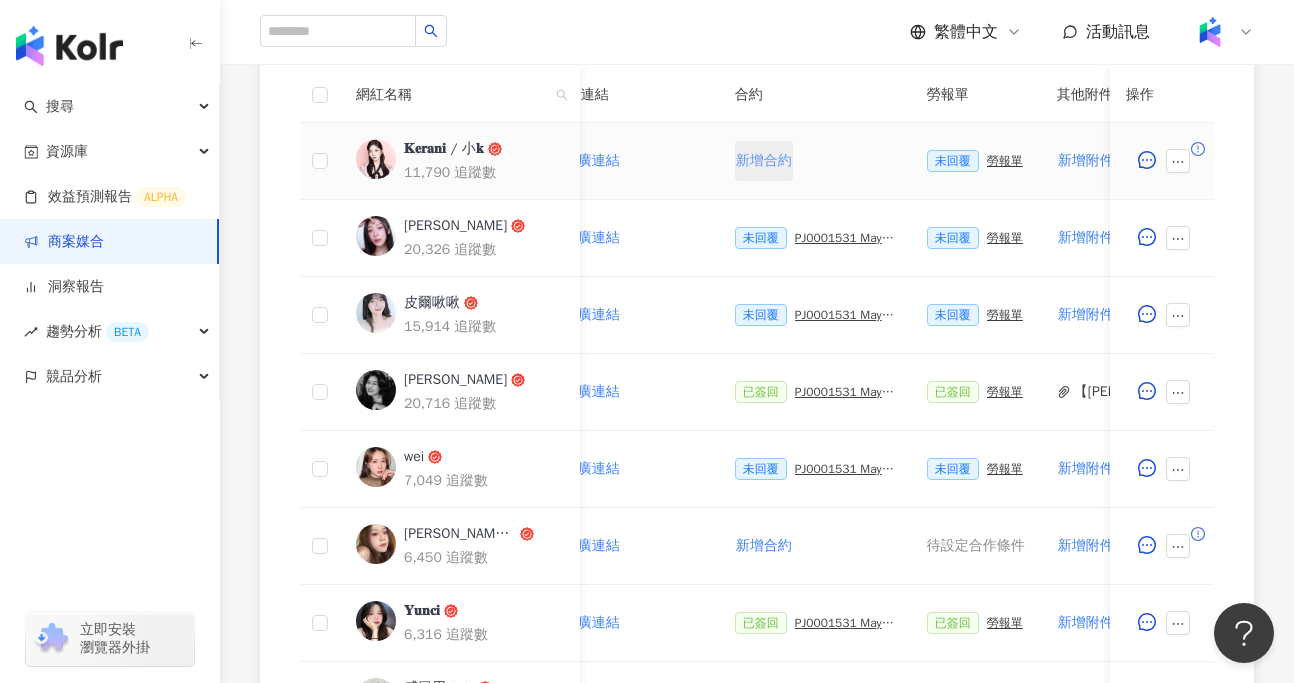 click on "新增合約" at bounding box center (764, 161) 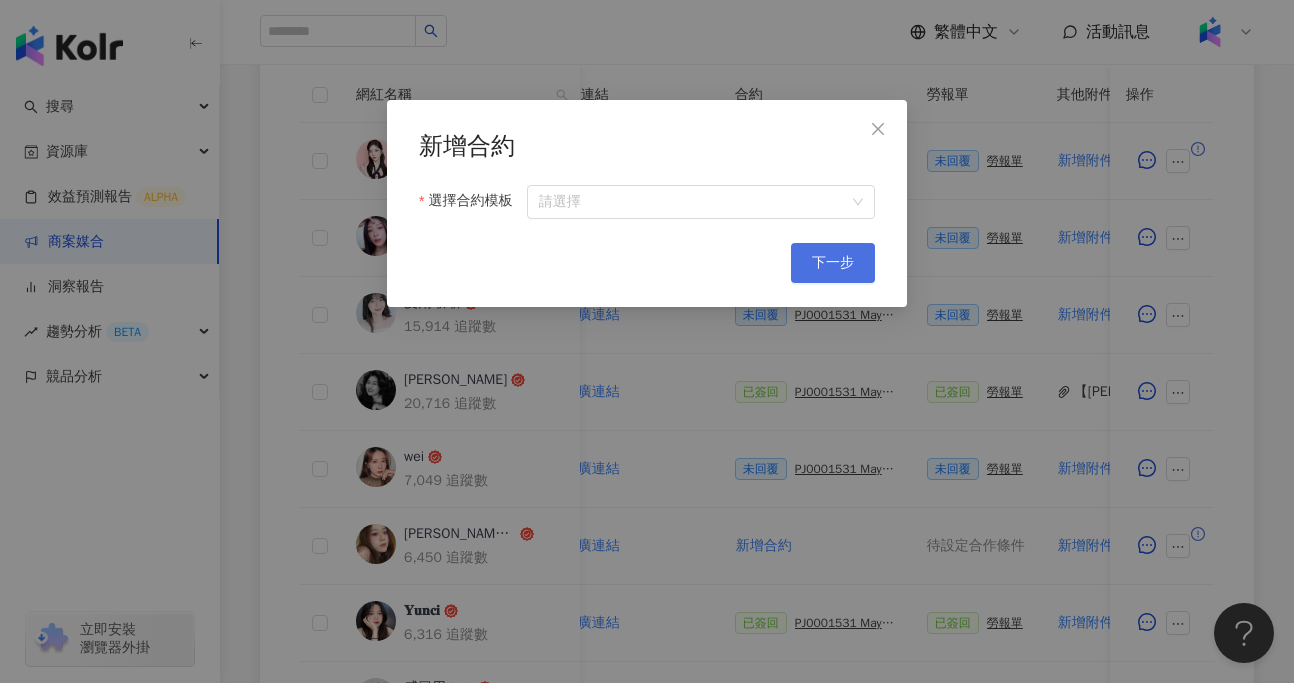 click on "下一步" at bounding box center (833, 263) 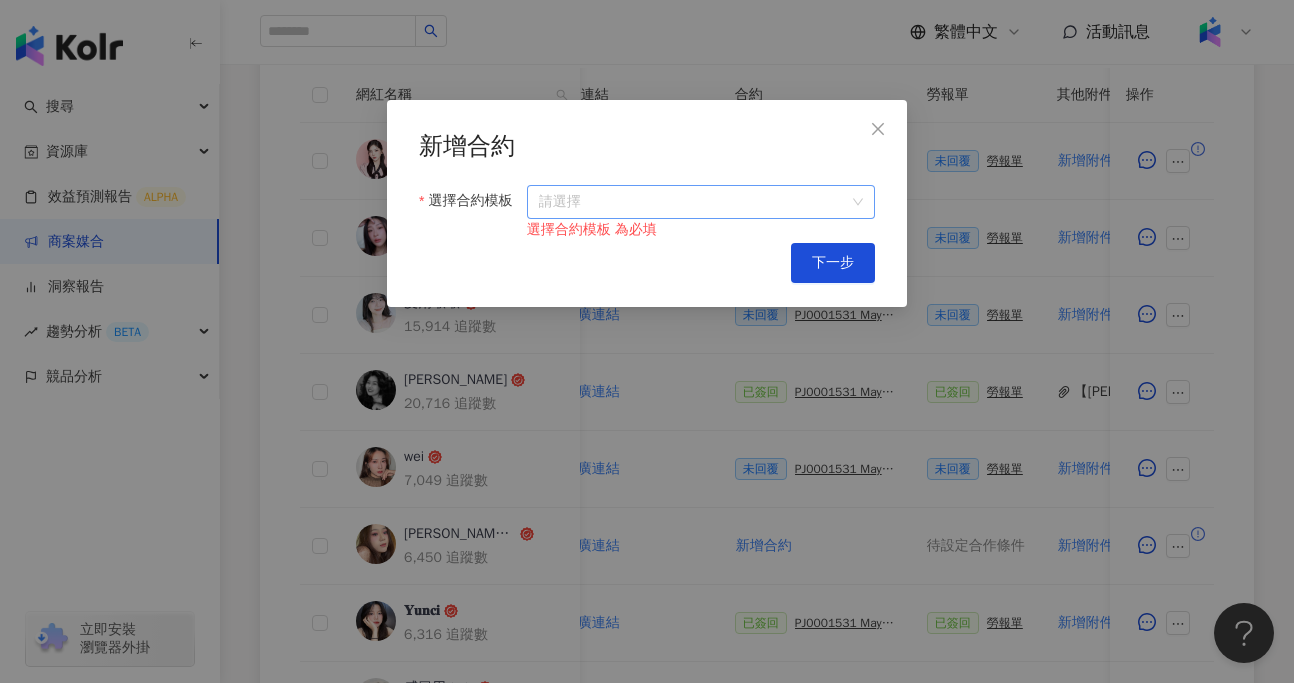 click on "選擇合約模板" at bounding box center [701, 202] 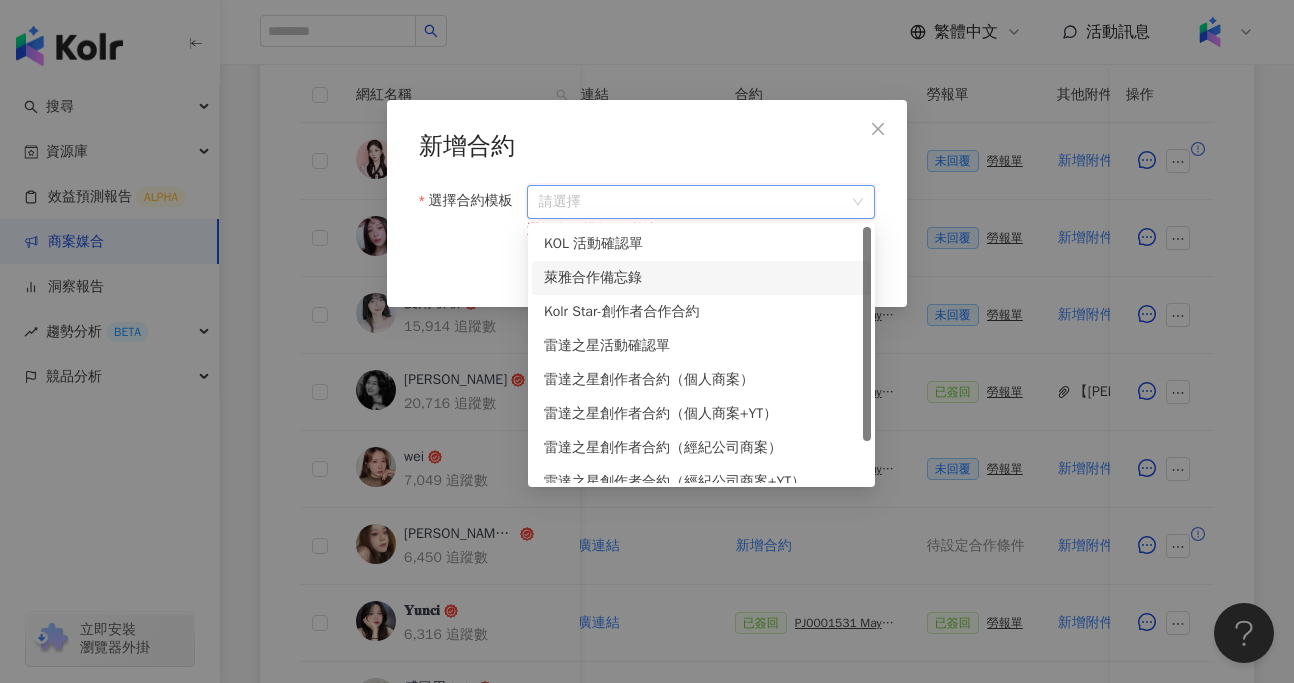 click on "萊雅合作備忘錄" at bounding box center (701, 278) 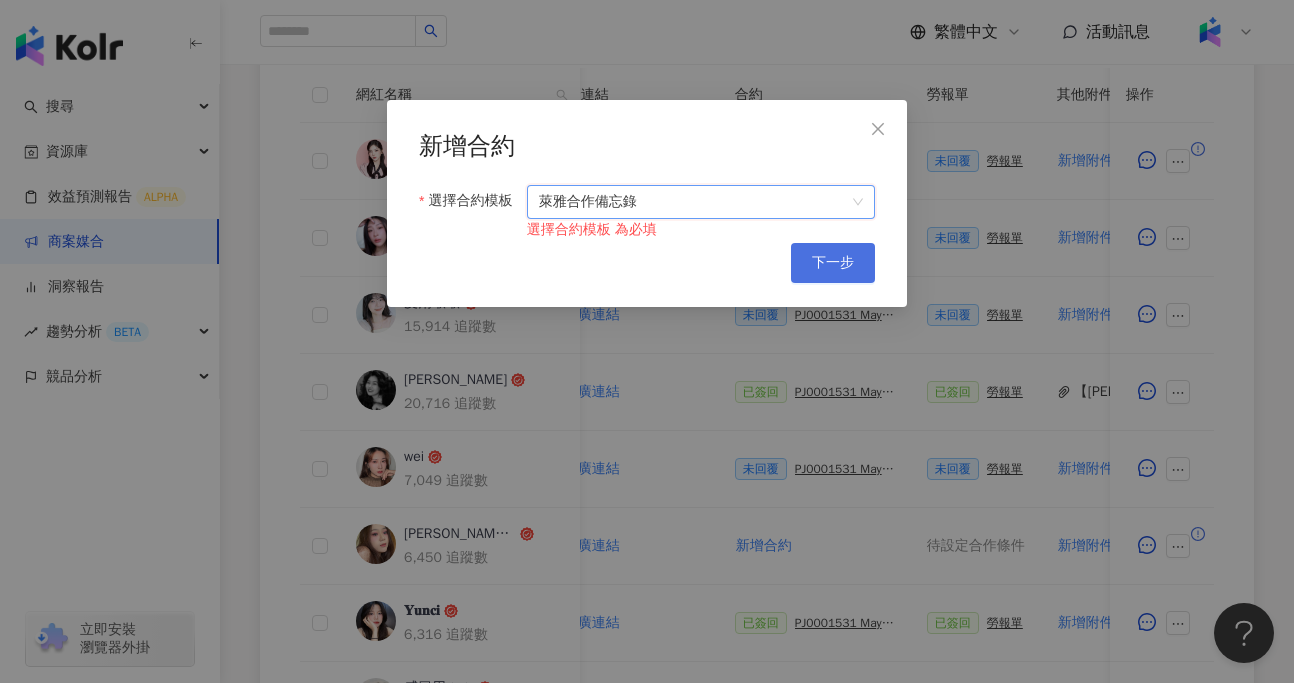 click on "下一步" at bounding box center (833, 263) 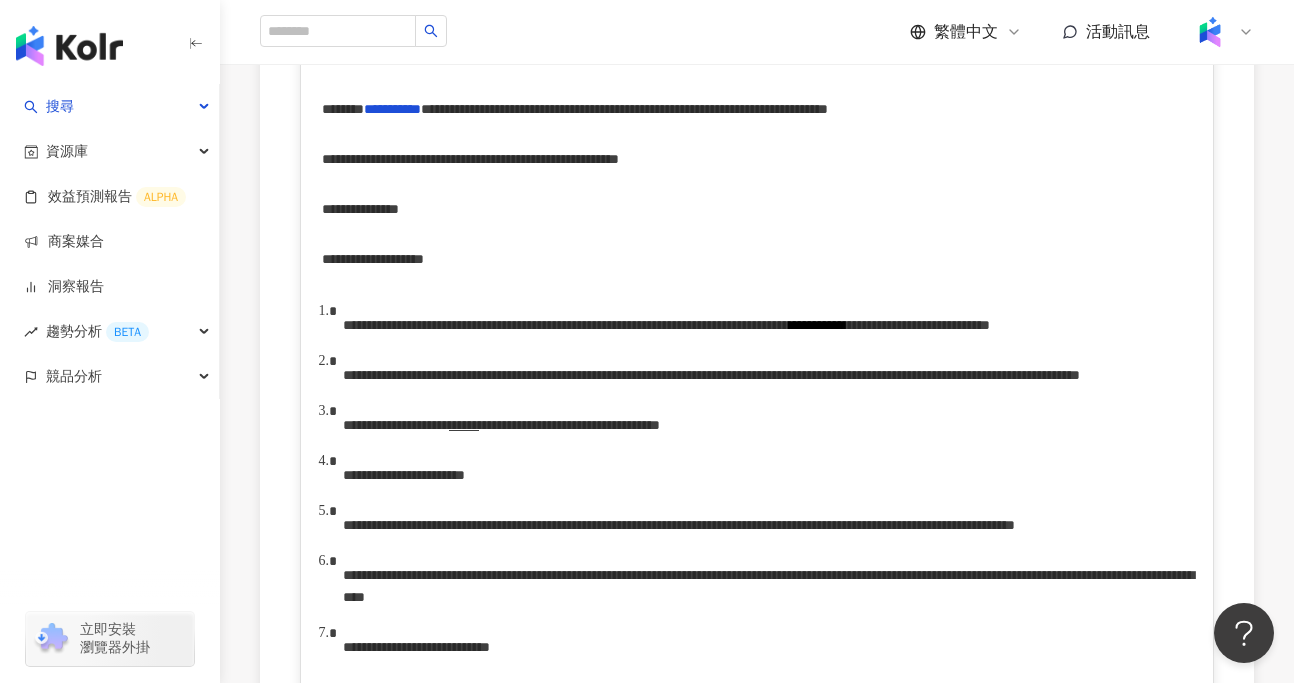 scroll, scrollTop: 0, scrollLeft: 0, axis: both 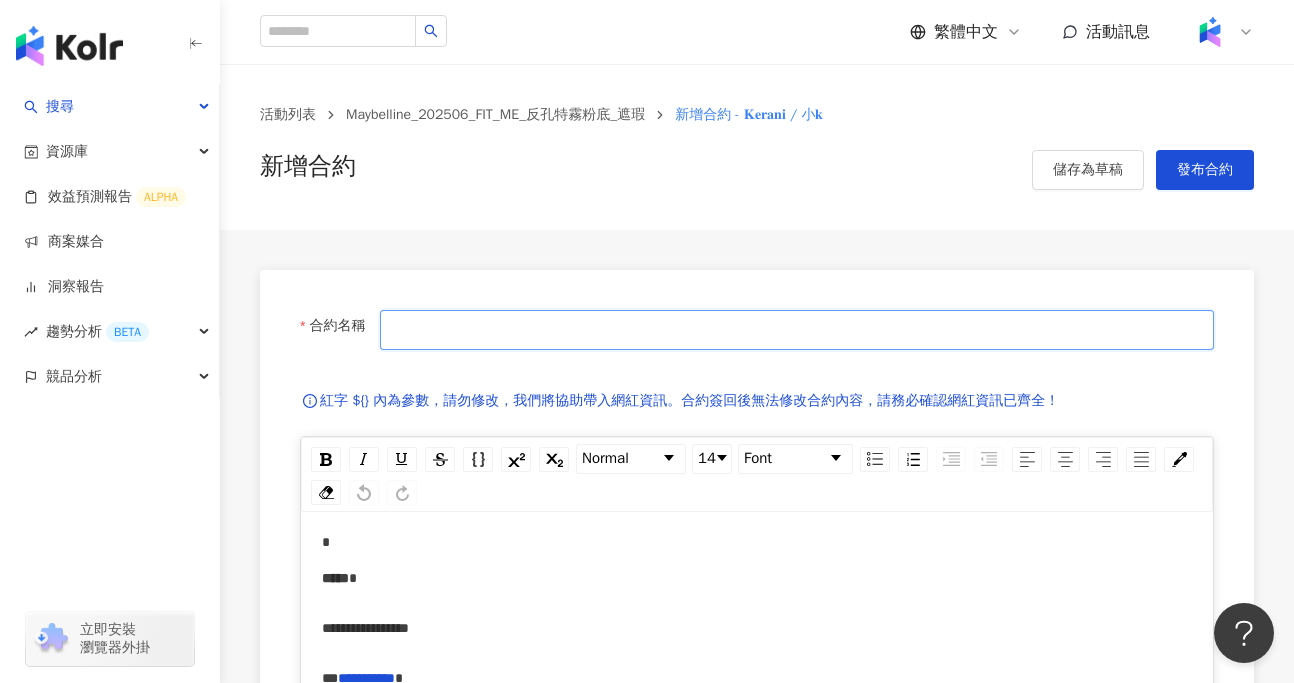 click on "合約名稱" at bounding box center (797, 330) 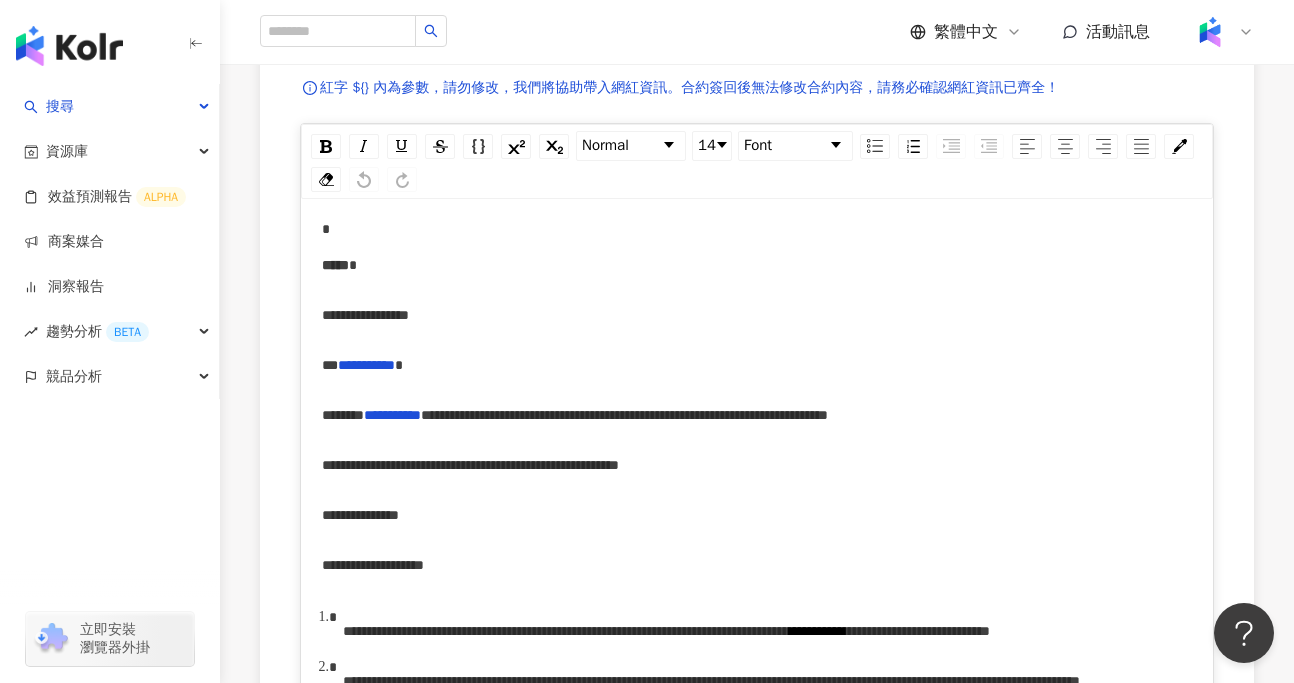 scroll, scrollTop: 131, scrollLeft: 0, axis: vertical 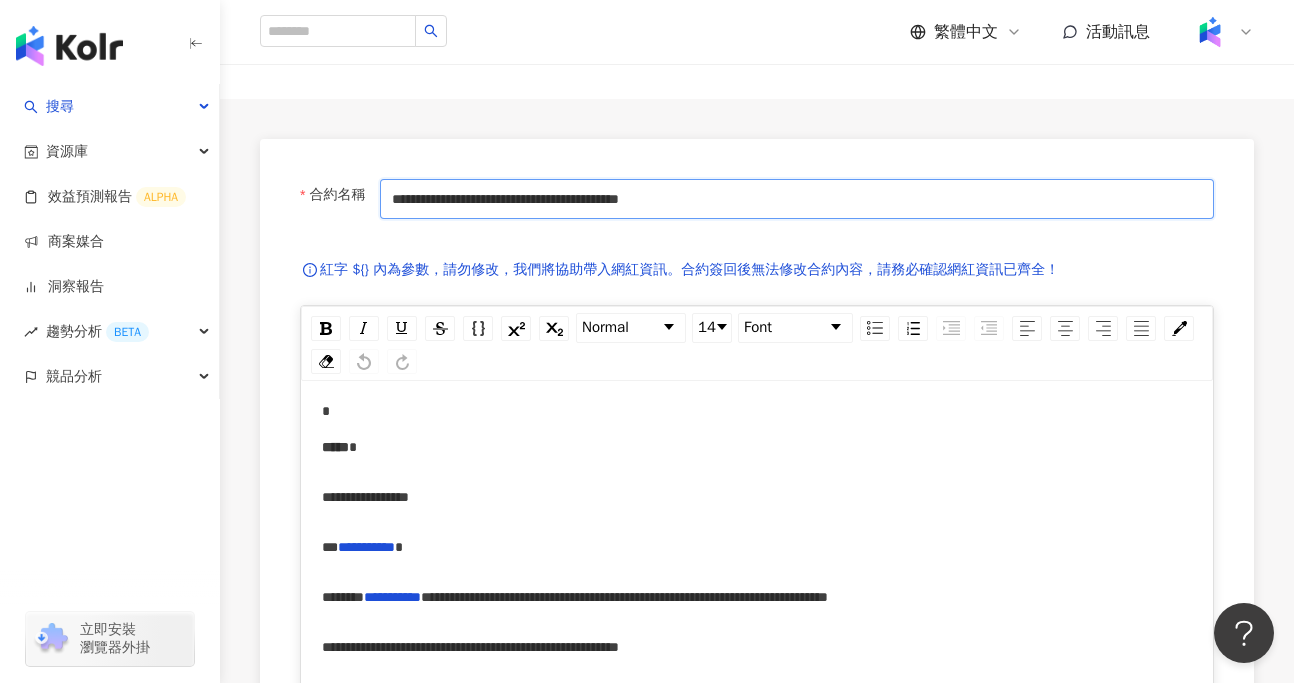 drag, startPoint x: 846, startPoint y: 200, endPoint x: 364, endPoint y: 194, distance: 482.03735 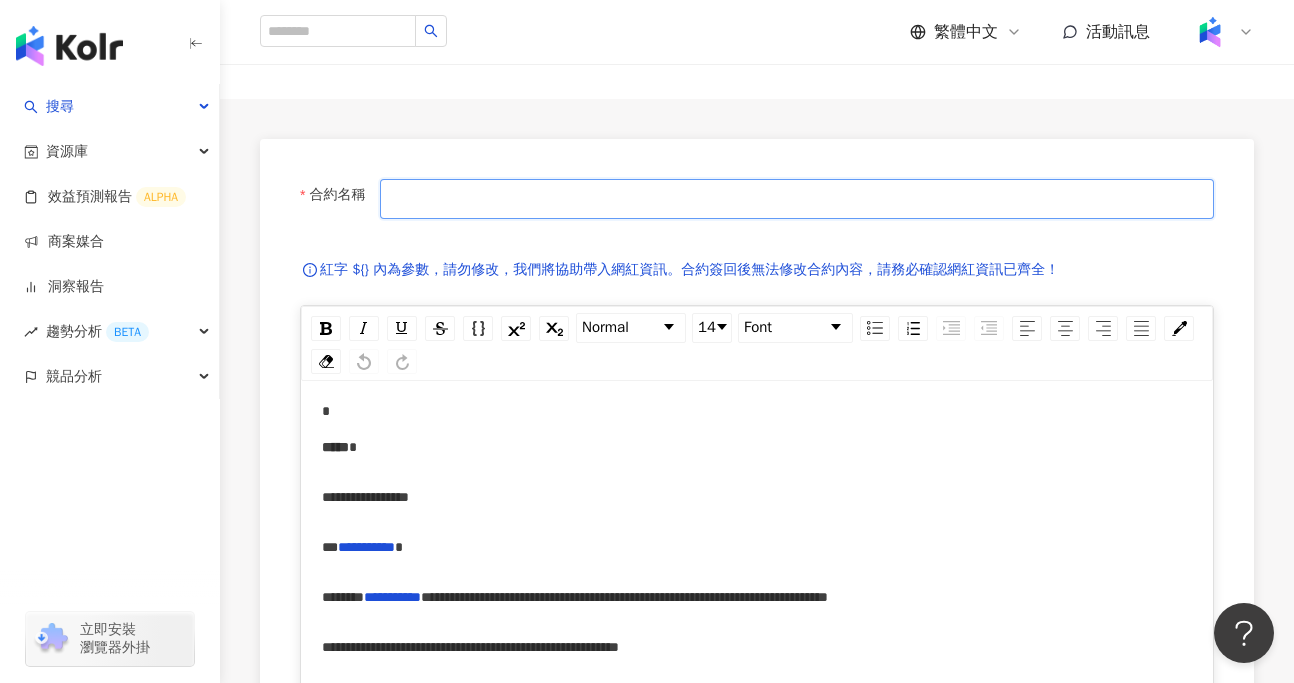 click on "合約名稱" at bounding box center [797, 199] 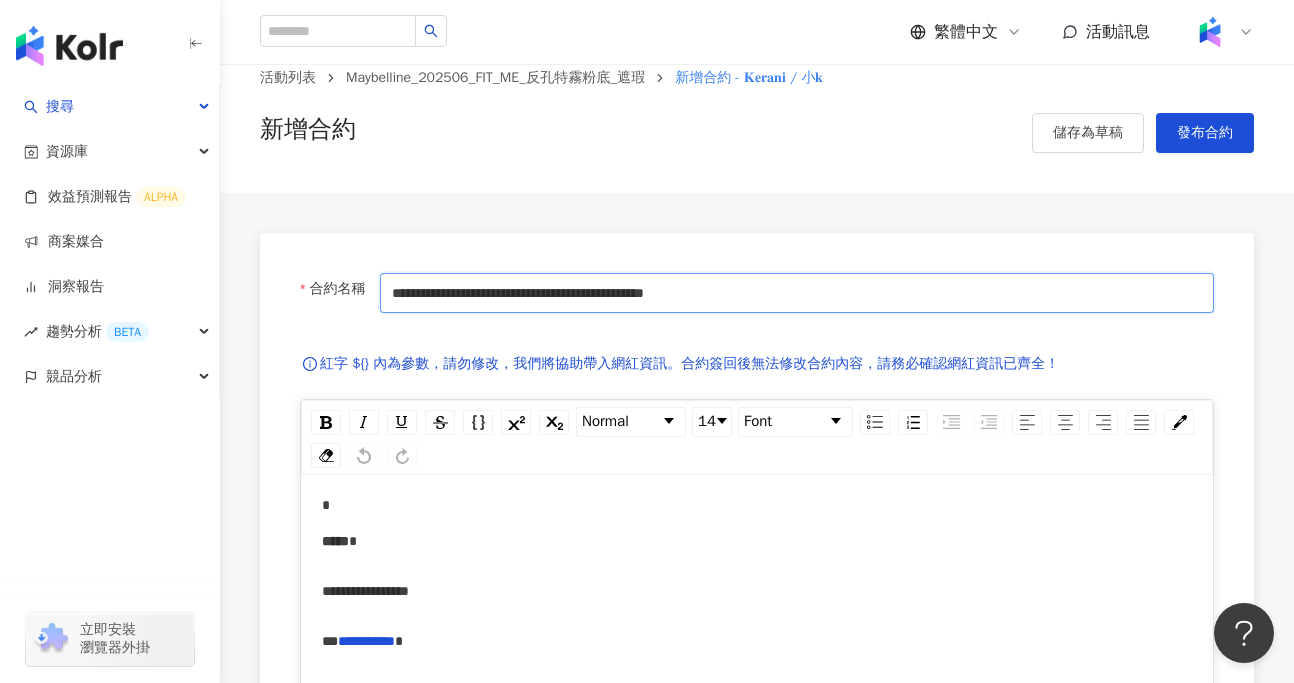 scroll, scrollTop: 0, scrollLeft: 0, axis: both 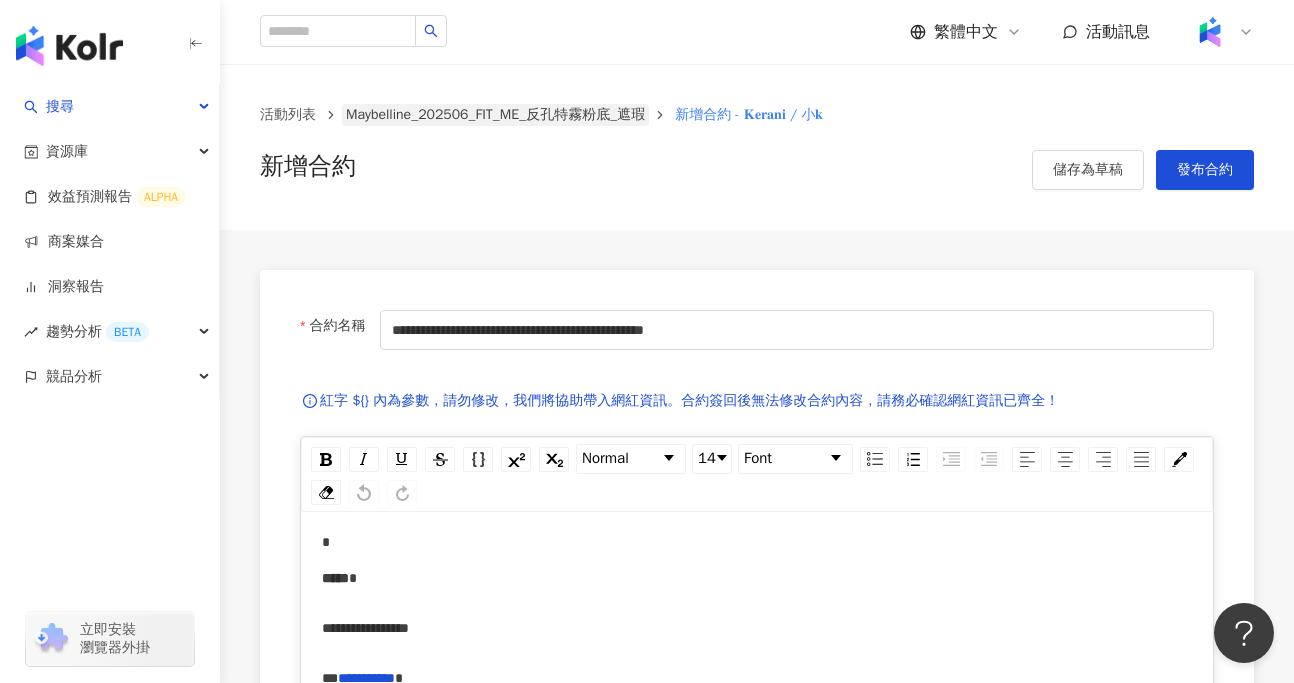 click on "Maybelline_202506_FIT_ME_反孔特霧粉底_遮瑕" at bounding box center [495, 115] 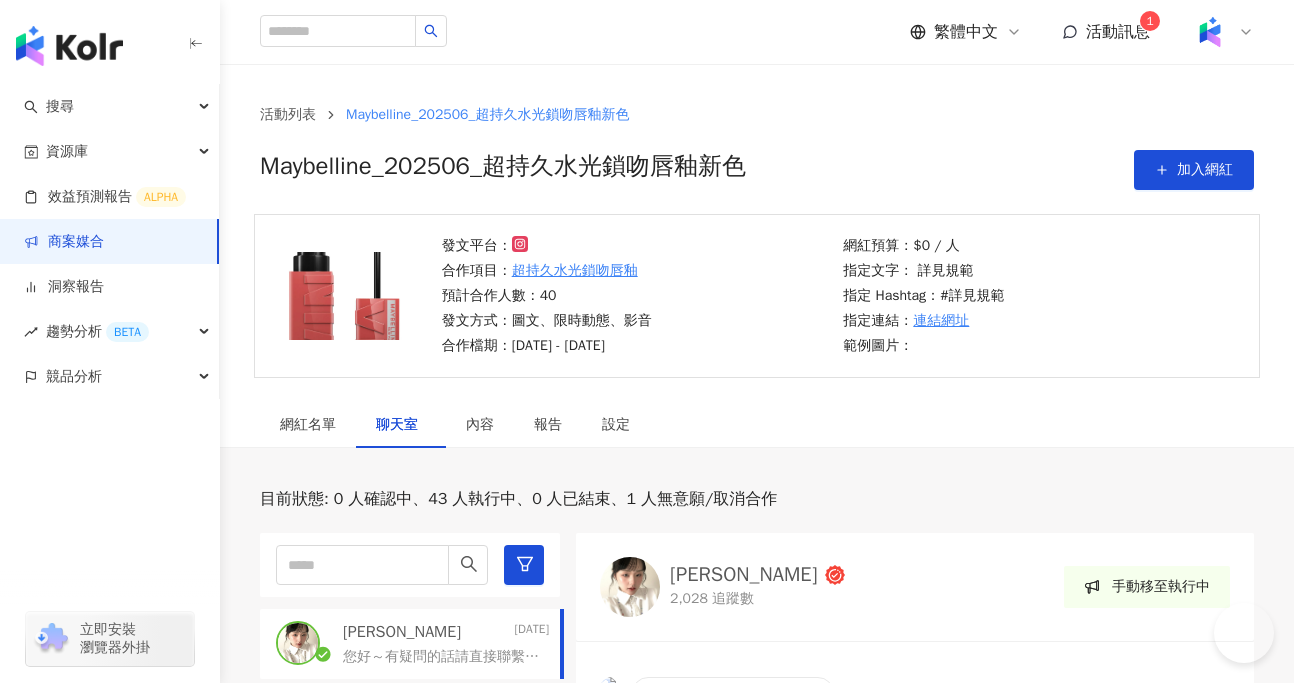 scroll, scrollTop: 399, scrollLeft: 0, axis: vertical 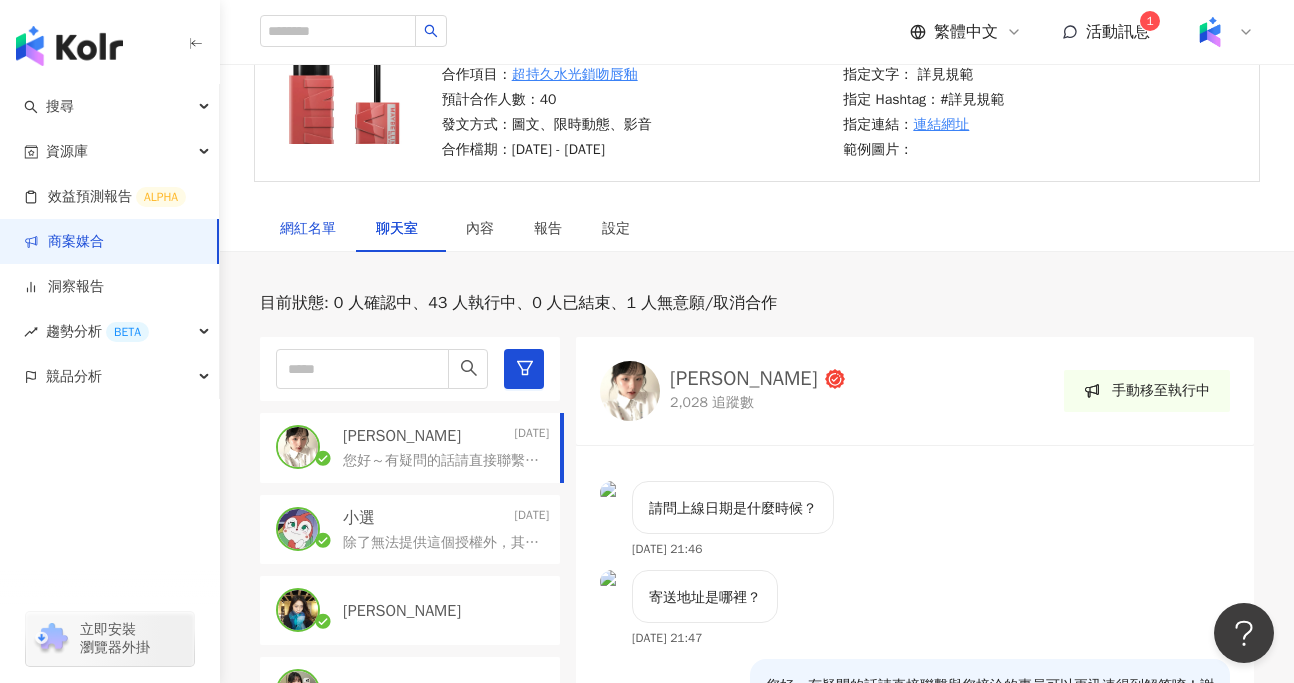 click on "網紅名單" at bounding box center (308, 229) 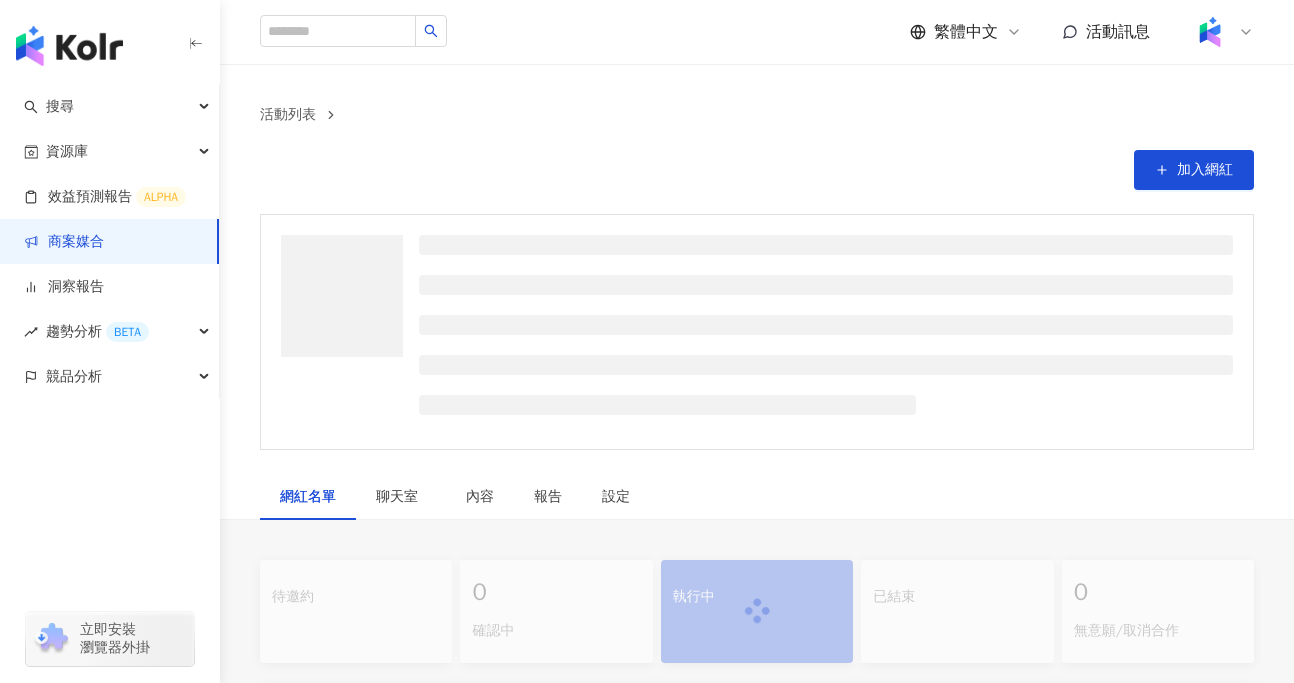 scroll, scrollTop: 0, scrollLeft: 0, axis: both 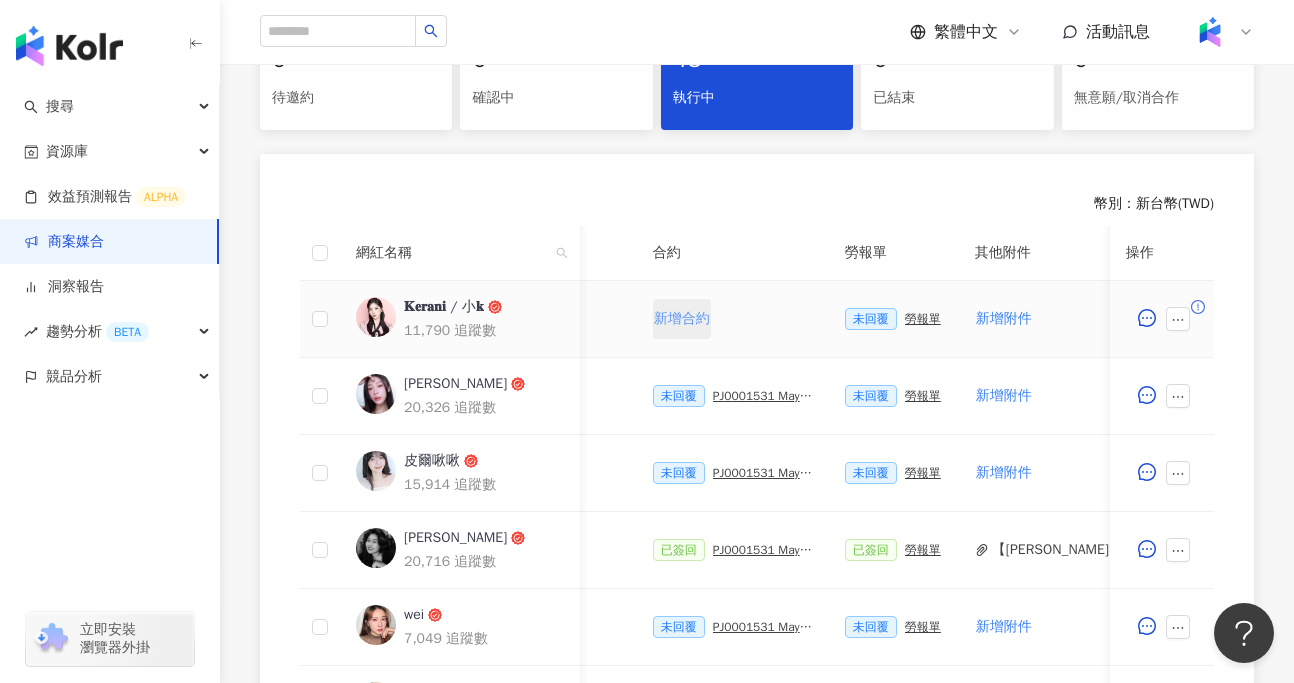 click on "新增合約" at bounding box center (682, 319) 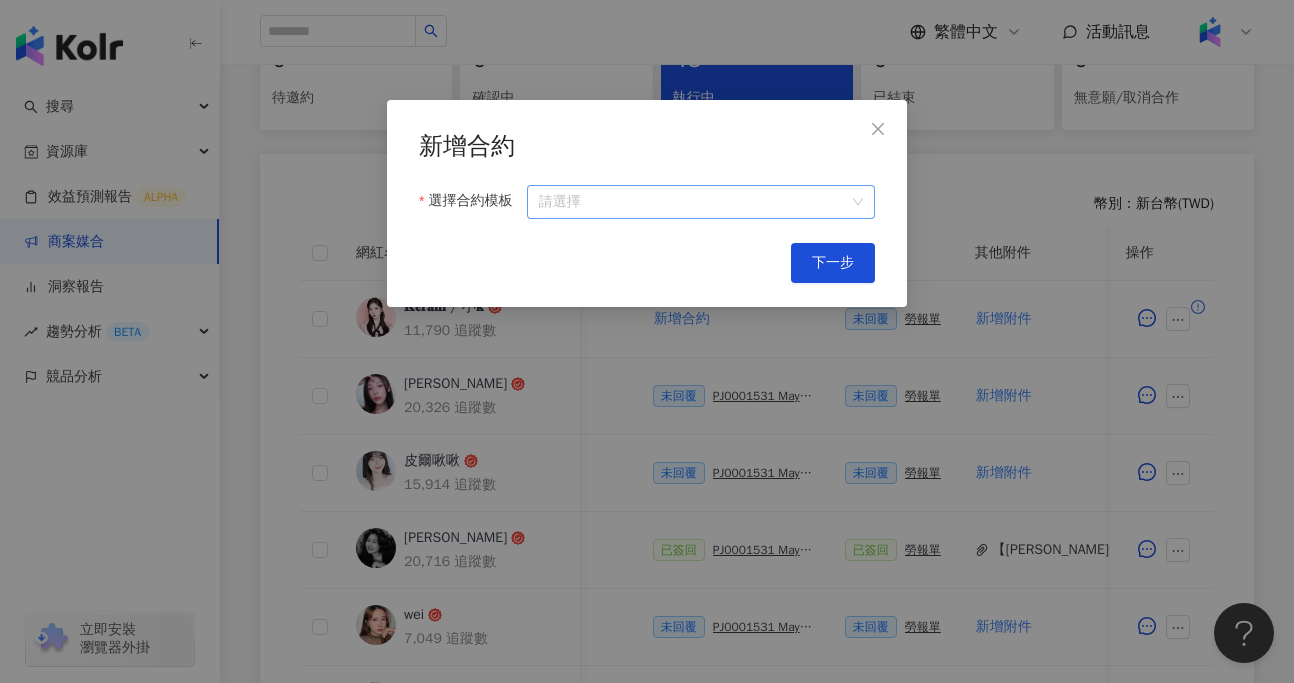 click on "選擇合約模板" at bounding box center (701, 202) 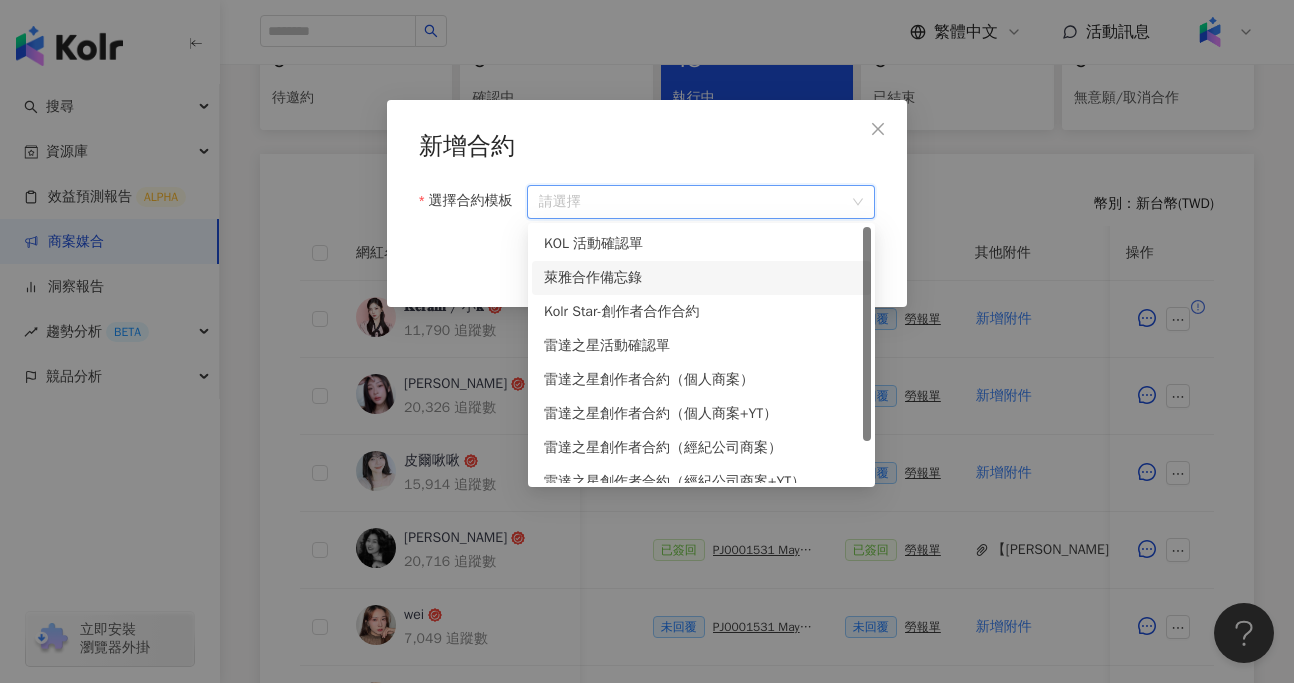 click on "萊雅合作備忘錄" at bounding box center [701, 278] 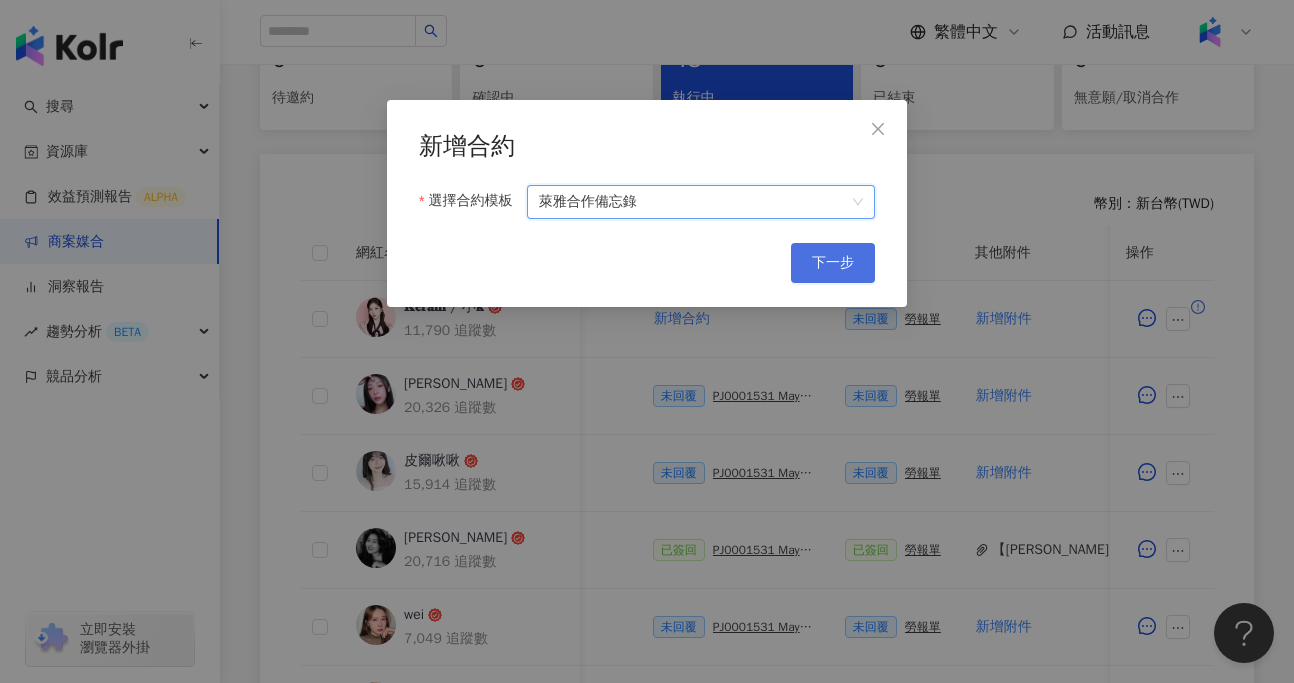 click on "下一步" at bounding box center [833, 263] 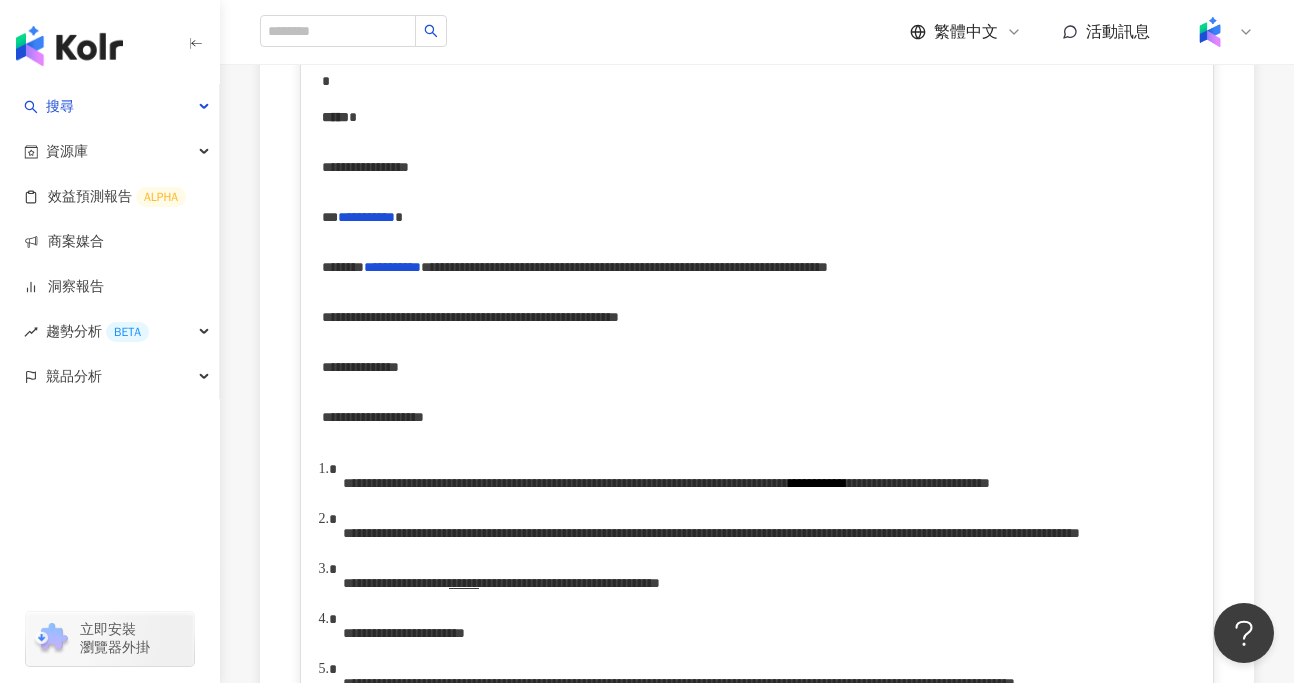 scroll, scrollTop: 0, scrollLeft: 0, axis: both 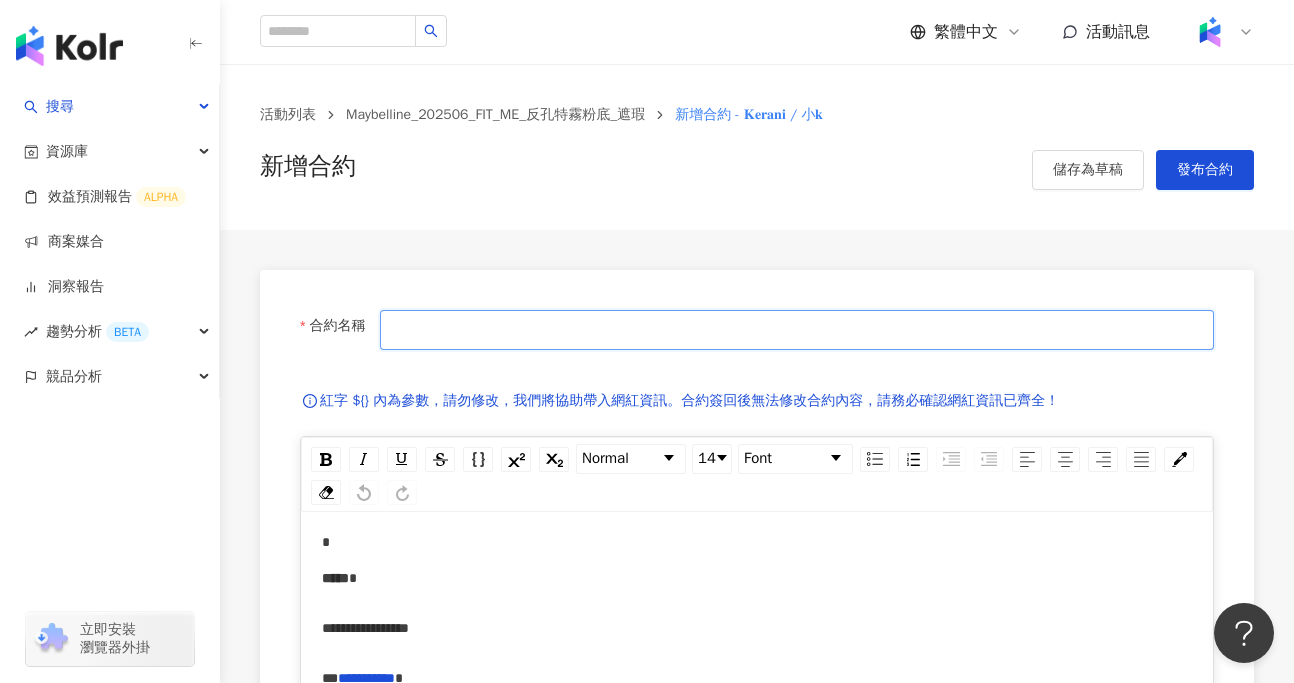 click on "合約名稱" at bounding box center (797, 330) 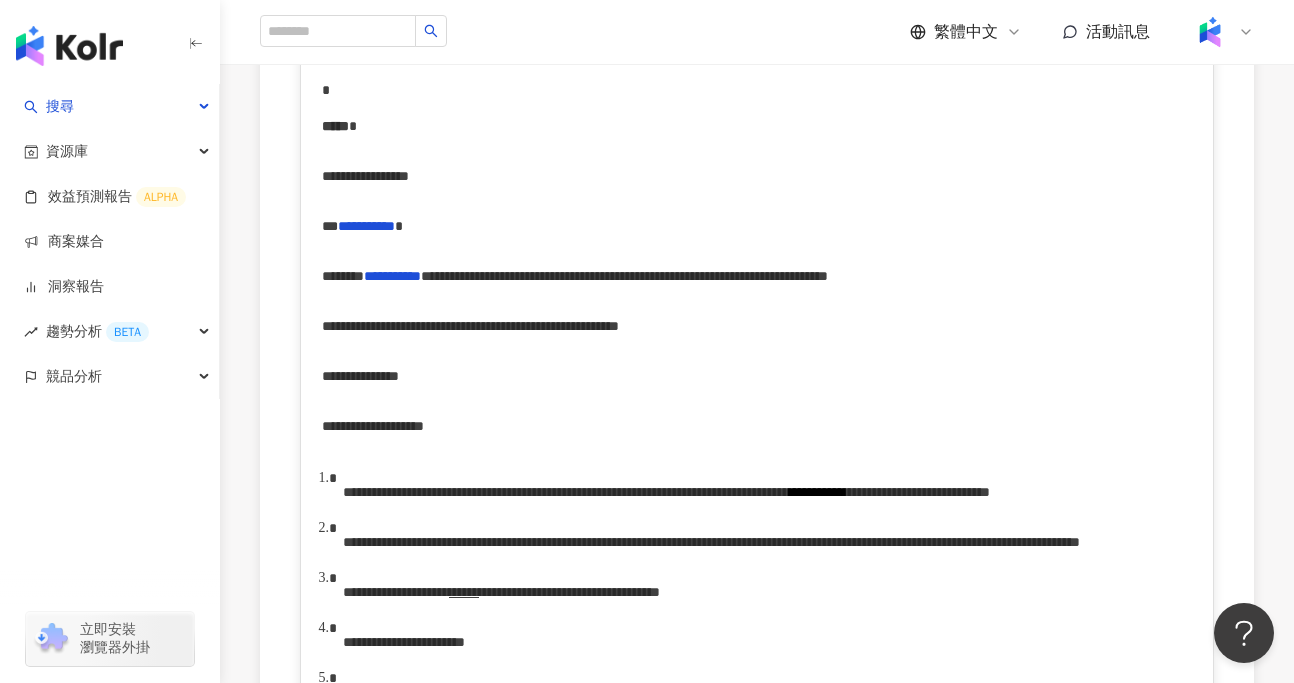 scroll, scrollTop: 472, scrollLeft: 0, axis: vertical 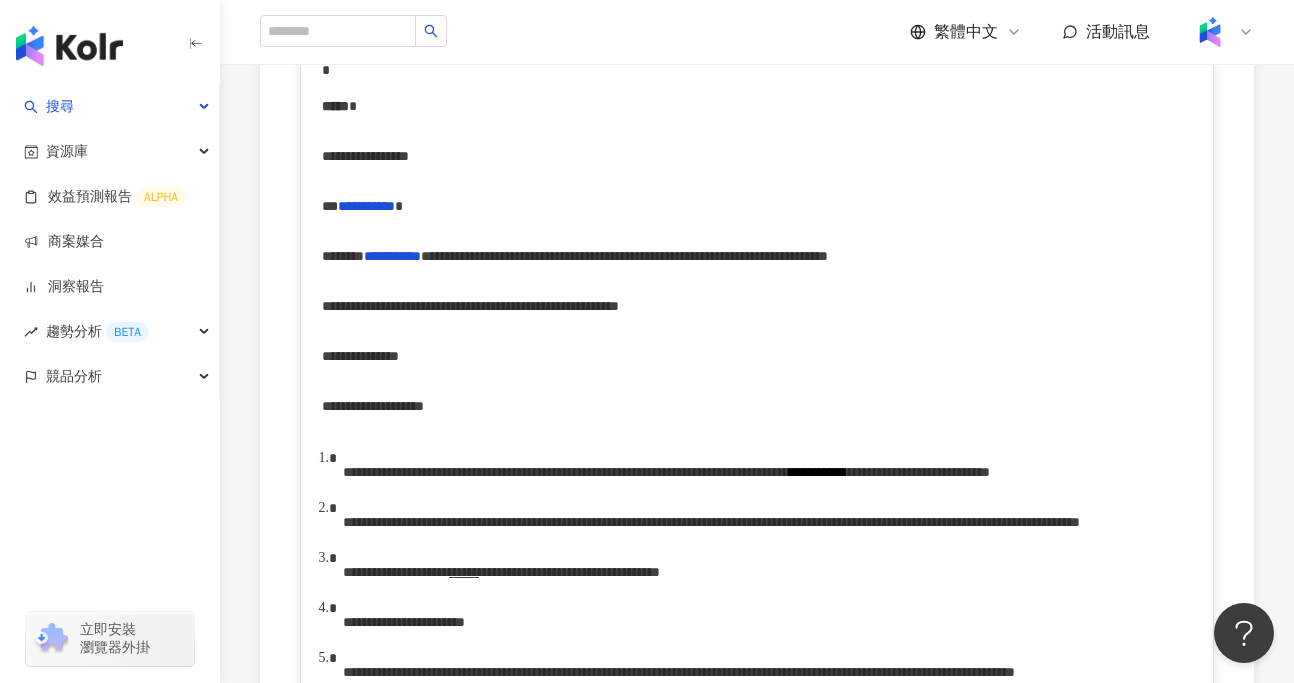 click on "**********" at bounding box center [624, 256] 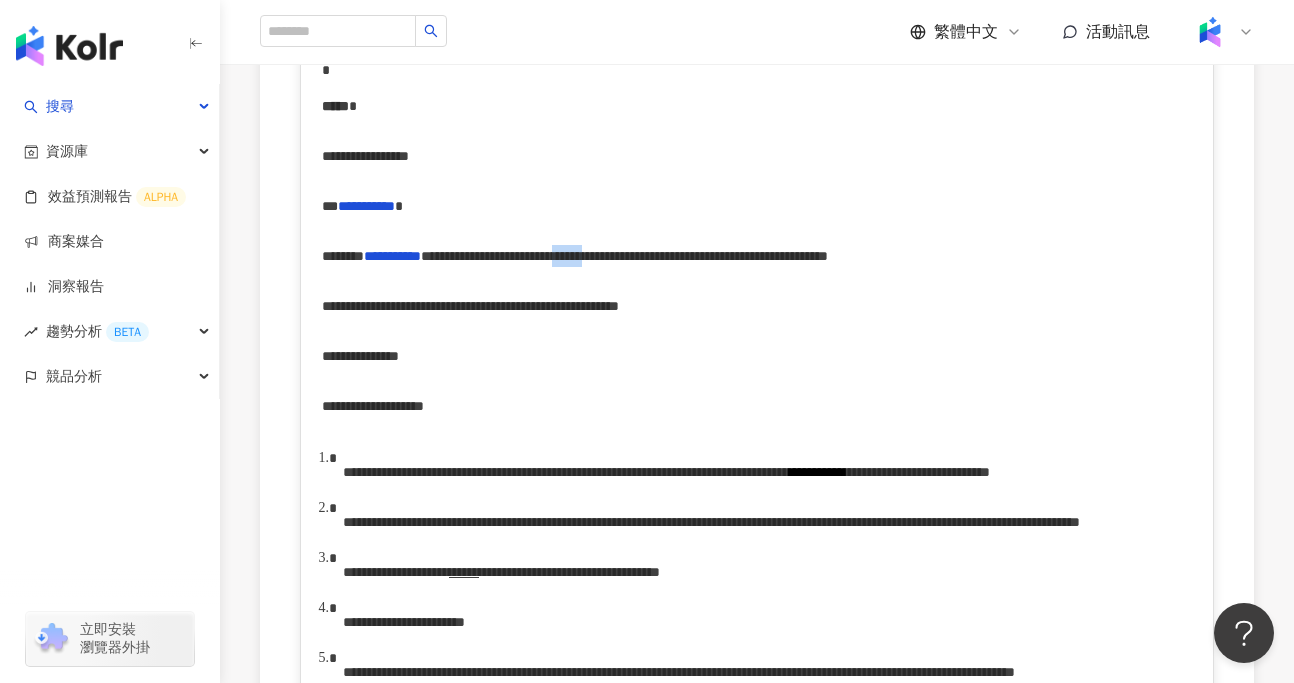 click on "**********" at bounding box center (624, 256) 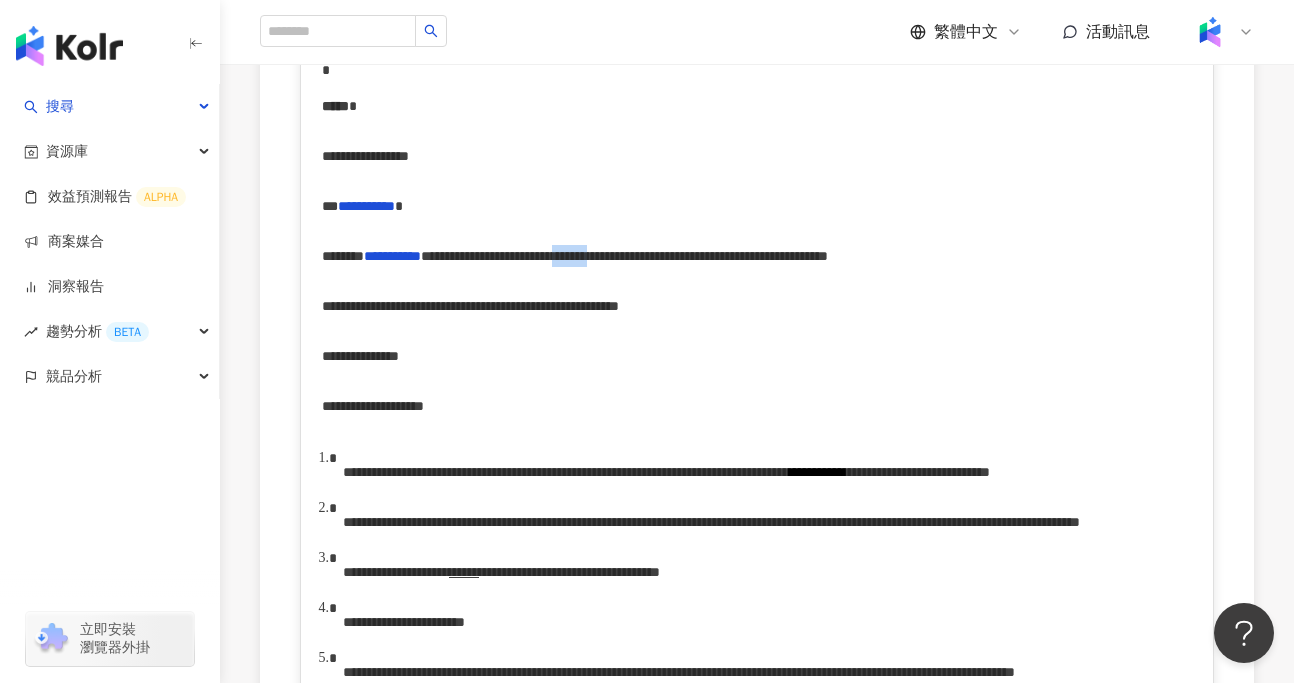 click on "**********" at bounding box center (624, 256) 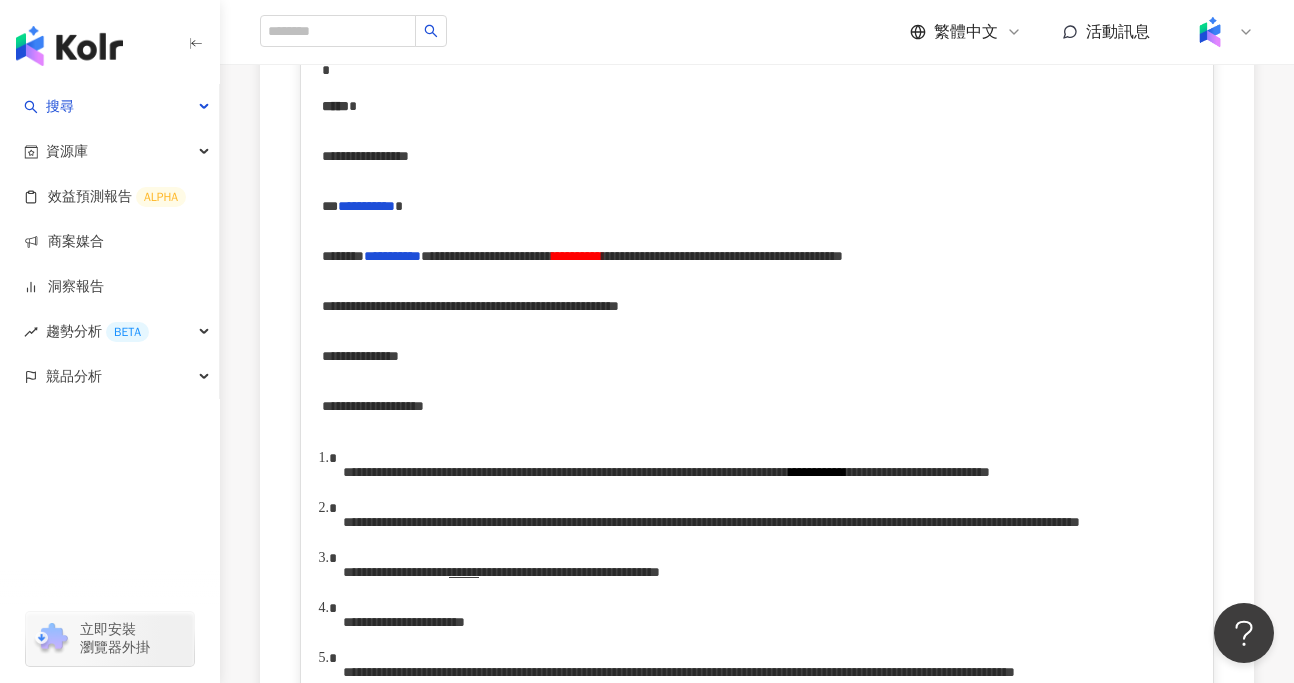 click on "**********" at bounding box center (722, 256) 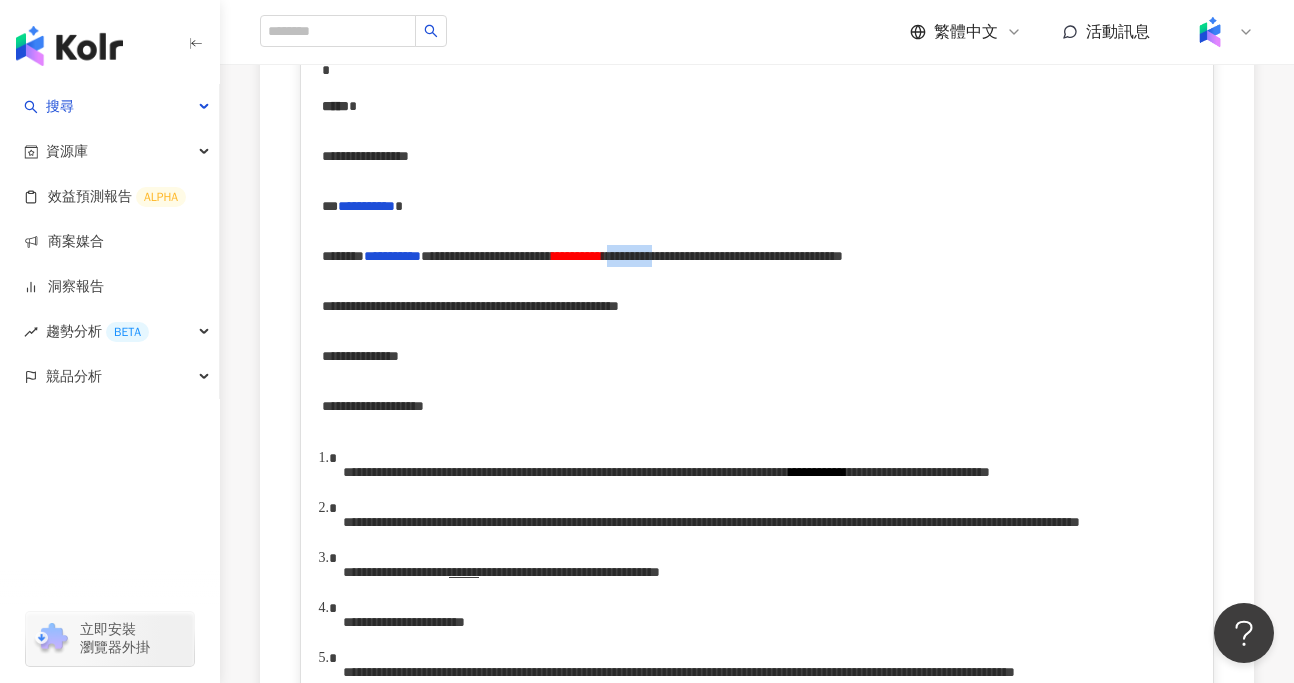 click on "**********" at bounding box center (722, 256) 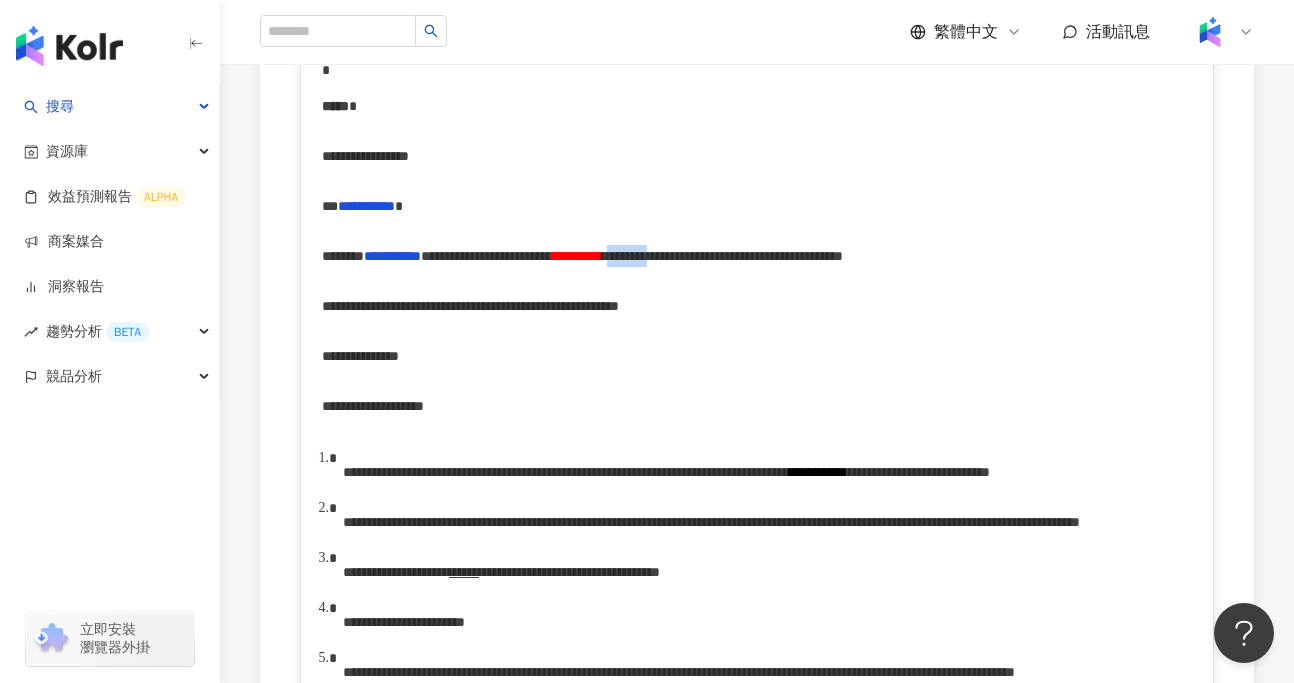 click on "**********" at bounding box center (722, 256) 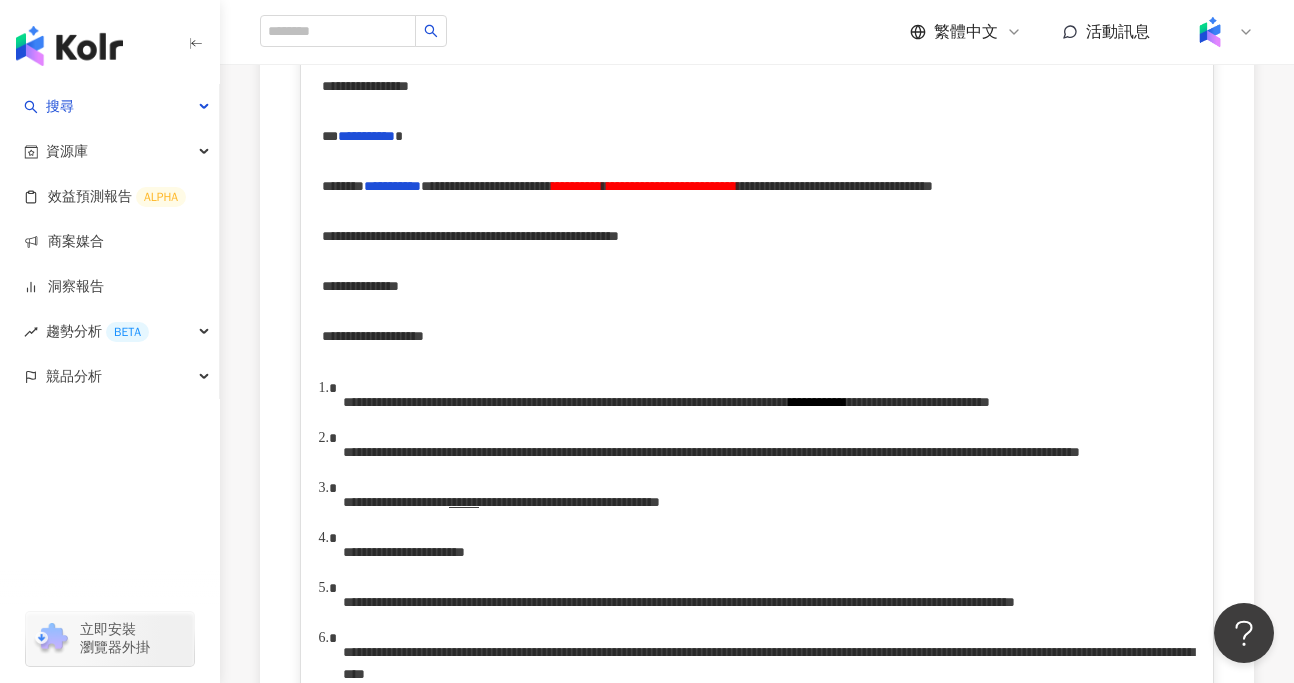 scroll, scrollTop: 543, scrollLeft: 0, axis: vertical 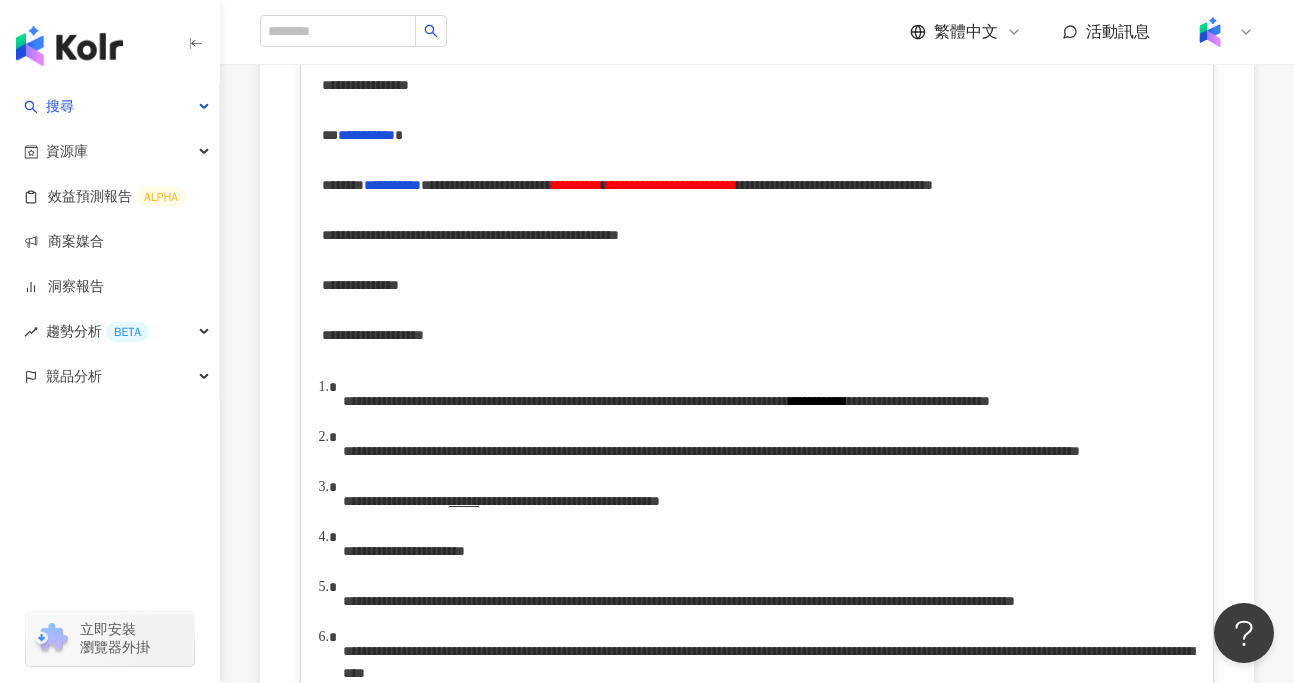 click on "**********" at bounding box center (478, 235) 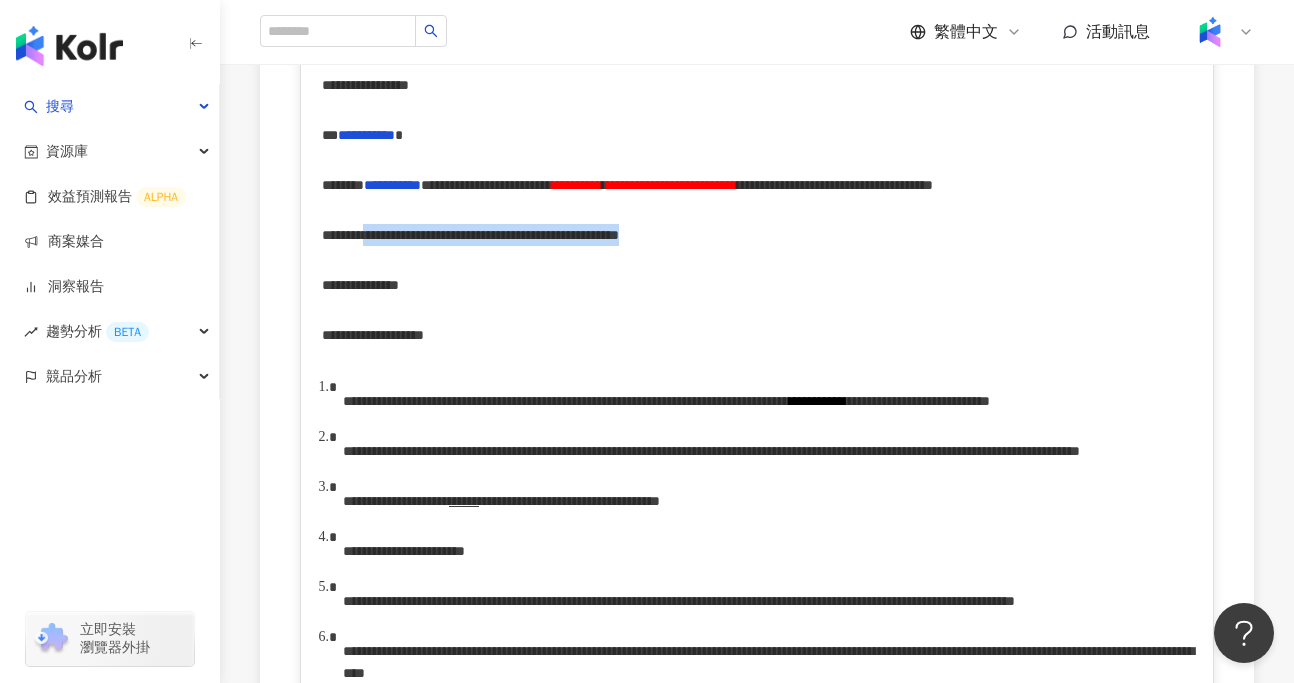 click on "**********" at bounding box center [478, 235] 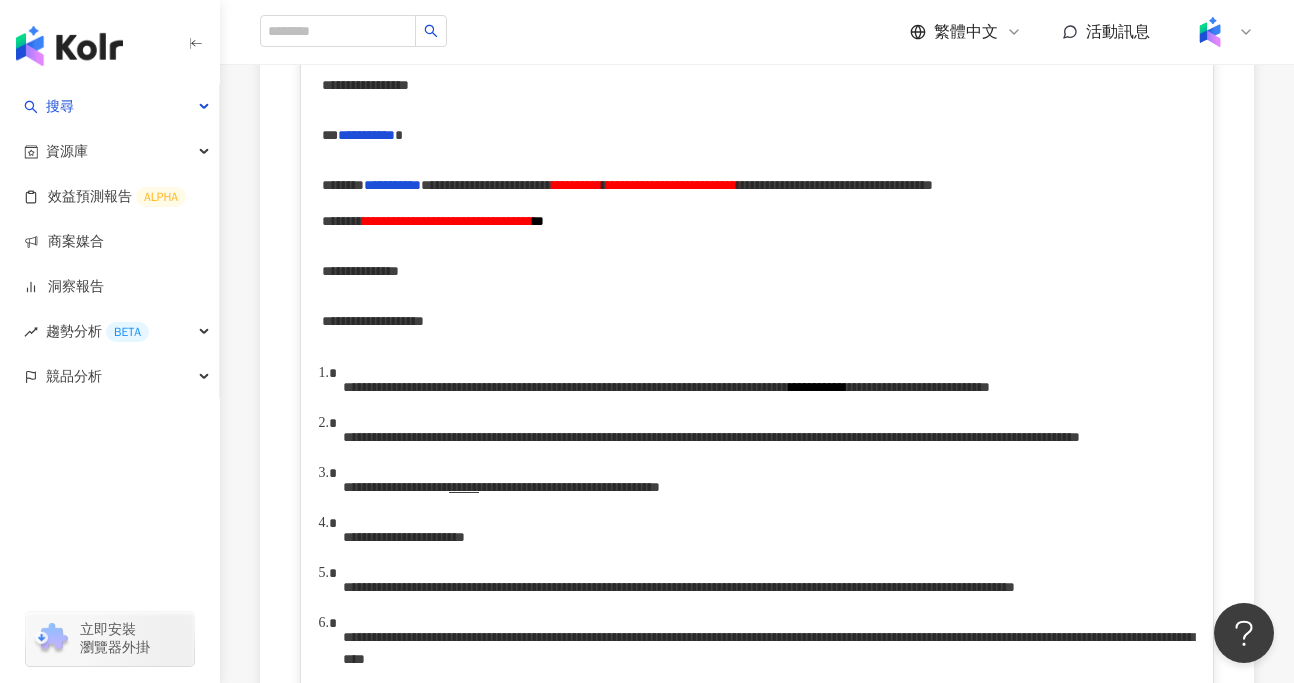 click on "**********" at bounding box center (448, 221) 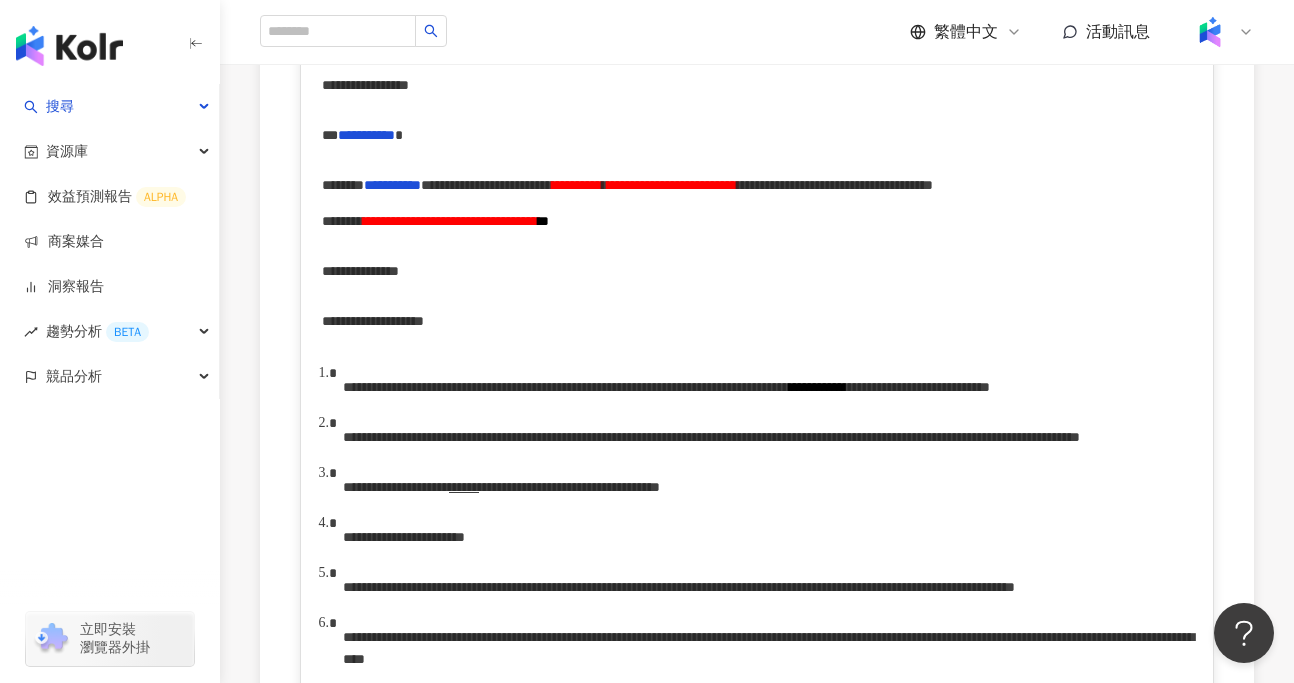 click on "**********" at bounding box center (450, 221) 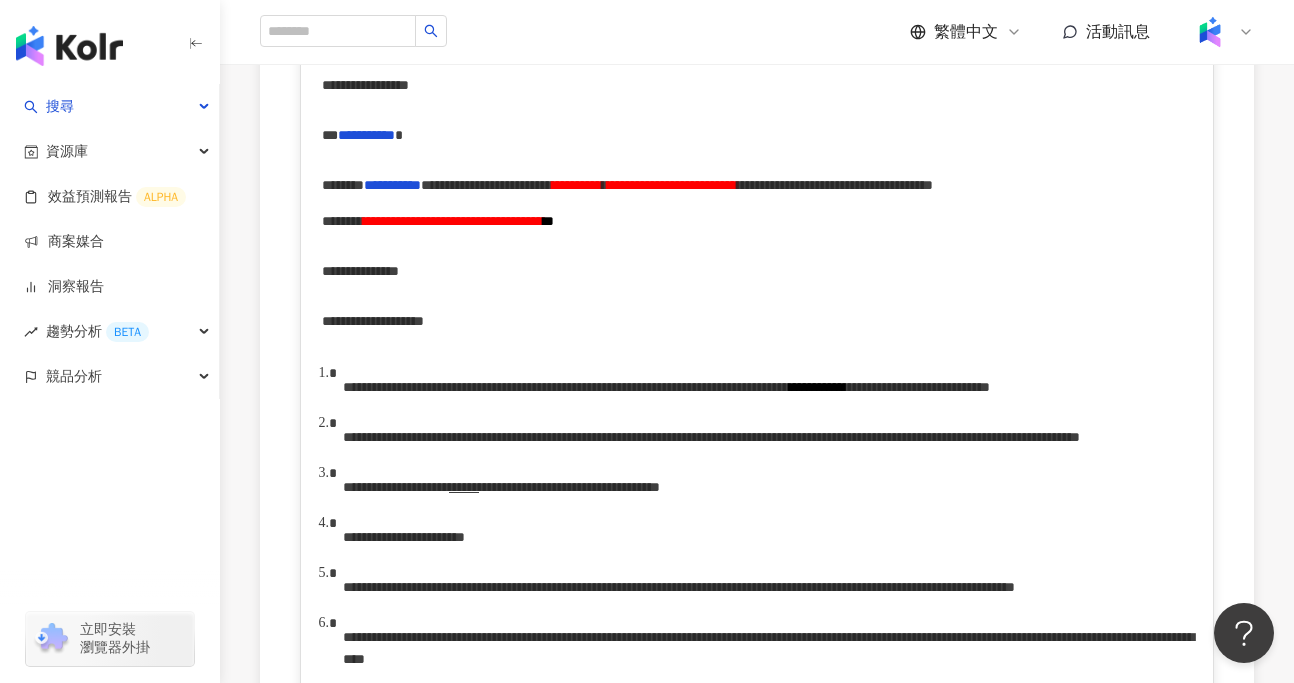 click on "**********" at bounding box center (453, 221) 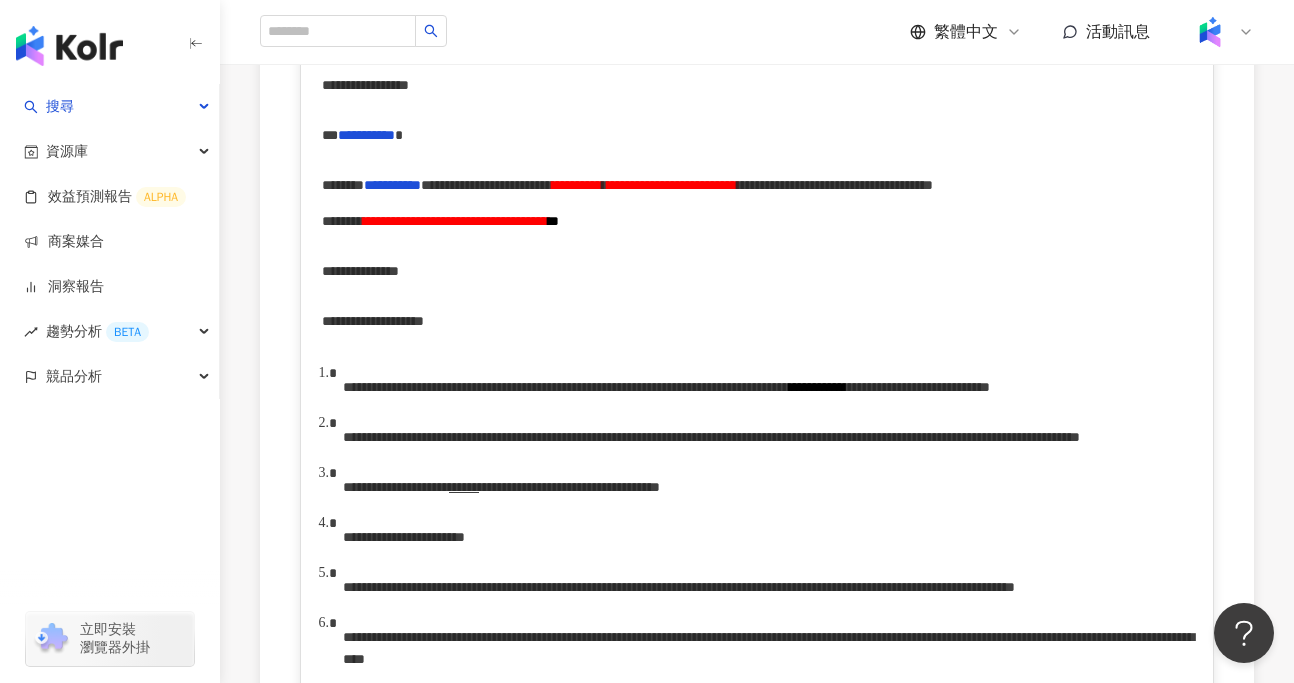 click on "**********" at bounding box center [455, 221] 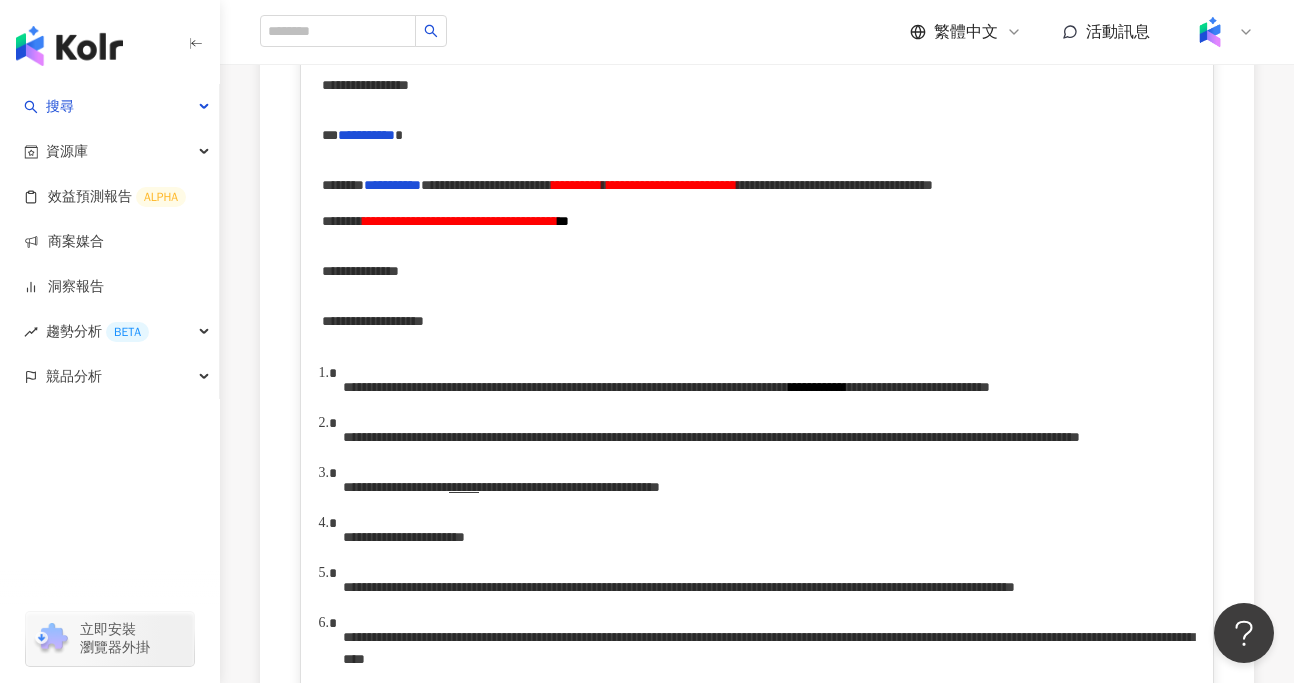 click on "**********" at bounding box center [566, 387] 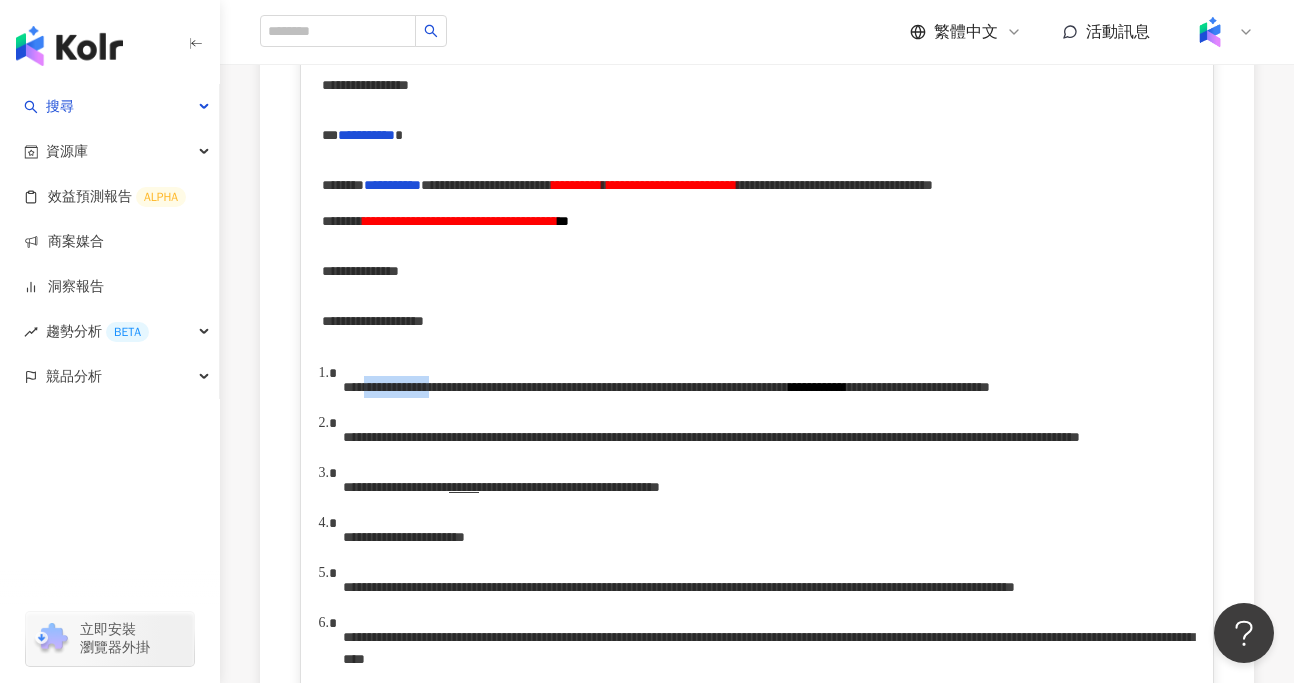 click on "**********" at bounding box center [566, 387] 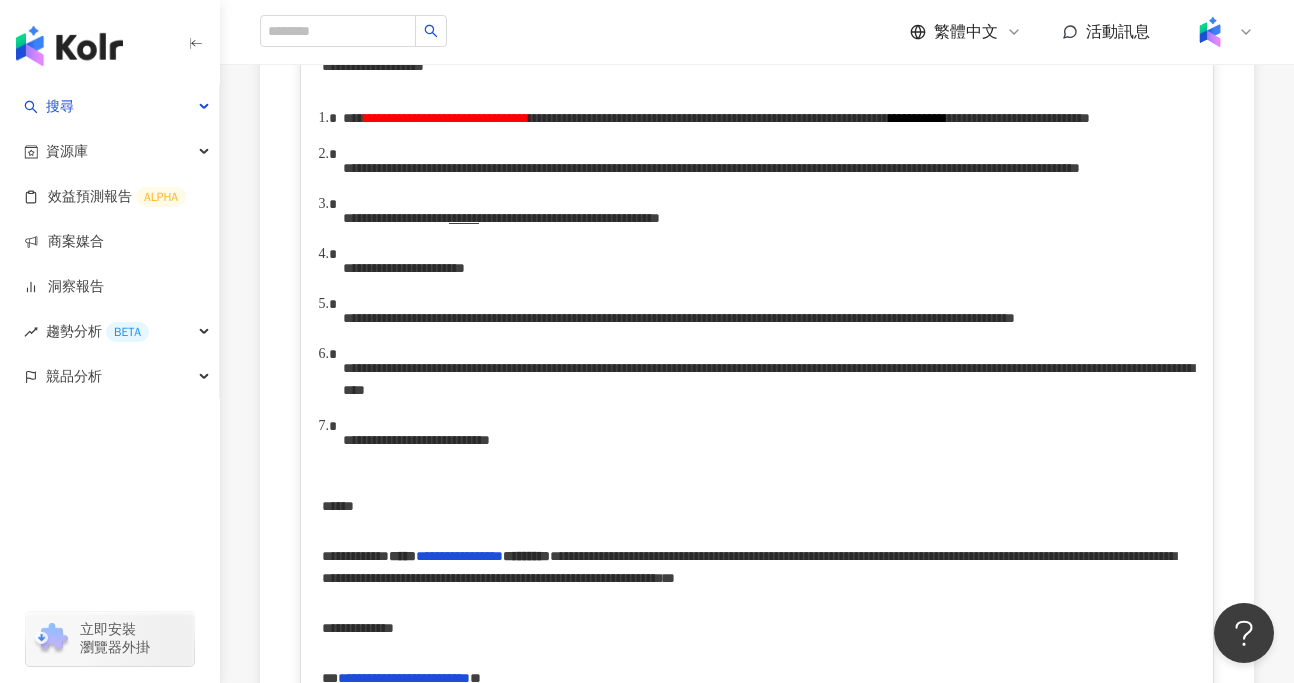 scroll, scrollTop: 782, scrollLeft: 0, axis: vertical 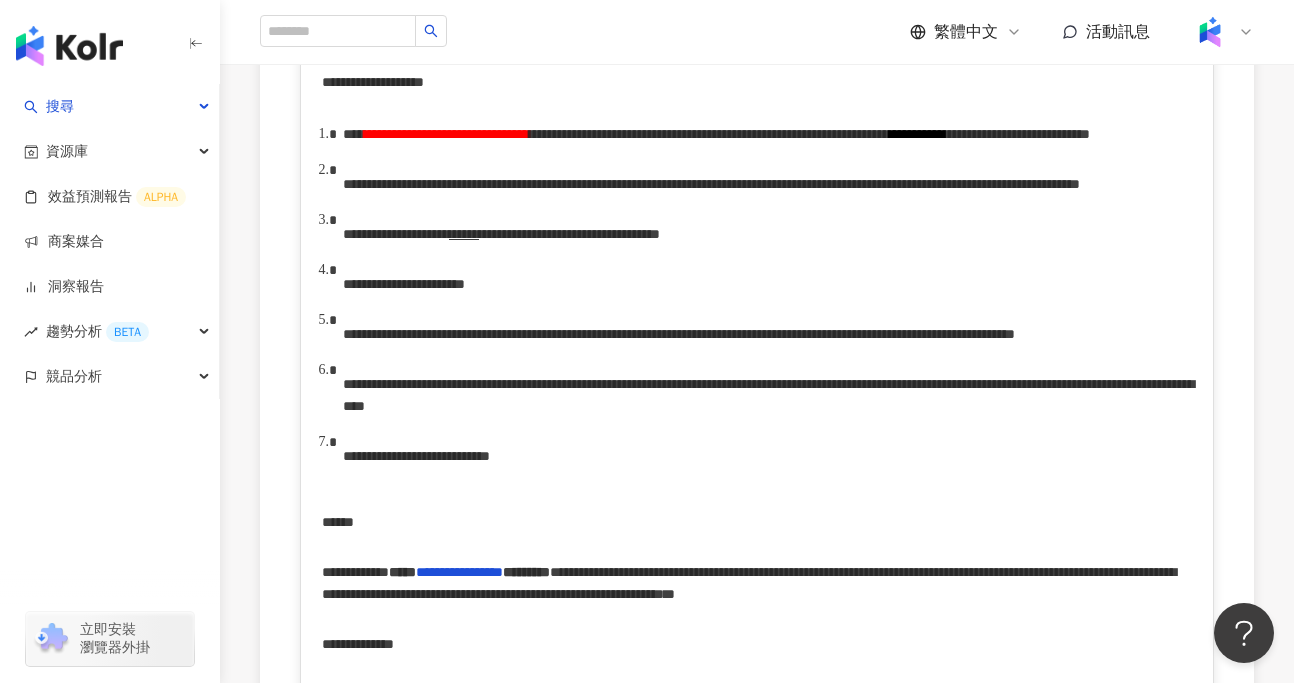 click on "**********" at bounding box center (709, 134) 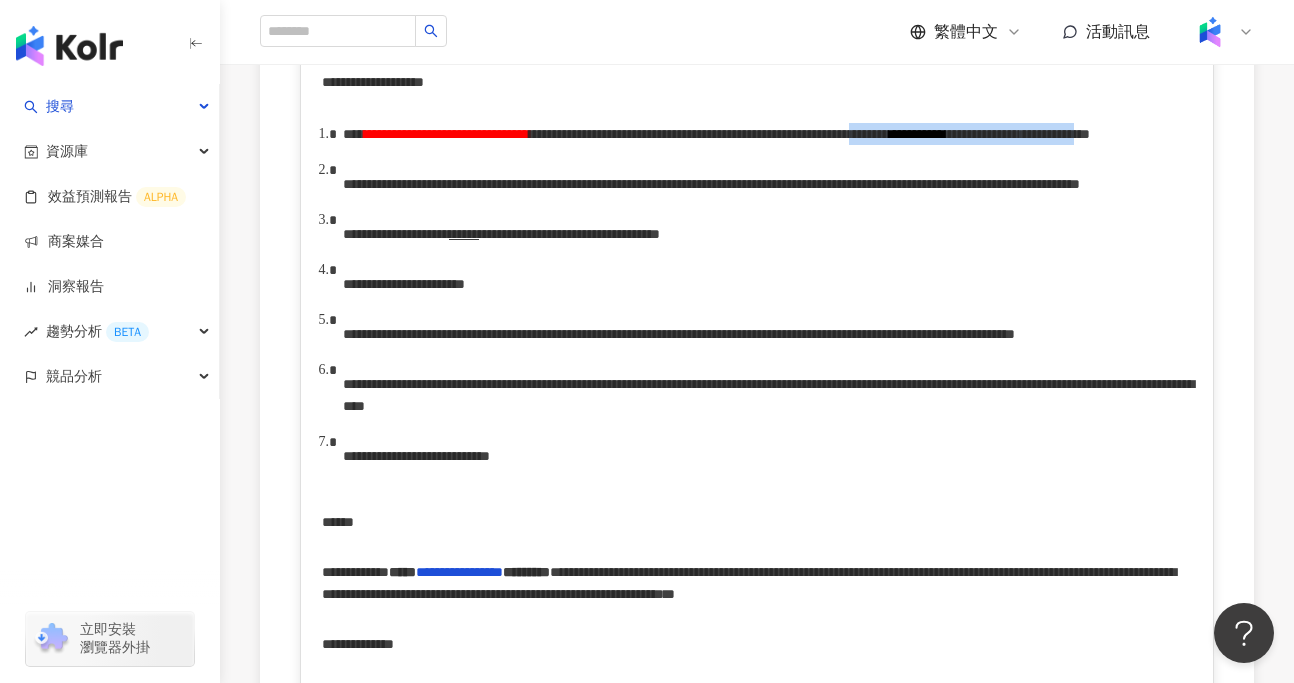 click on "**********" at bounding box center (1049, 134) 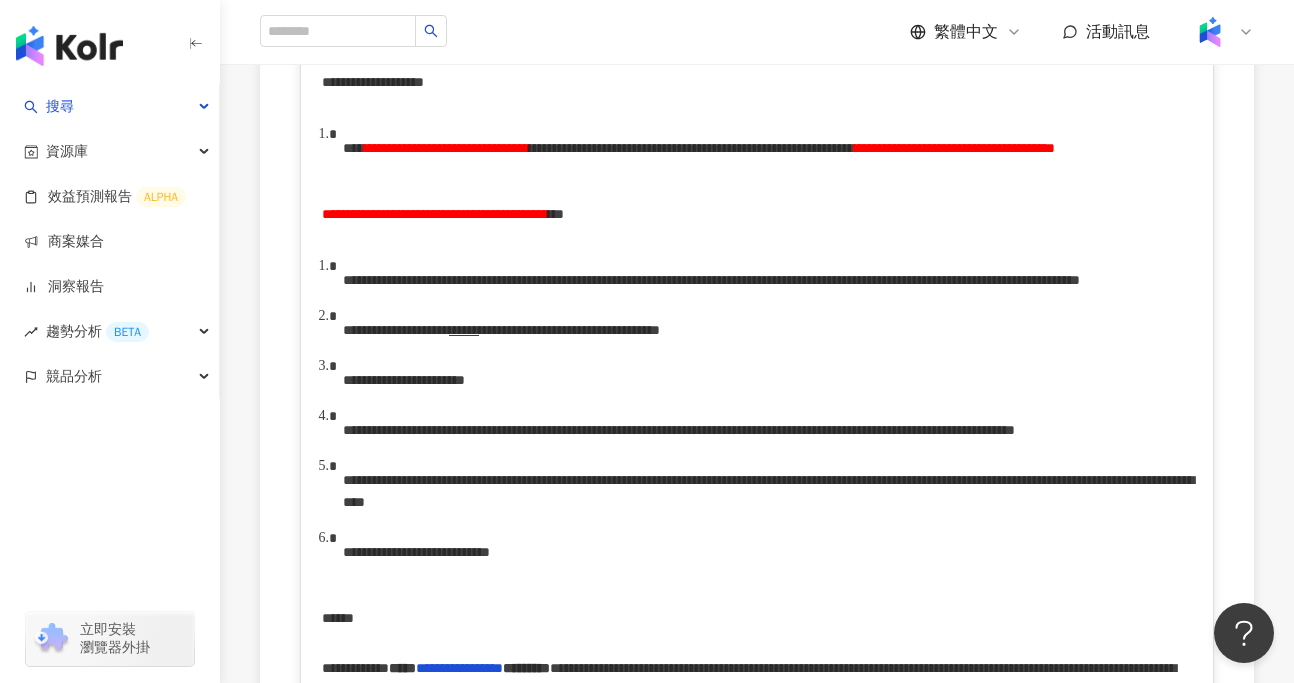 click on "**********" at bounding box center (435, 214) 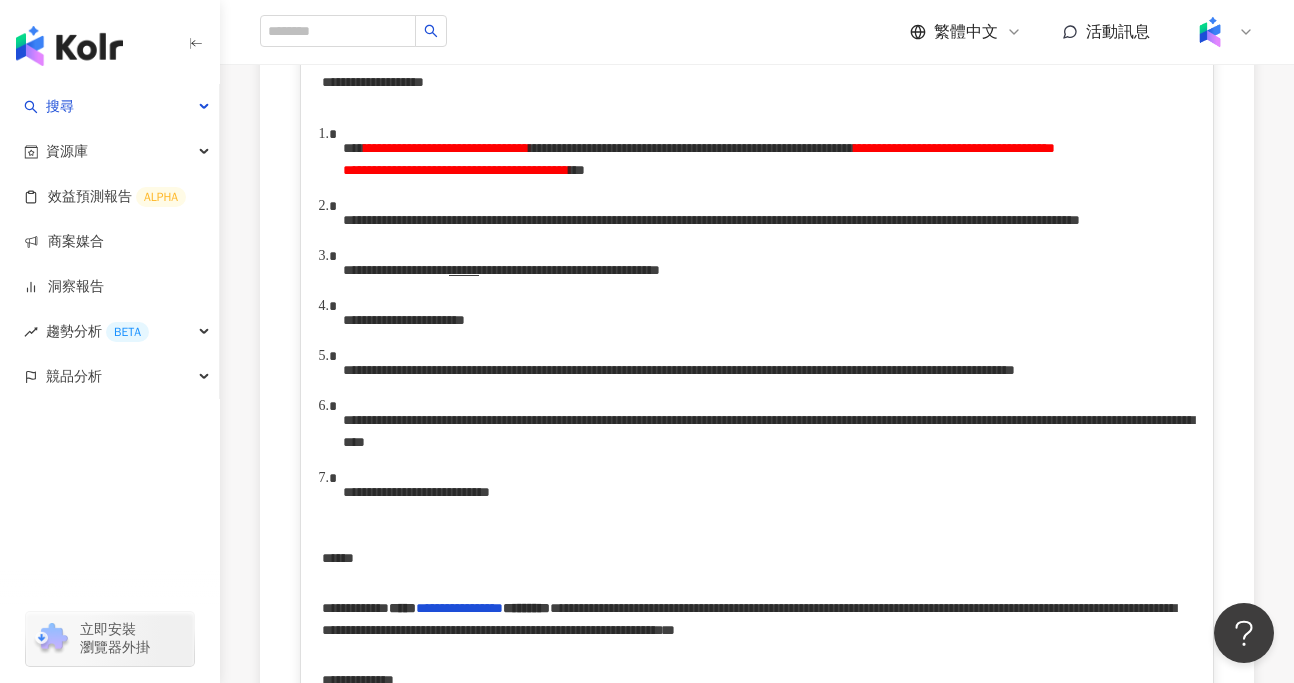 click on "**********" at bounding box center (699, 159) 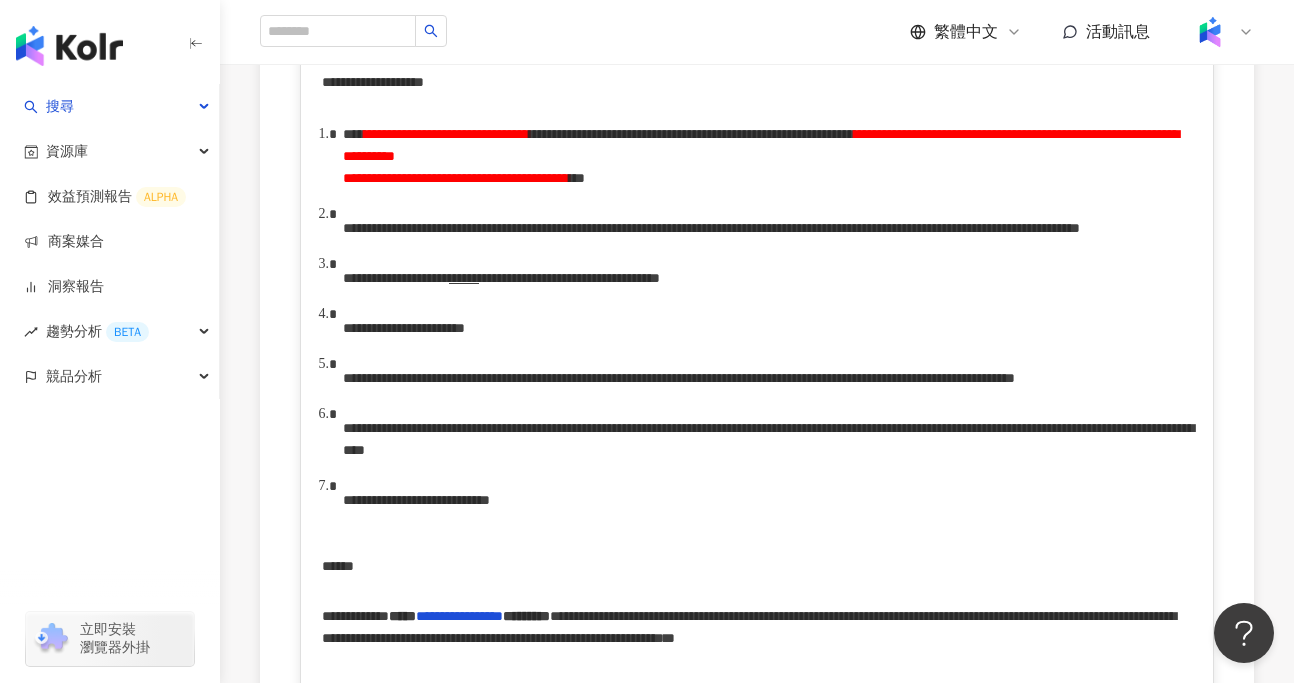 click on "**********" at bounding box center (761, 156) 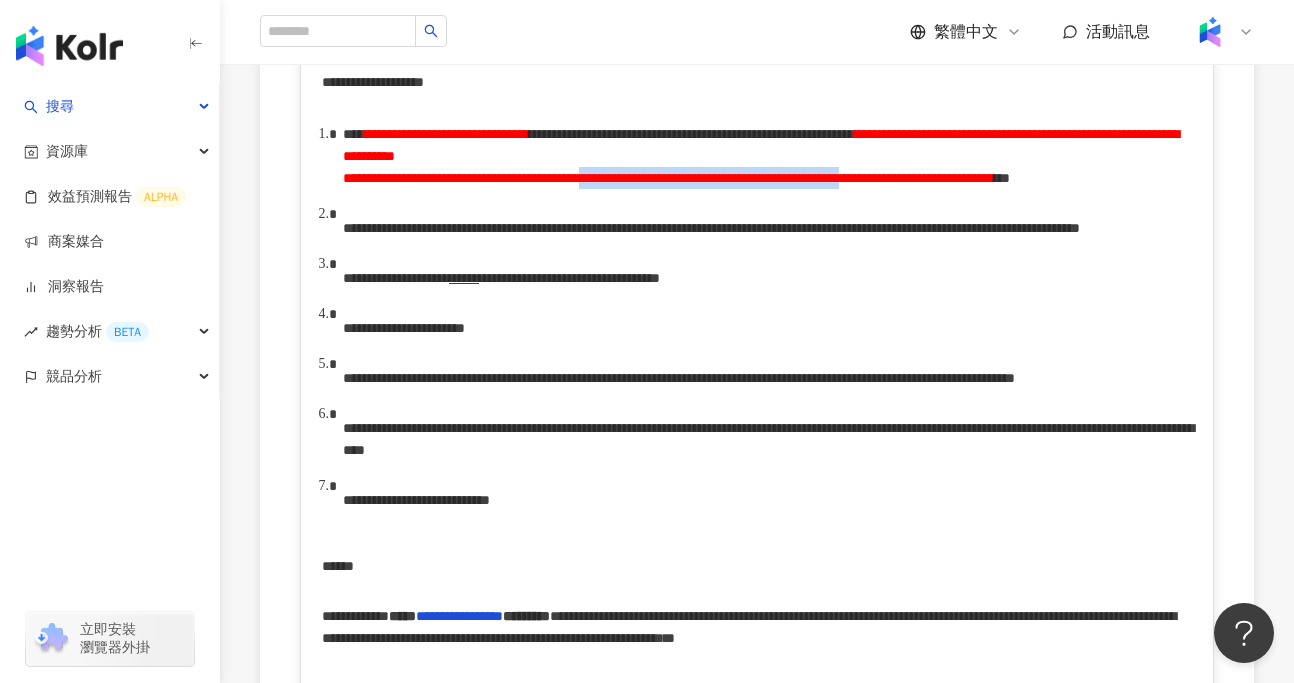 click on "**********" at bounding box center (761, 156) 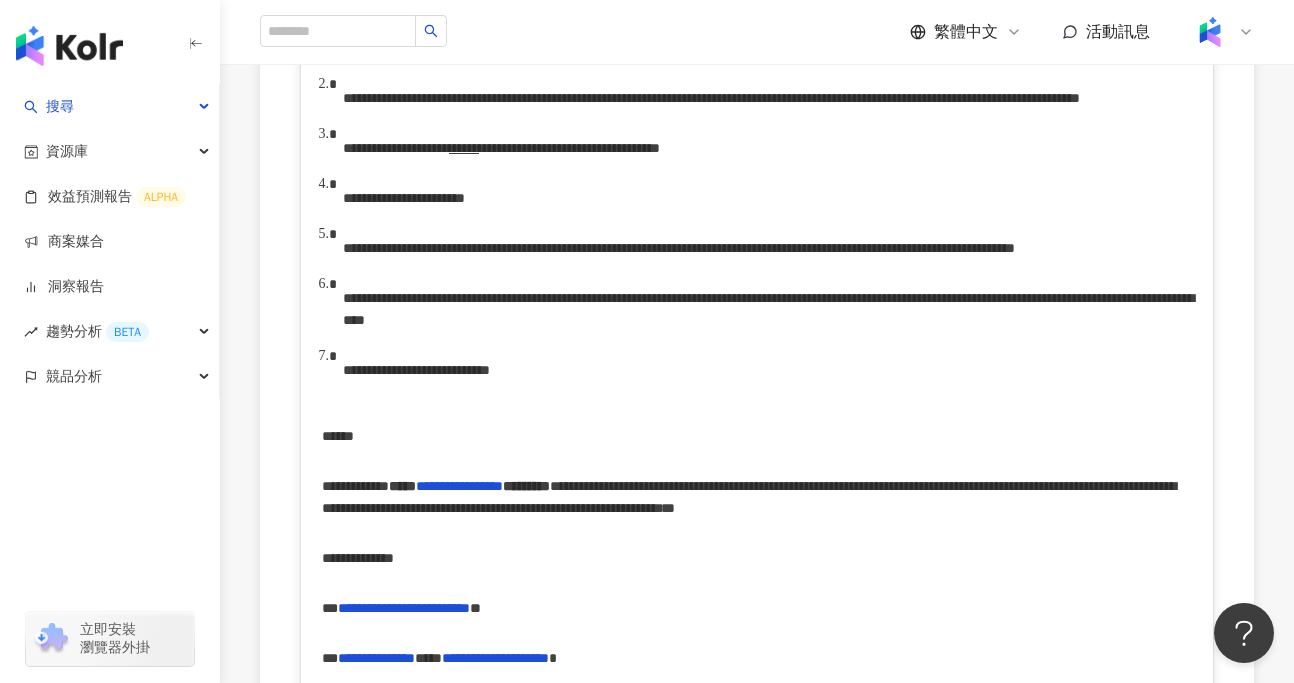 scroll, scrollTop: 916, scrollLeft: 0, axis: vertical 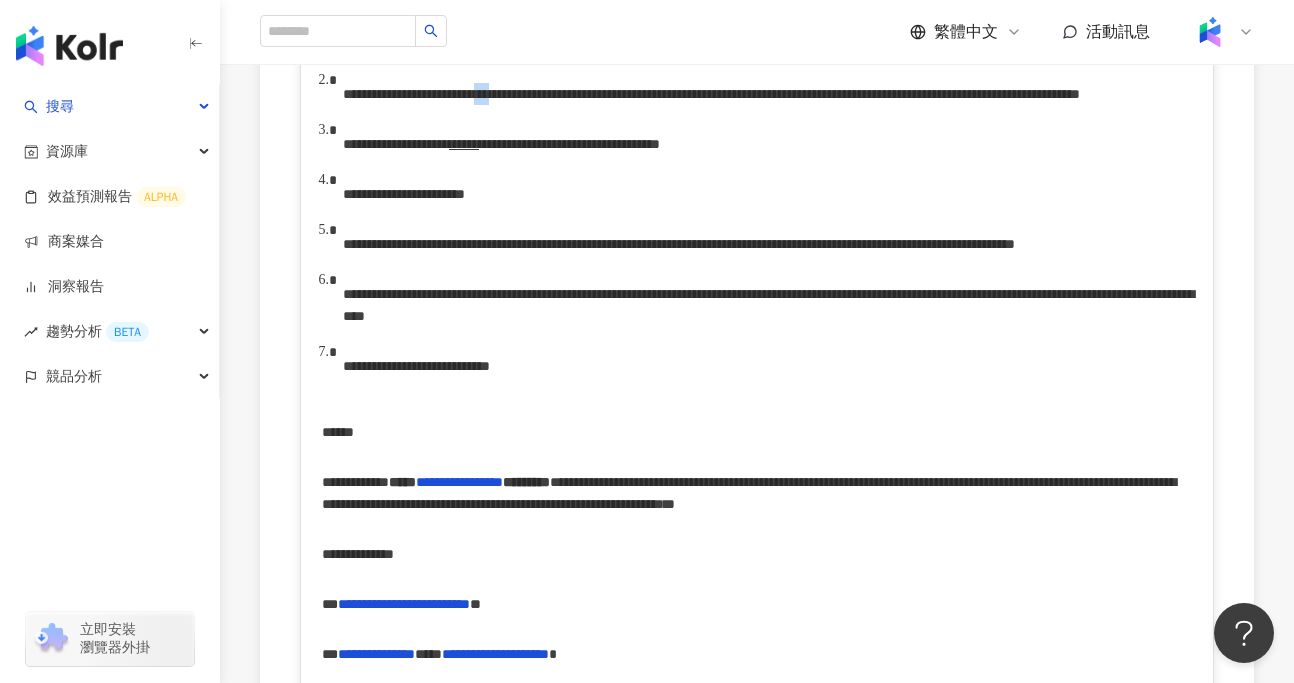 drag, startPoint x: 711, startPoint y: 144, endPoint x: 750, endPoint y: 144, distance: 39 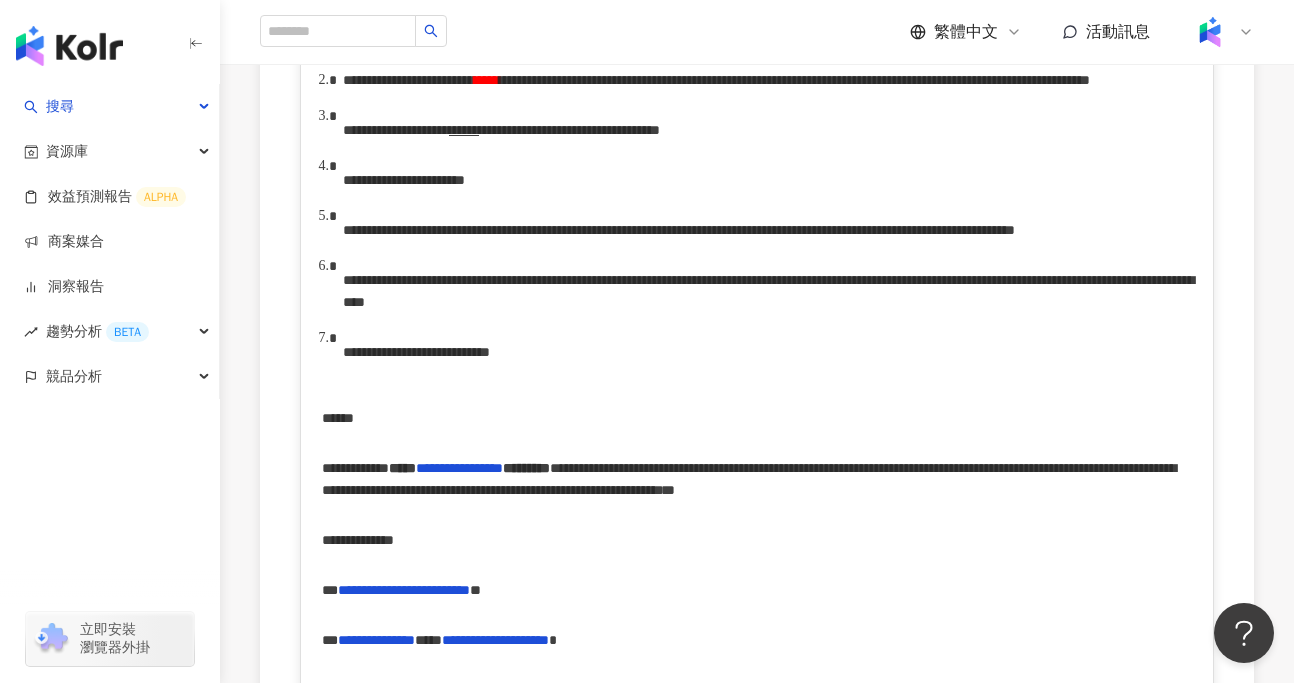 click on "**********" at bounding box center [794, 80] 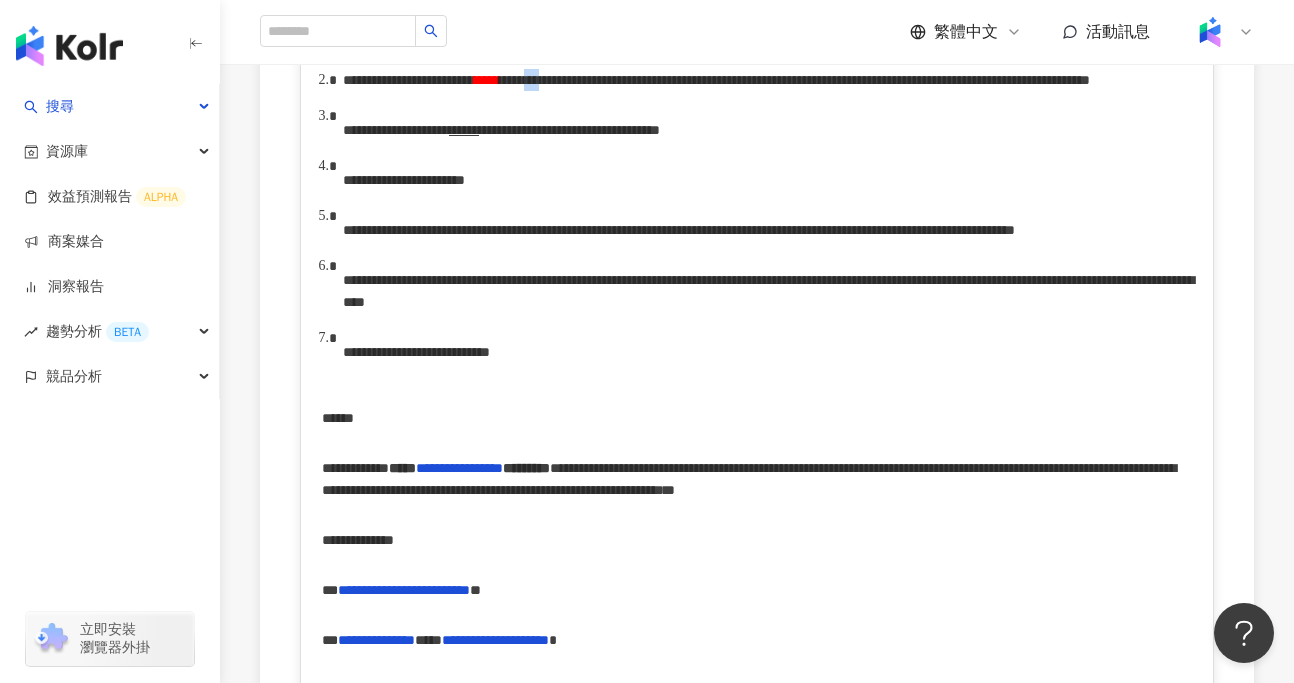click on "**********" at bounding box center [794, 80] 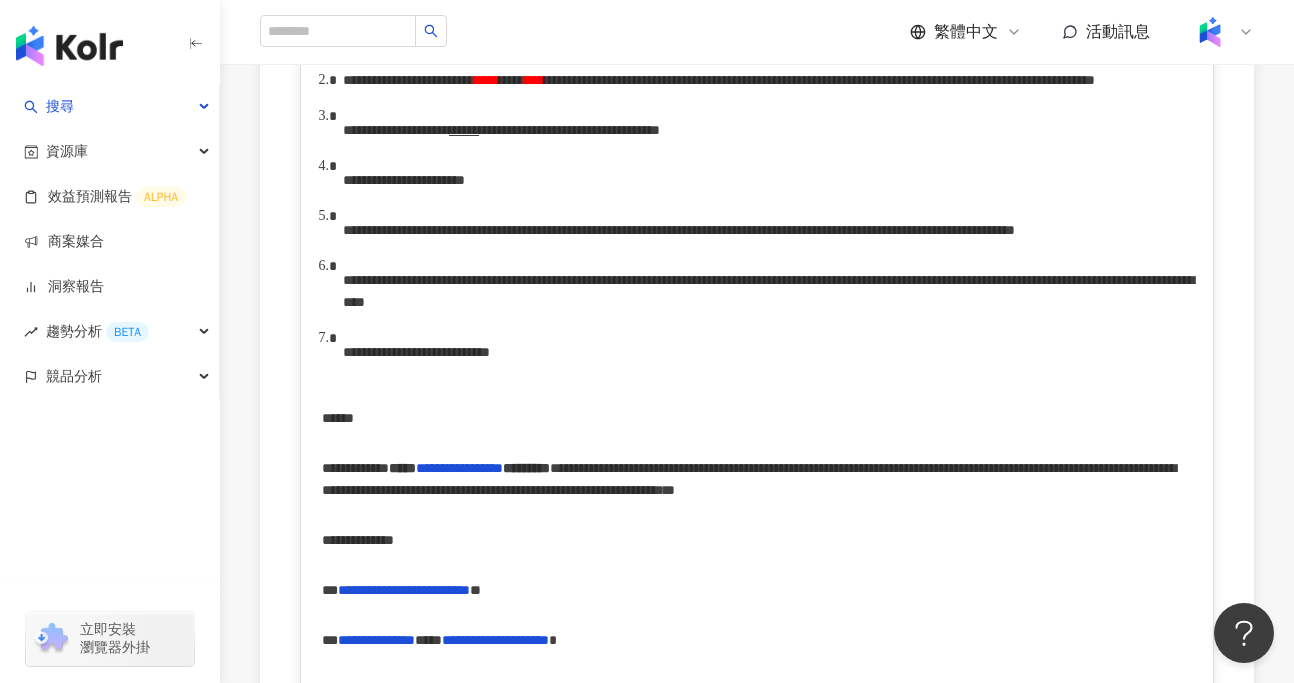 click on "**********" at bounding box center [396, 130] 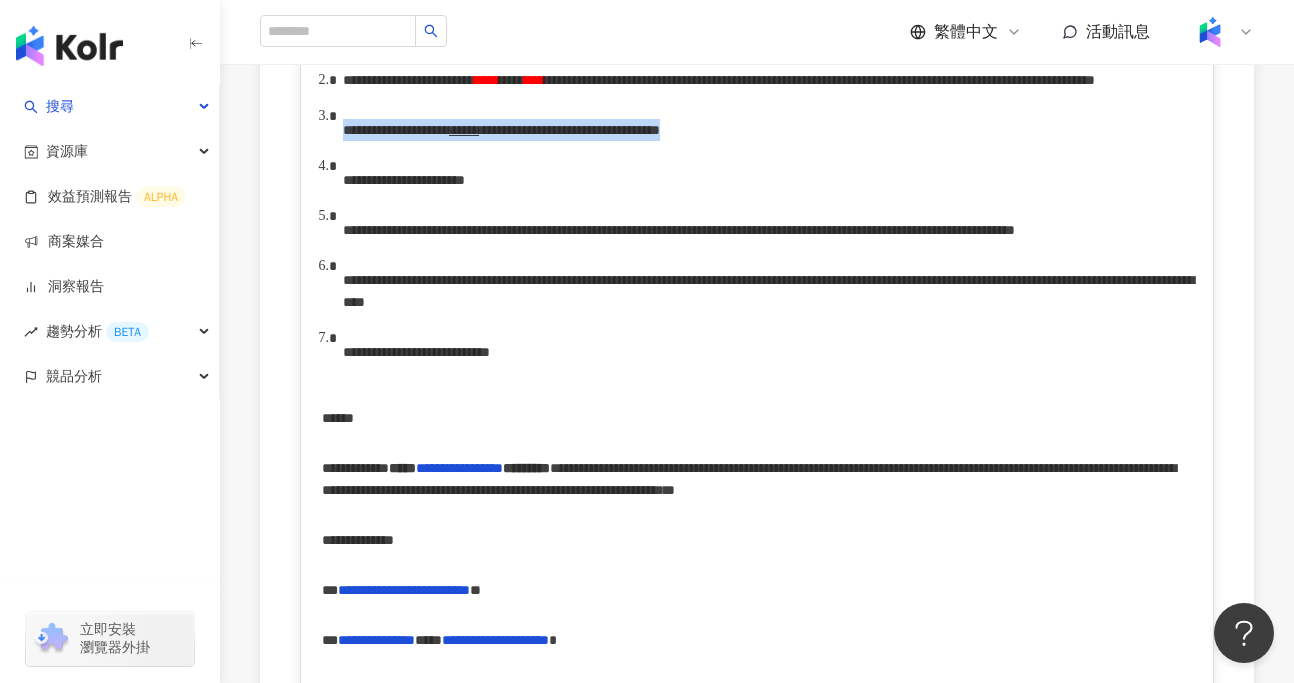 click on "**********" at bounding box center [501, 130] 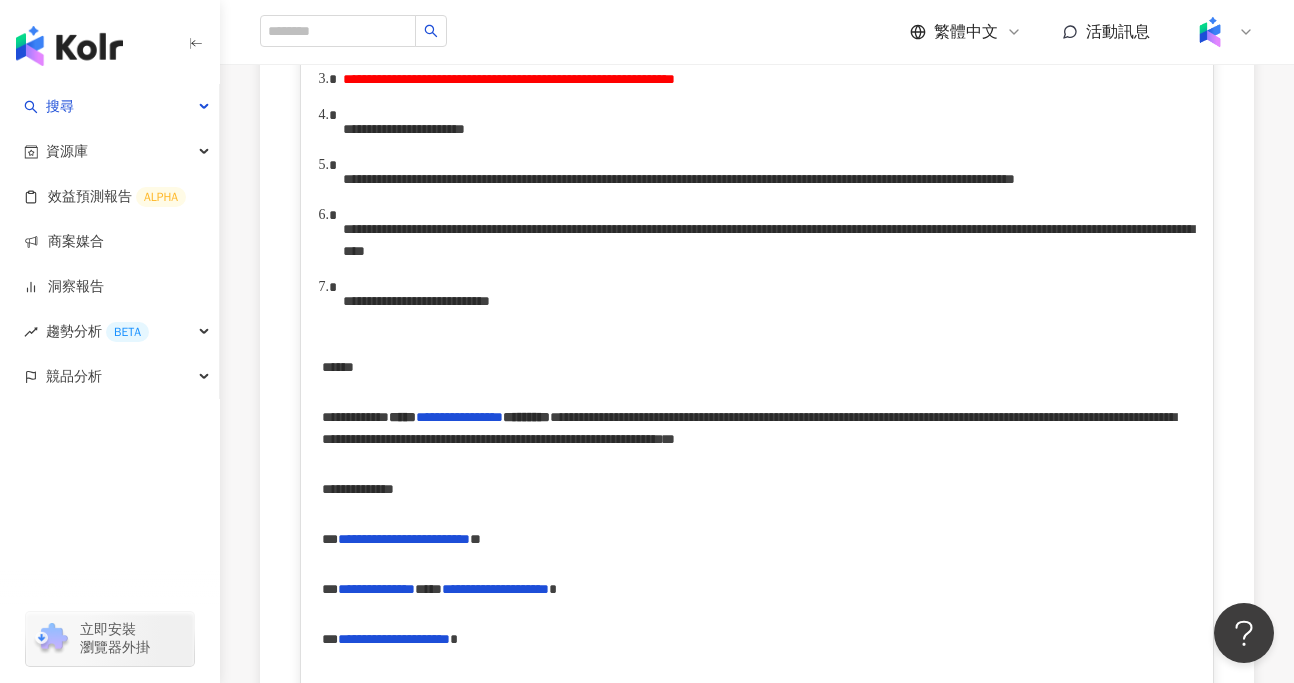 scroll, scrollTop: 973, scrollLeft: 0, axis: vertical 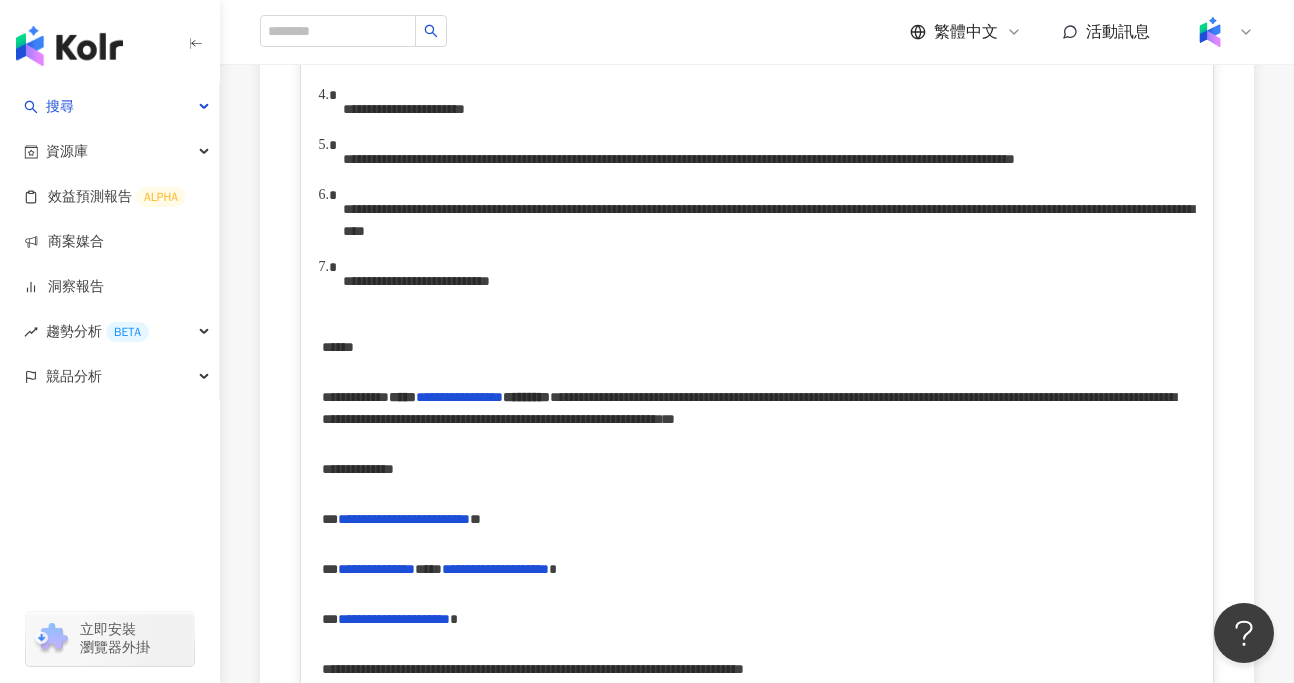 click on "**********" at bounding box center (448, 159) 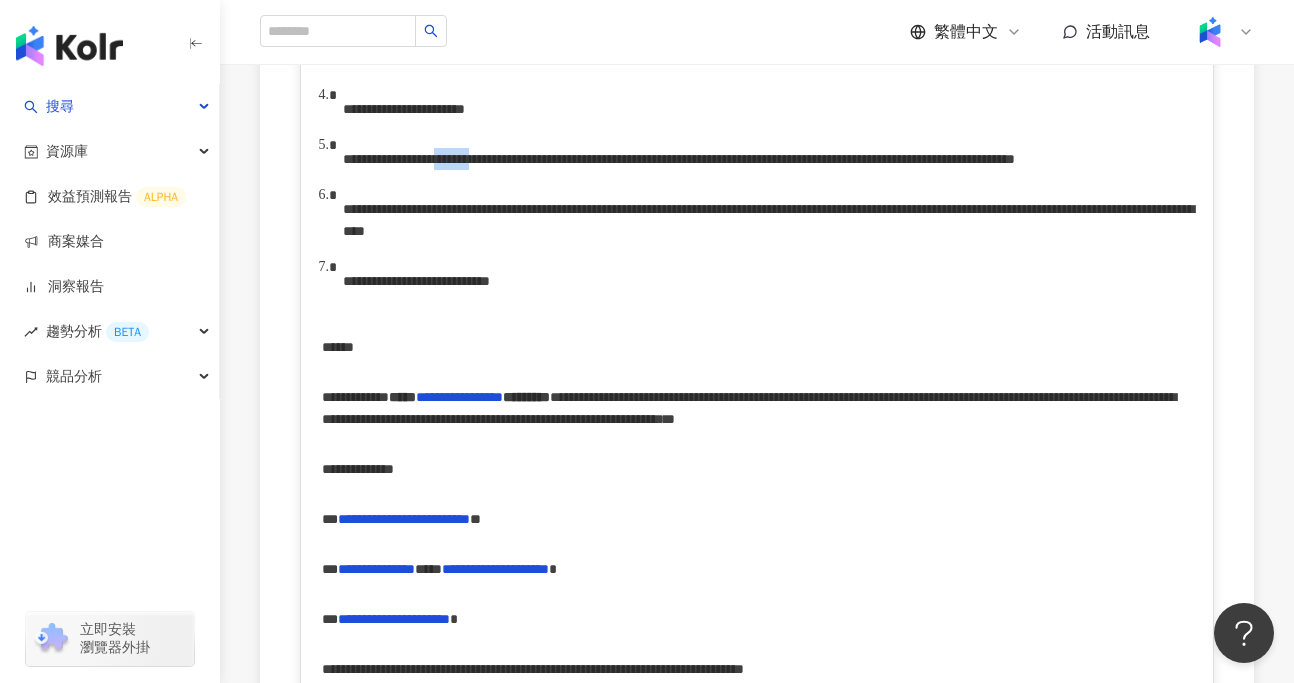 click on "**********" at bounding box center (448, 159) 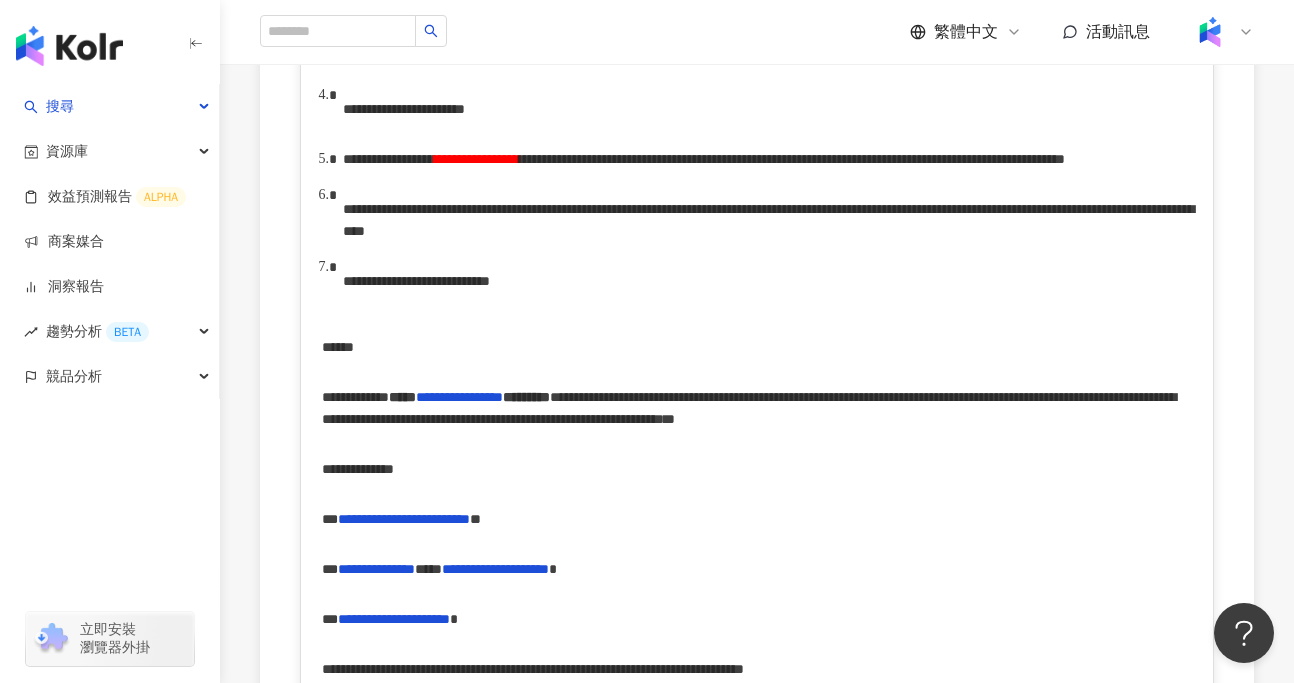 click on "**********" at bounding box center [561, 159] 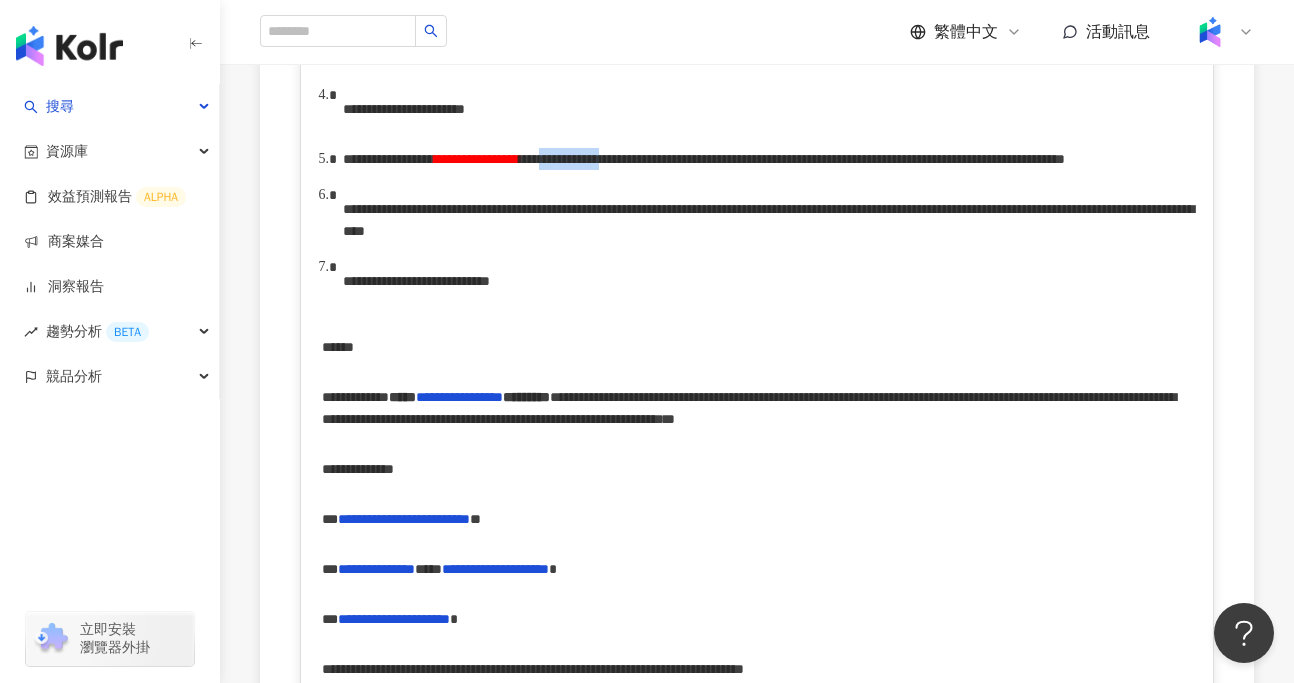 click on "**********" at bounding box center (561, 159) 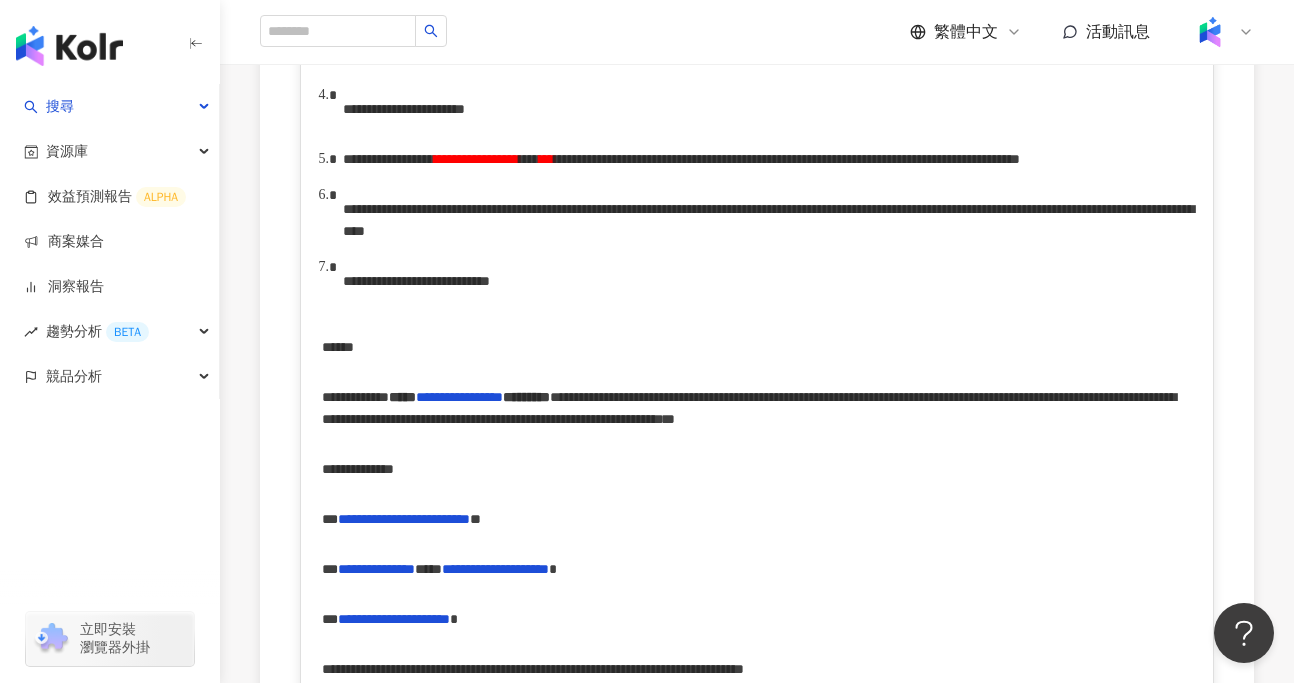 scroll, scrollTop: 1014, scrollLeft: 0, axis: vertical 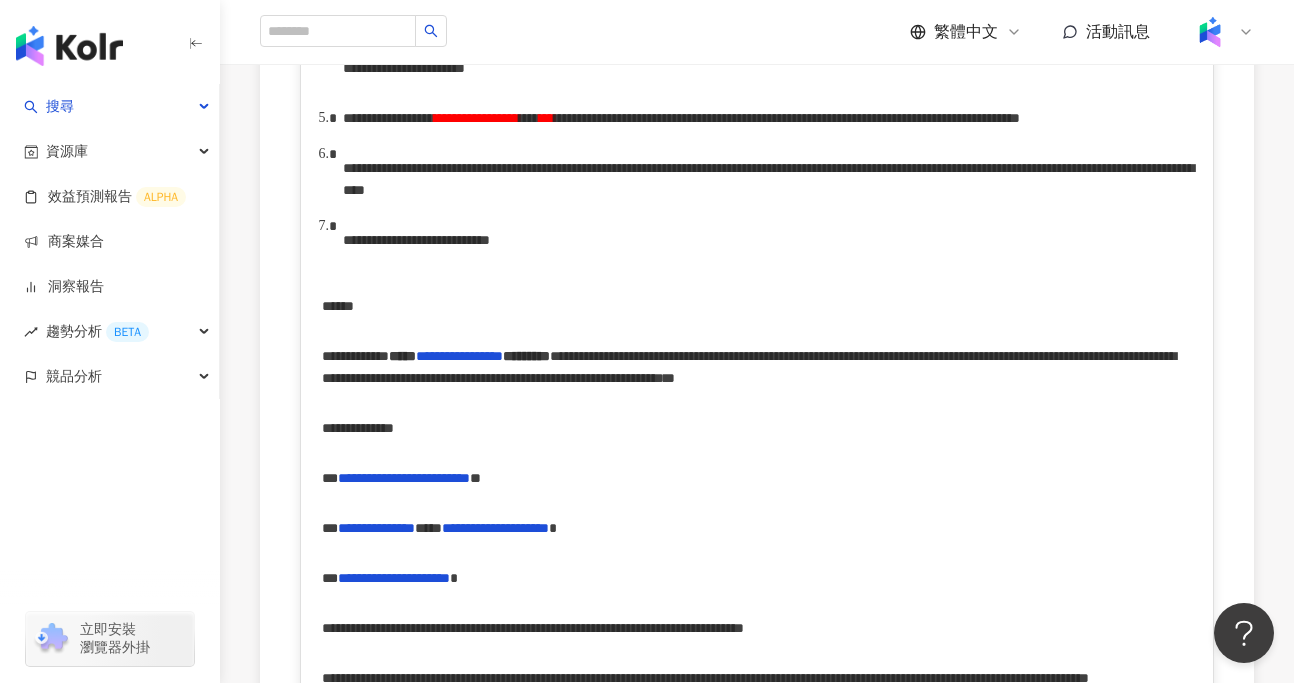 click on "**********" at bounding box center (594, 118) 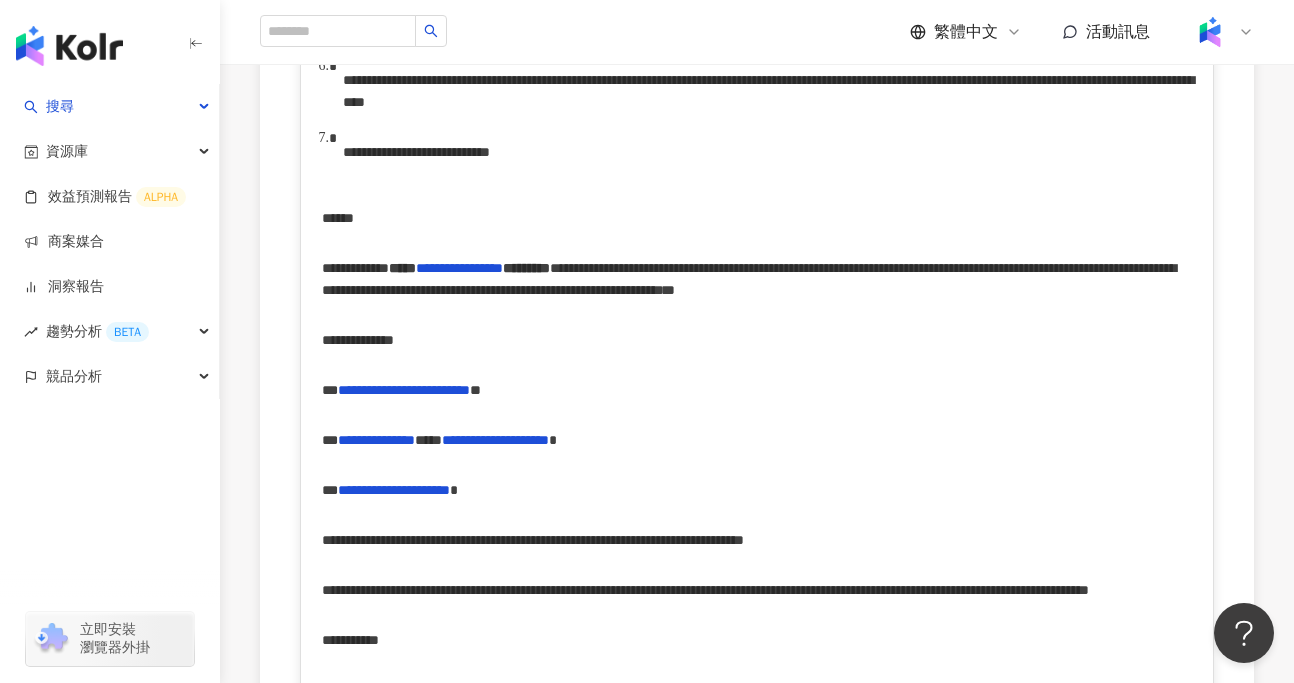 scroll, scrollTop: 1122, scrollLeft: 0, axis: vertical 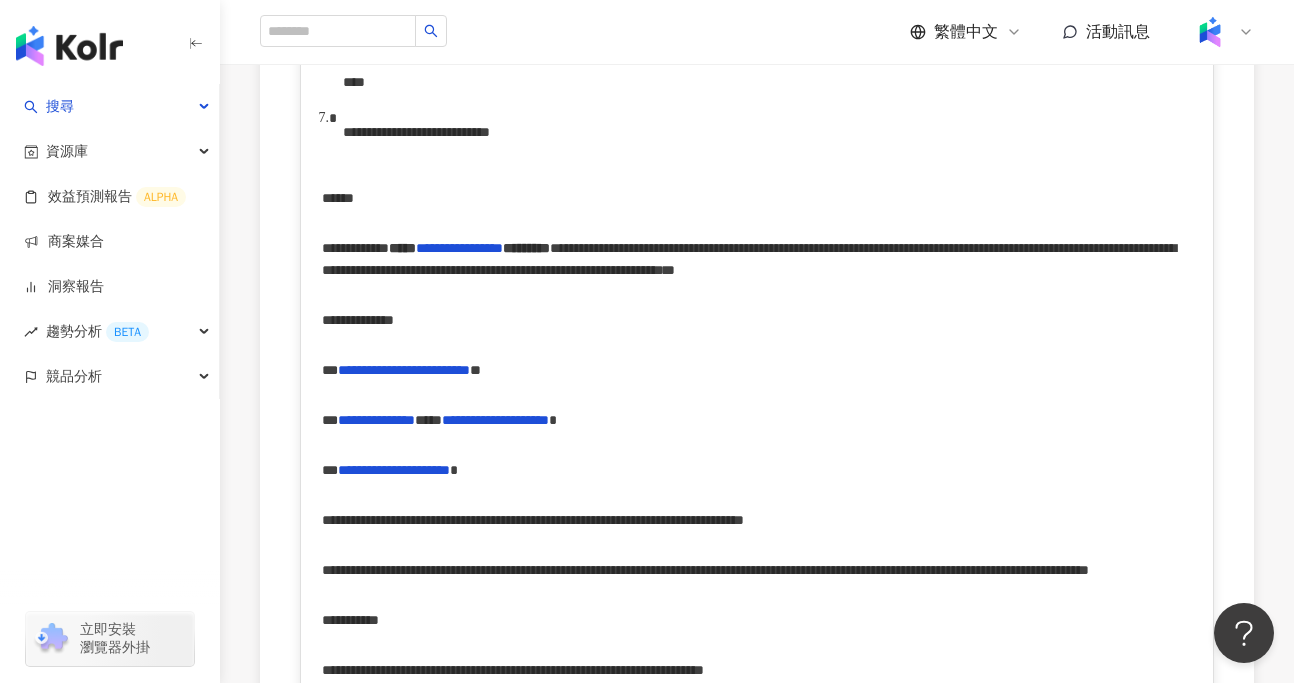 click on "**********" at bounding box center (381, 132) 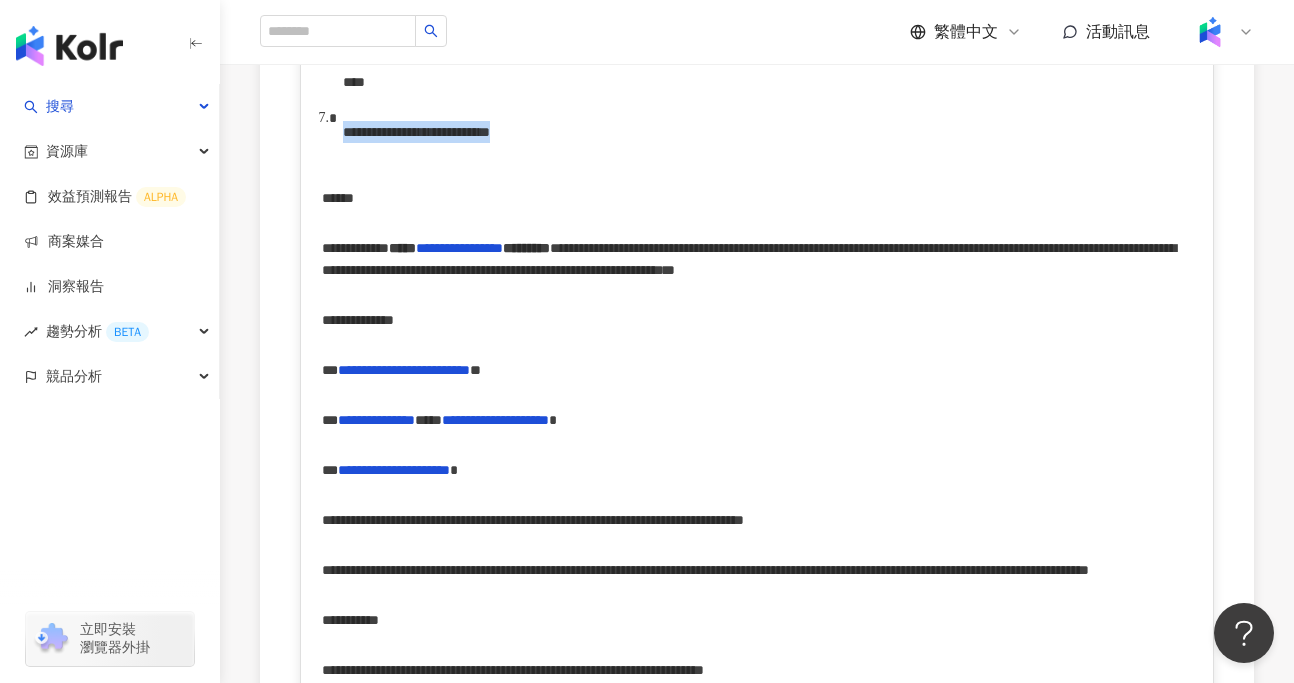 click at bounding box center [484, 132] 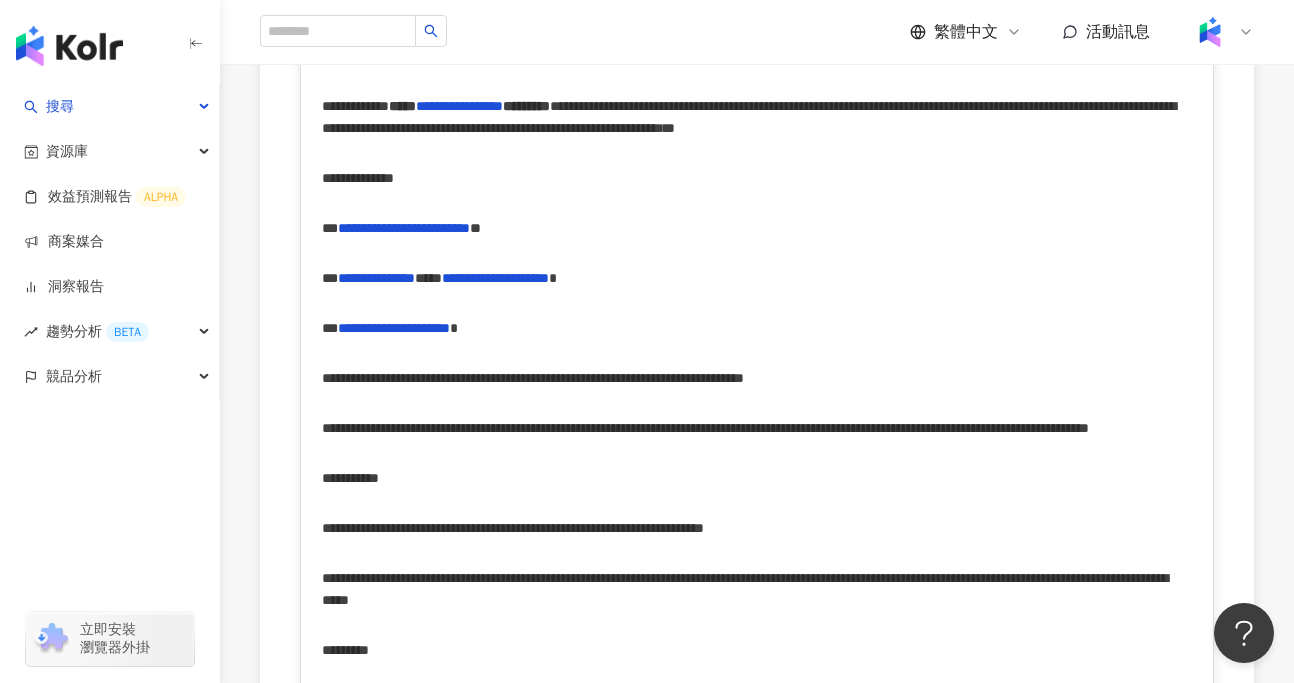 scroll, scrollTop: 1274, scrollLeft: 0, axis: vertical 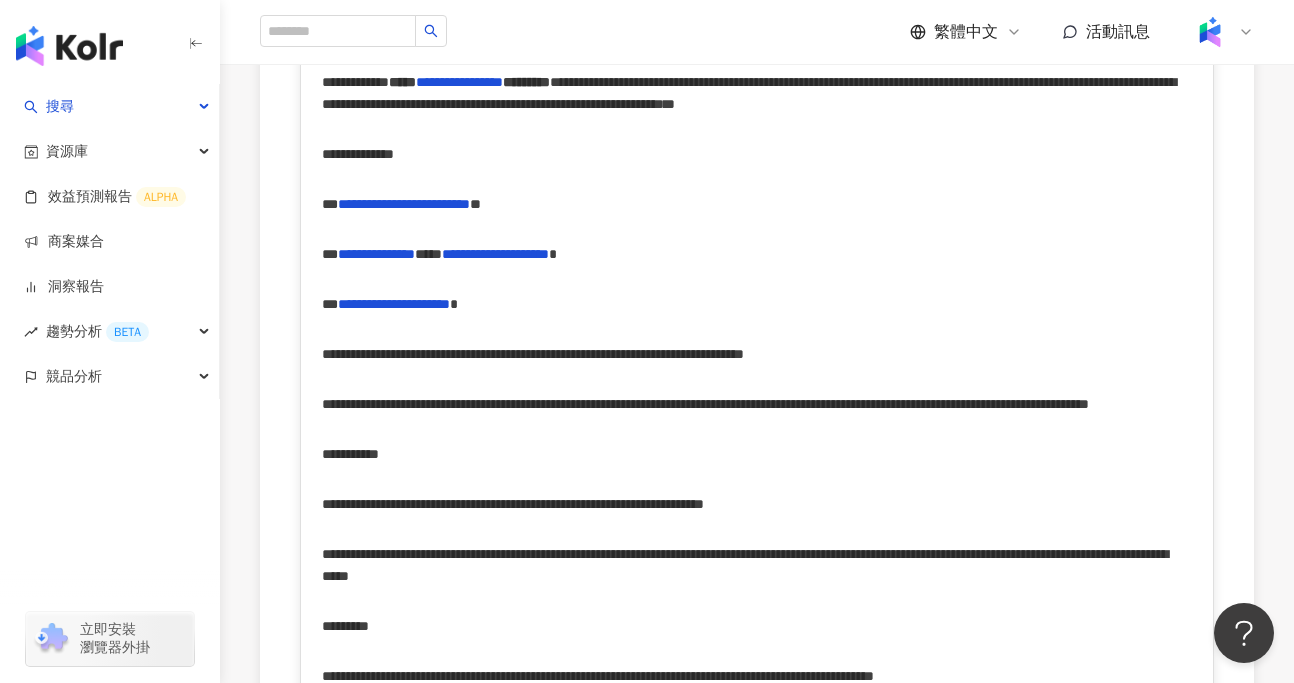 click on "***" at bounding box center [402, 82] 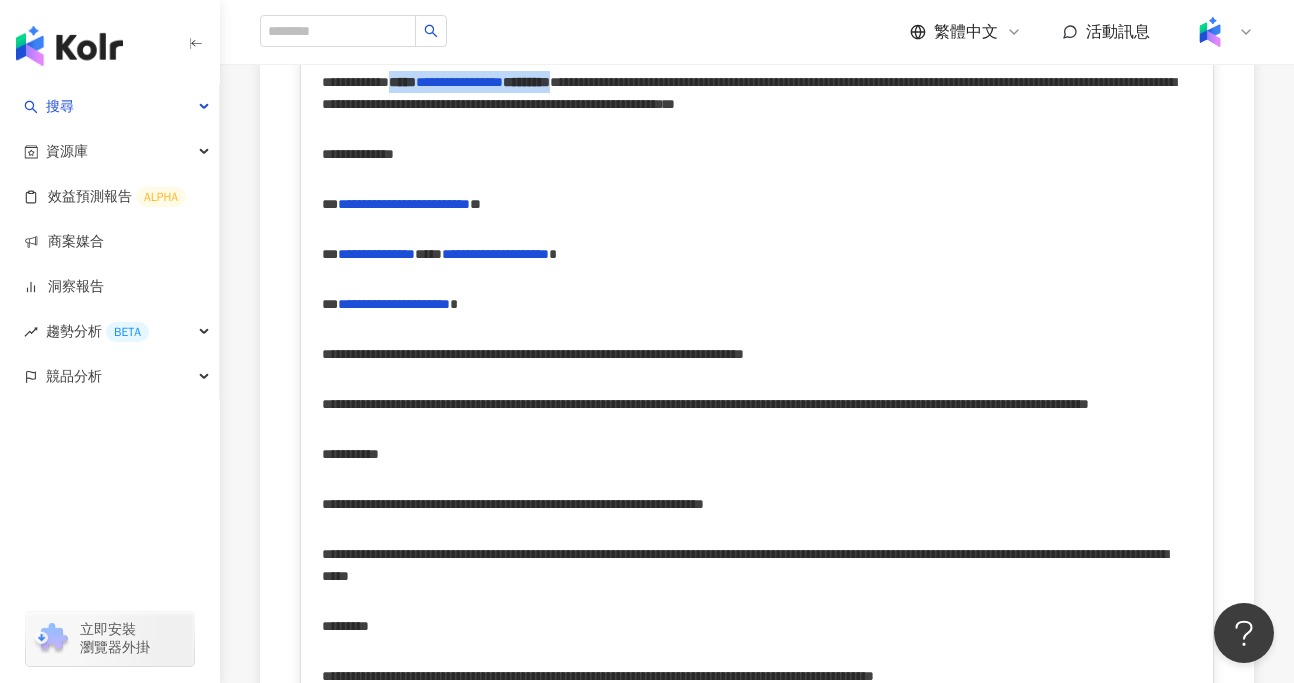 click on "**********" at bounding box center (749, 93) 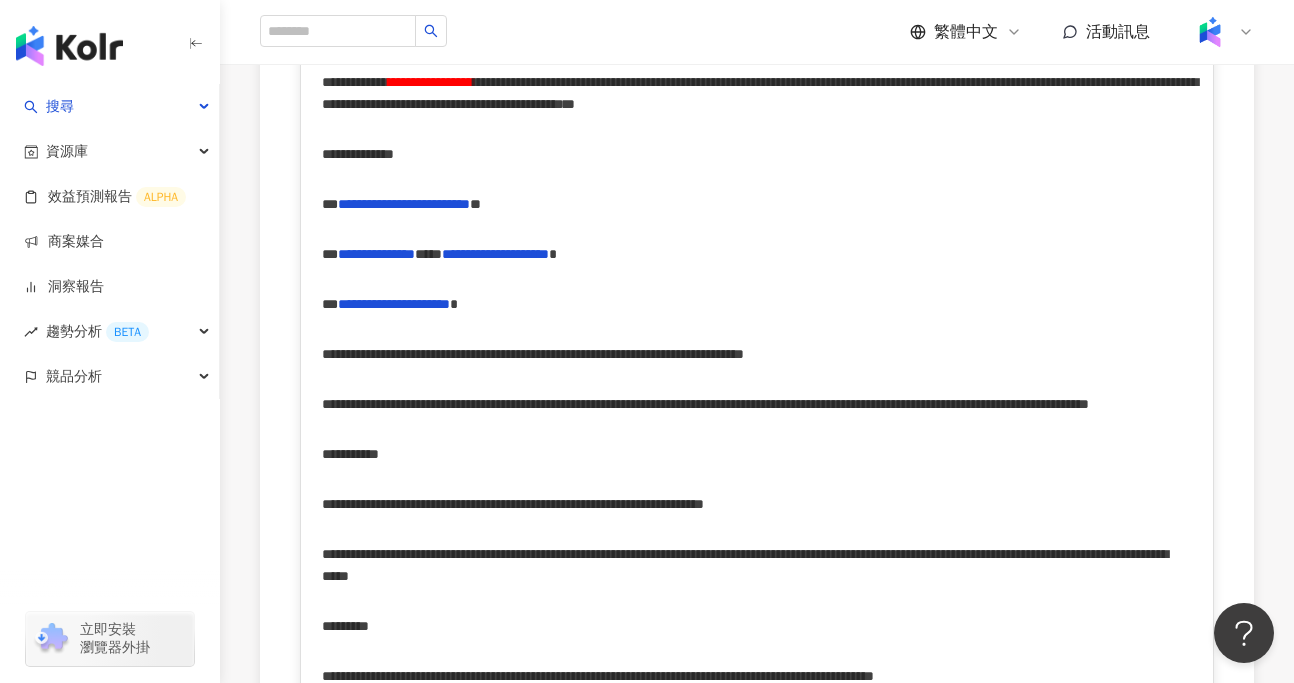 click on "**********" at bounding box center (760, 93) 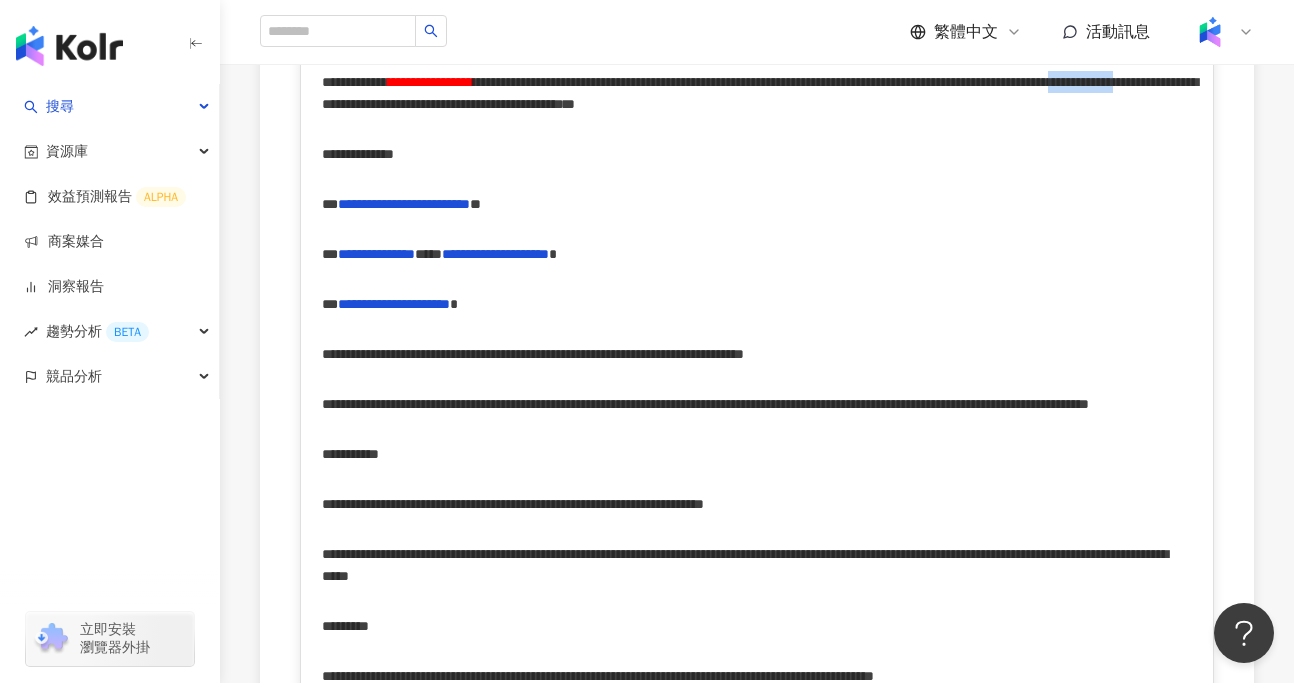 click on "**********" at bounding box center (760, 93) 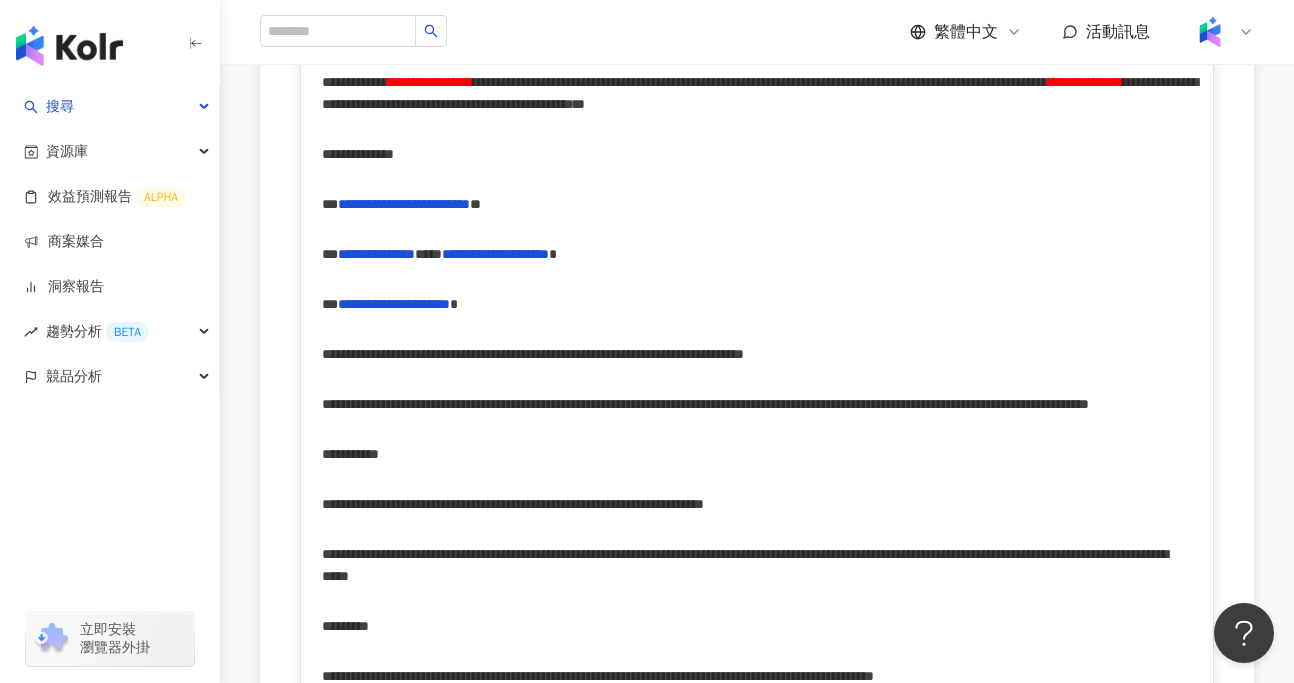 click on "**********" at bounding box center (1085, 82) 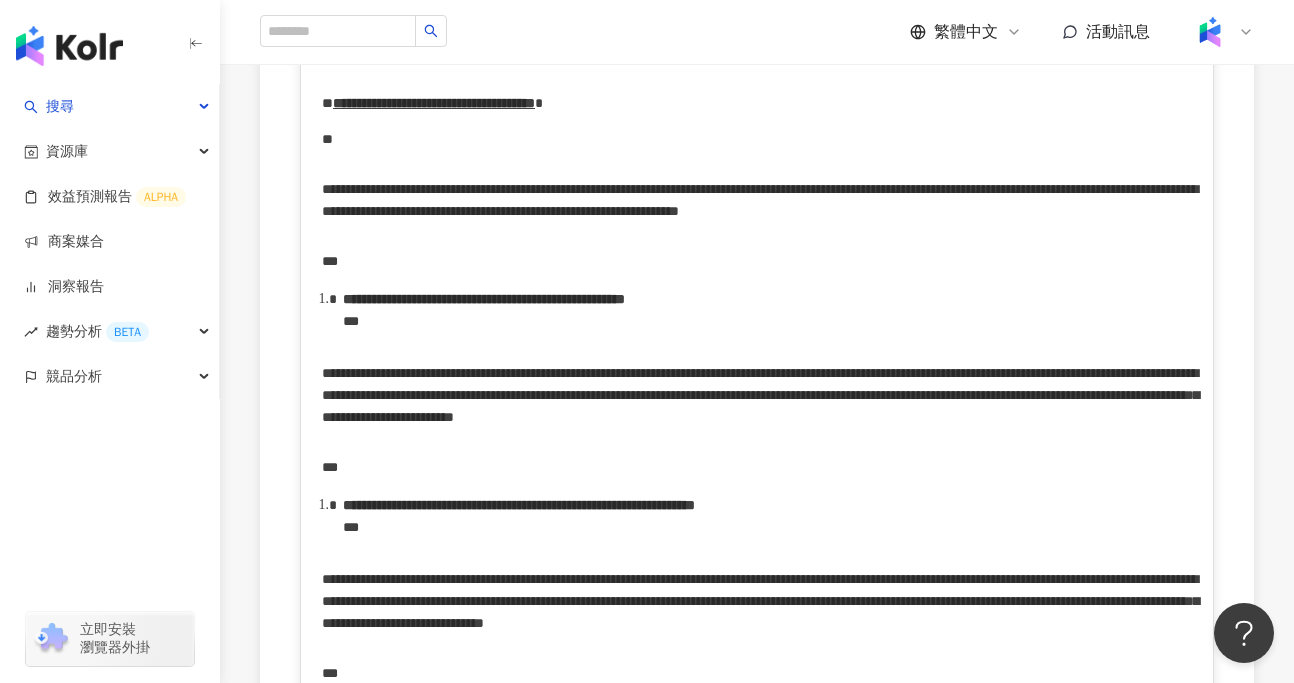 scroll, scrollTop: 4282, scrollLeft: 0, axis: vertical 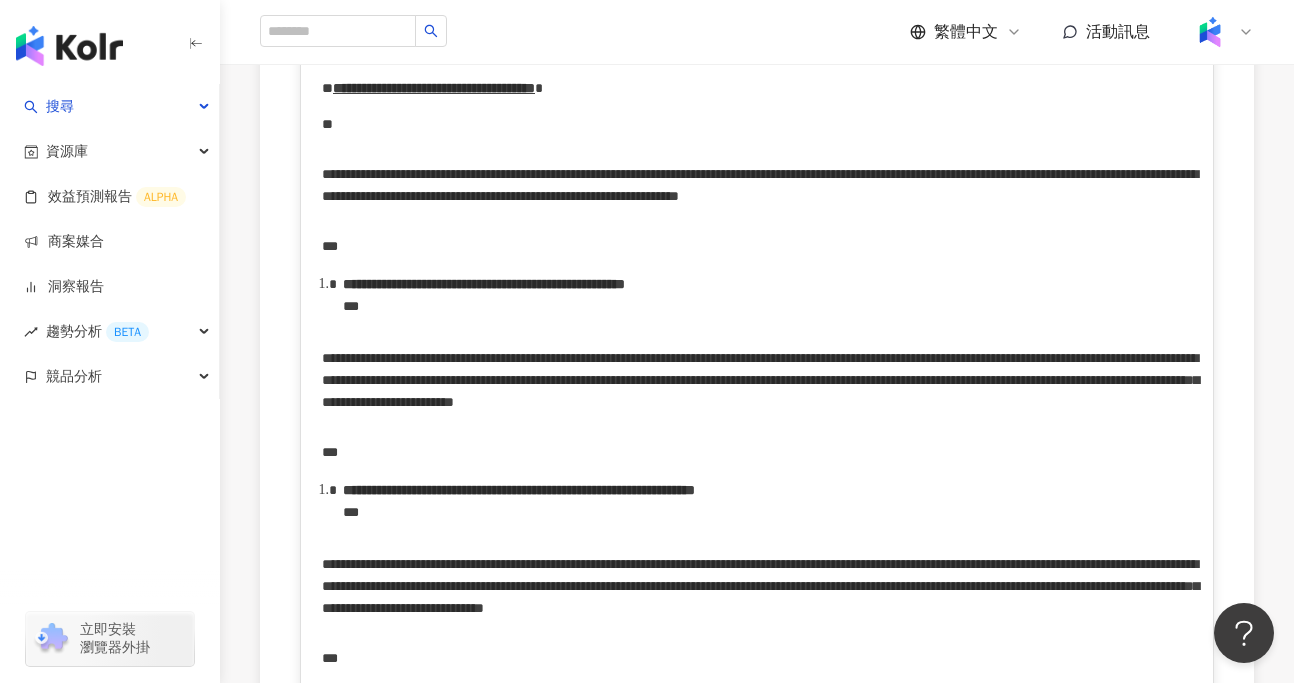 drag, startPoint x: 578, startPoint y: 556, endPoint x: 312, endPoint y: 561, distance: 266.047 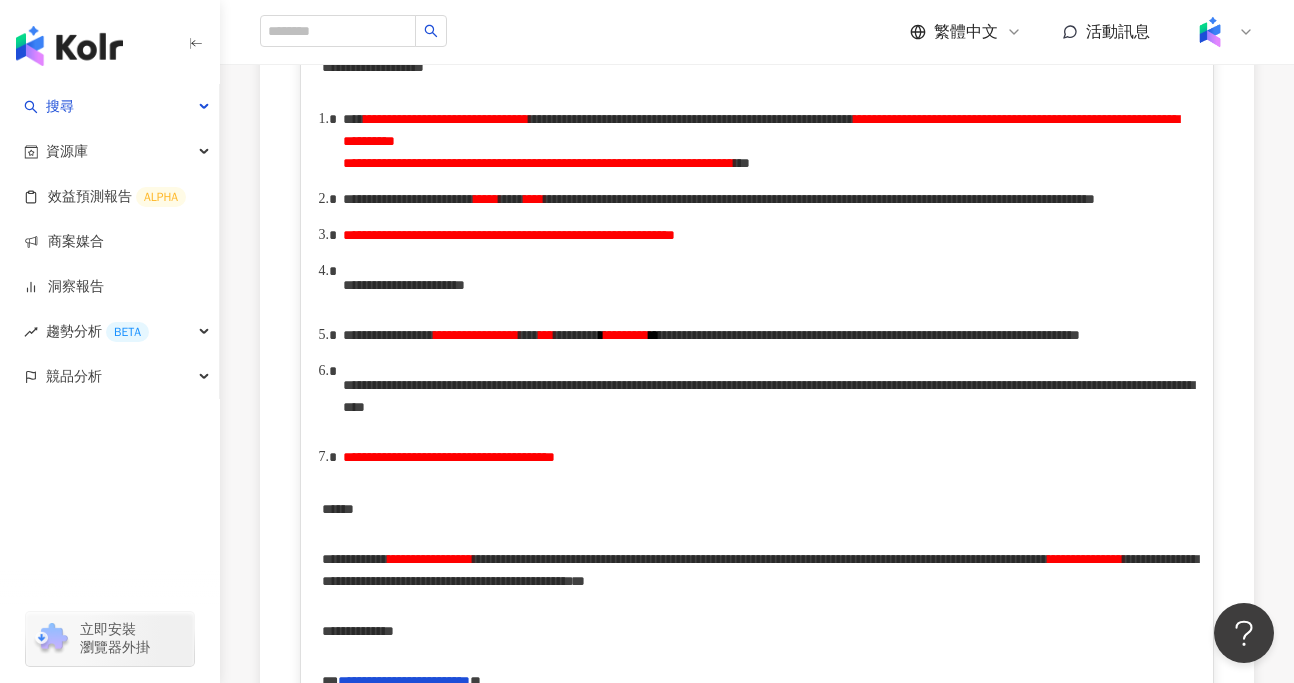 scroll, scrollTop: 0, scrollLeft: 0, axis: both 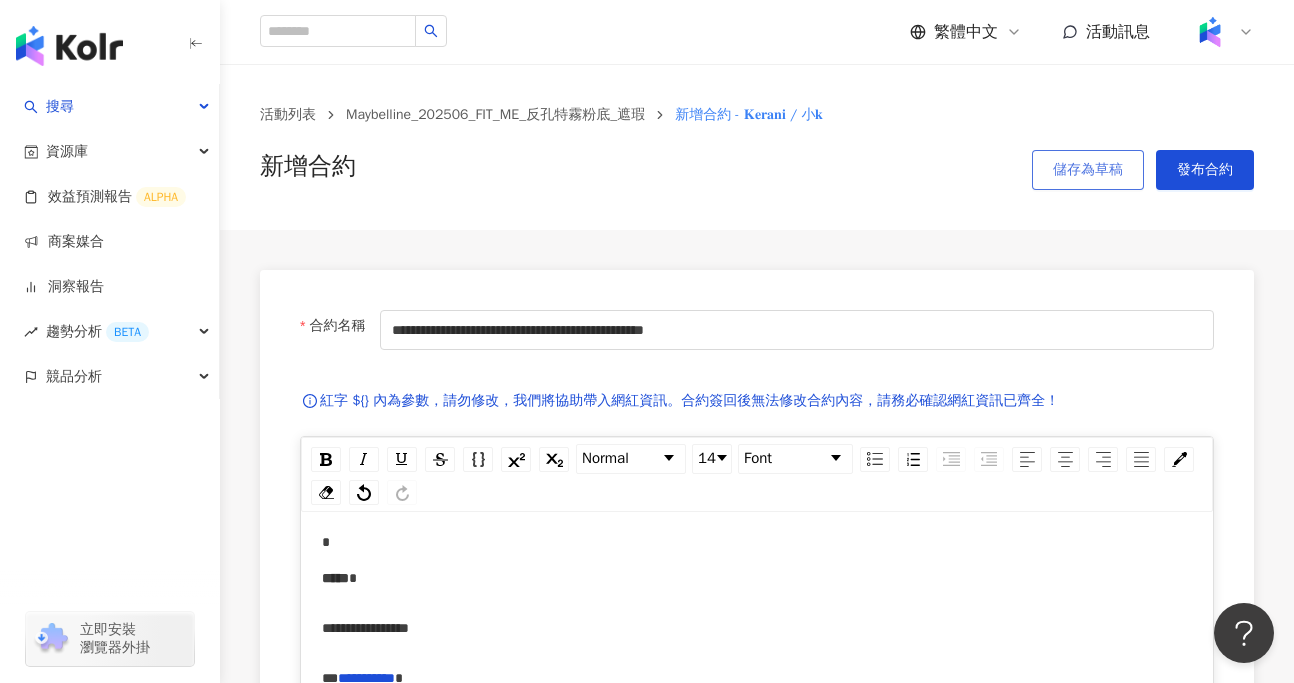click on "儲存為草稿" at bounding box center [1088, 170] 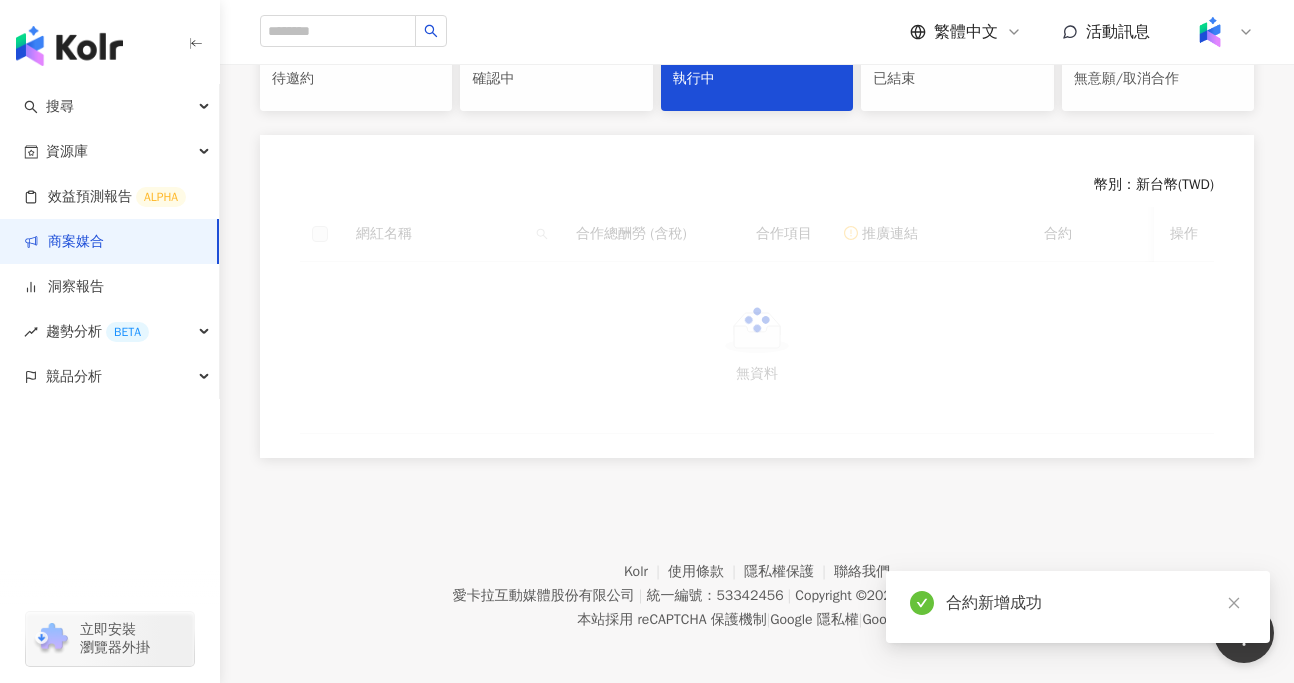 scroll, scrollTop: 489, scrollLeft: 0, axis: vertical 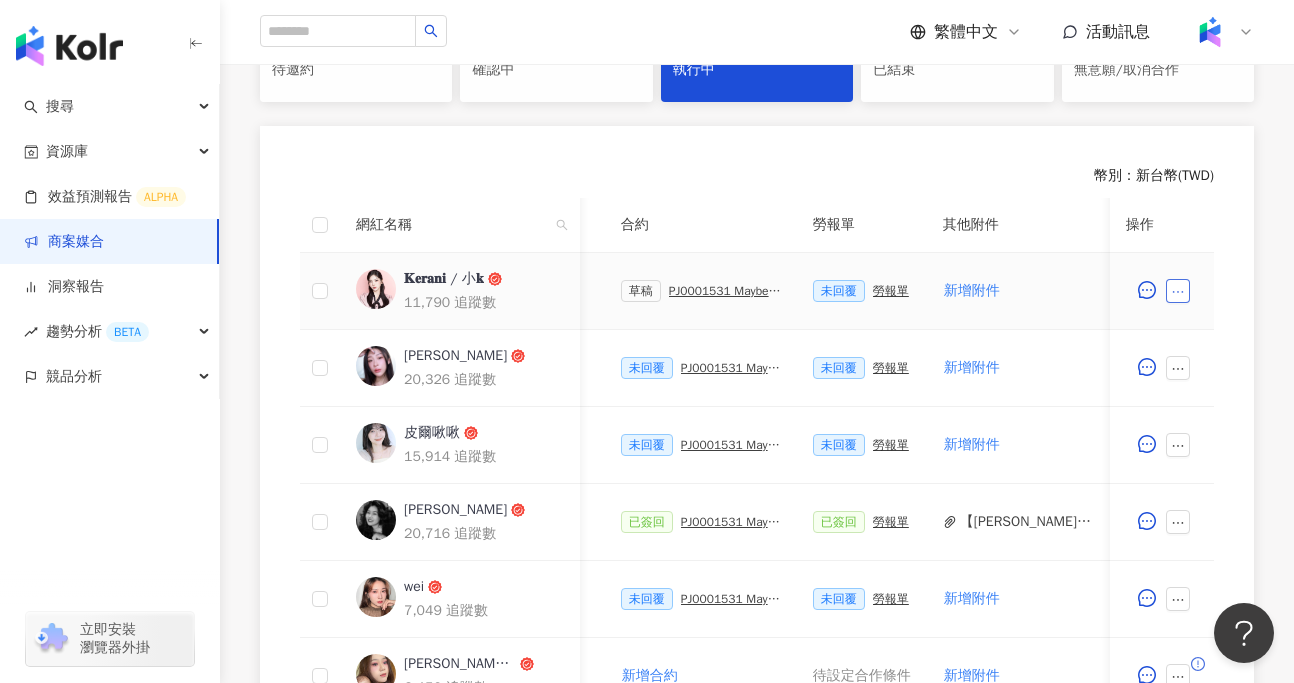 click 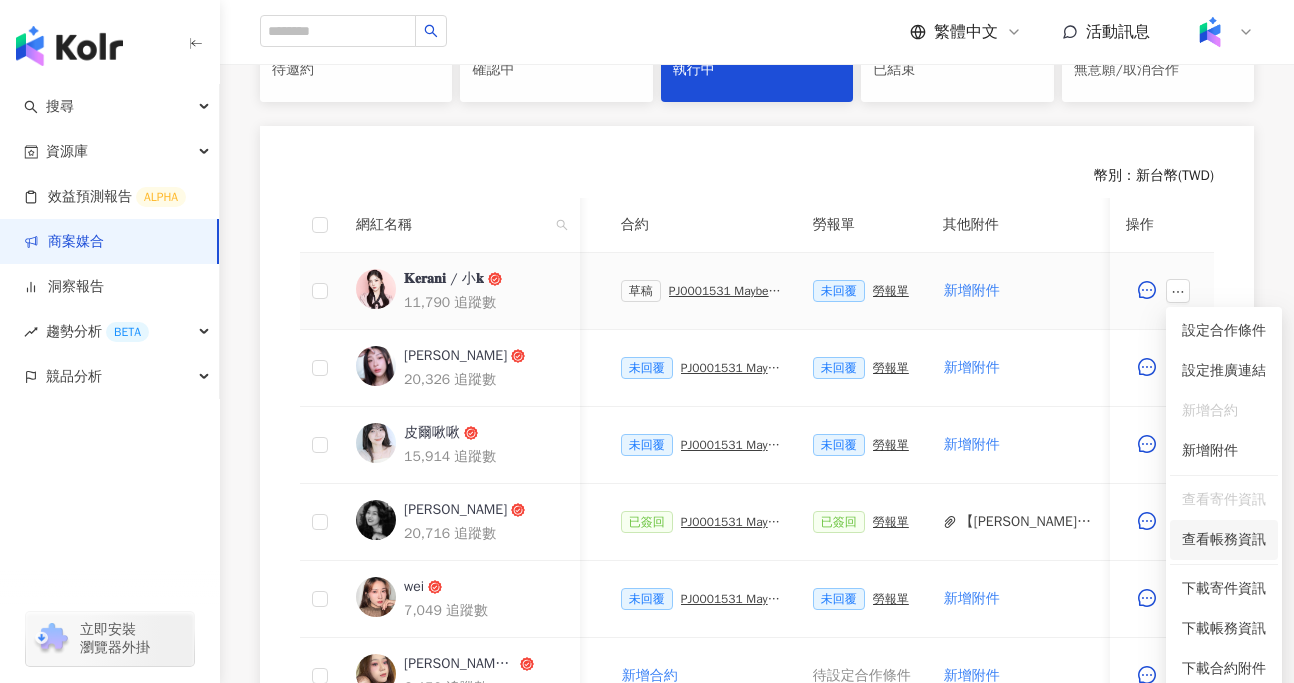 click on "查看帳務資訊" at bounding box center (1224, 540) 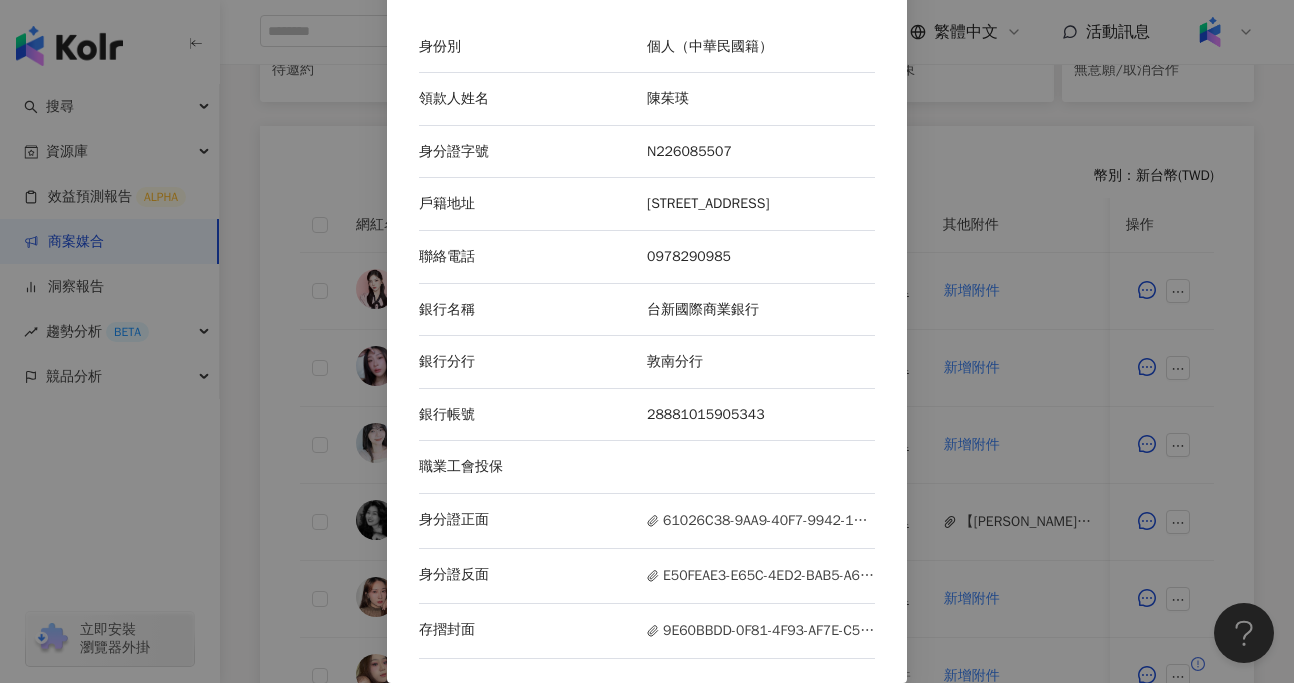 scroll, scrollTop: 88, scrollLeft: 0, axis: vertical 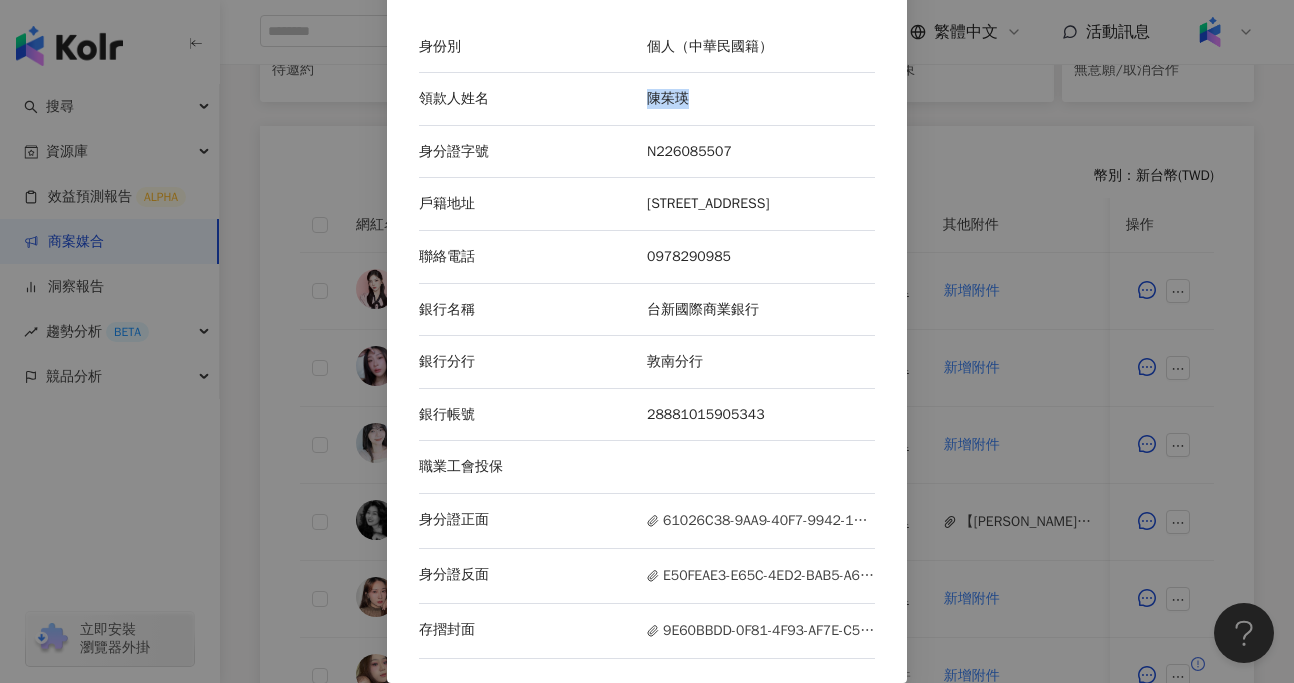 drag, startPoint x: 647, startPoint y: 80, endPoint x: 687, endPoint y: 80, distance: 40 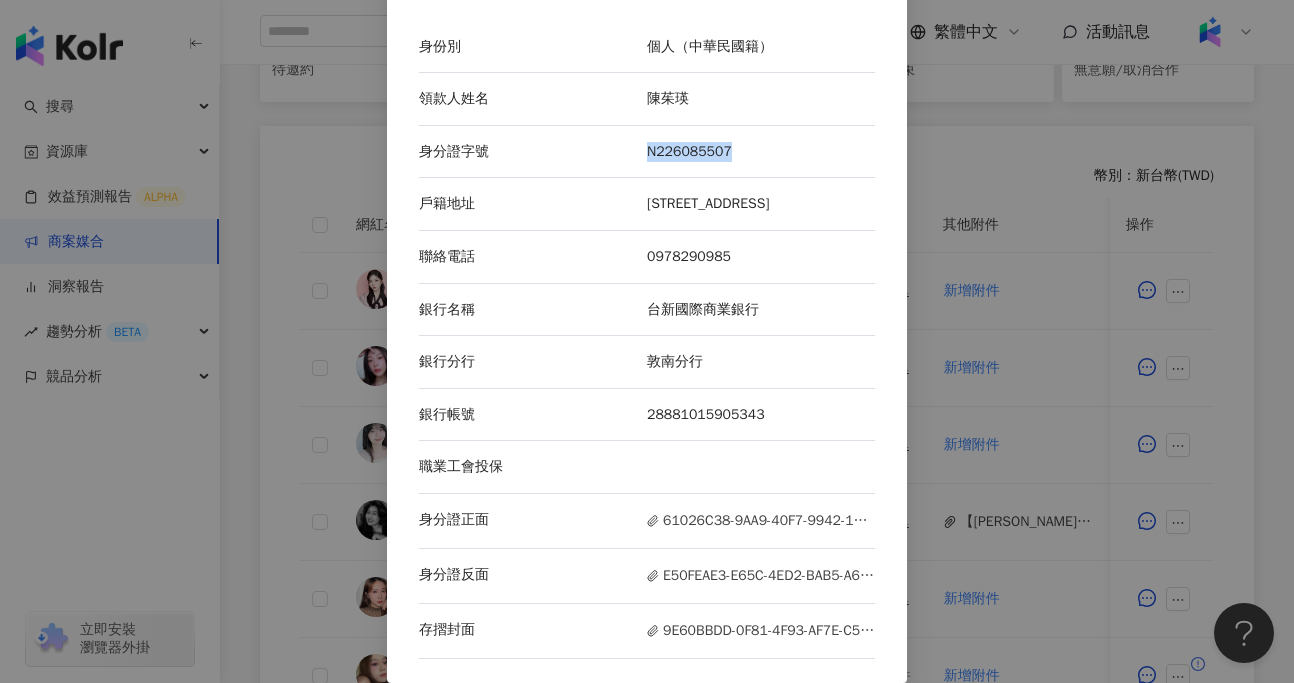 drag, startPoint x: 646, startPoint y: 129, endPoint x: 729, endPoint y: 131, distance: 83.02409 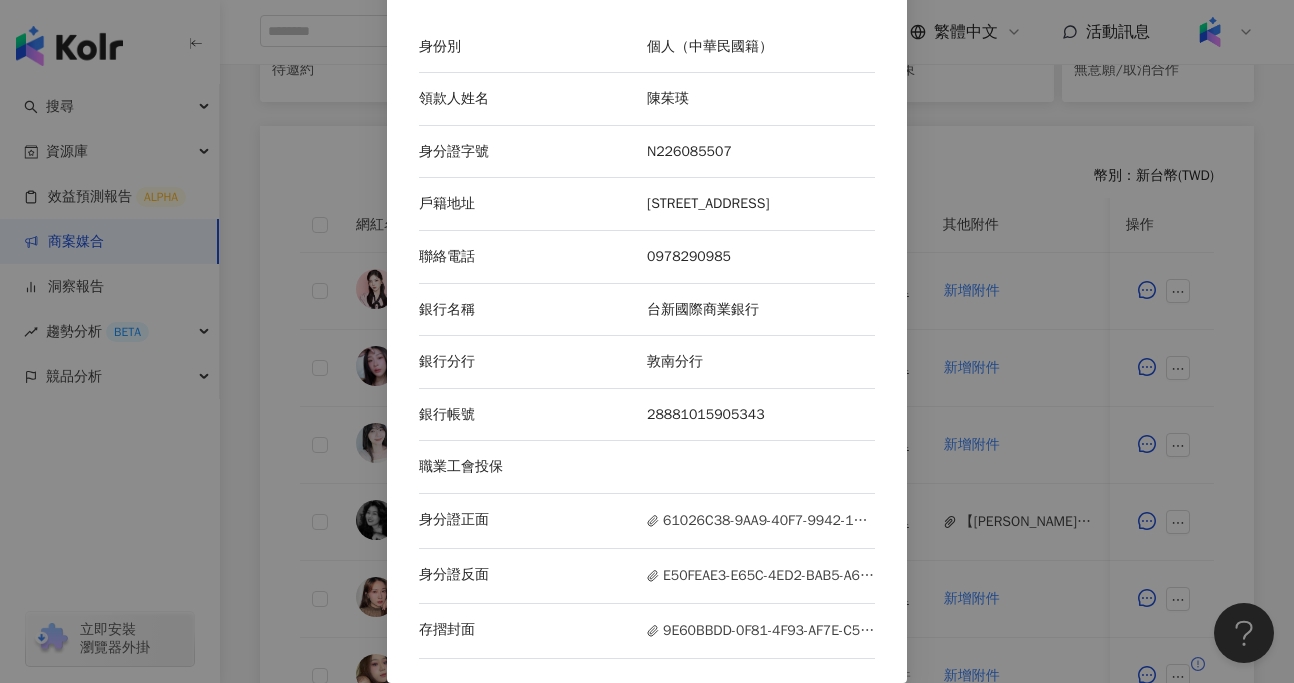drag, startPoint x: 646, startPoint y: 182, endPoint x: 664, endPoint y: 198, distance: 24.083189 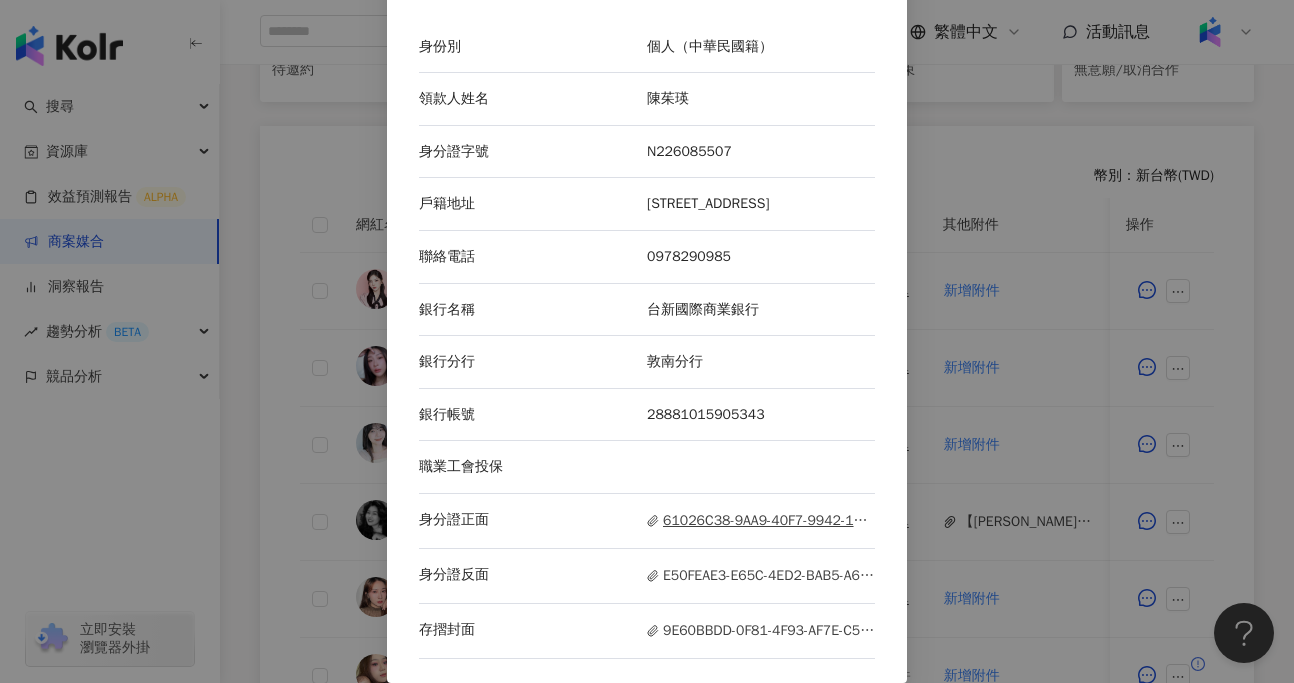 click on "61026C38-9AA9-40F7-9942-187C6AF5696F.jpeg" at bounding box center [761, 521] 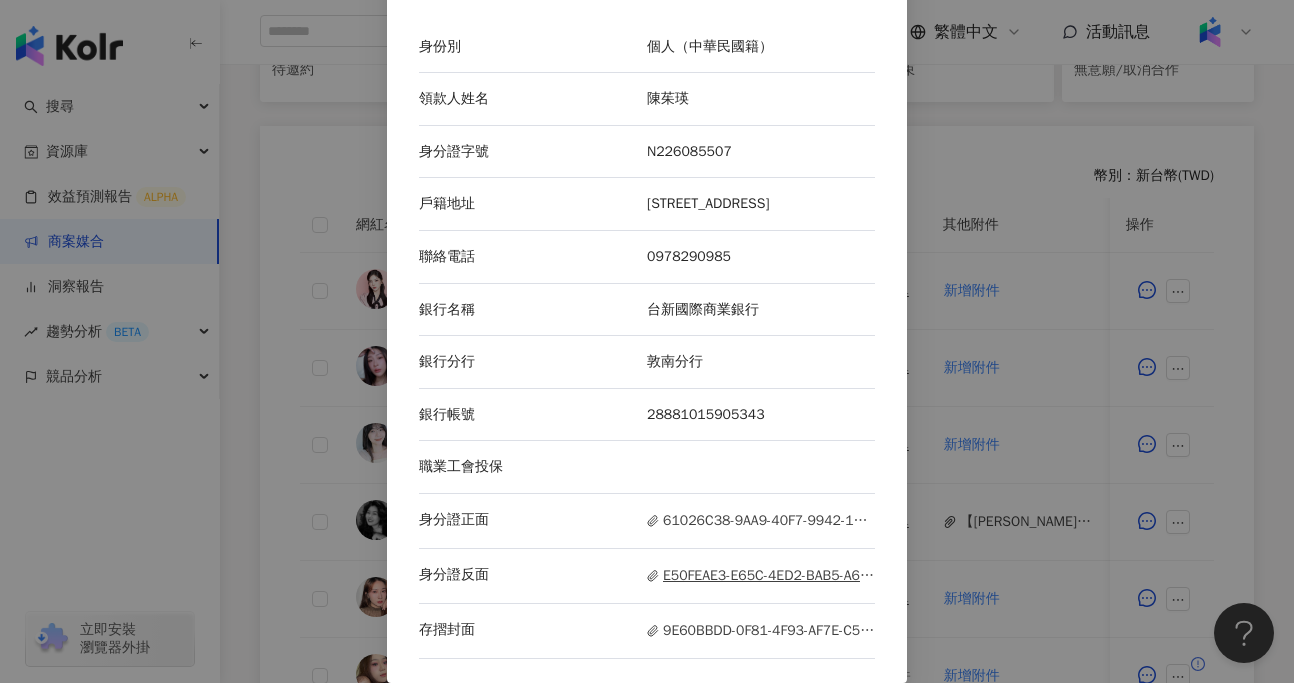 click on "E50FEAE3-E65C-4ED2-BAB5-A6C4FDD9E9B5.jpeg" at bounding box center [761, 576] 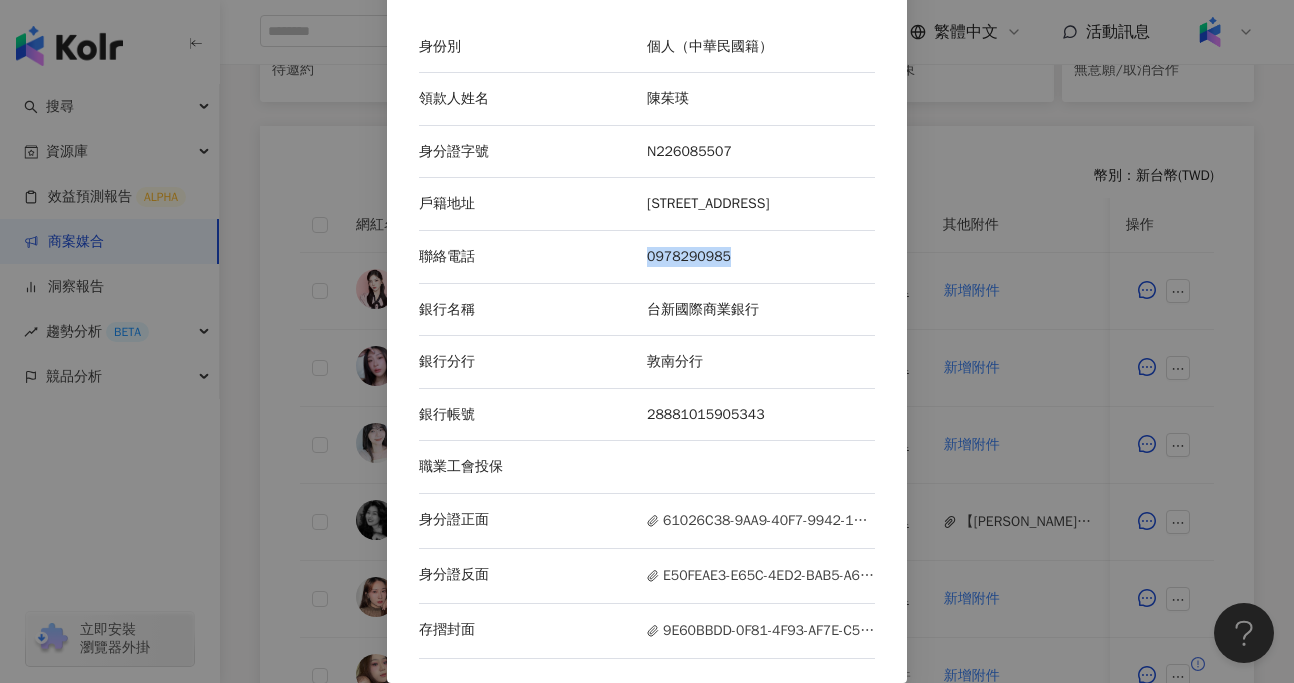 drag, startPoint x: 645, startPoint y: 257, endPoint x: 749, endPoint y: 261, distance: 104.0769 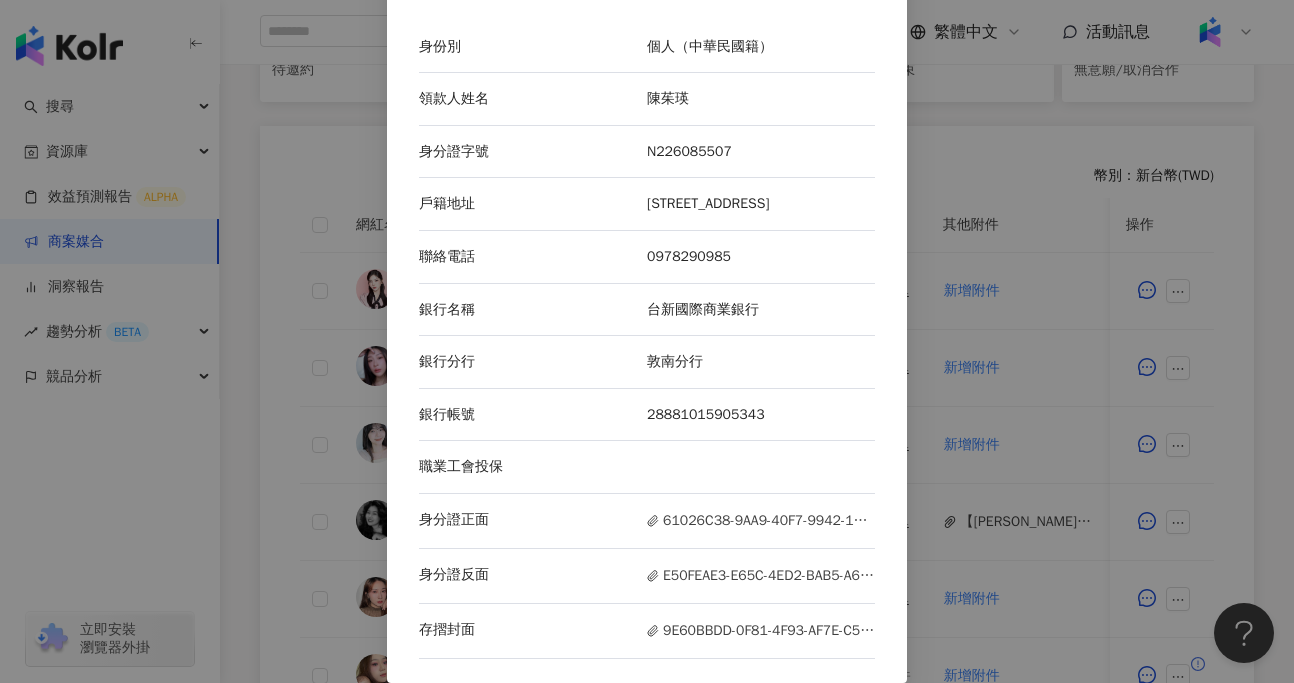 click on "帳務資訊 身份別 個人（中華民國籍） 領款人姓名 陳茱瑛 身分證字號 N226085507 戶籍地址 彰化縣和美鎮彰草路二段238巷臨22號 聯絡電話 0978290985 銀行名稱 台新國際商業銀行 銀行分行 敦南分行 銀行帳號 28881015905343 職業工會投保 身分證正面 61026C38-9AA9-40F7-9942-187C6AF5696F.jpeg 身分證反面 E50FEAE3-E65C-4ED2-BAB5-A6C4FDD9E9B5.jpeg 存摺封面 9E60BBDD-0F81-4F93-AF7E-C5F99A3CC522.jpeg" at bounding box center (647, 341) 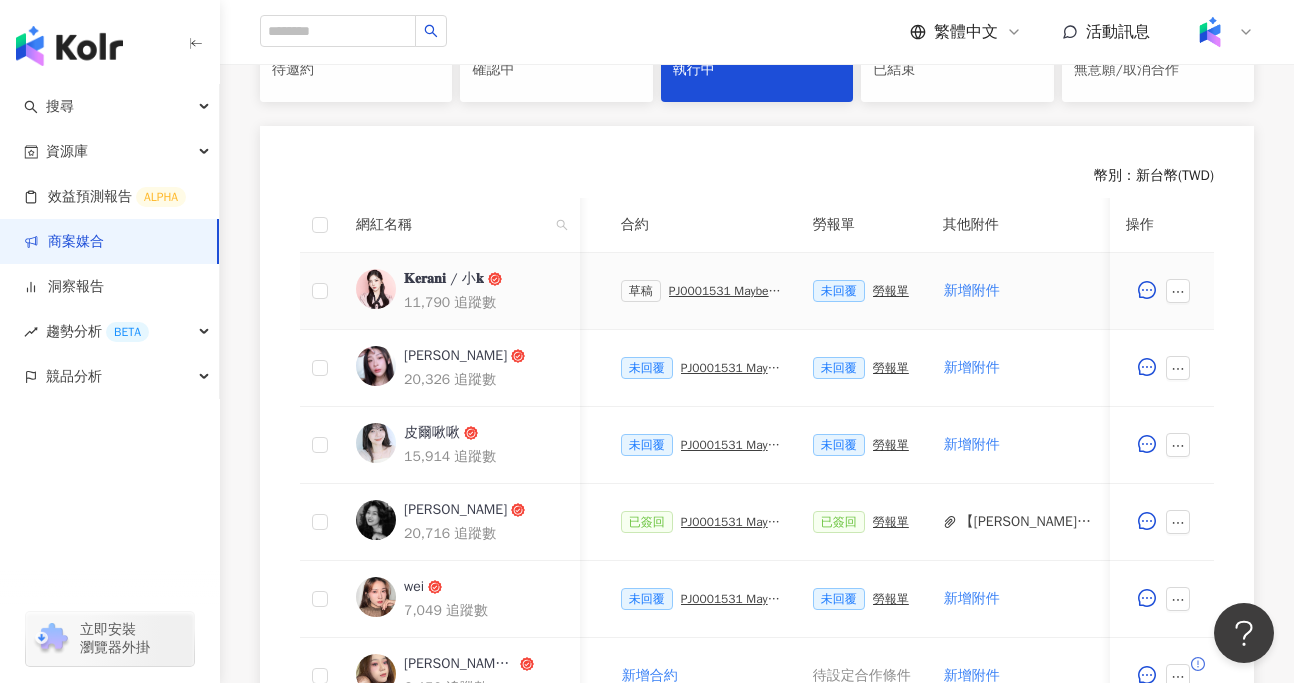 click on "PJ0001531 Maybelline_202506_FIT_ME_反孔特霧粉底_遮瑕_萊雅備忘錄" at bounding box center [725, 291] 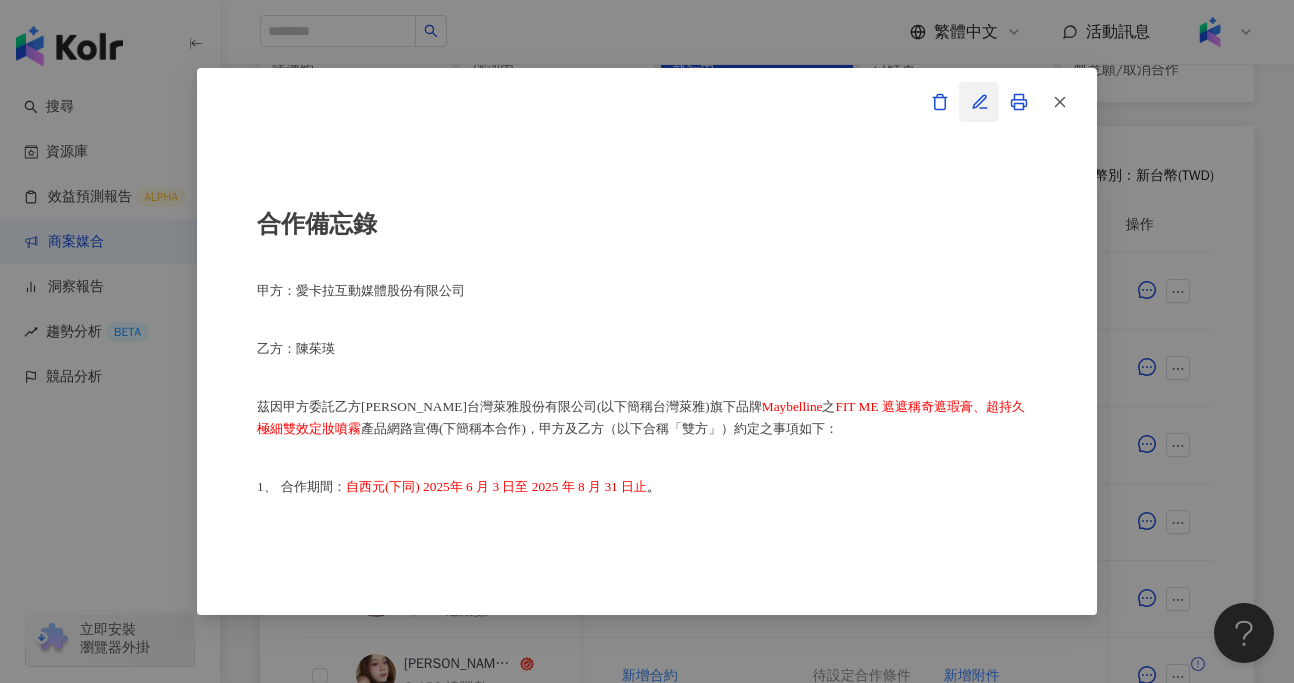 click 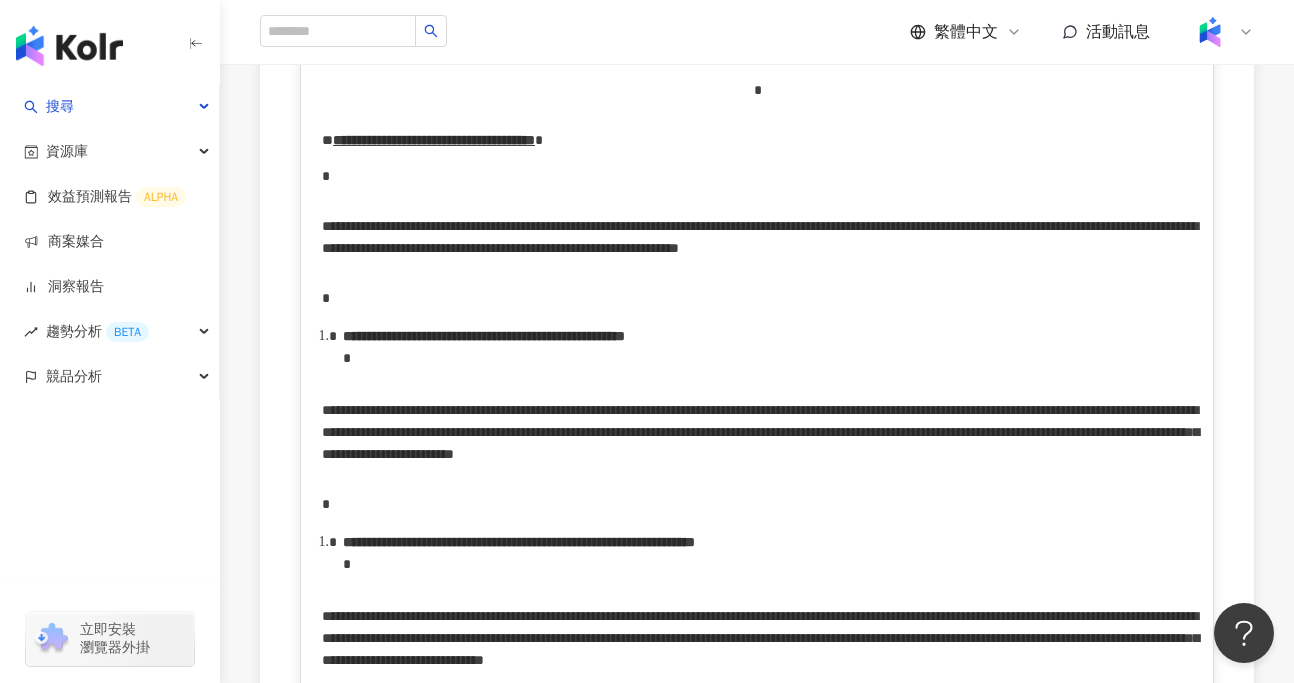 scroll, scrollTop: 4249, scrollLeft: 0, axis: vertical 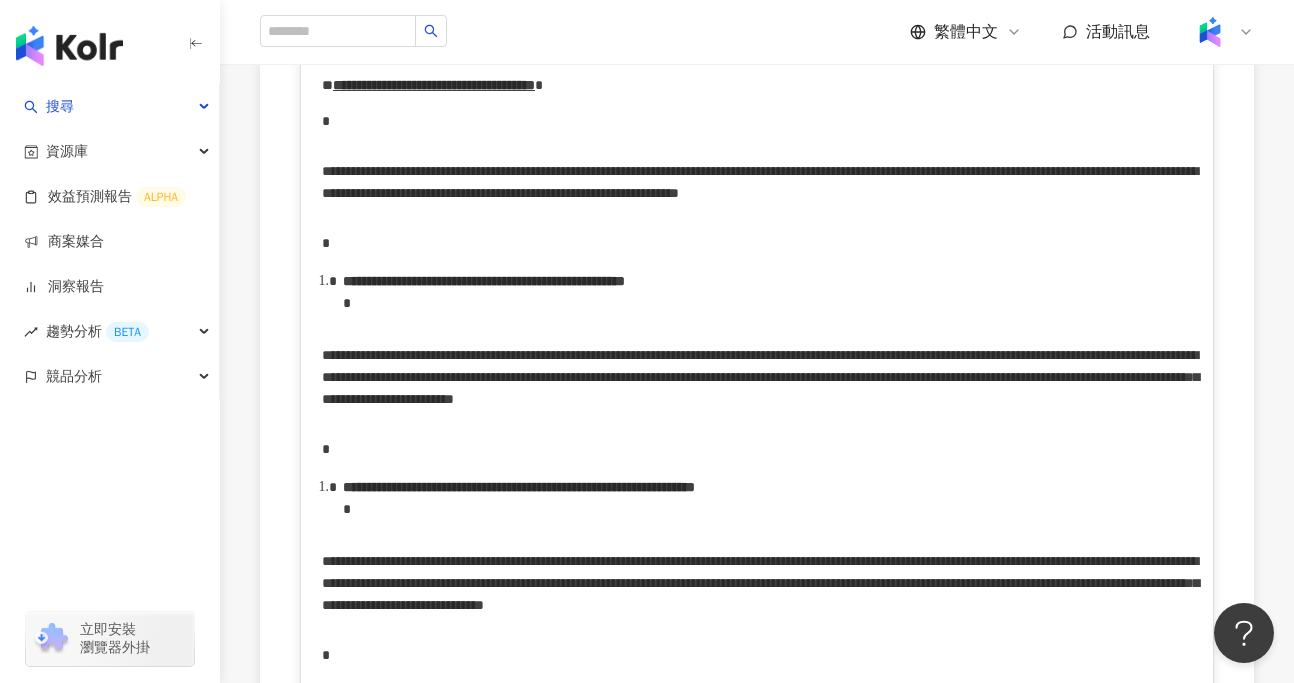 click on "**********" at bounding box center (380, -303) 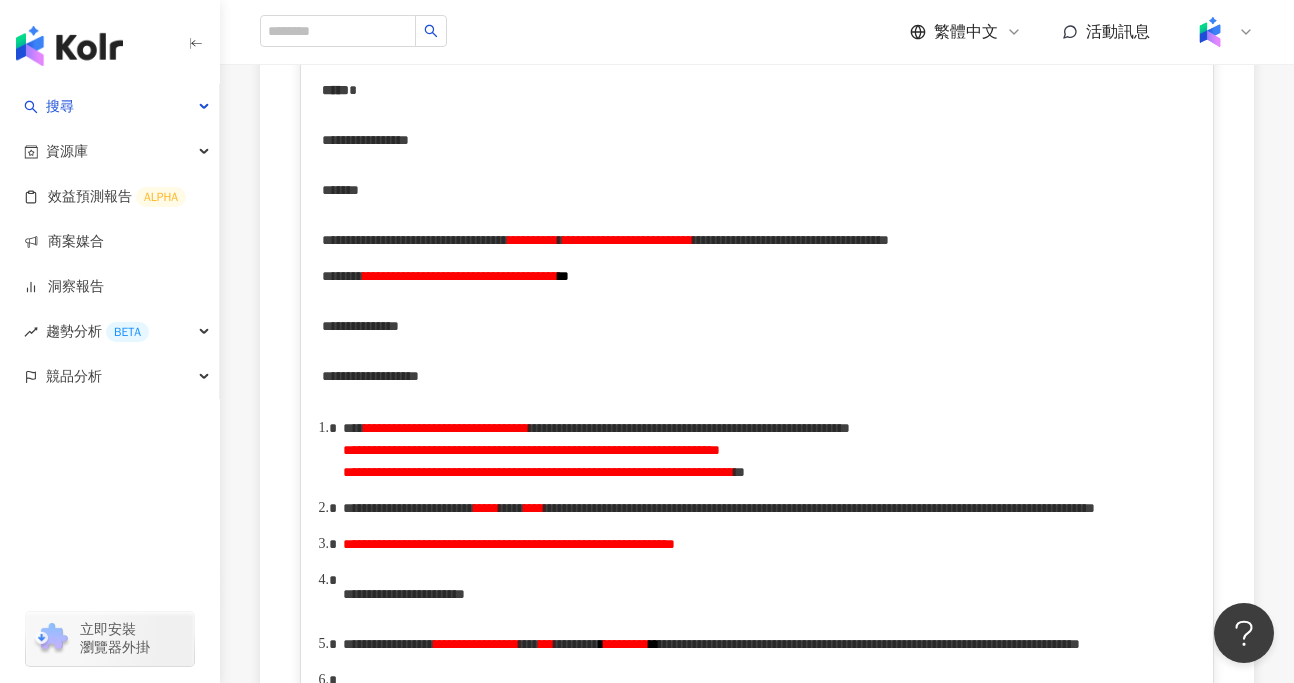 scroll, scrollTop: 0, scrollLeft: 0, axis: both 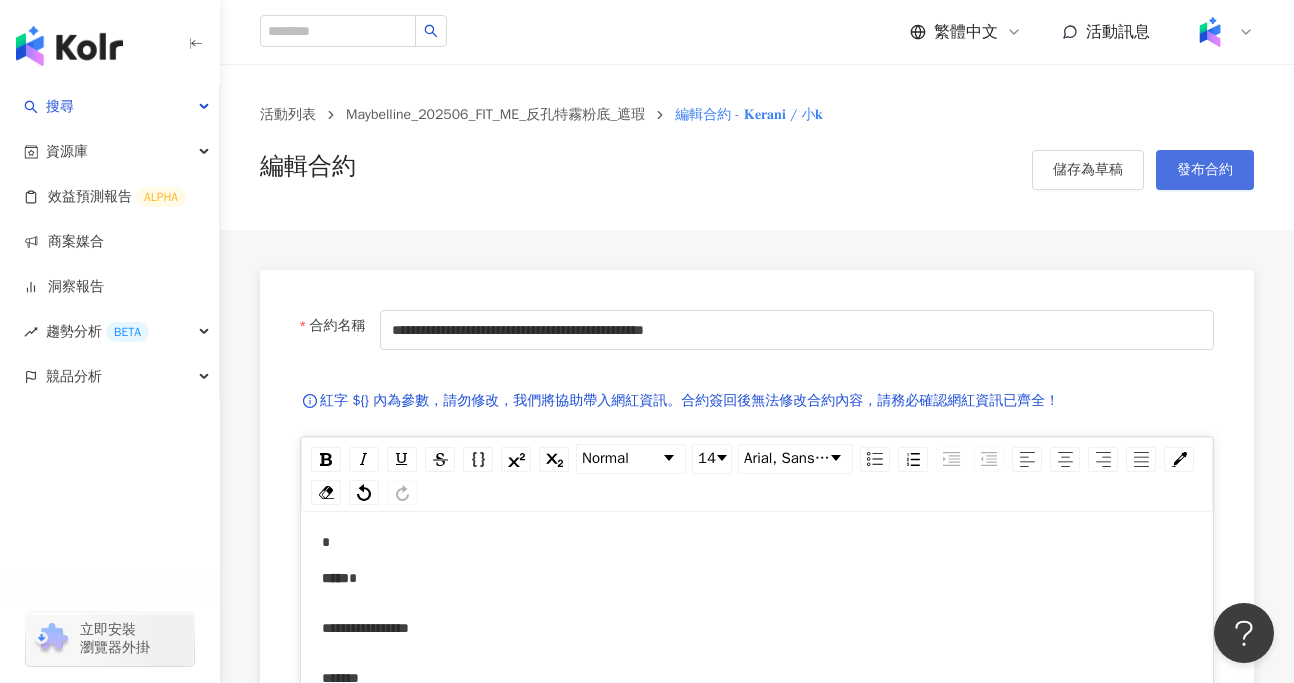 click on "發布合約" at bounding box center [1205, 170] 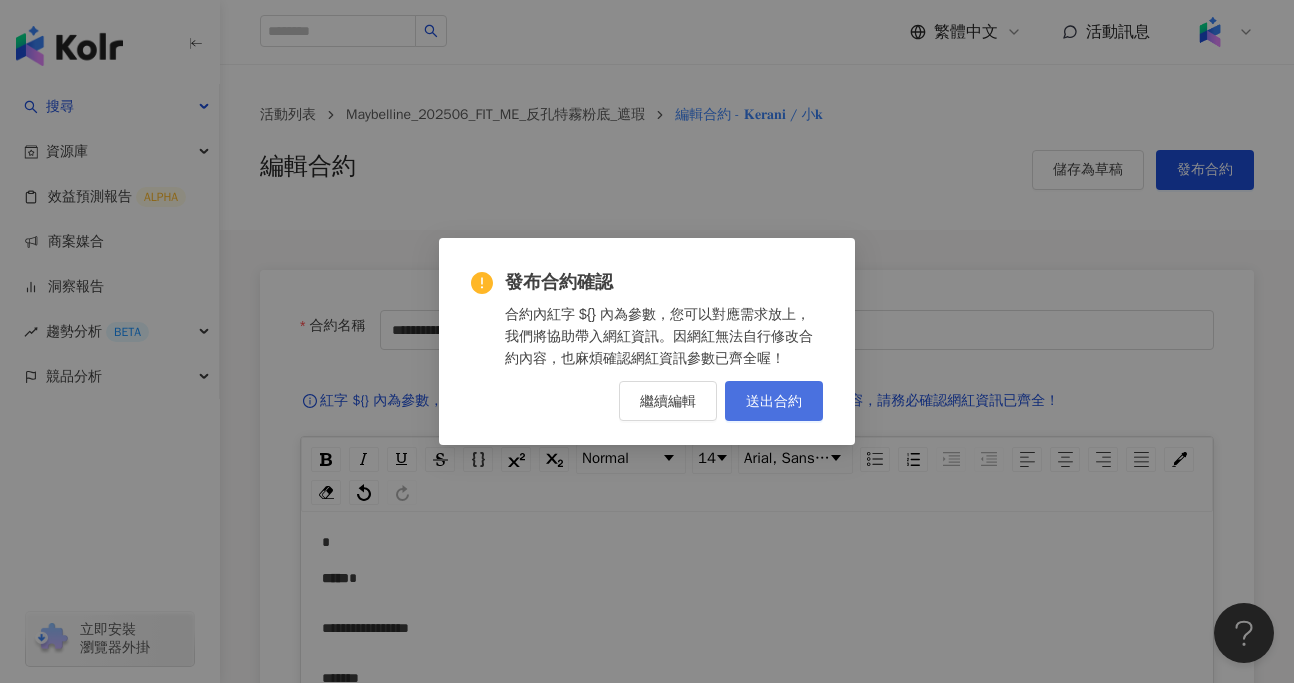 click on "送出合約" at bounding box center [774, 401] 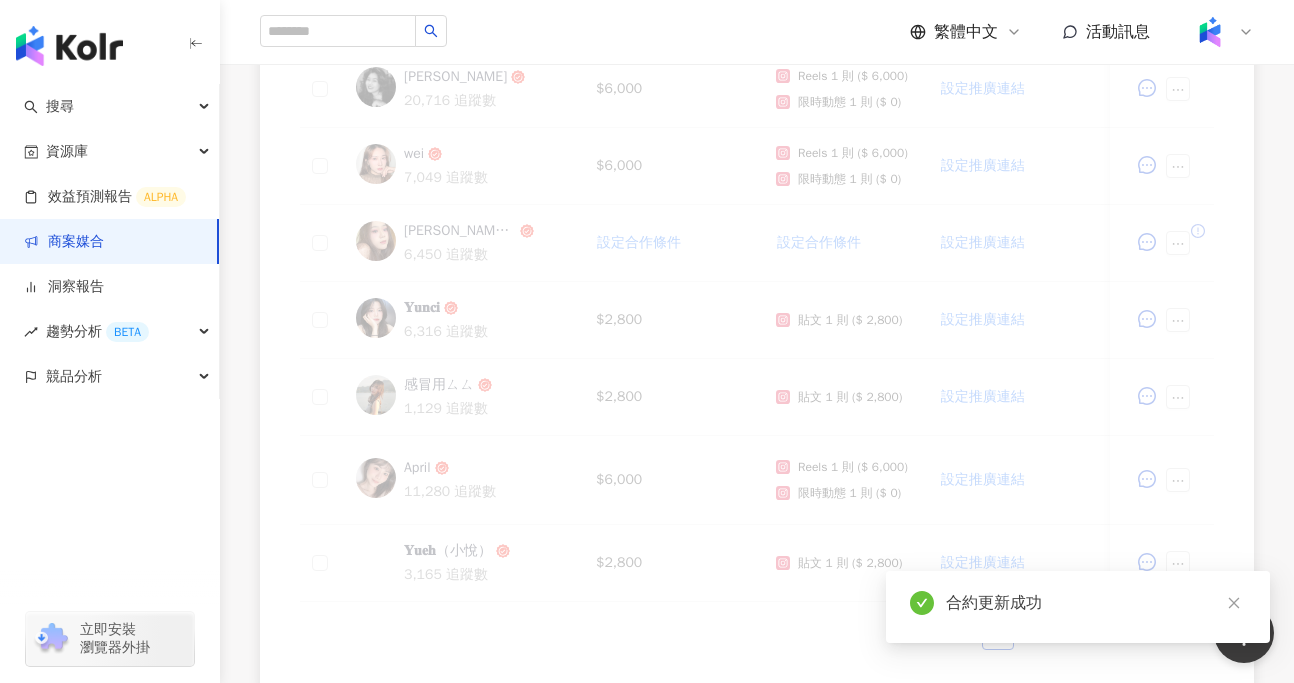 scroll, scrollTop: 816, scrollLeft: 0, axis: vertical 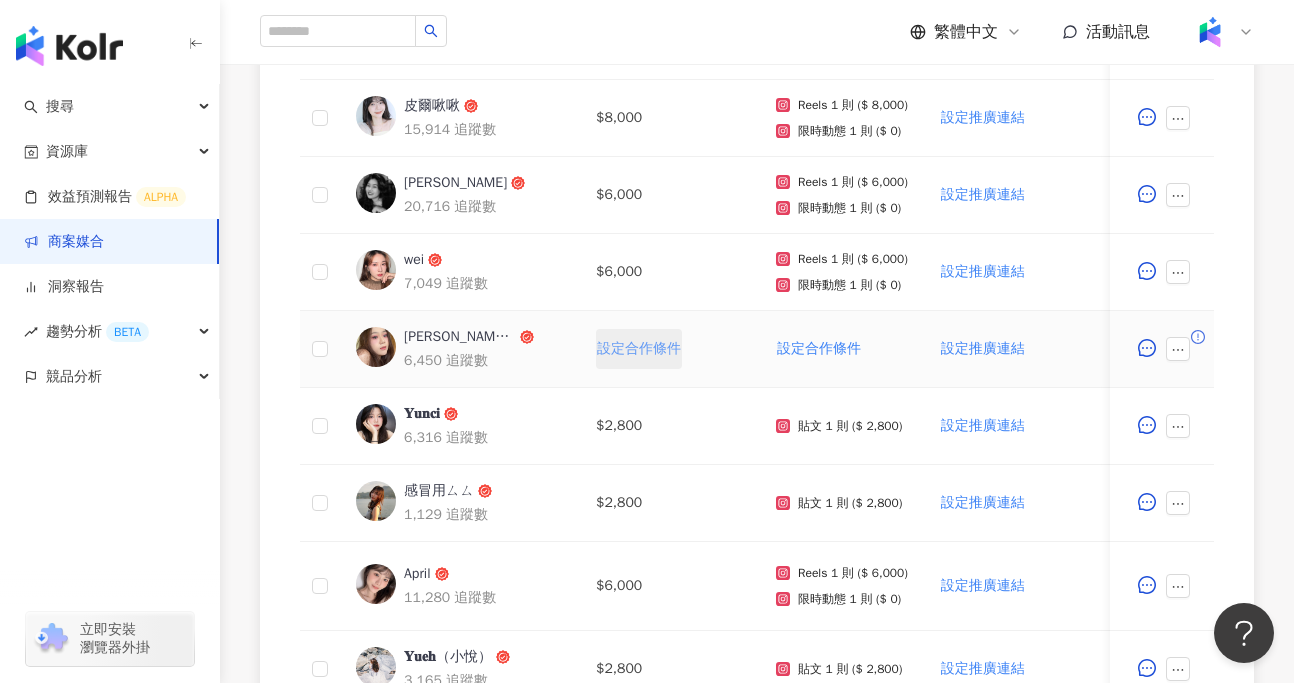 click on "設定合作條件" at bounding box center [639, 349] 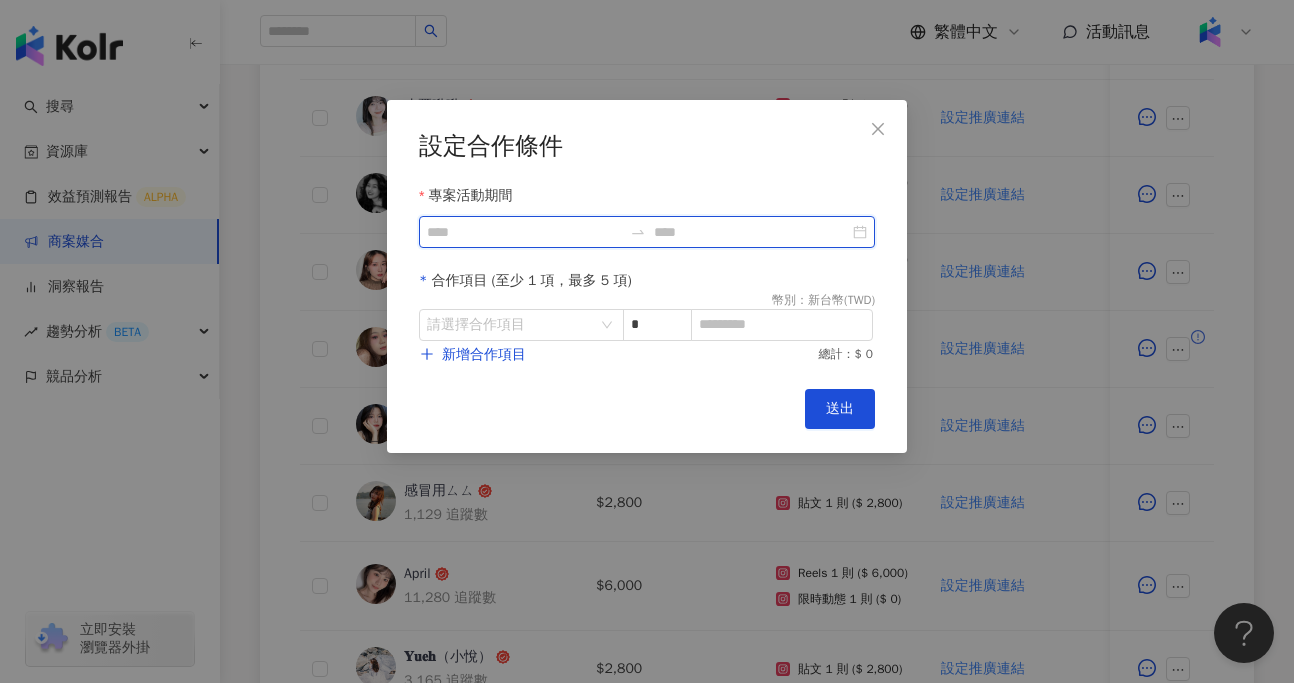 click on "專案活動期間" at bounding box center (524, 232) 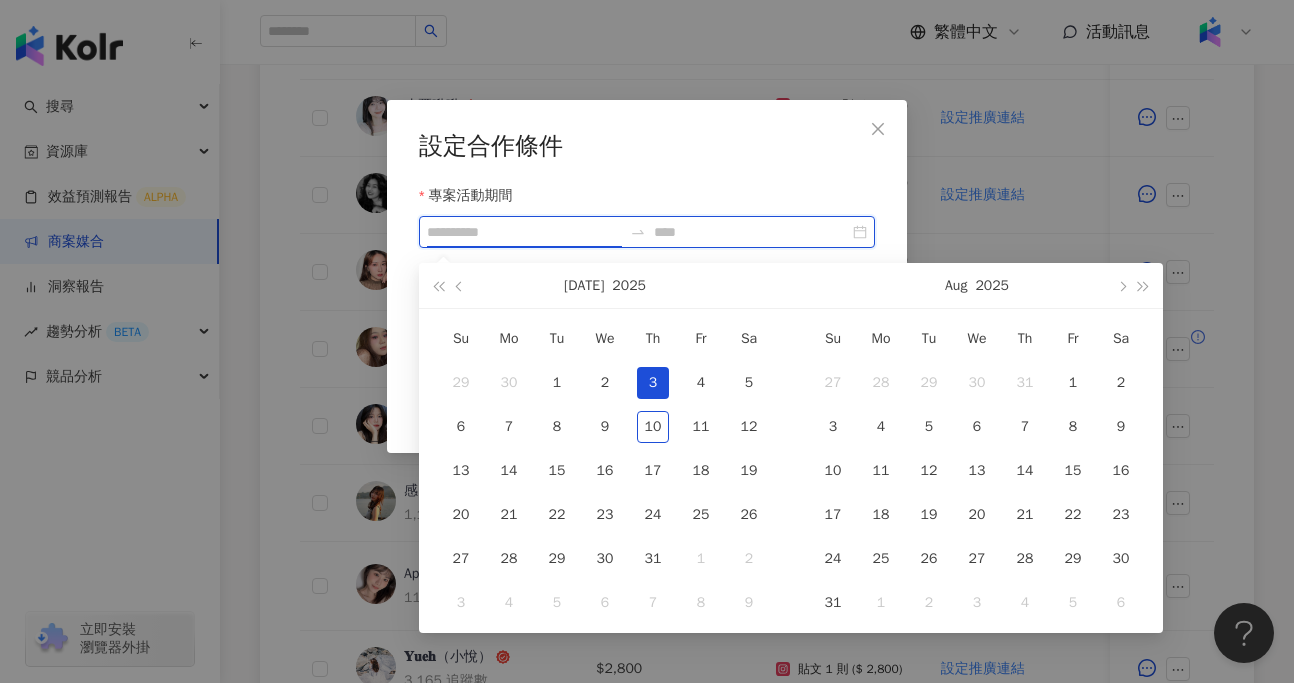 type on "**********" 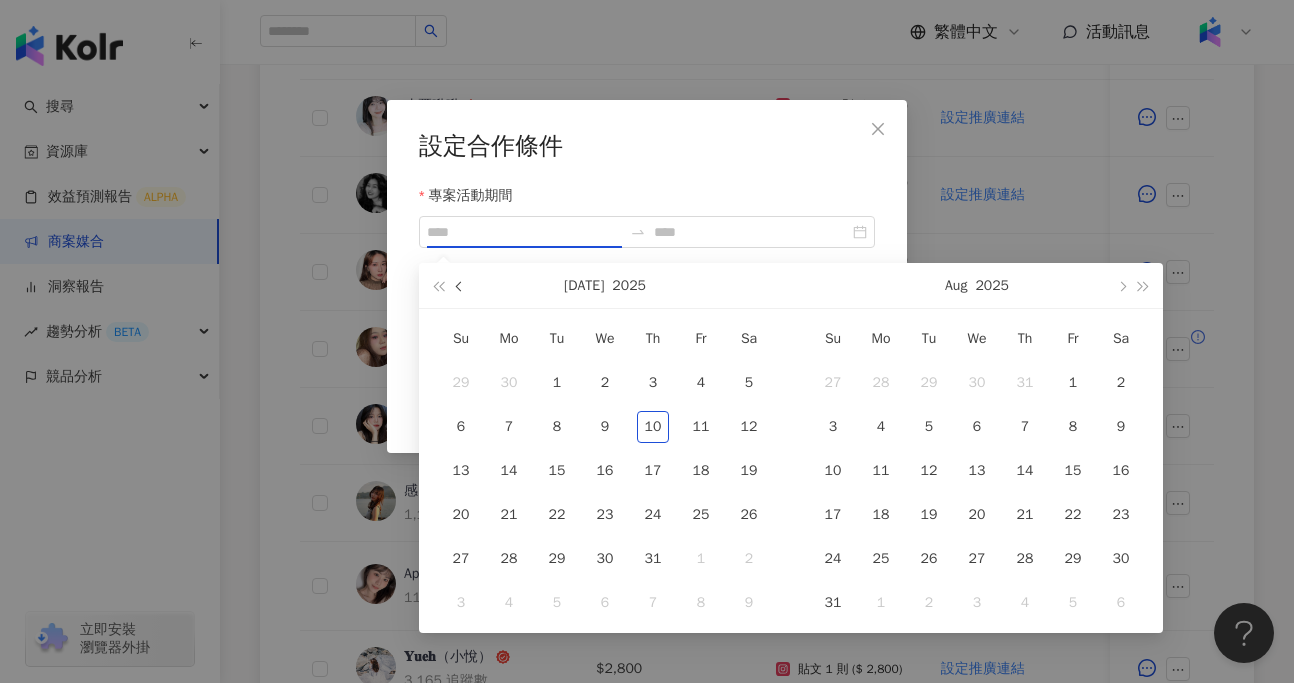click at bounding box center [461, 286] 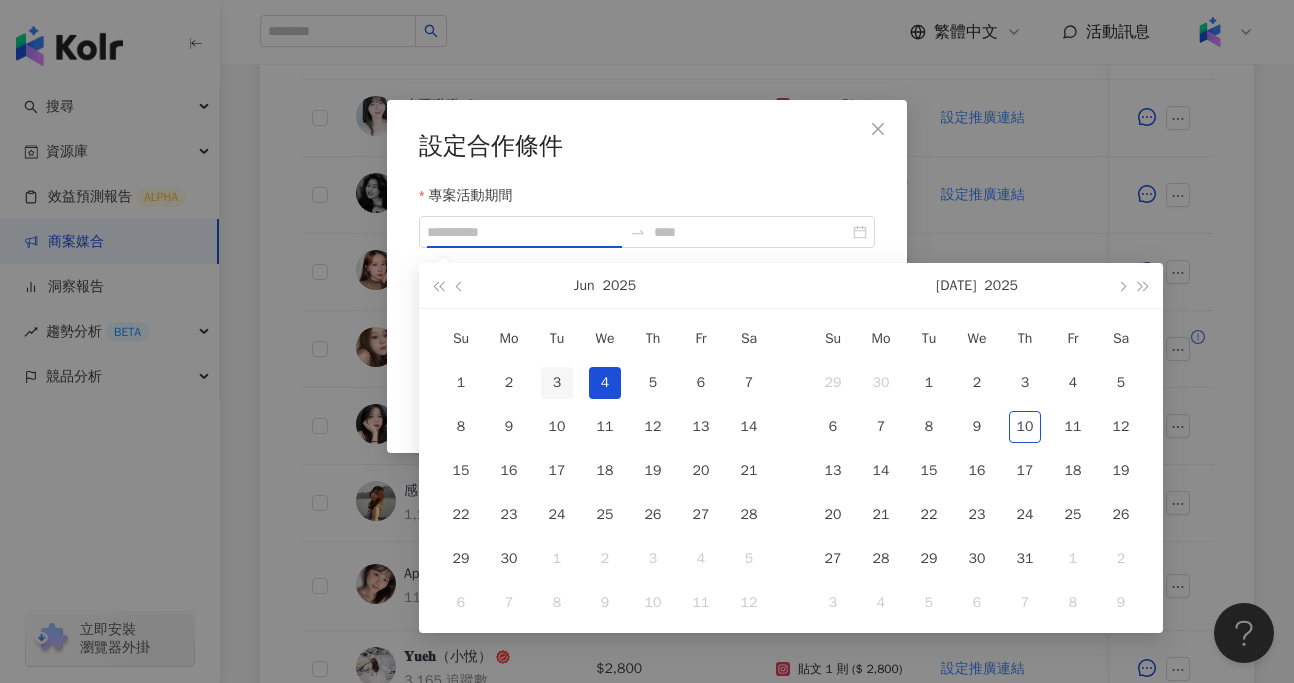 type on "**********" 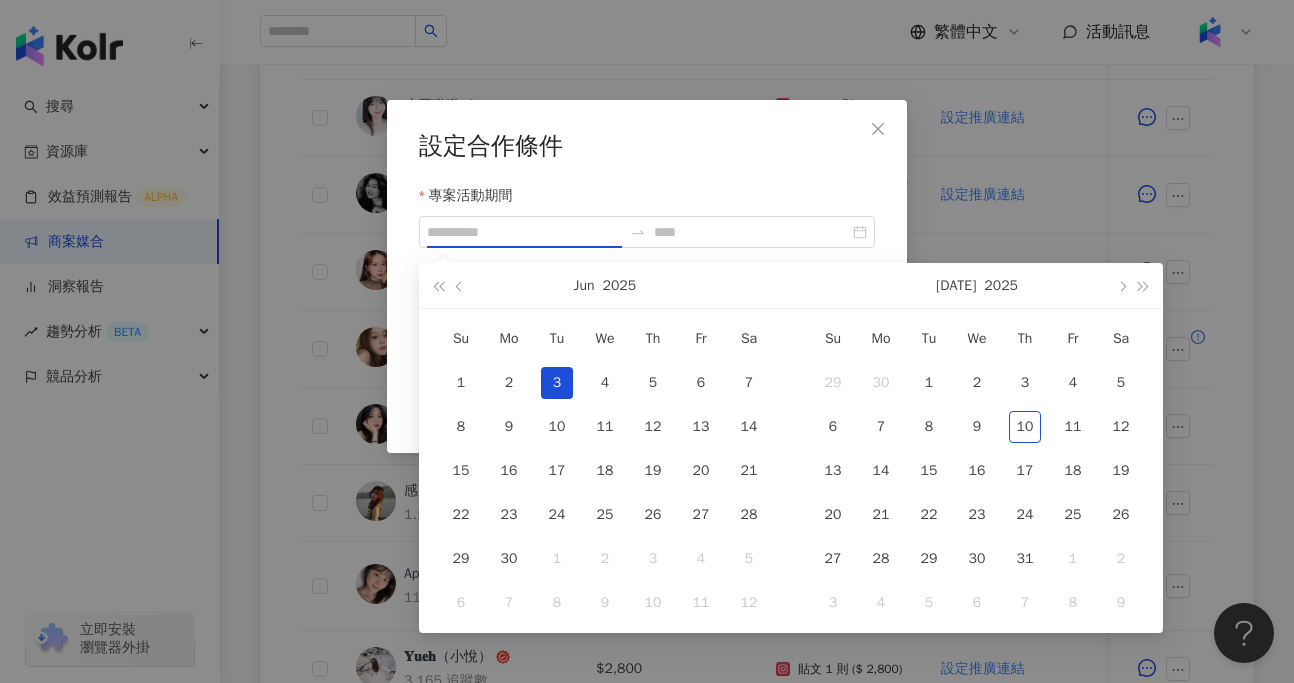 click on "3" at bounding box center (557, 383) 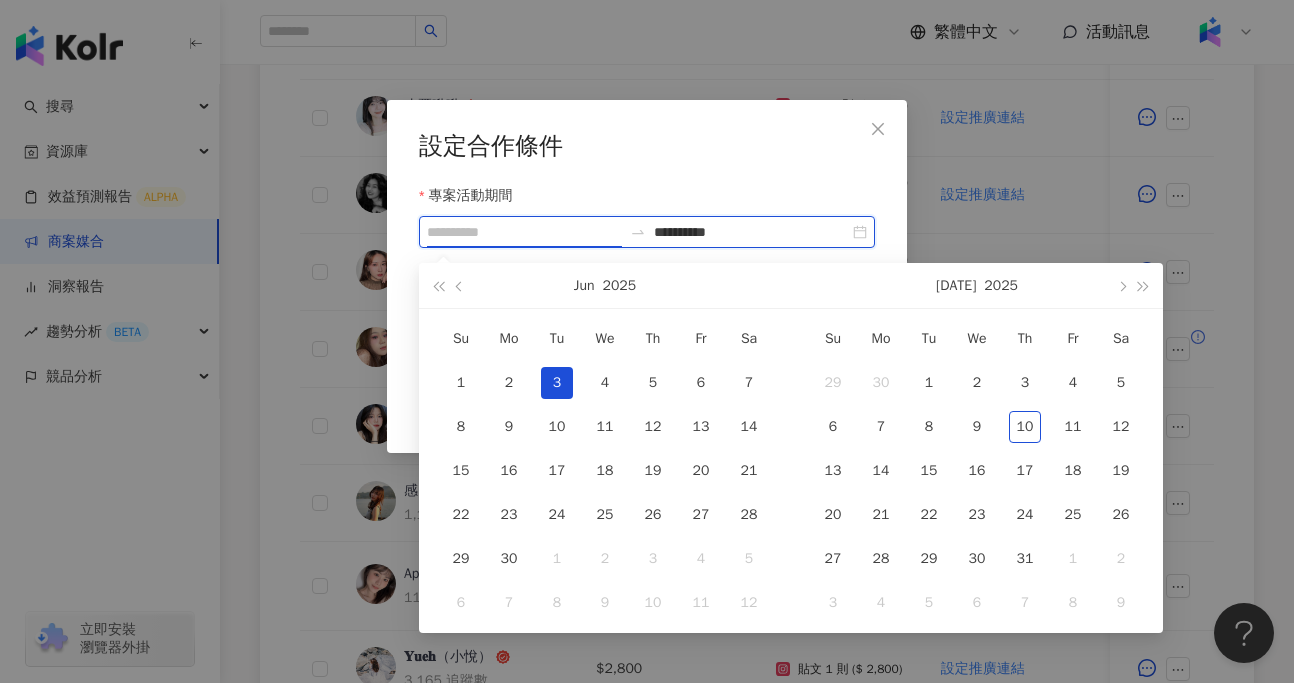 type on "**********" 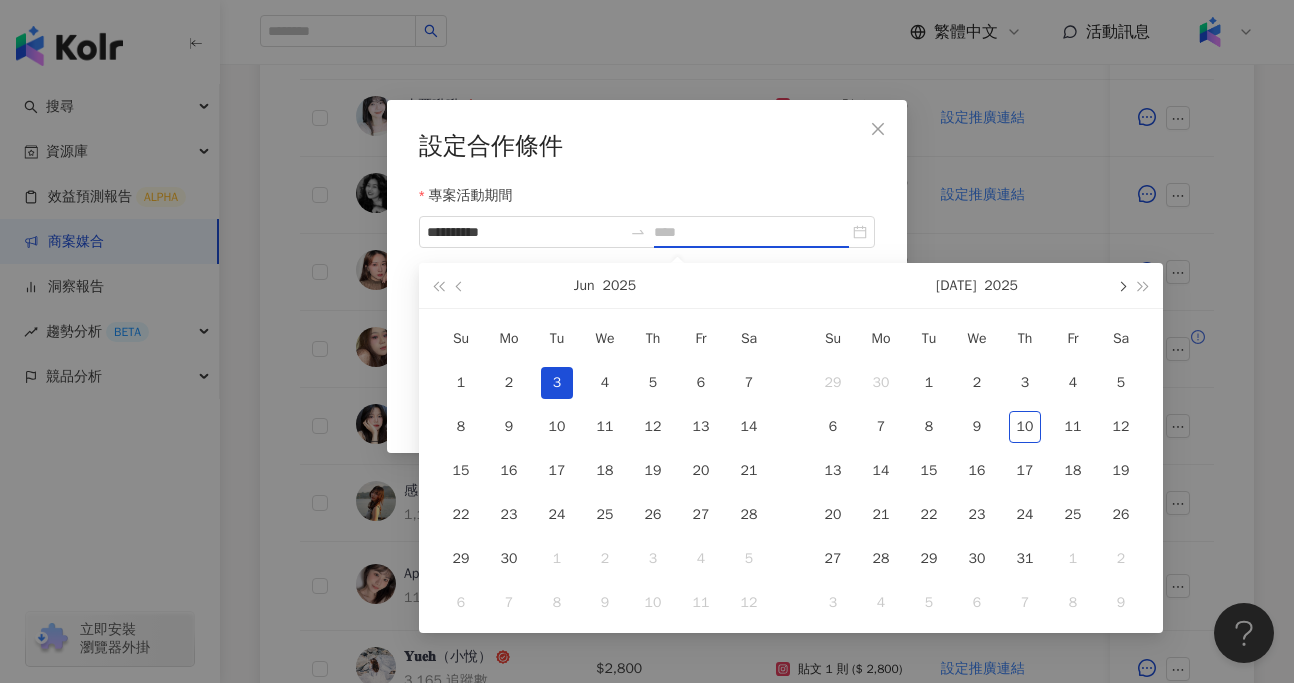 click at bounding box center [1121, 286] 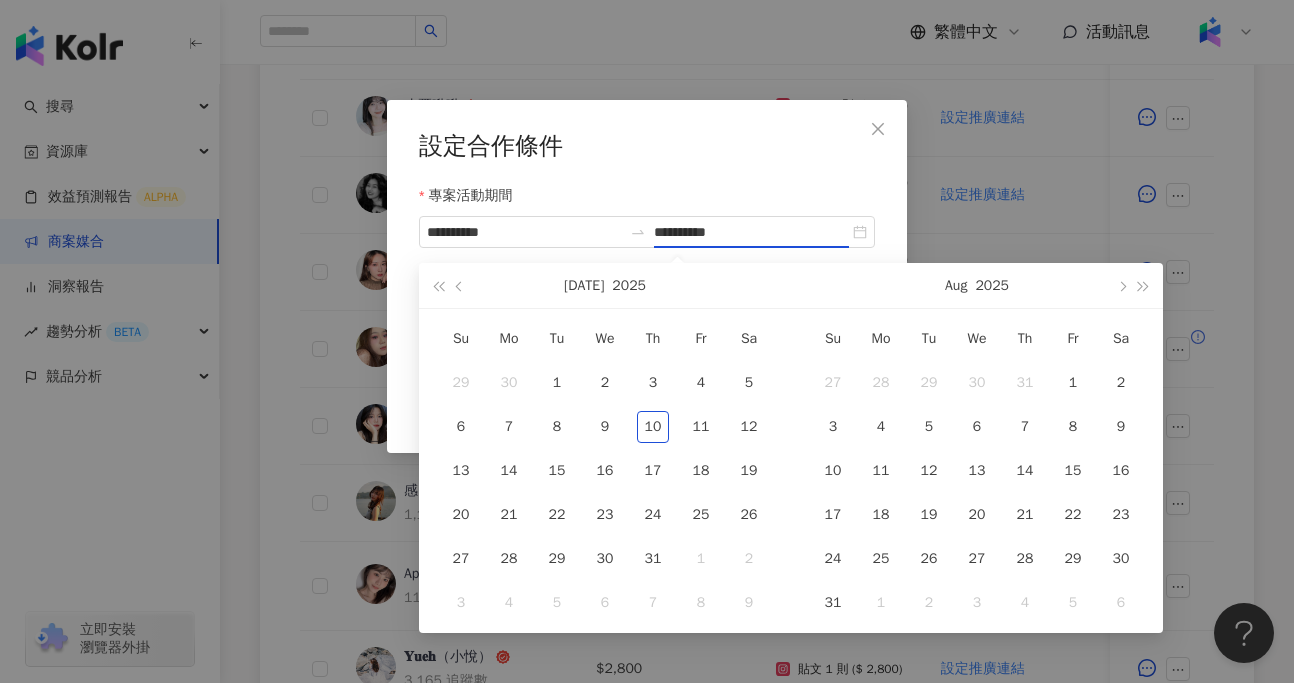 type on "**********" 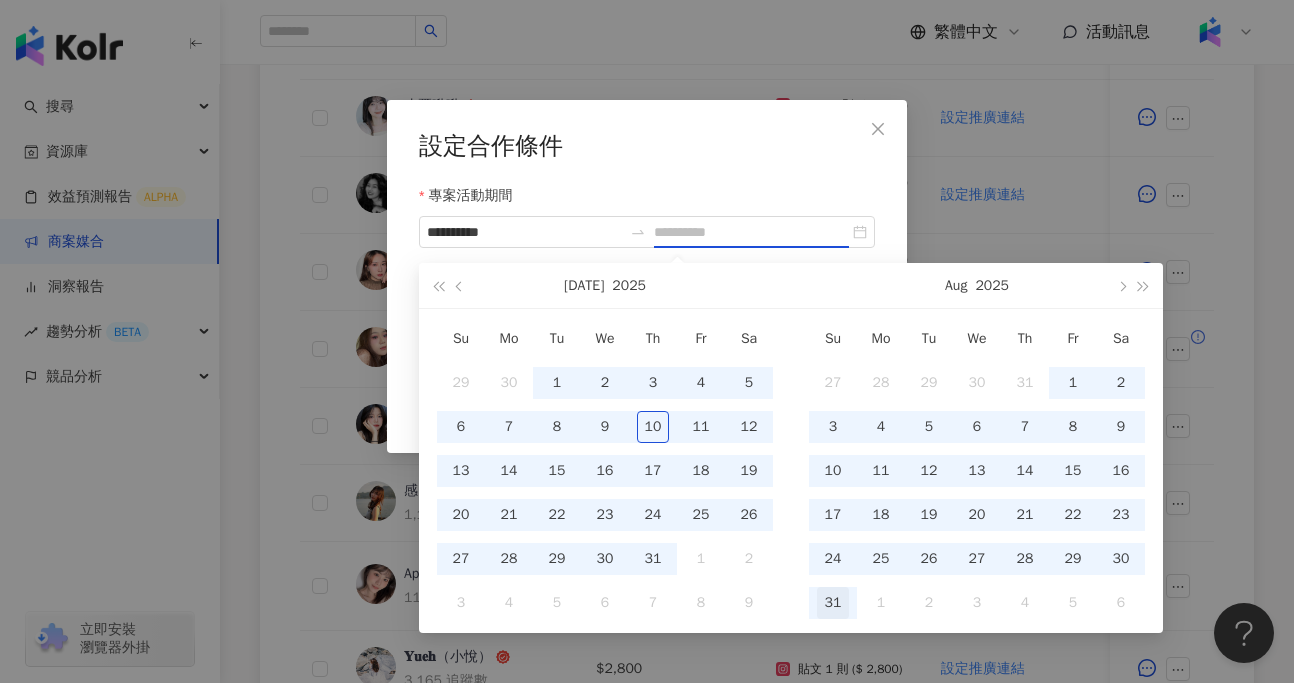 type on "**********" 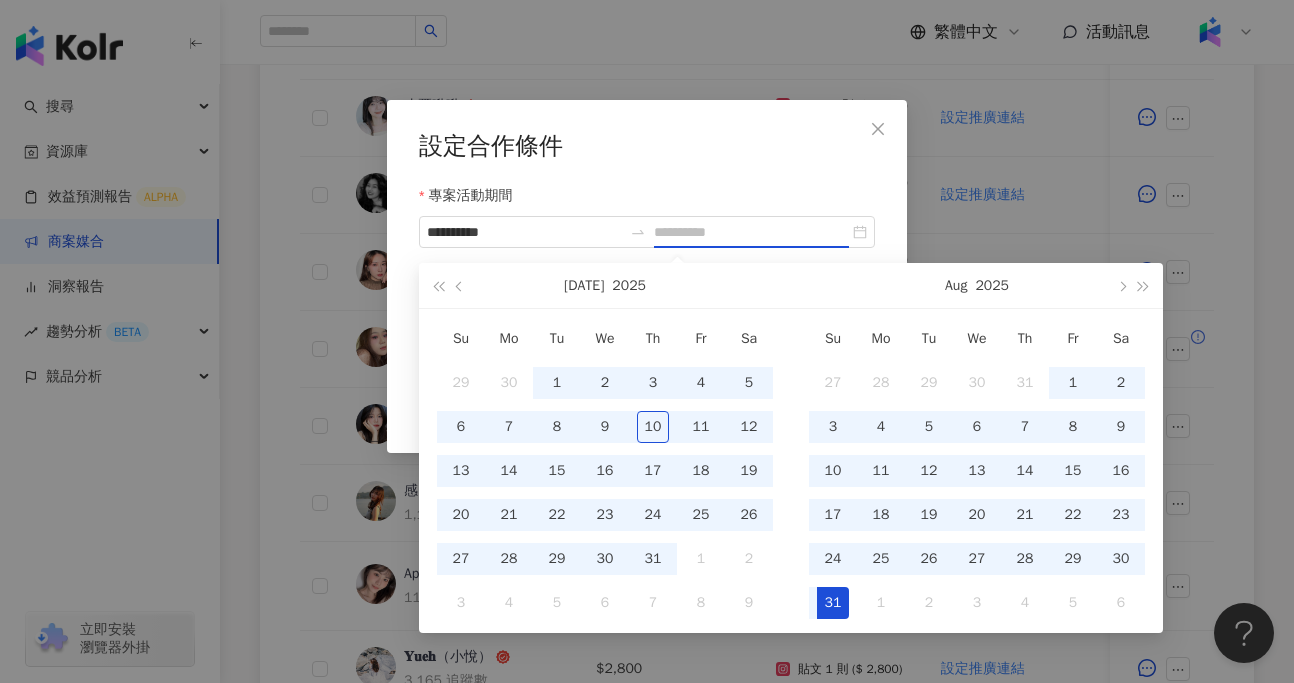 click on "31" at bounding box center (833, 603) 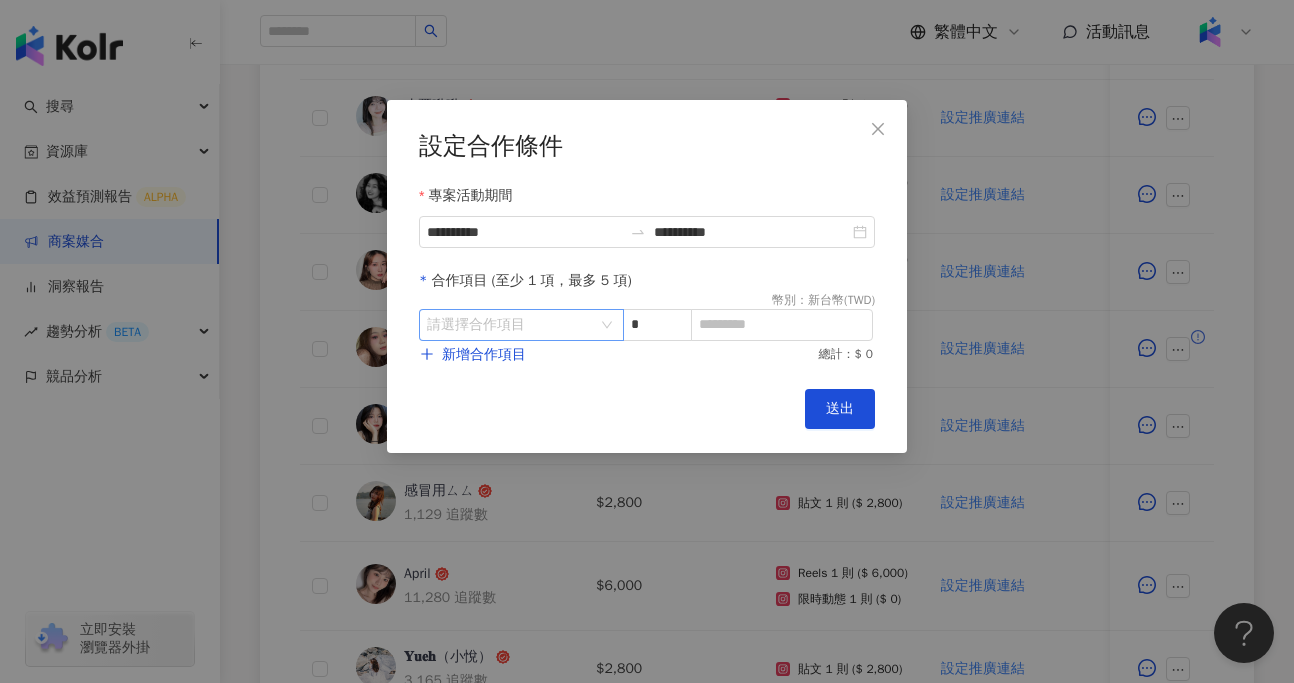click at bounding box center (511, 325) 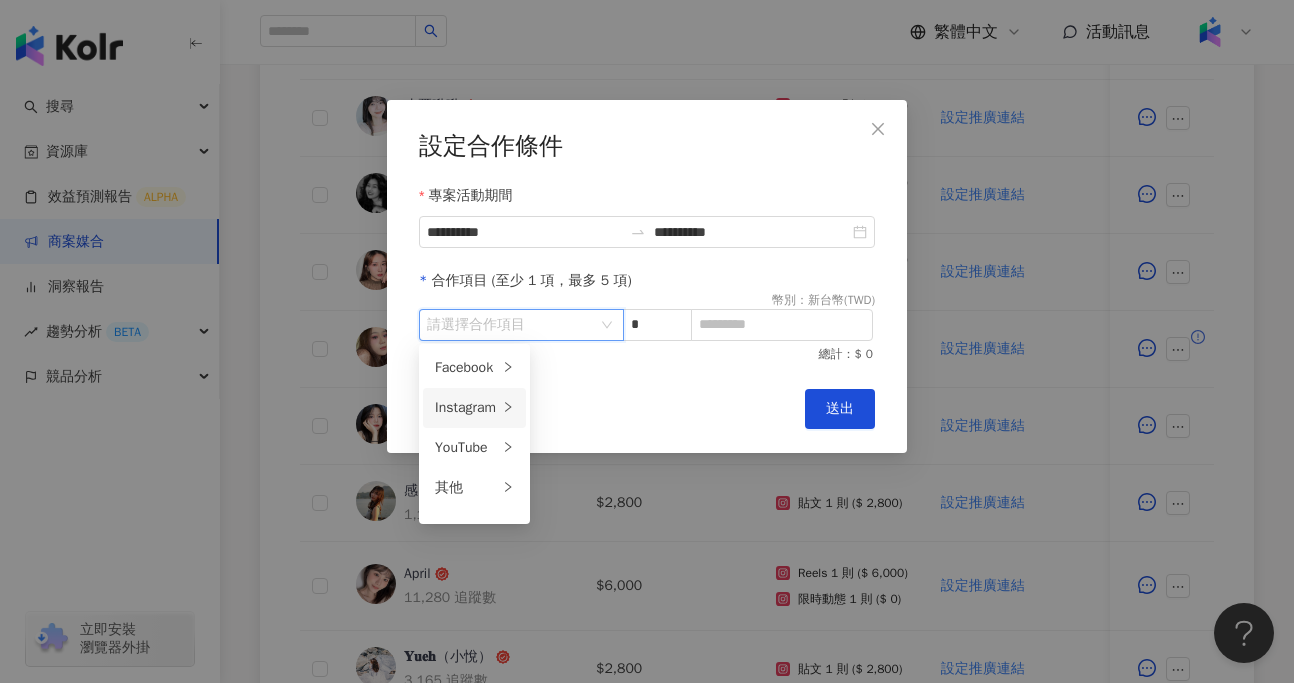 click 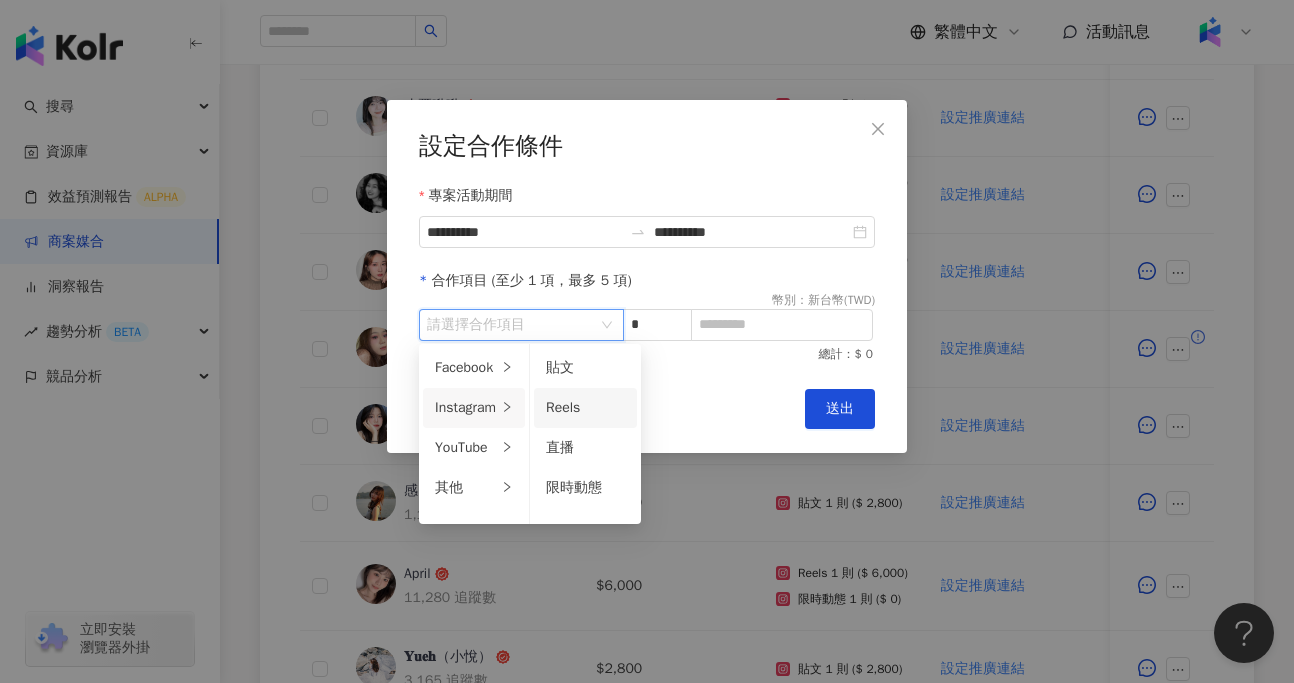 click on "Reels" at bounding box center (585, 408) 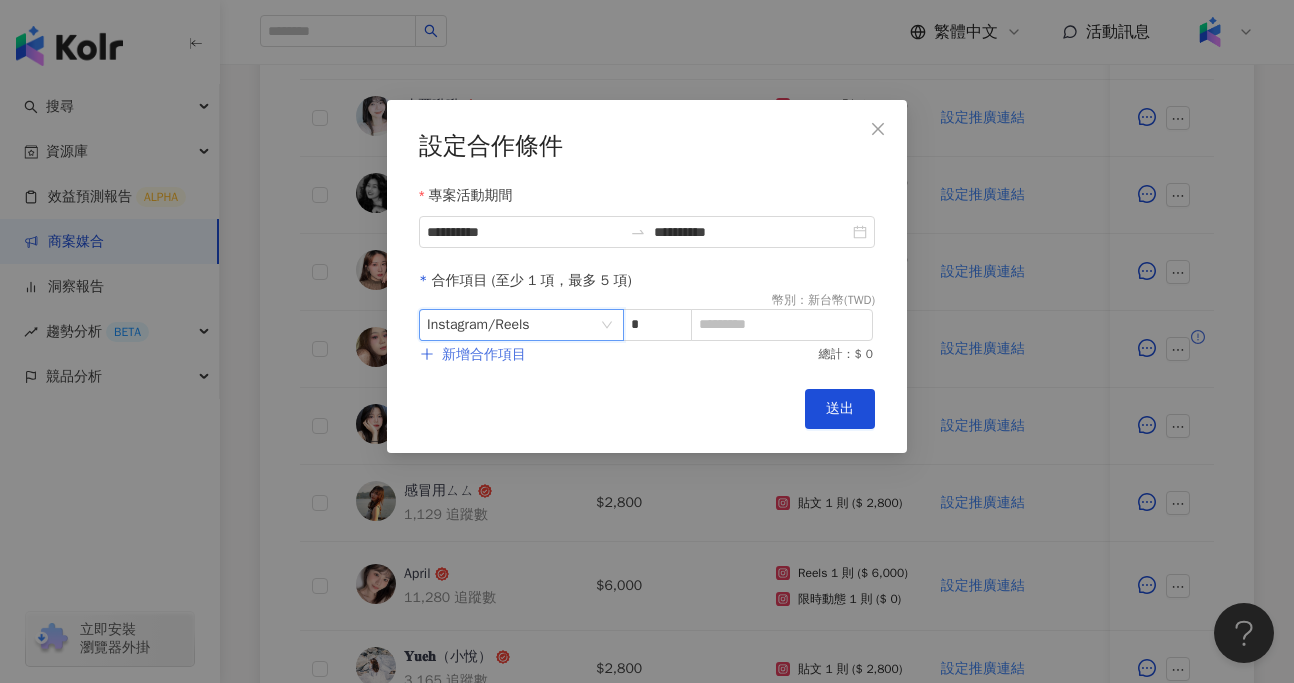 click on "新增合作項目" at bounding box center (484, 355) 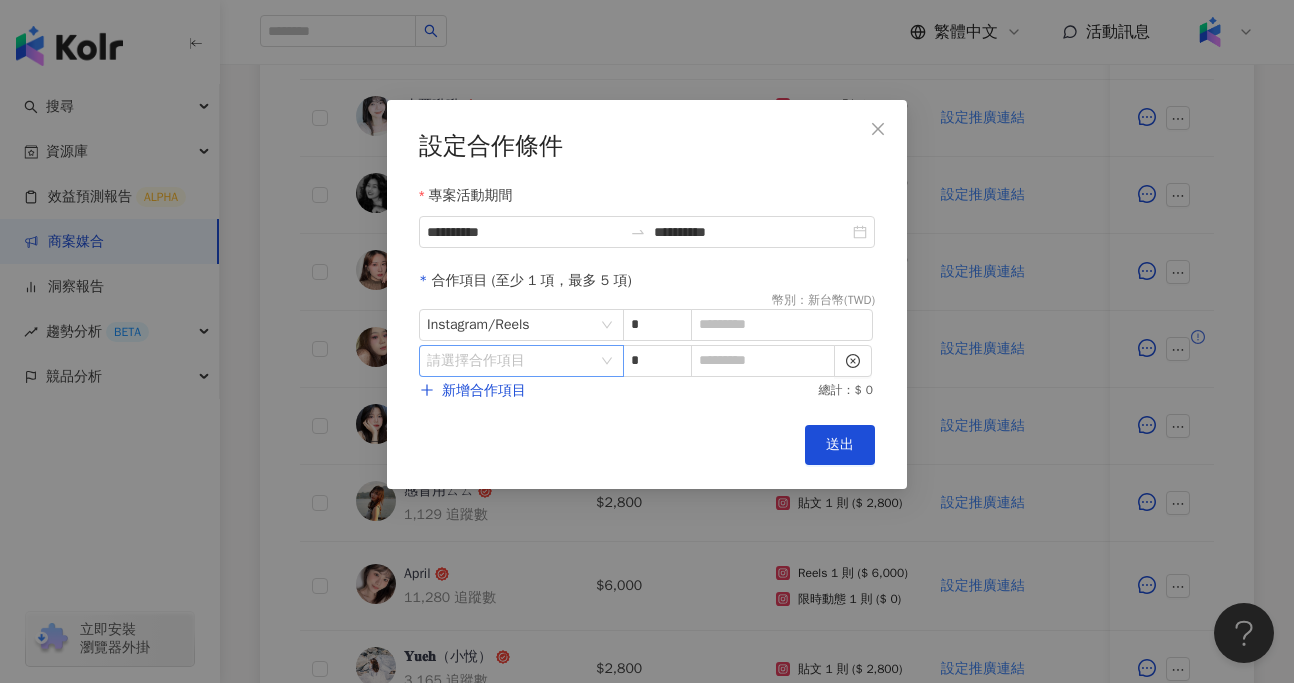 click at bounding box center [511, 361] 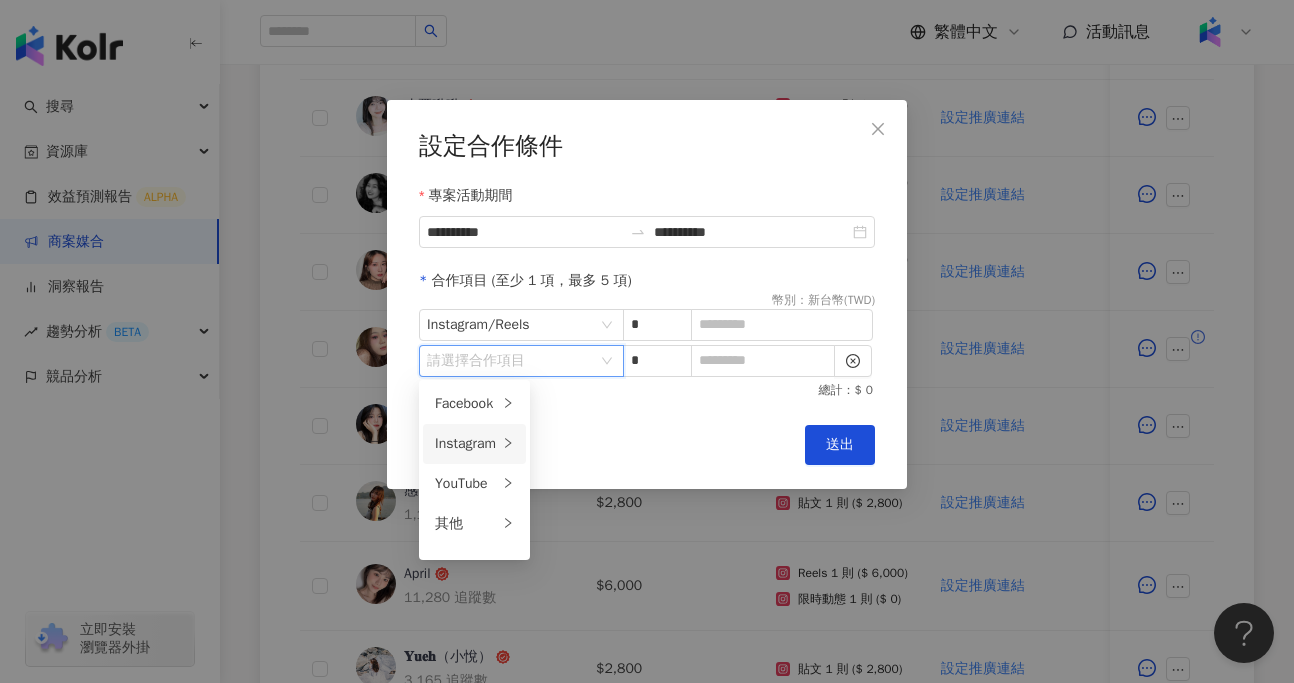 click on "Instagram" at bounding box center [466, 444] 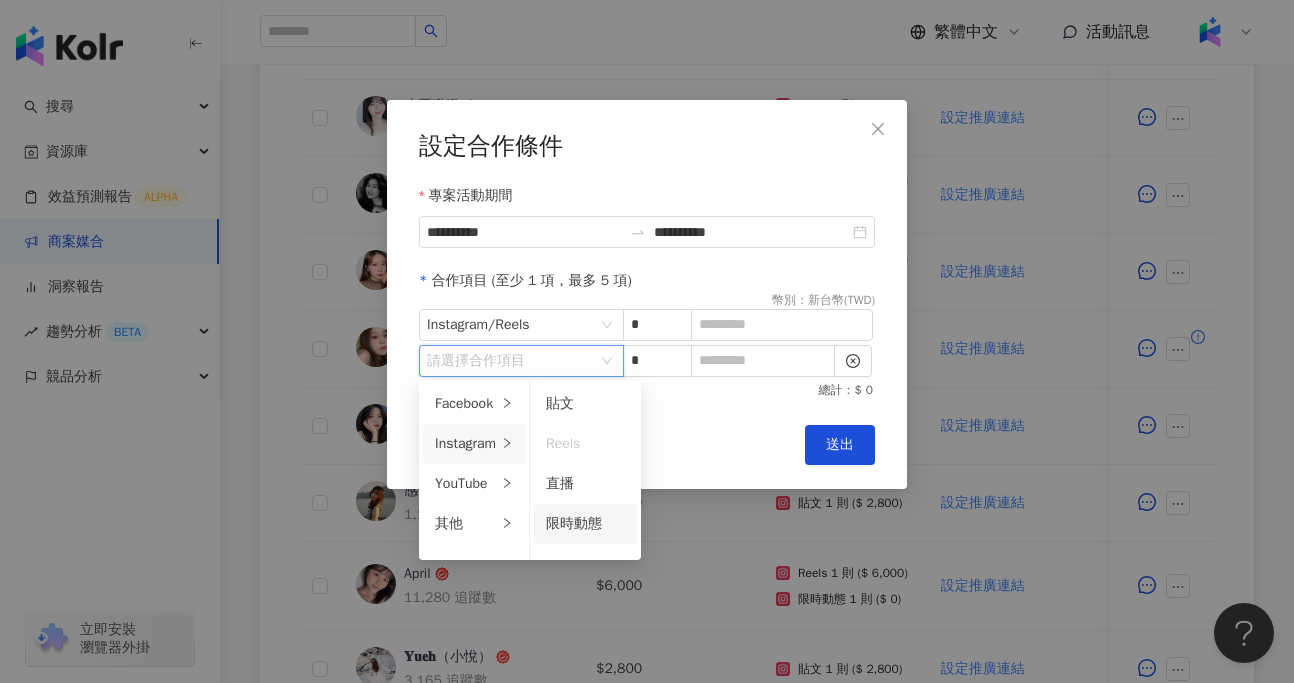 click on "限時動態" at bounding box center (574, 523) 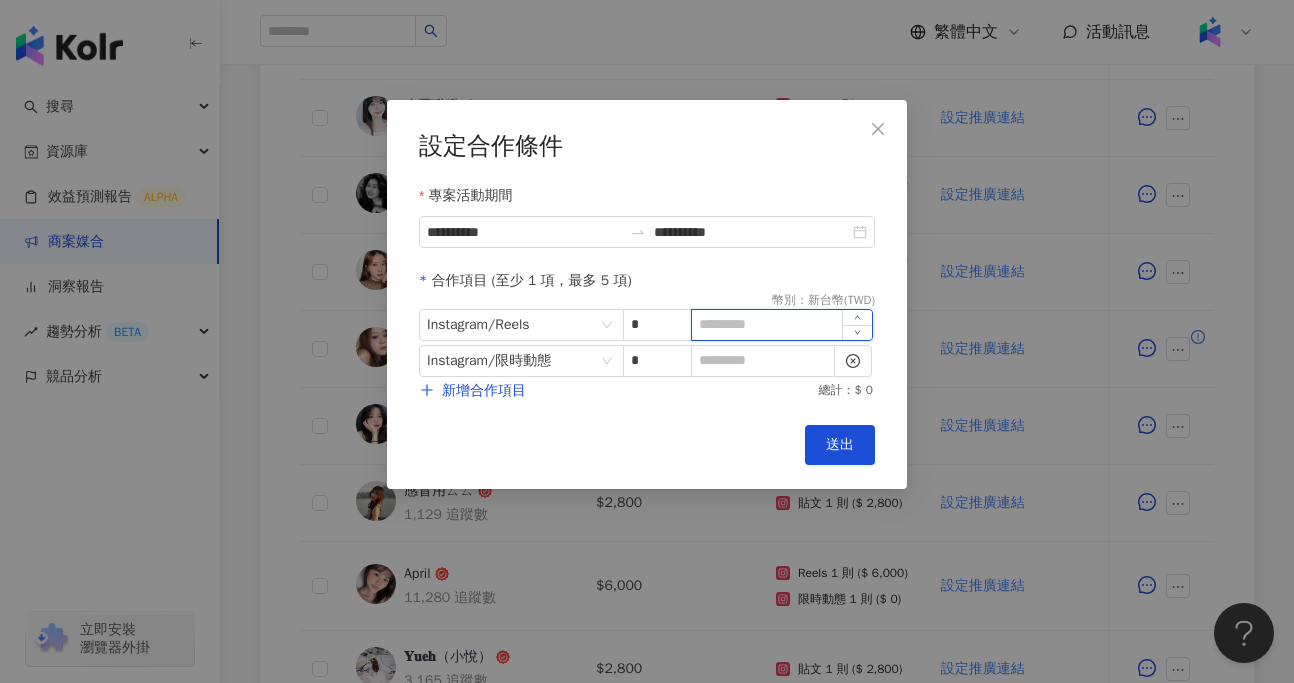 click at bounding box center (782, 325) 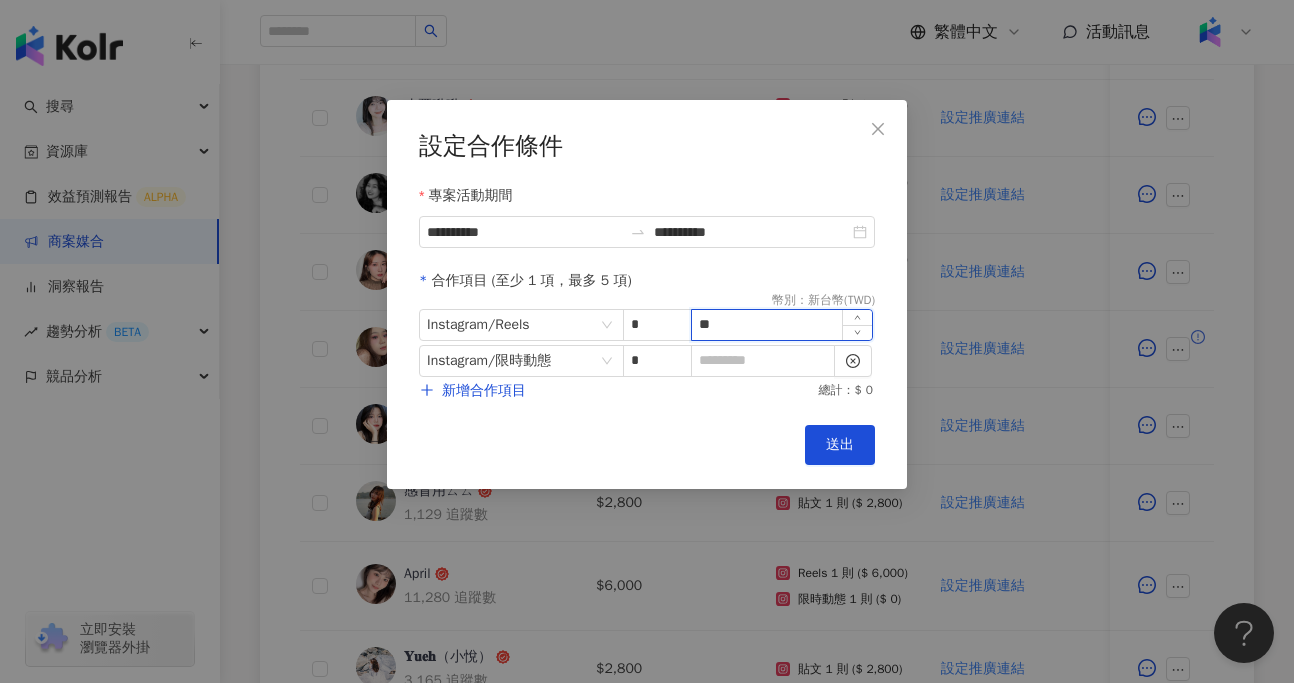 type on "*" 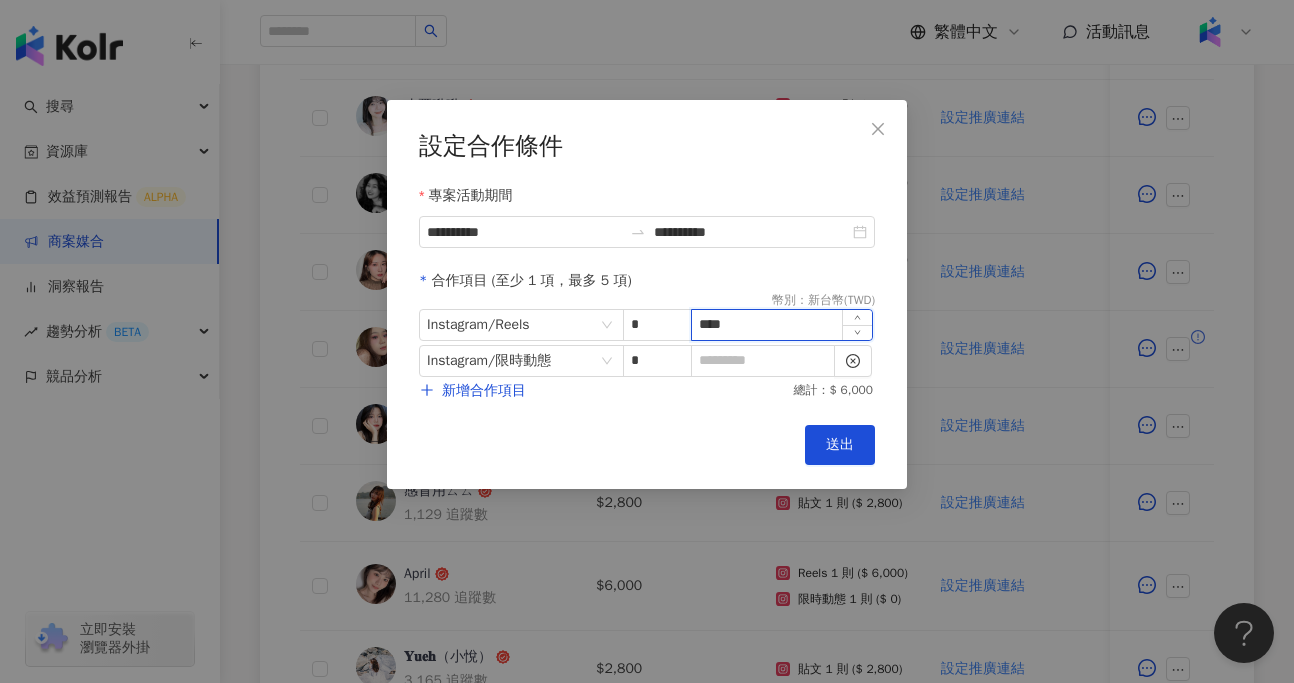 type on "****" 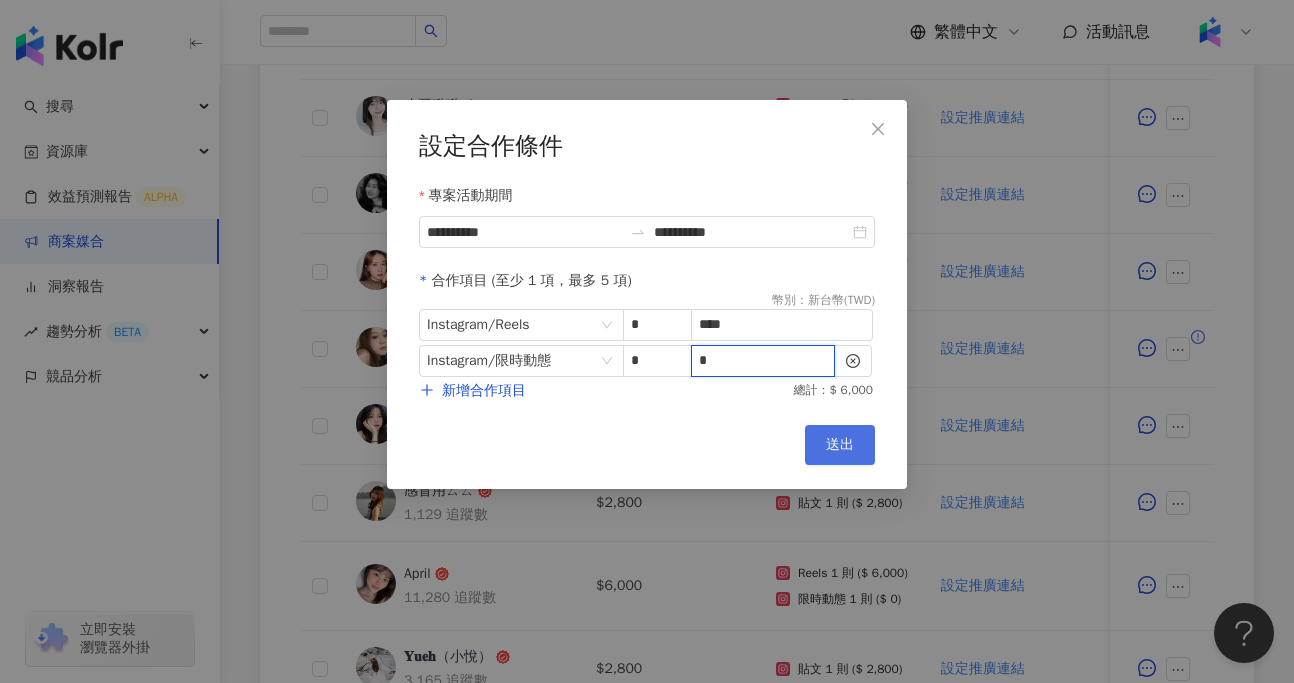 type on "*" 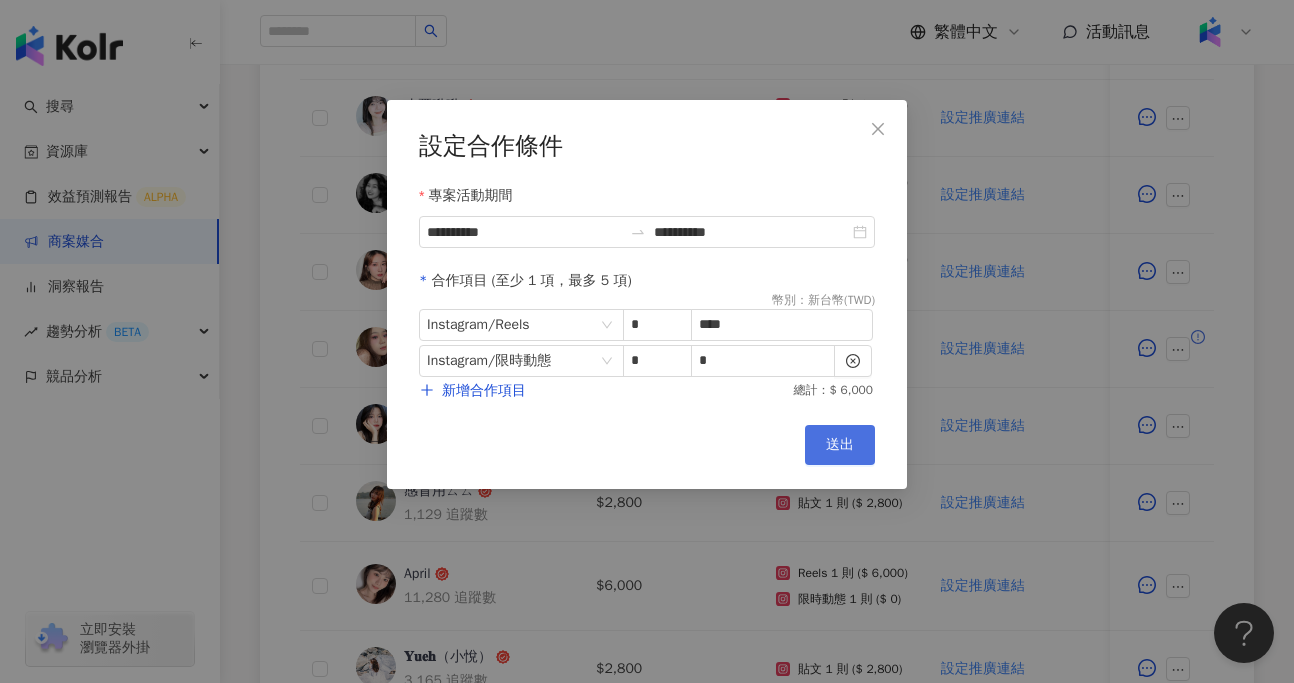 click on "送出" at bounding box center (840, 445) 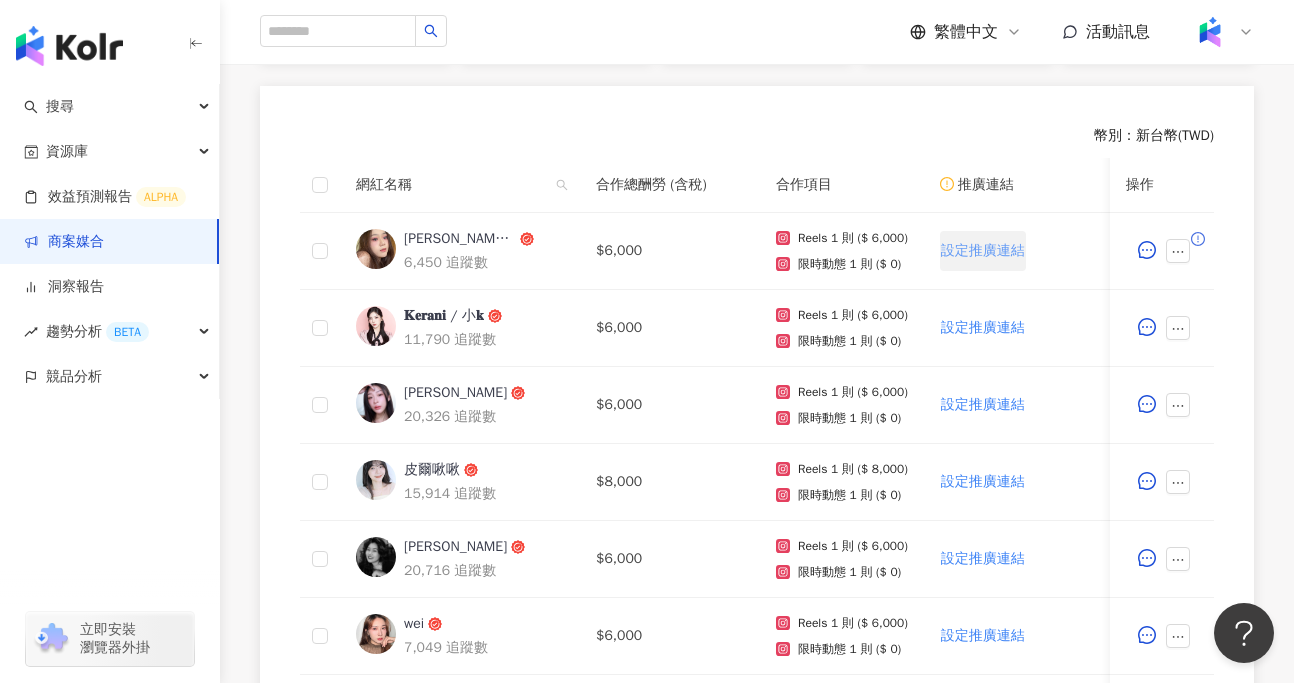 scroll, scrollTop: 525, scrollLeft: 0, axis: vertical 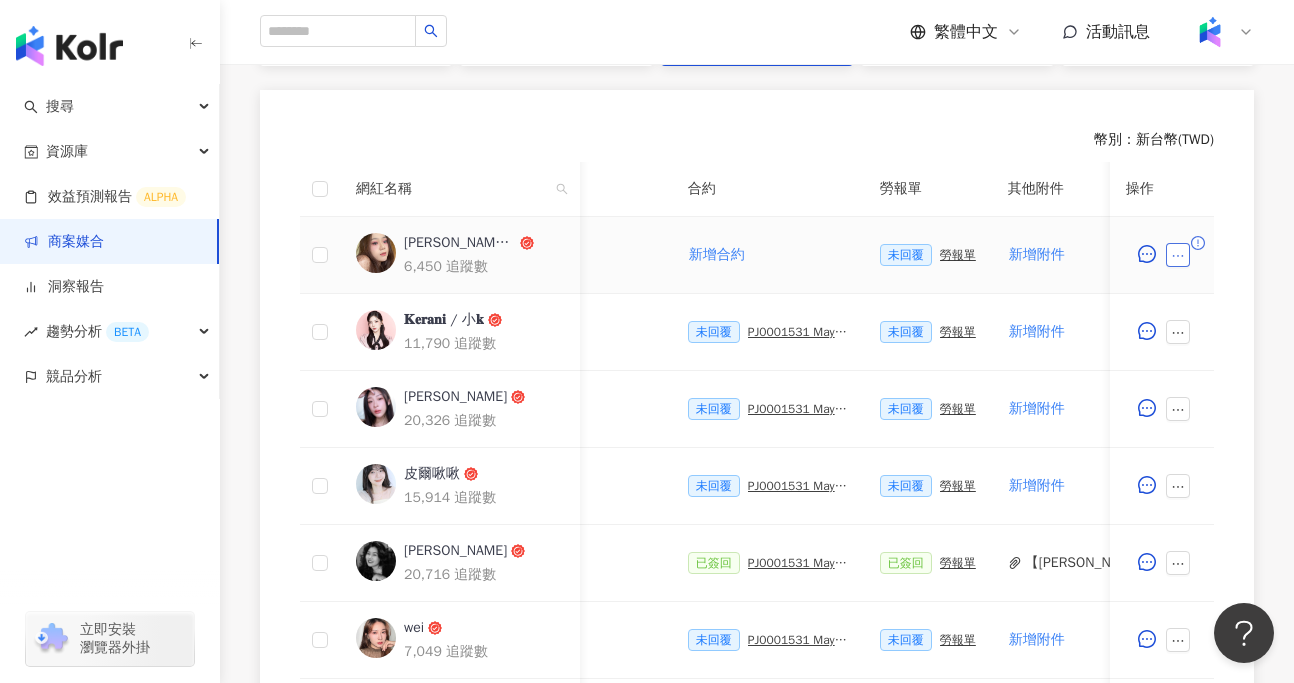 click 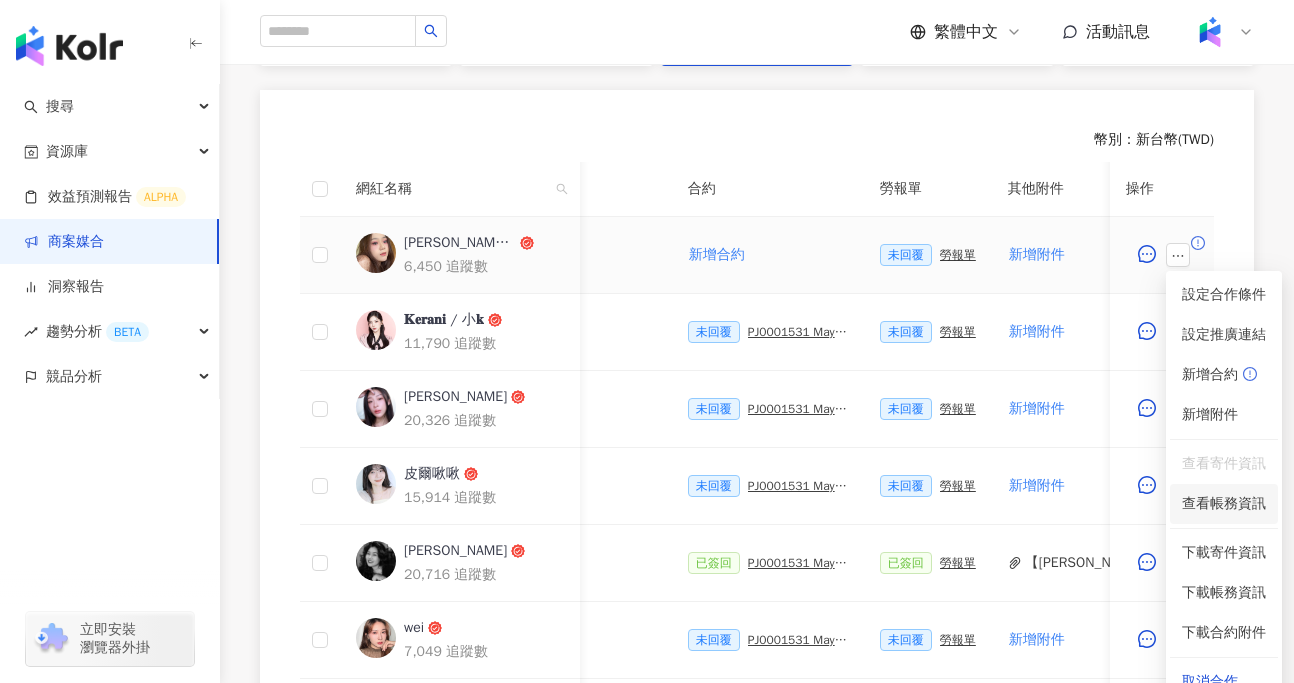 click on "查看帳務資訊" at bounding box center (1224, 504) 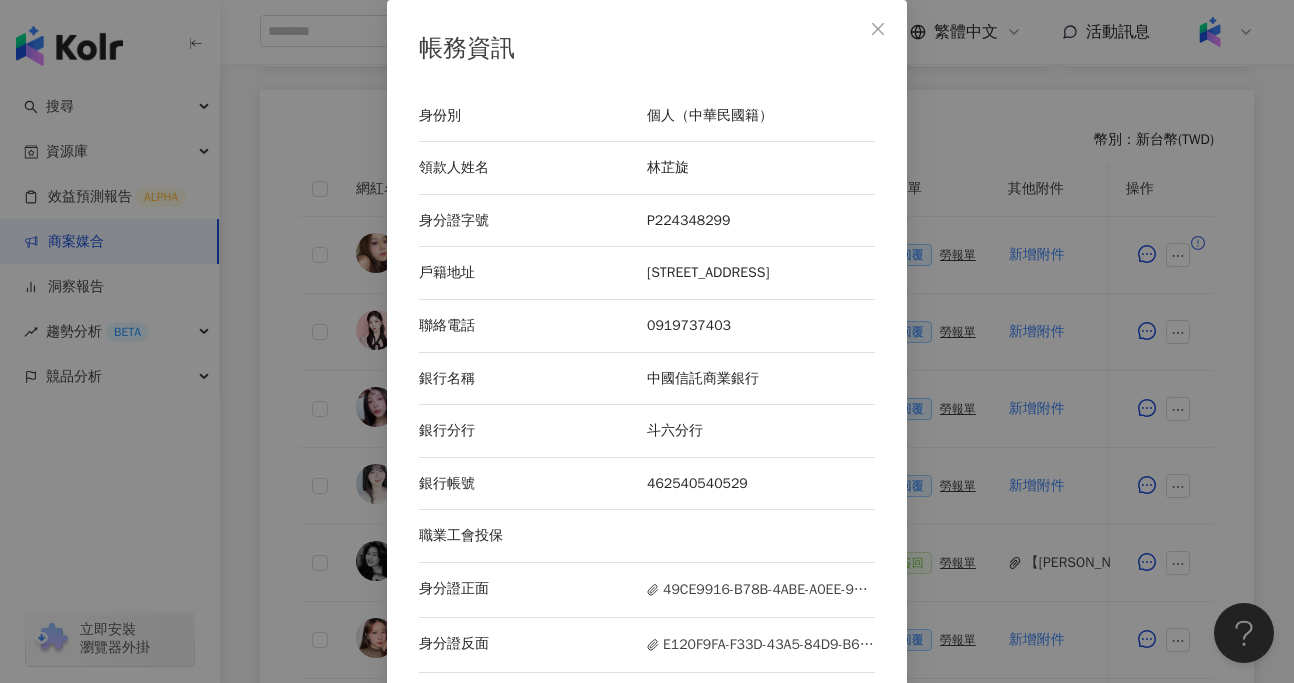 scroll, scrollTop: 69, scrollLeft: 0, axis: vertical 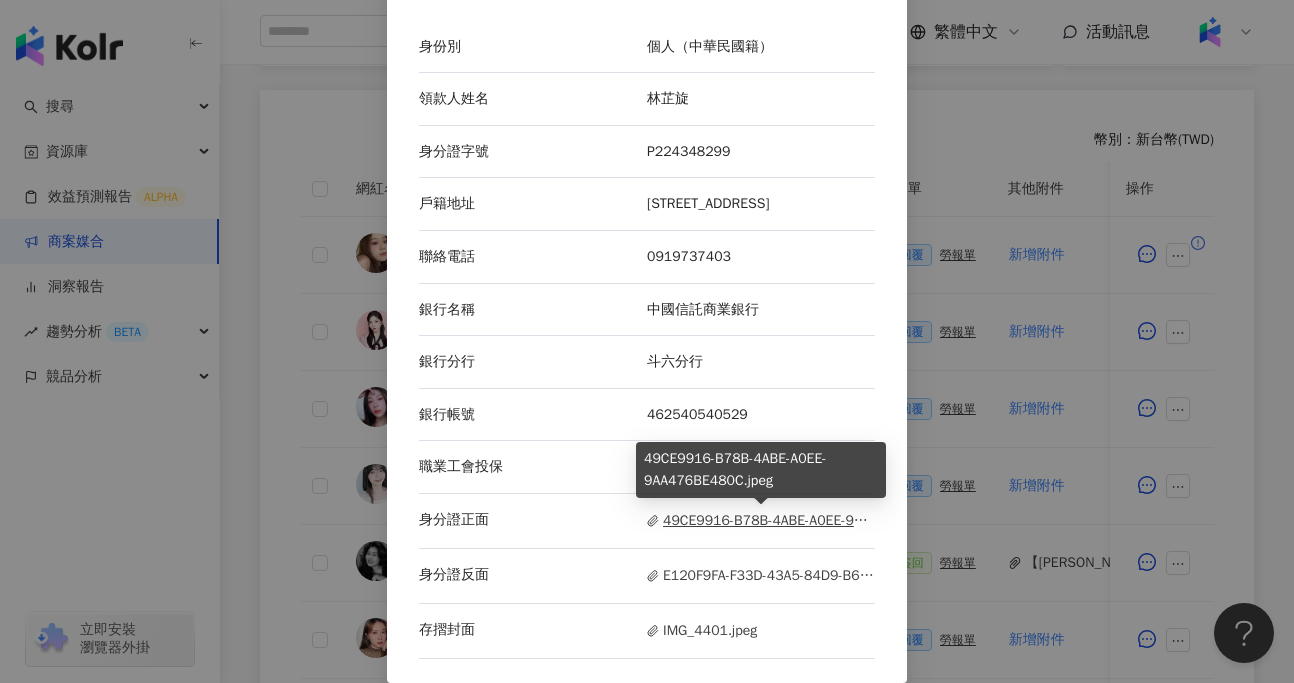 click on "49CE9916-B78B-4ABE-A0EE-9AA476BE480C.jpeg" at bounding box center (761, 521) 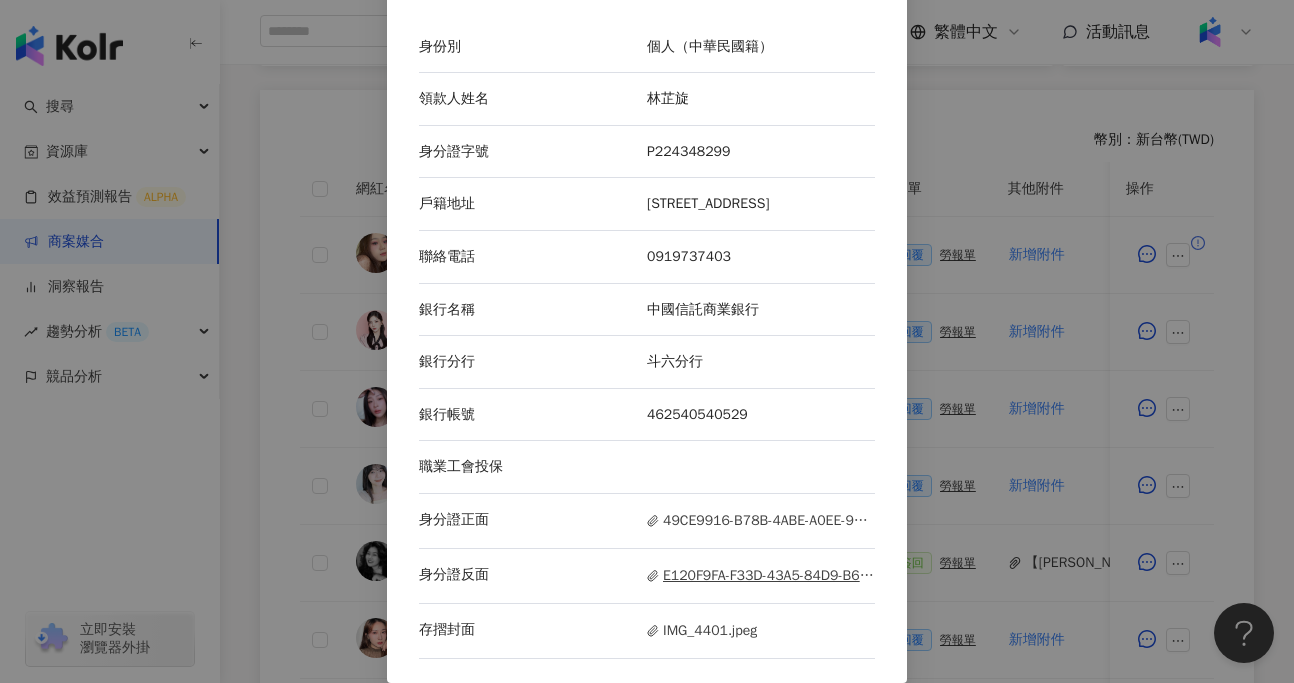 click on "E120F9FA-F33D-43A5-84D9-B6760BB71370.jpeg" at bounding box center (761, 576) 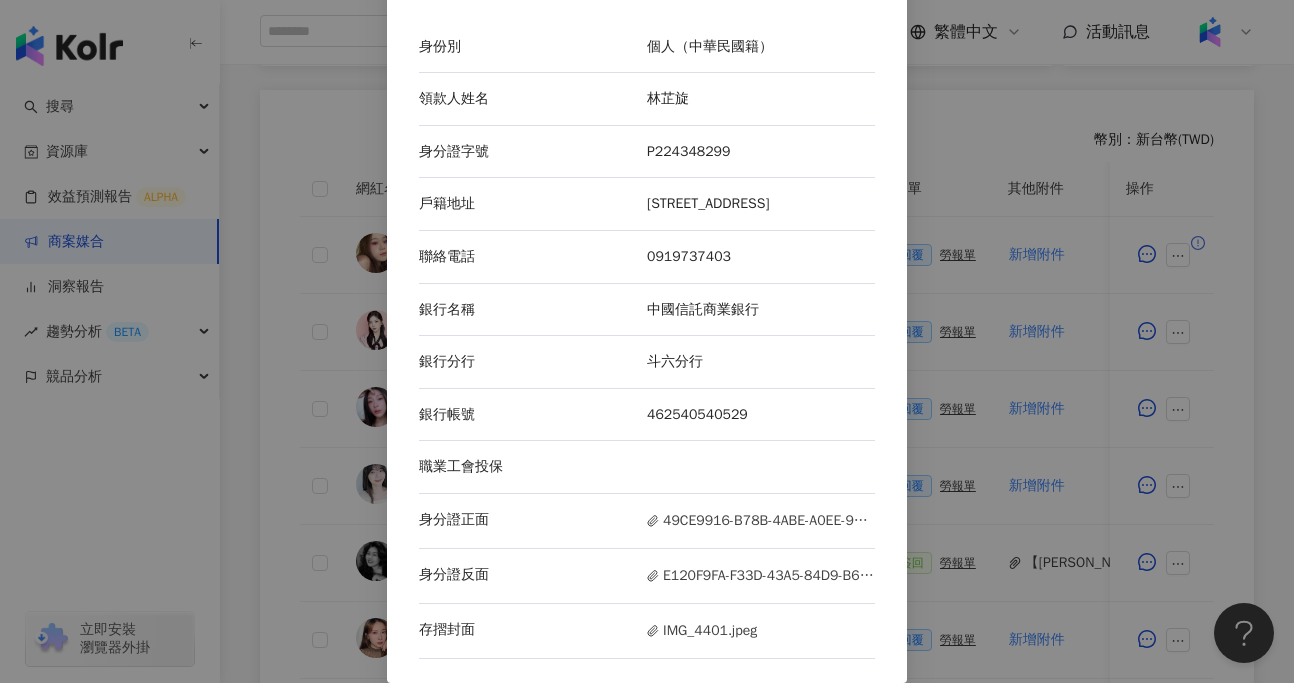 click on "帳務資訊 身份別 個人（中華民國籍） 領款人姓名 [PERSON_NAME] 身分證字號 P224348299 戶籍地址 [STREET_ADDRESS] 聯絡電話 [PHONE_NUMBER] 銀行名稱 中國信託商業銀行 銀行分行 斗六分行 銀行帳號 462540540529 職業工會投保 身分證正面 49CE9916-B78B-4ABE-A0EE-9AA476BE480C.jpeg 身分證反面 E120F9FA-F33D-43A5-84D9-B6760BB71370.jpeg 存摺封面 IMG_4401.jpeg" at bounding box center [647, 341] 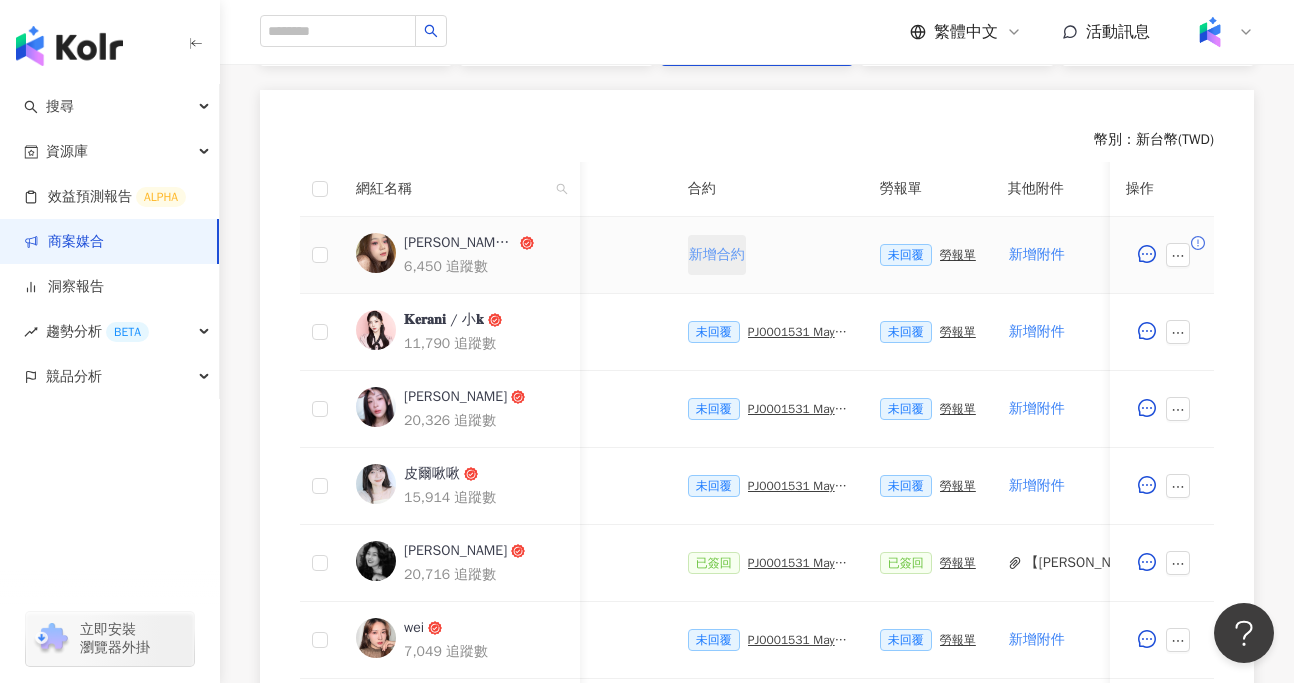 click on "新增合約" at bounding box center [717, 255] 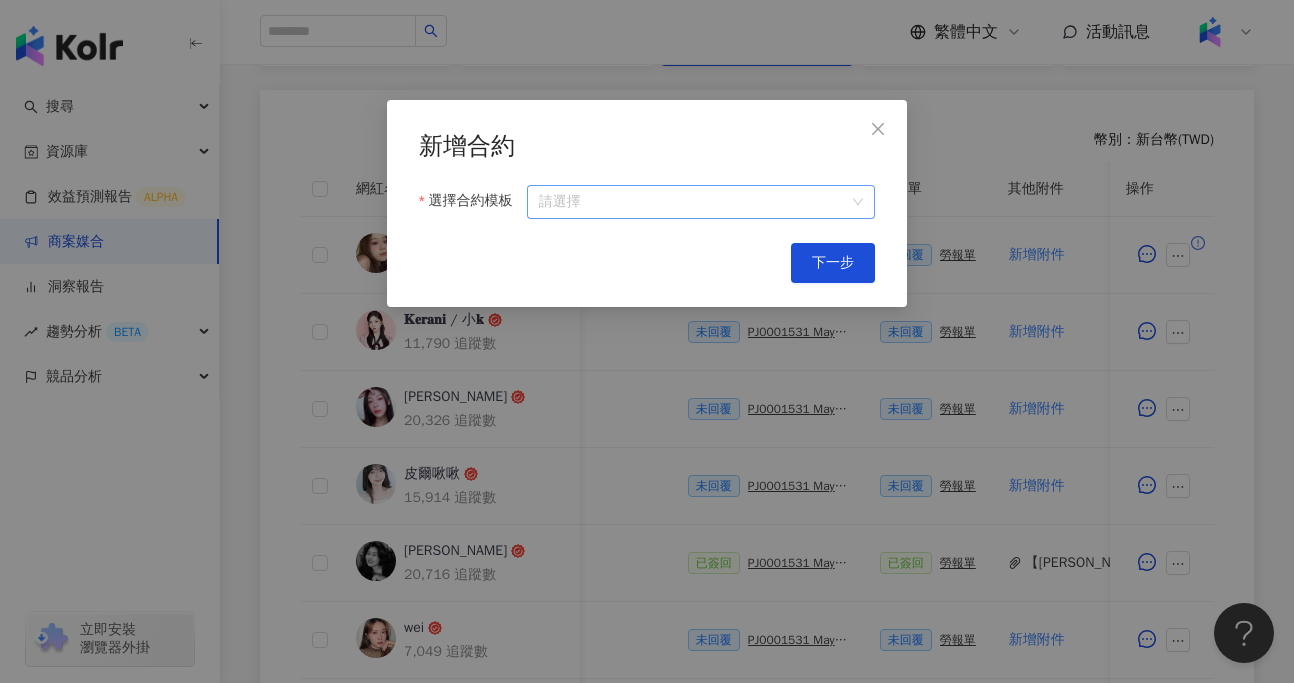 click on "選擇合約模板" at bounding box center (701, 202) 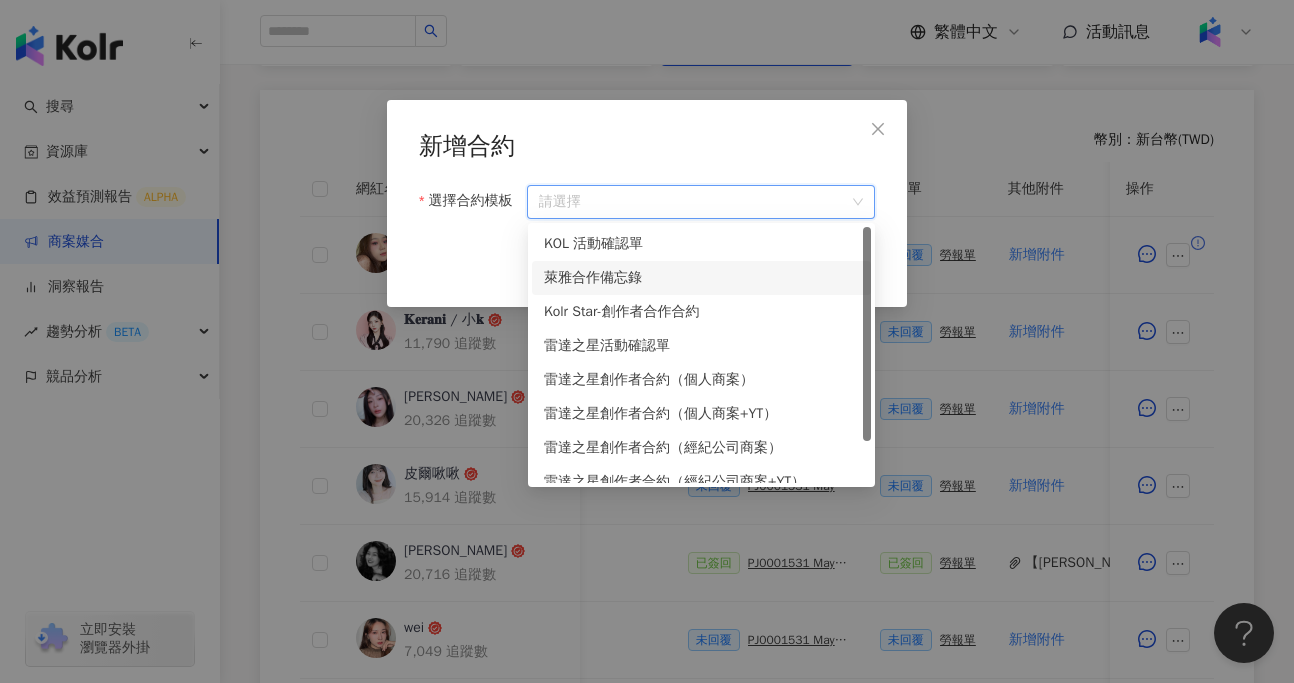 click on "萊雅合作備忘錄" at bounding box center [701, 278] 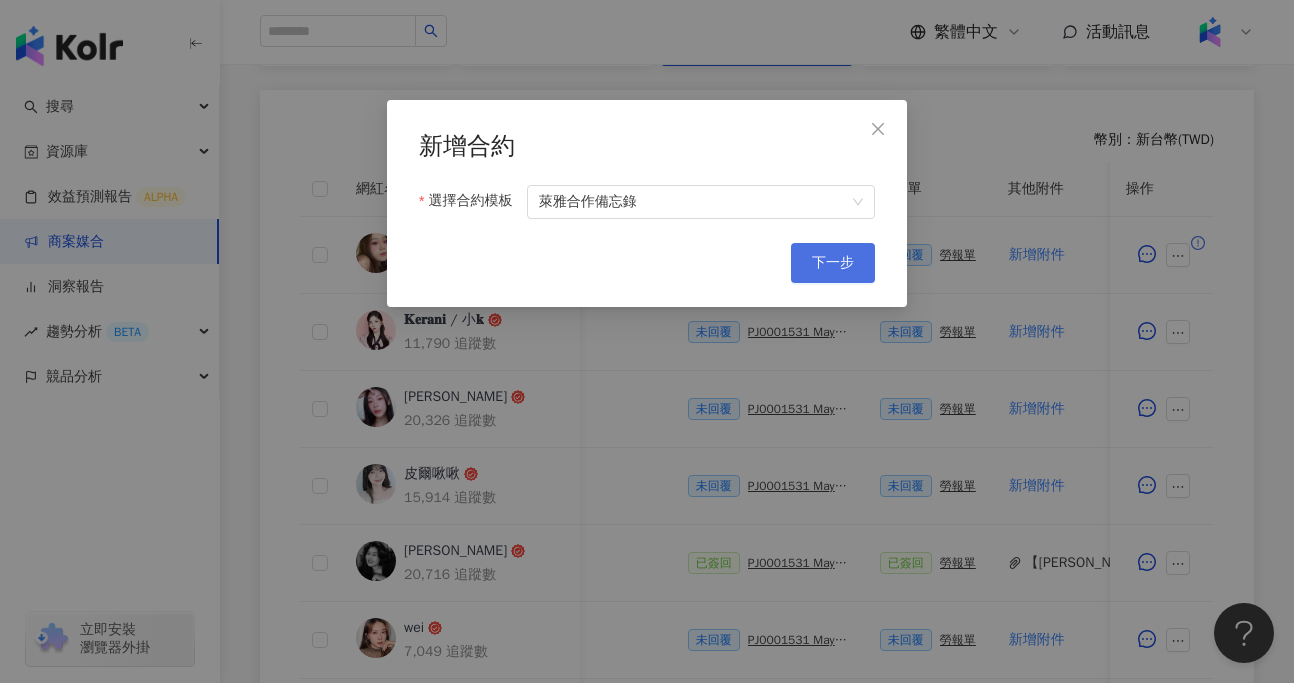 click on "下一步" at bounding box center [833, 263] 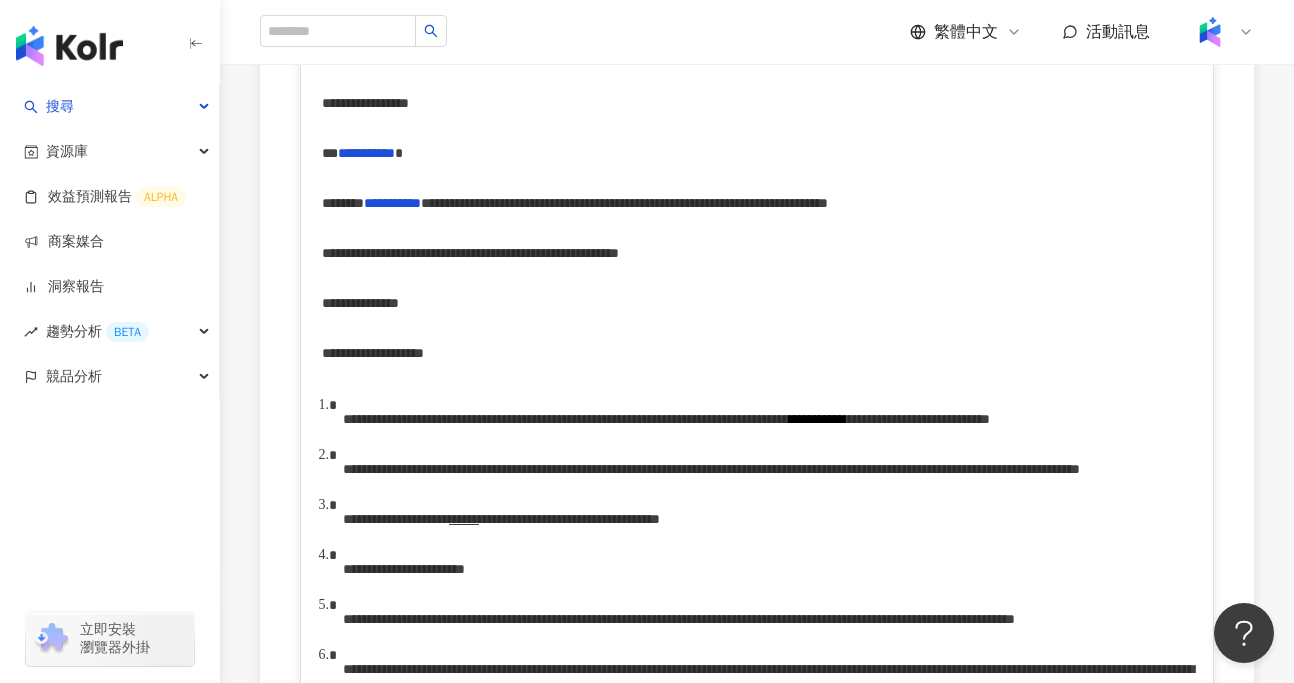 scroll, scrollTop: 0, scrollLeft: 0, axis: both 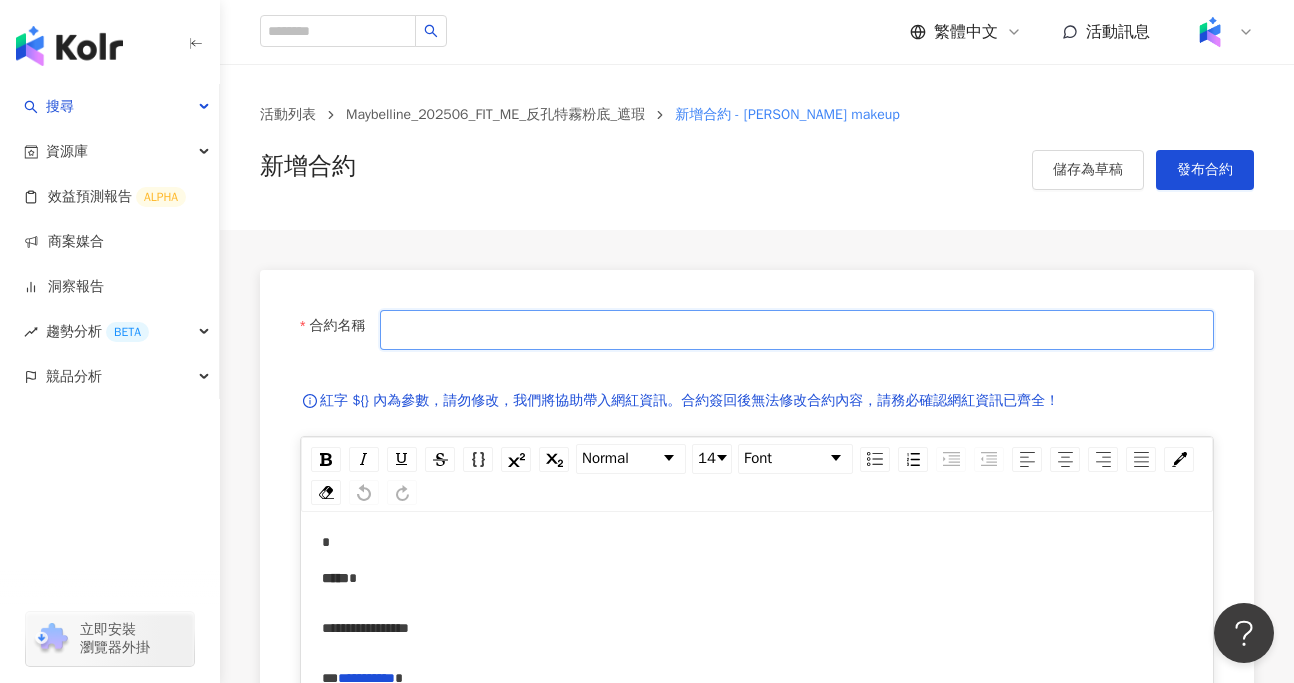 click on "合約名稱" at bounding box center [797, 330] 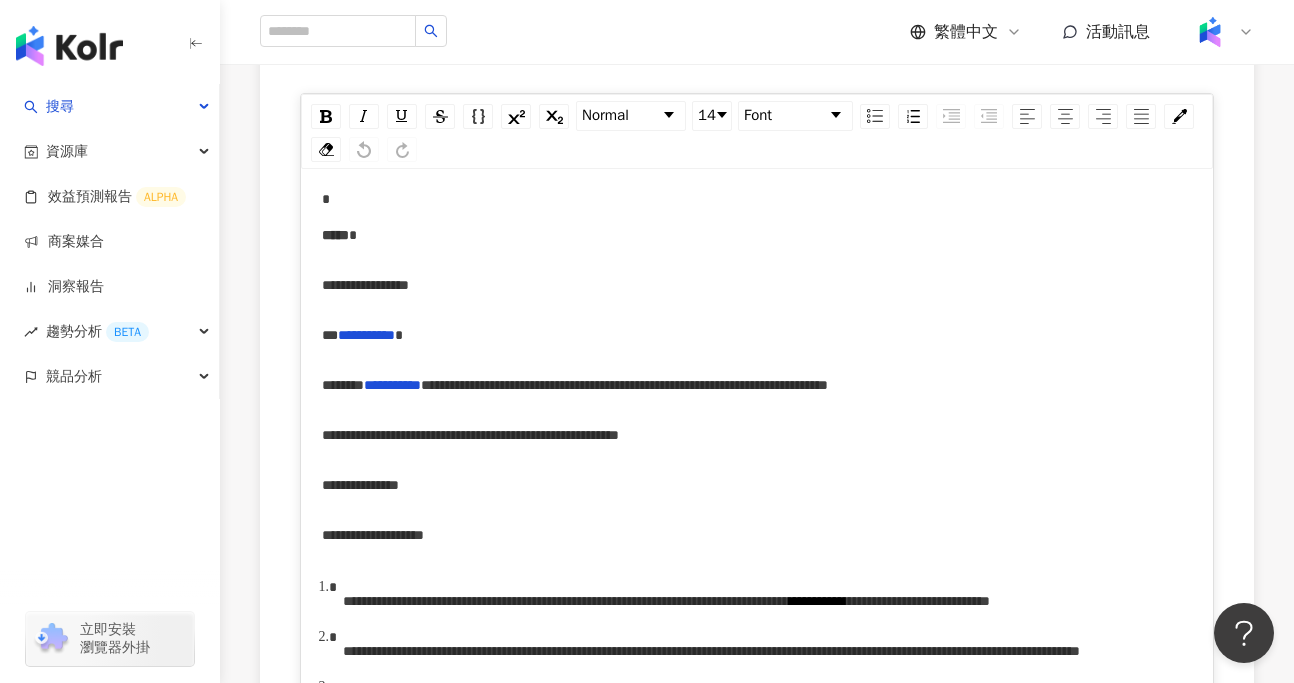 scroll, scrollTop: 348, scrollLeft: 0, axis: vertical 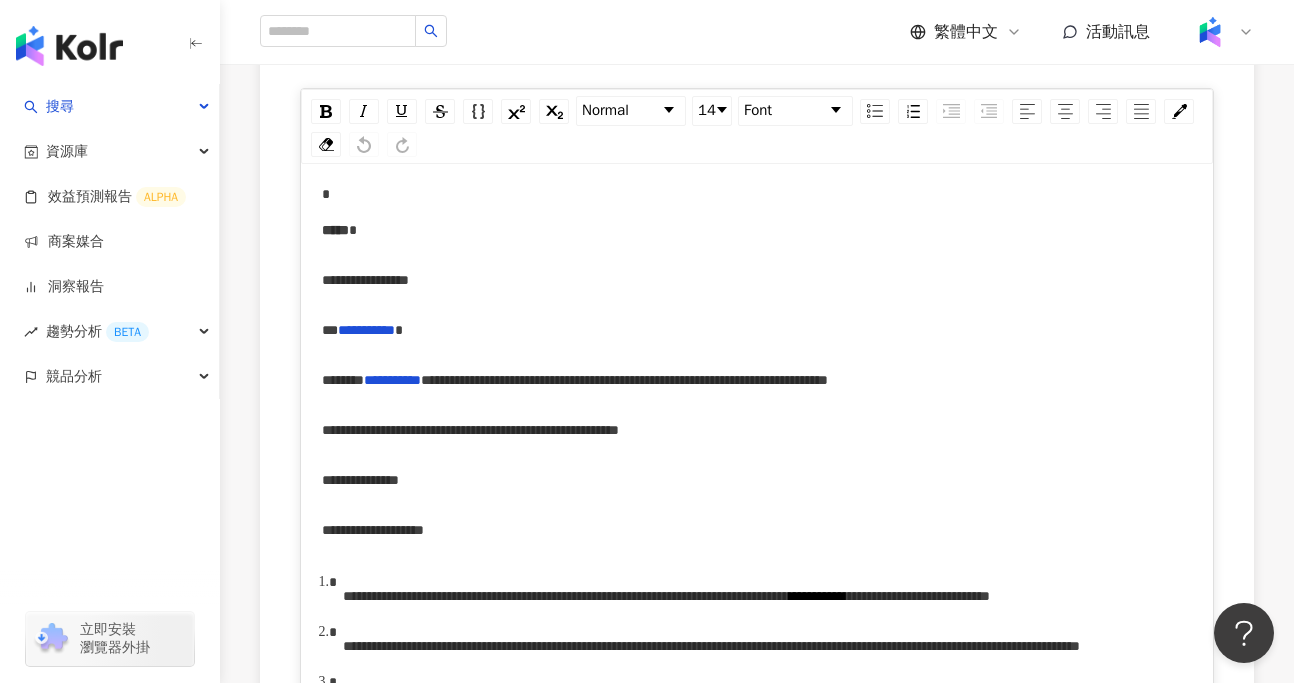click on "**********" at bounding box center (624, 380) 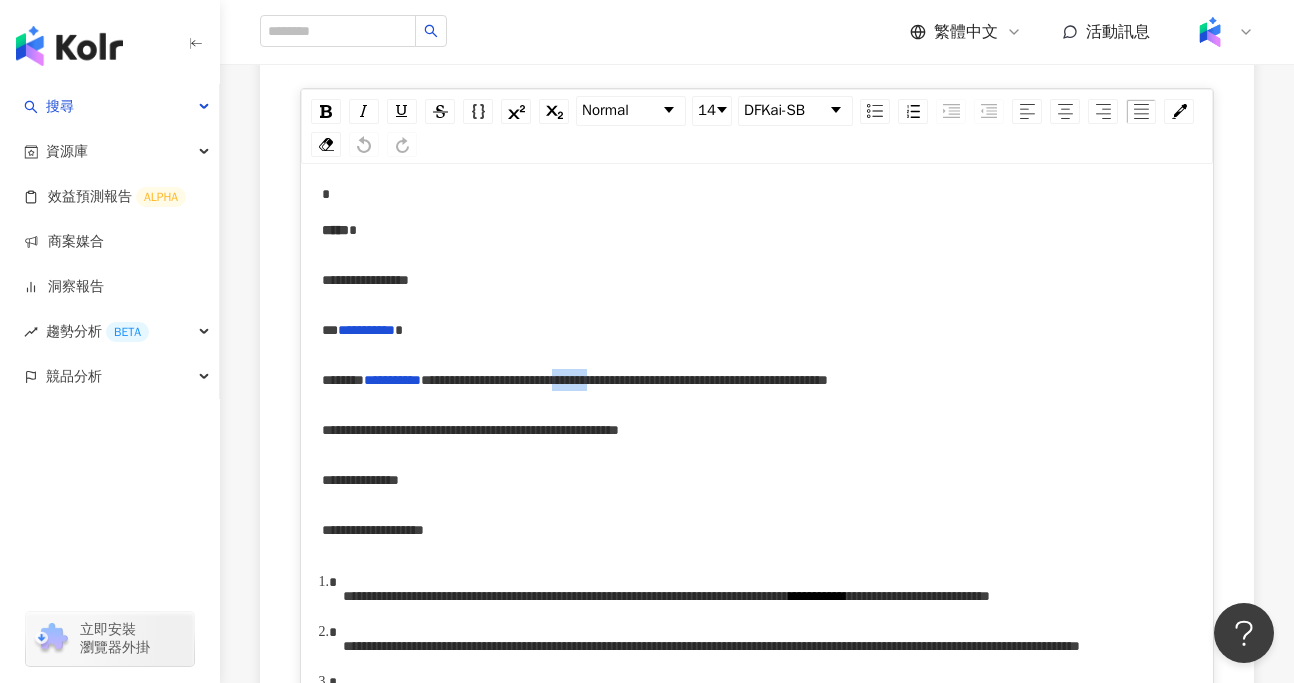 click on "**********" at bounding box center (624, 380) 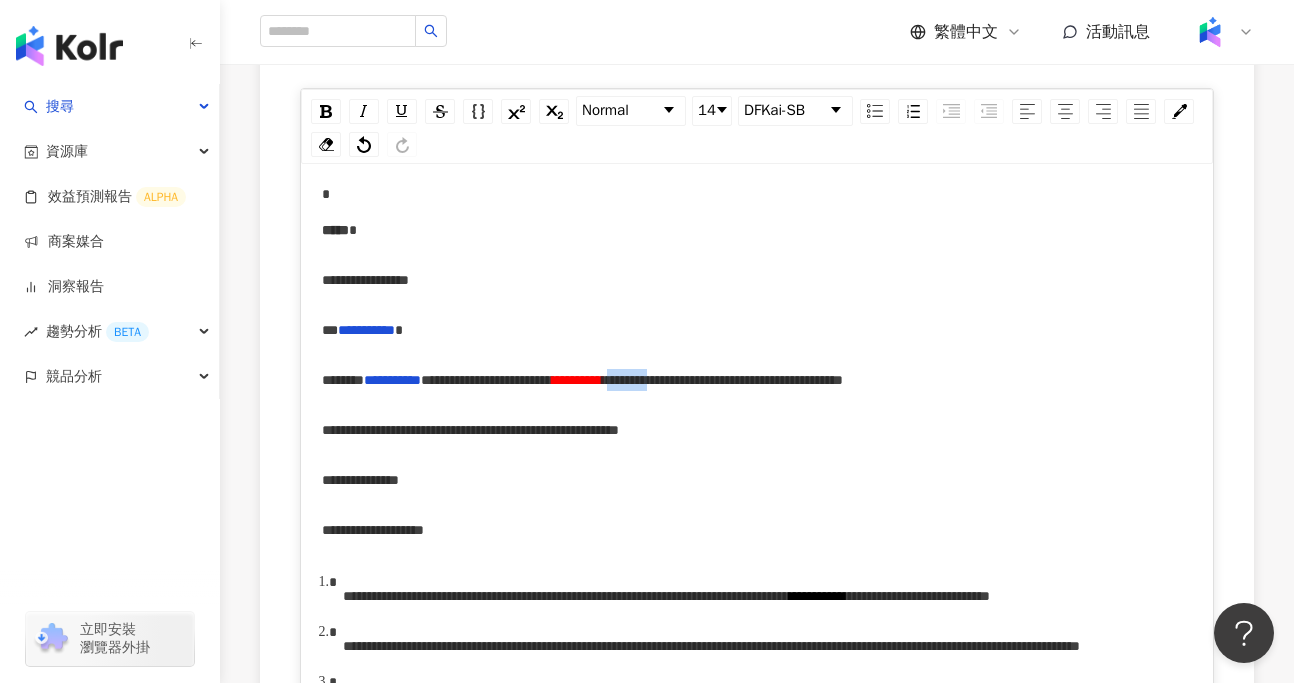 click on "**********" at bounding box center (722, 380) 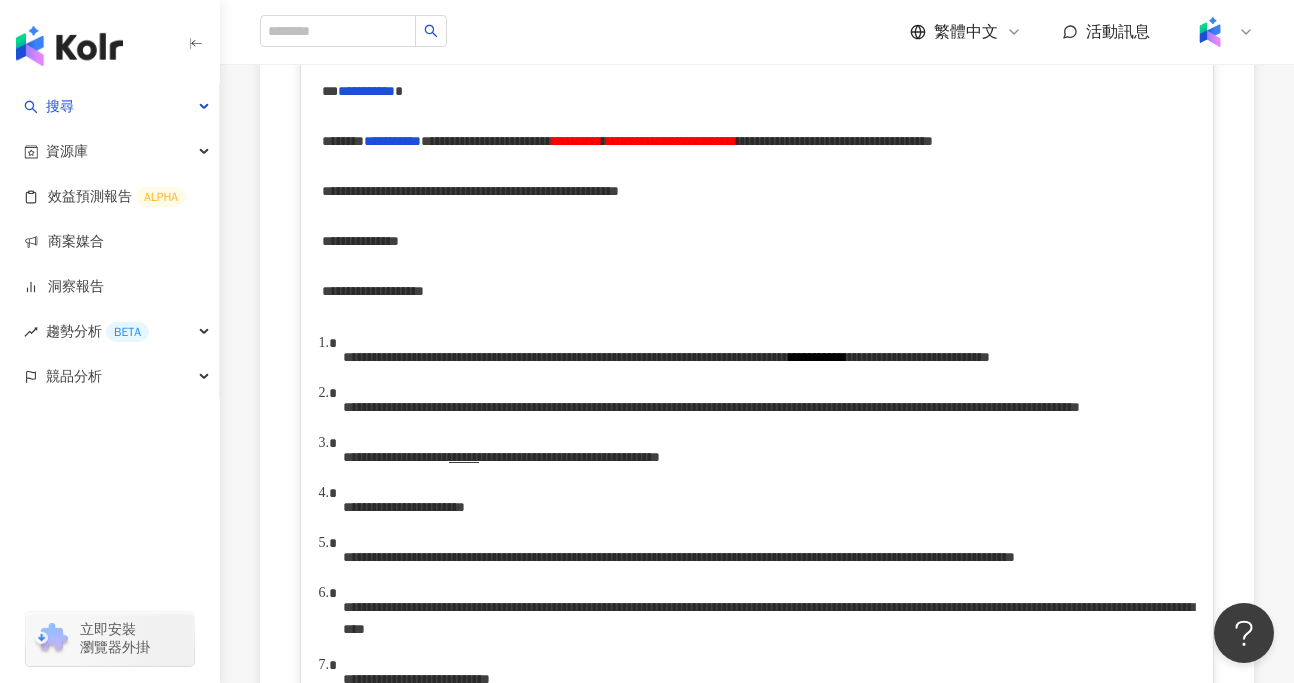 scroll, scrollTop: 592, scrollLeft: 0, axis: vertical 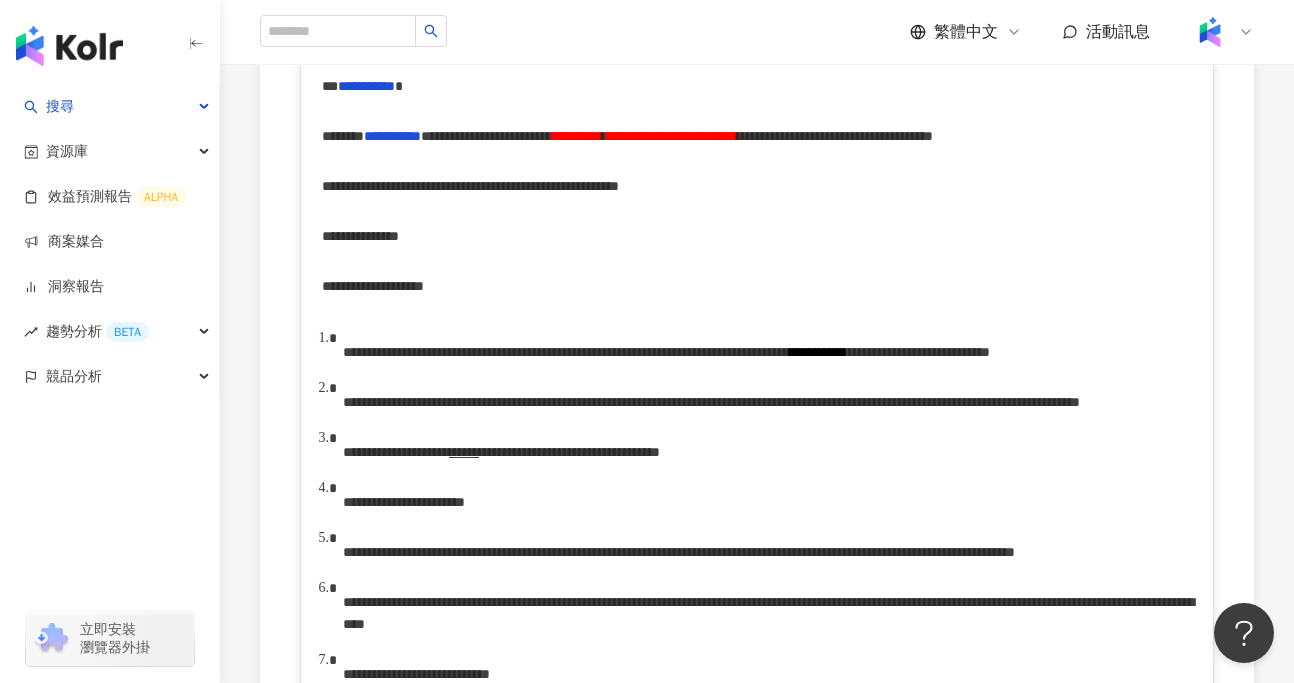 click on "**********" at bounding box center [478, 186] 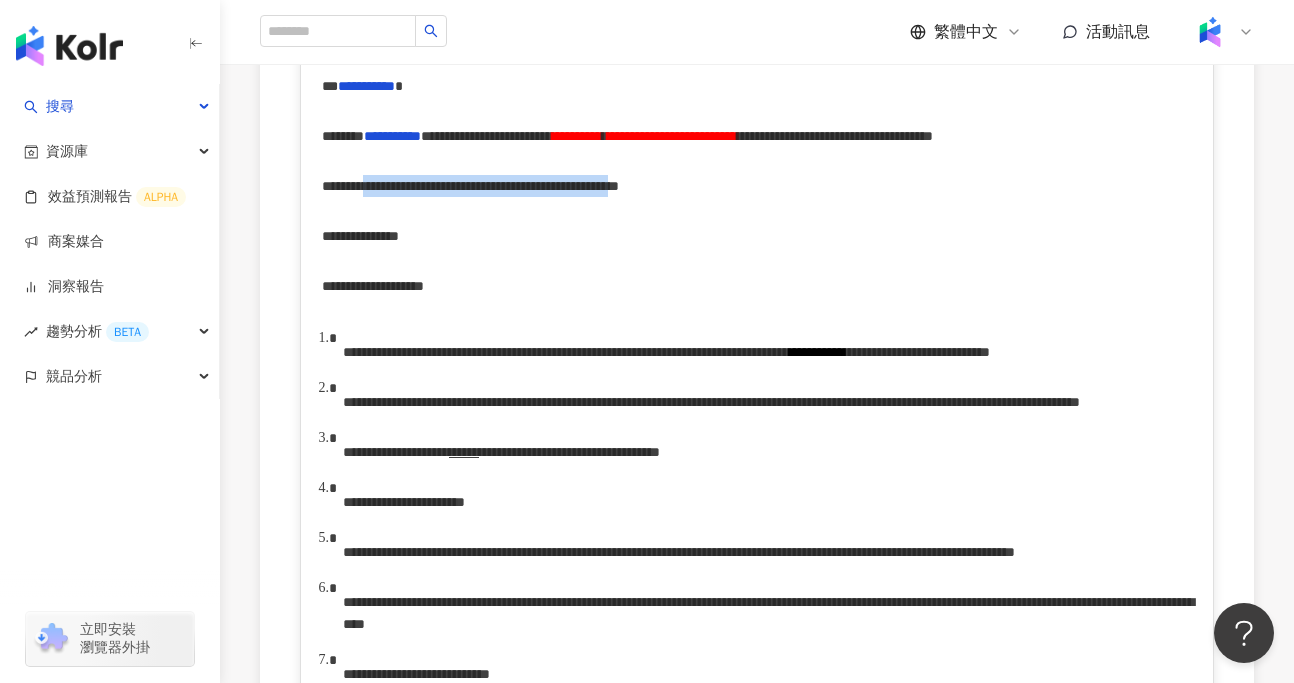 click on "**********" at bounding box center (478, 186) 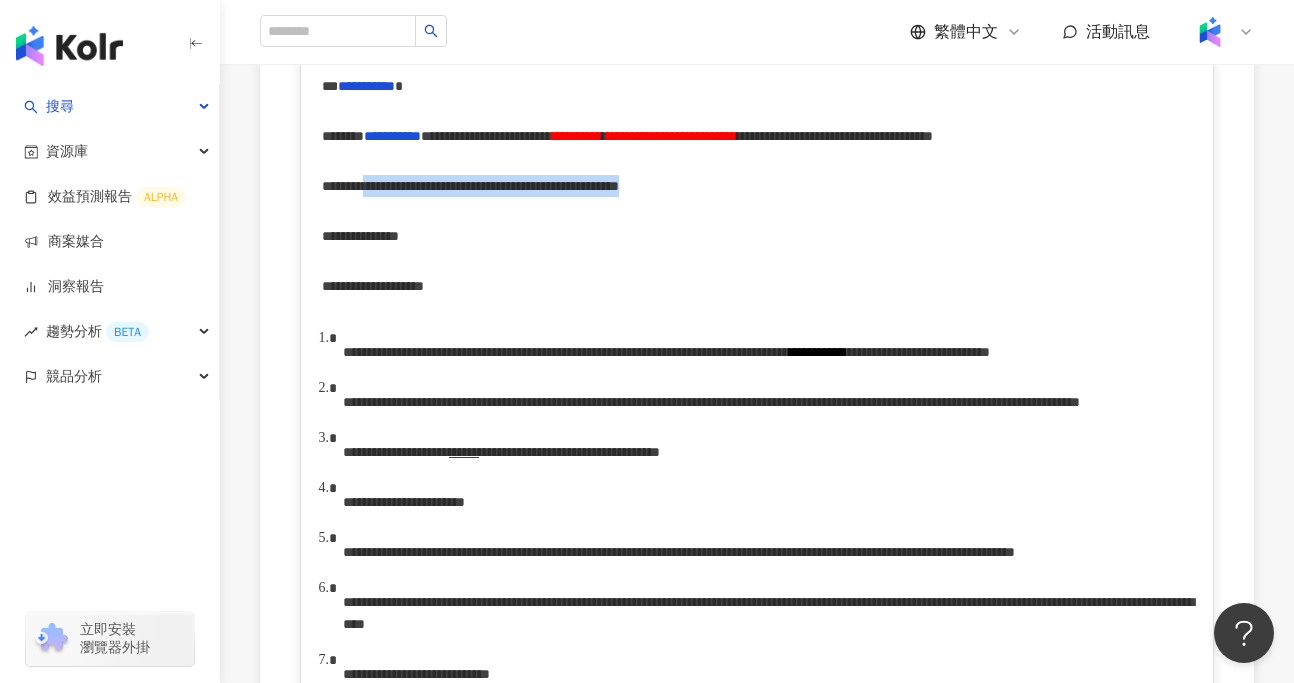 click at bounding box center [619, 186] 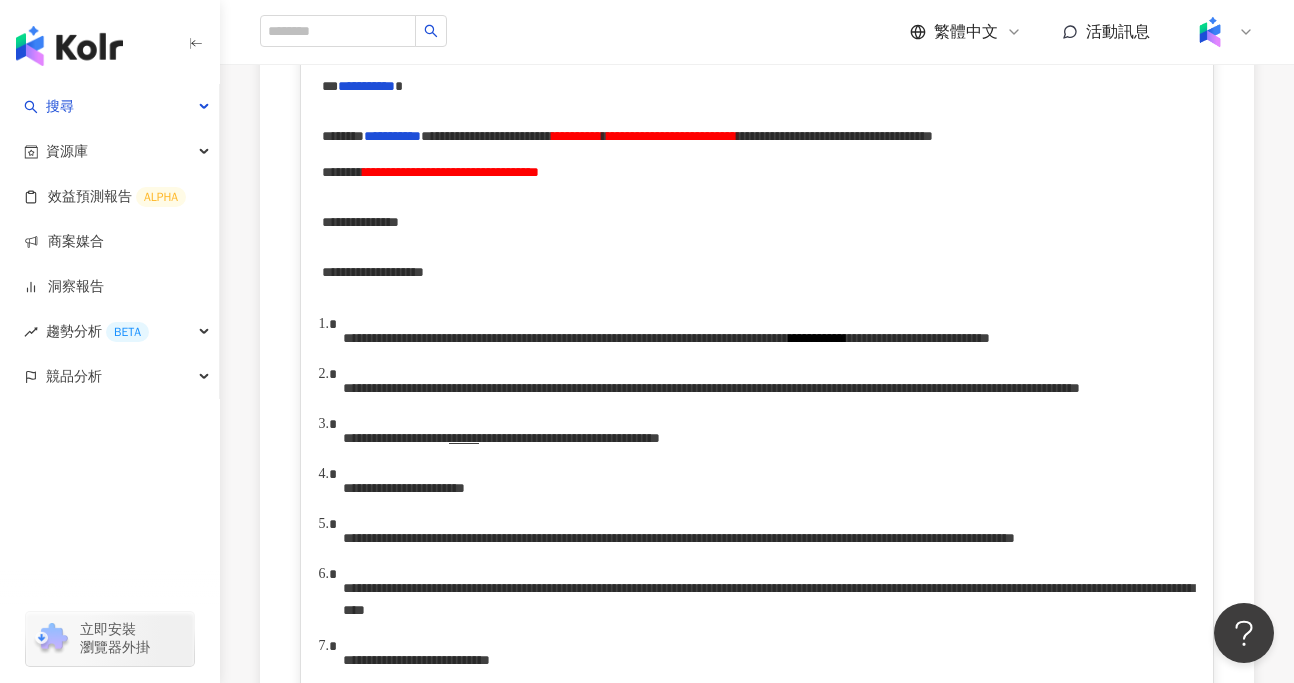 click on "**********" at bounding box center (451, 172) 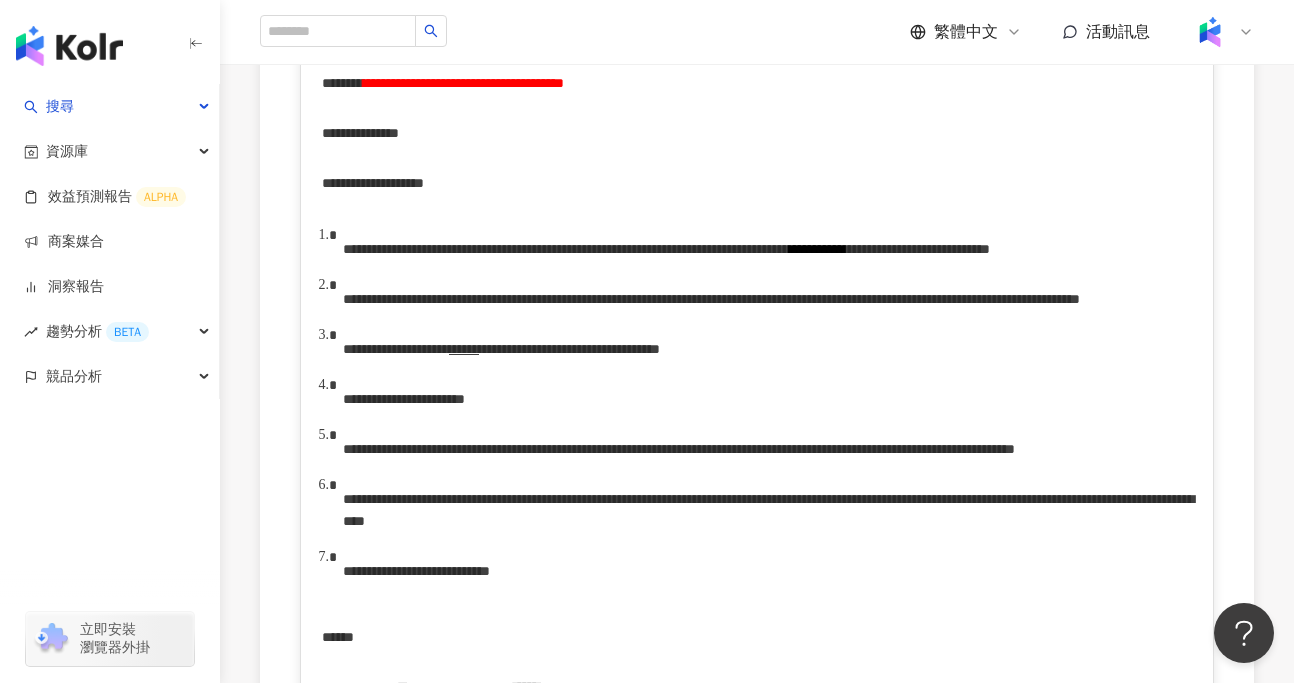 scroll, scrollTop: 696, scrollLeft: 0, axis: vertical 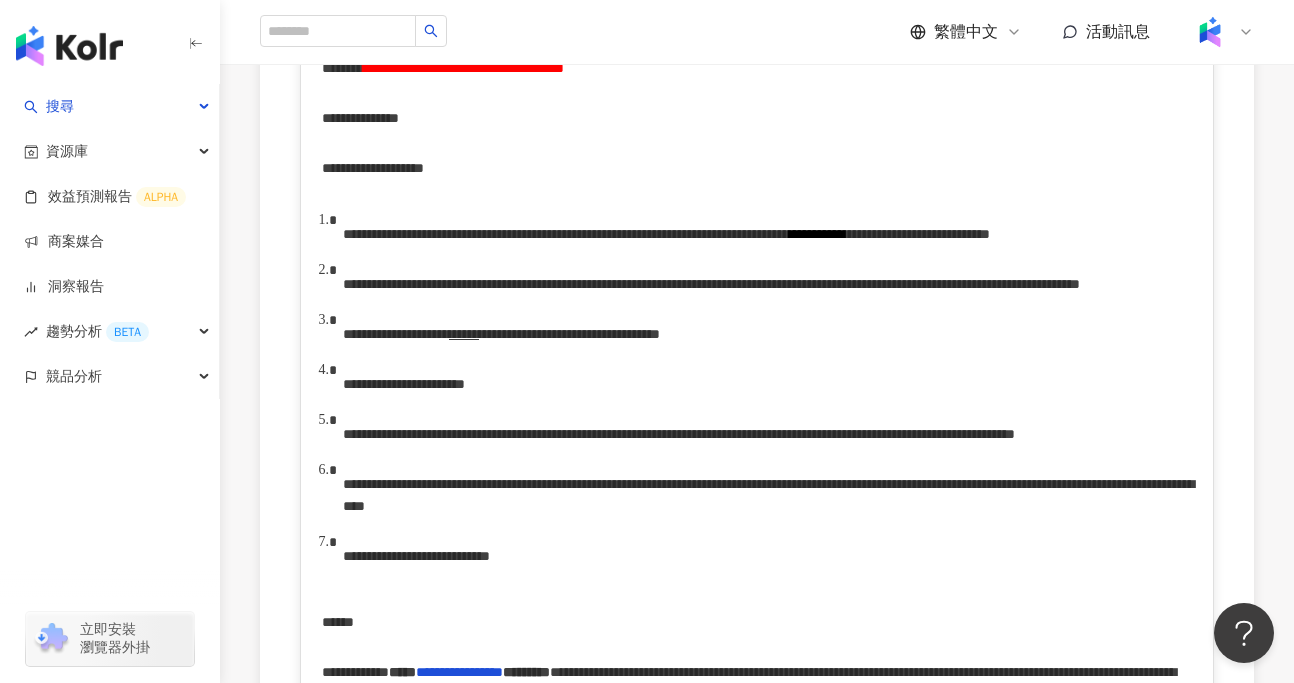 click on "**********" at bounding box center (566, 234) 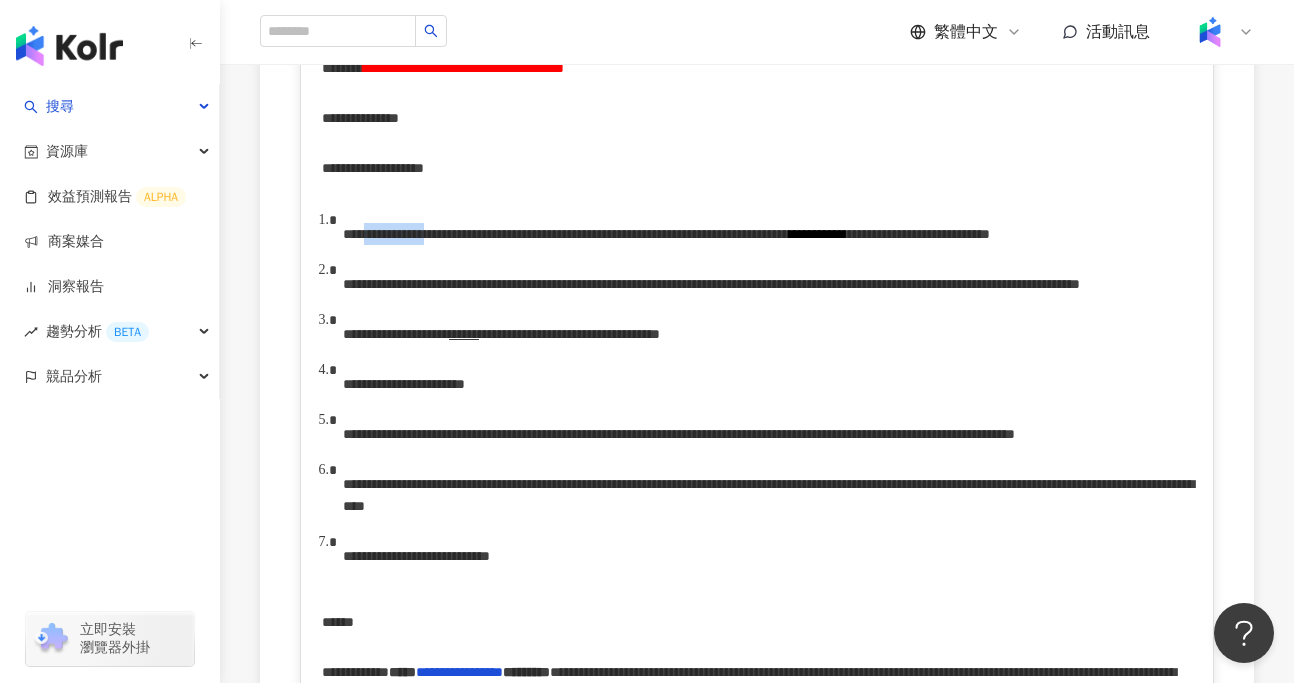 click on "**********" at bounding box center [566, 234] 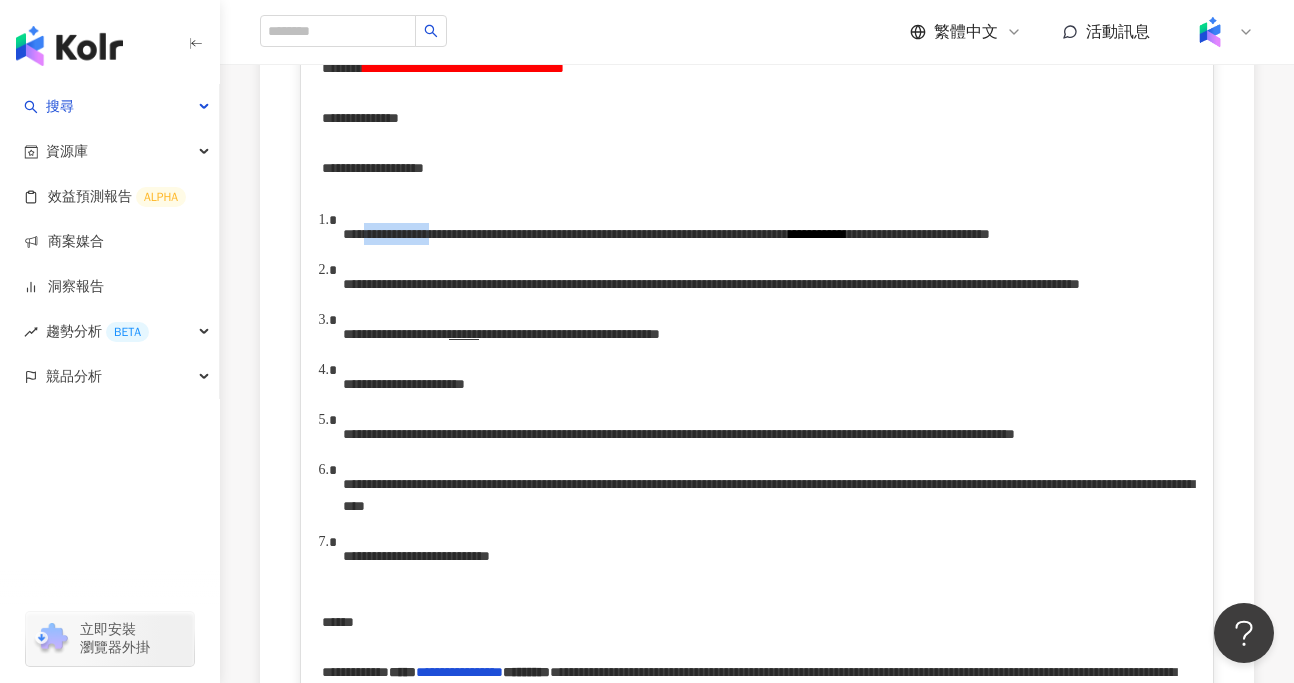 click on "**********" at bounding box center [566, 234] 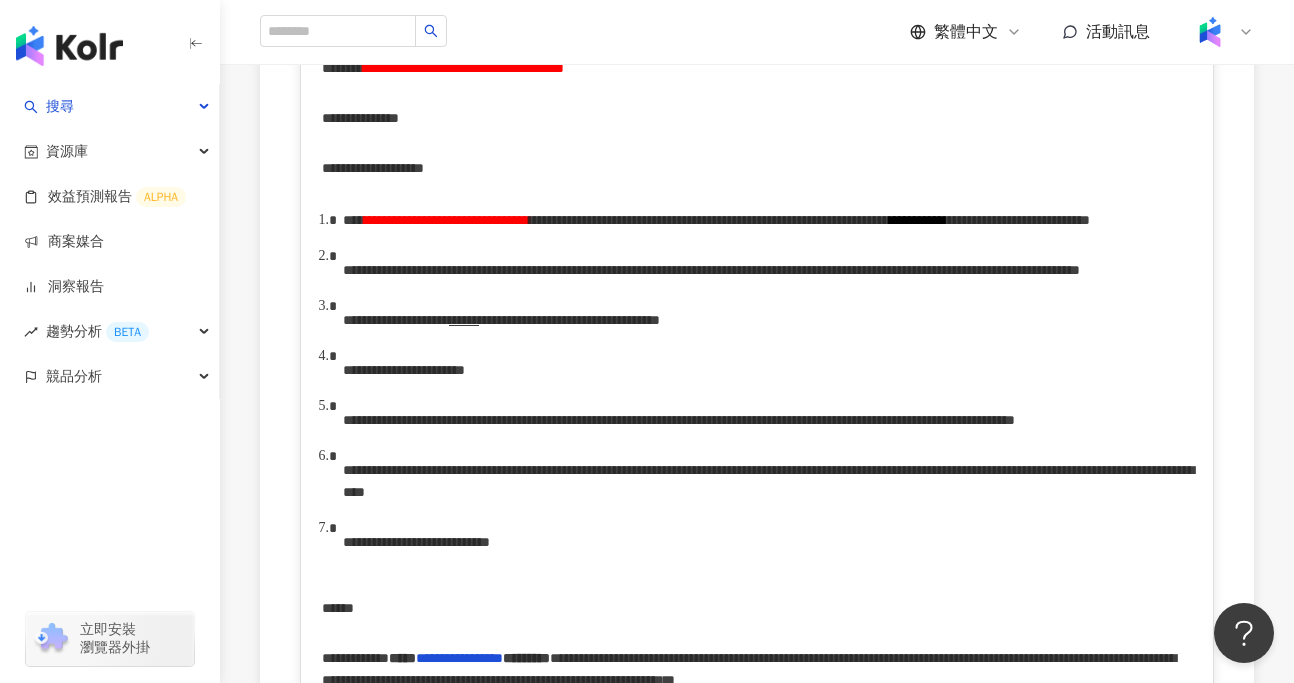 click on "**********" at bounding box center (709, 220) 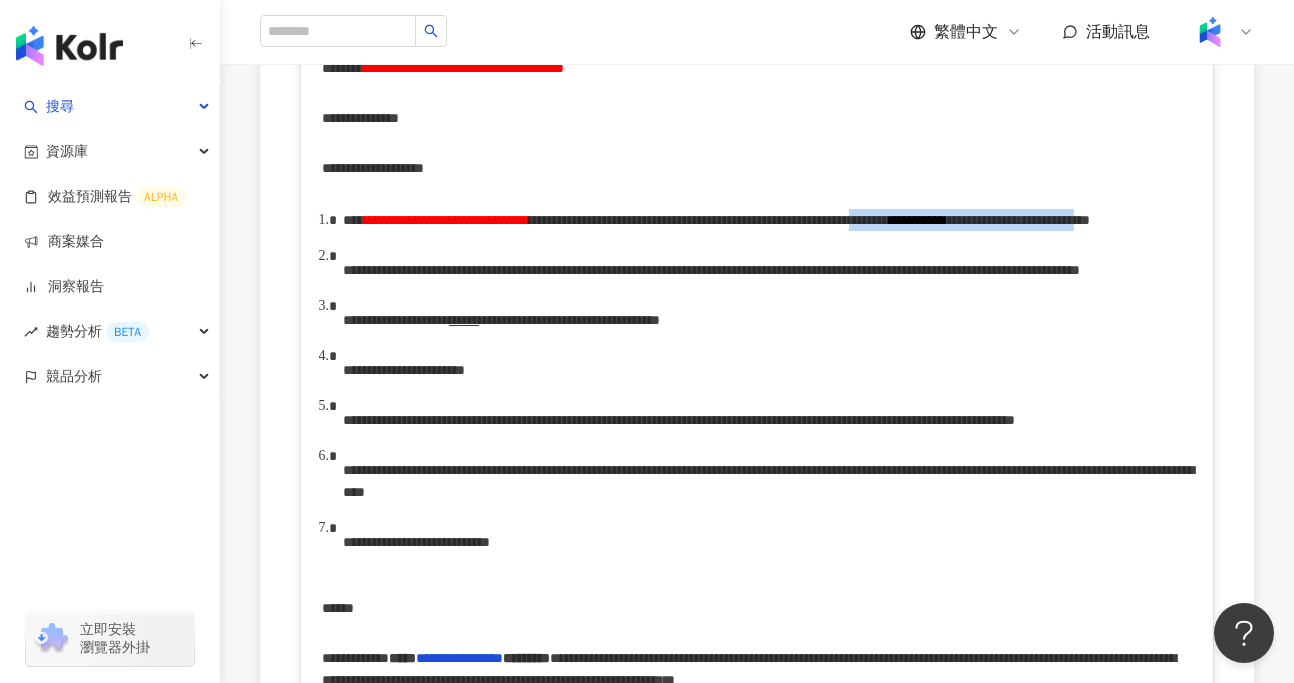 click on "**********" at bounding box center [1049, 220] 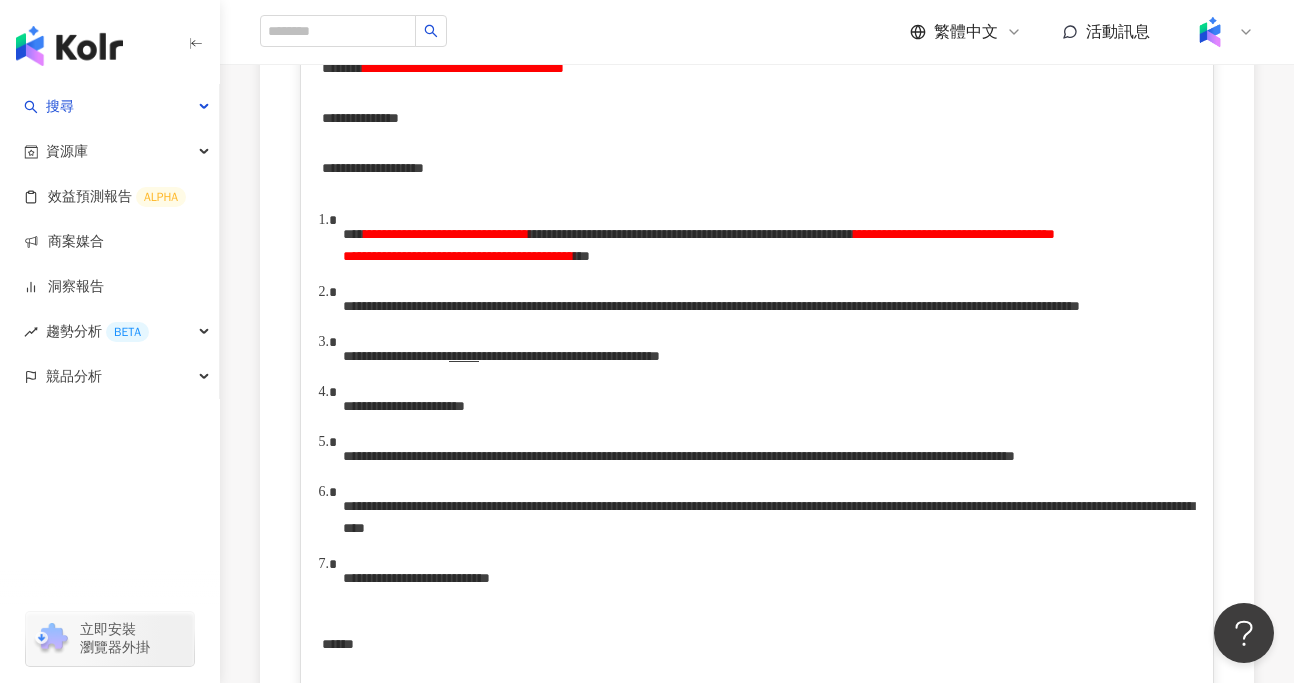 click on "**********" at bounding box center [699, 245] 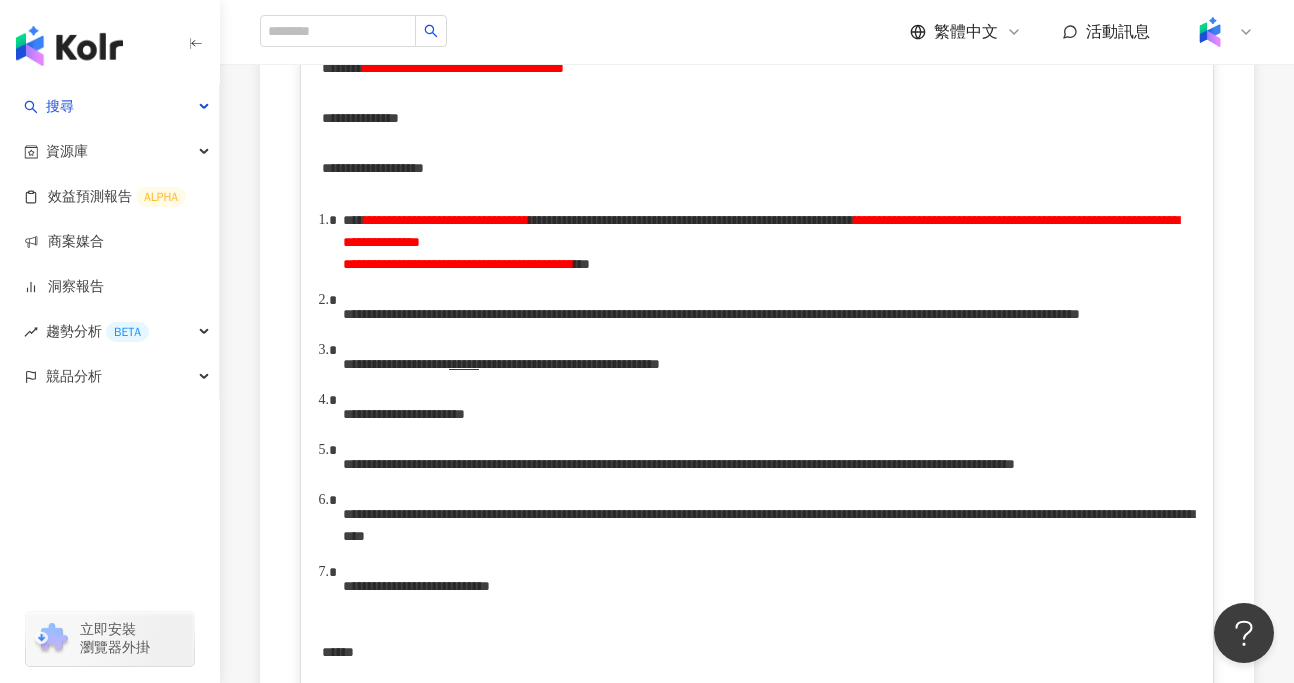 click on "**********" at bounding box center [761, 242] 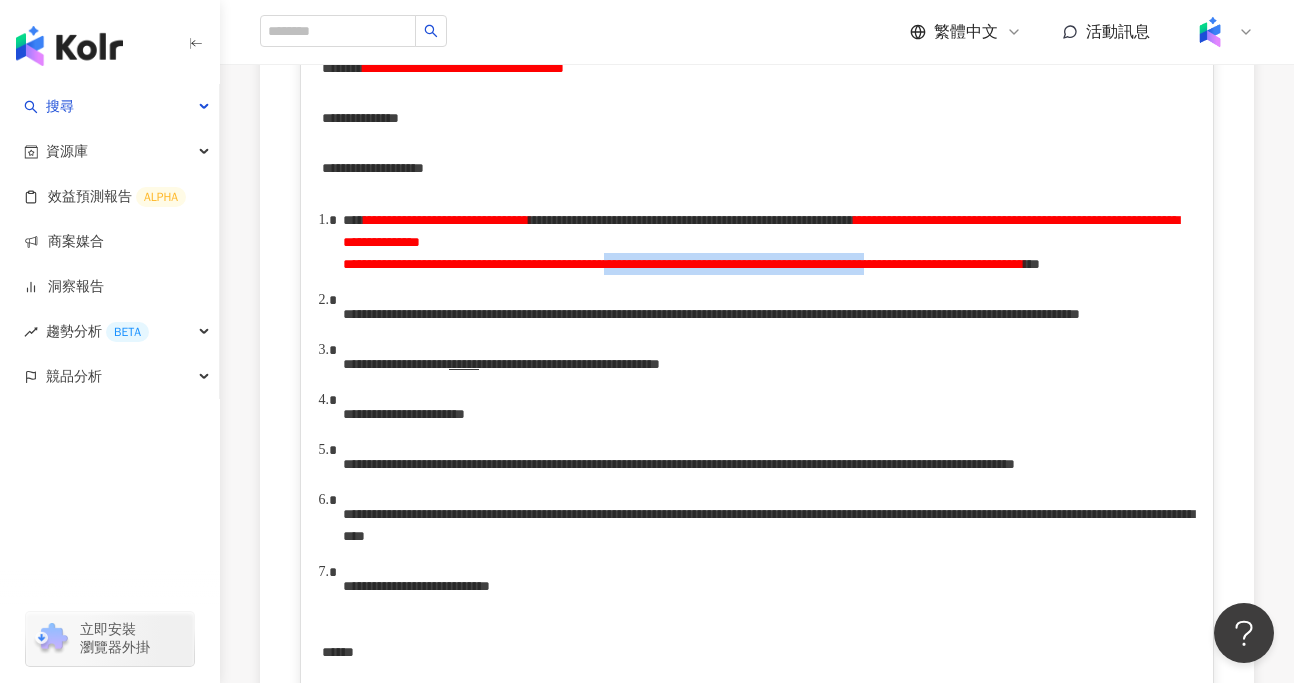 click on "**********" at bounding box center [761, 242] 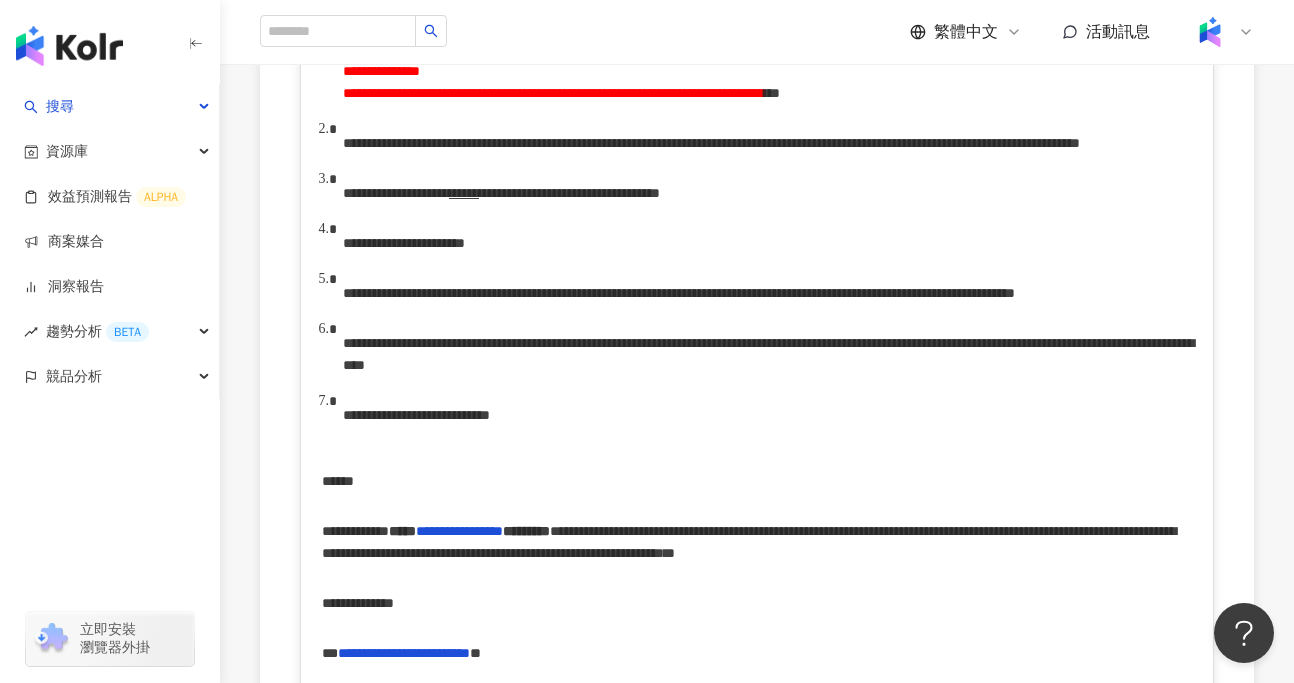 scroll, scrollTop: 868, scrollLeft: 0, axis: vertical 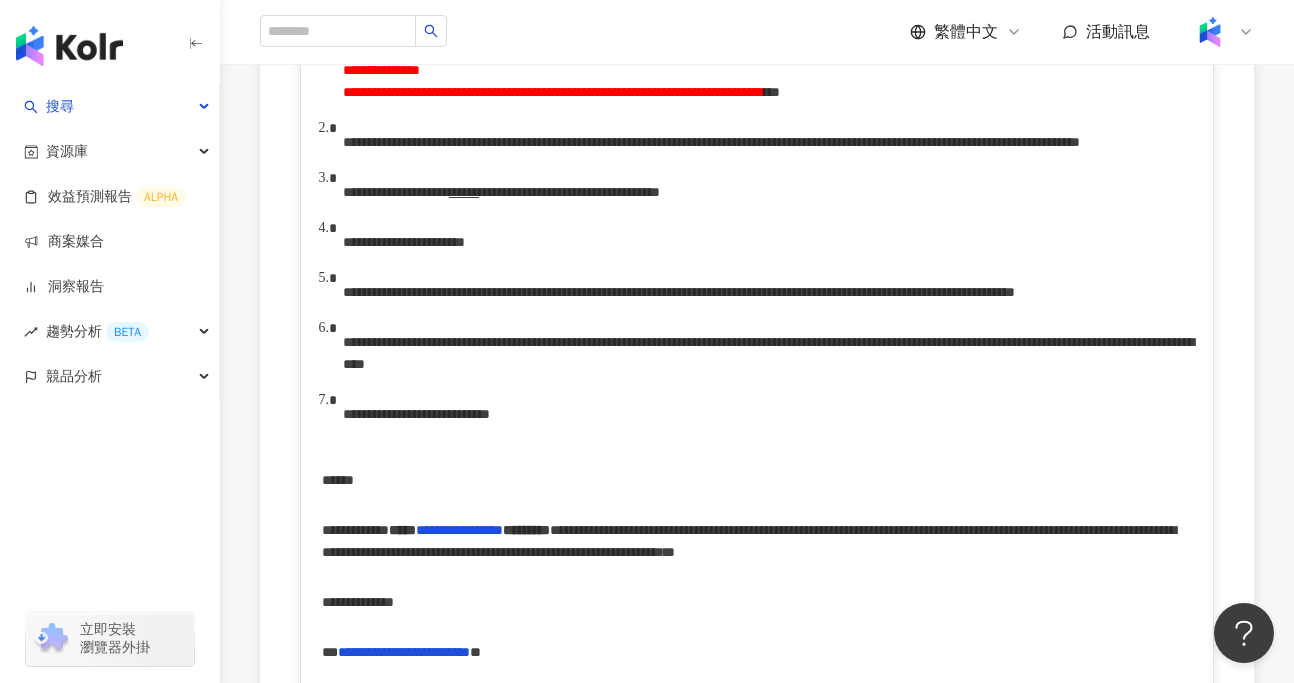 click on "**********" at bounding box center (711, 142) 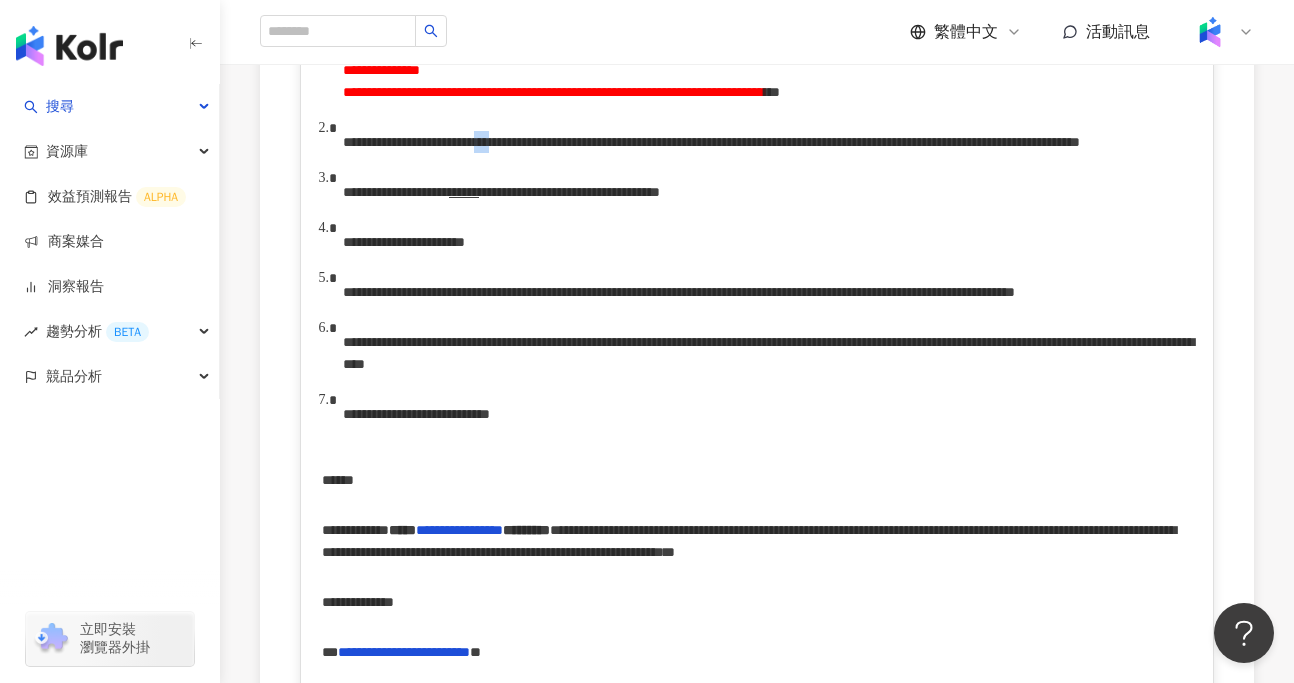 click on "**********" at bounding box center [711, 142] 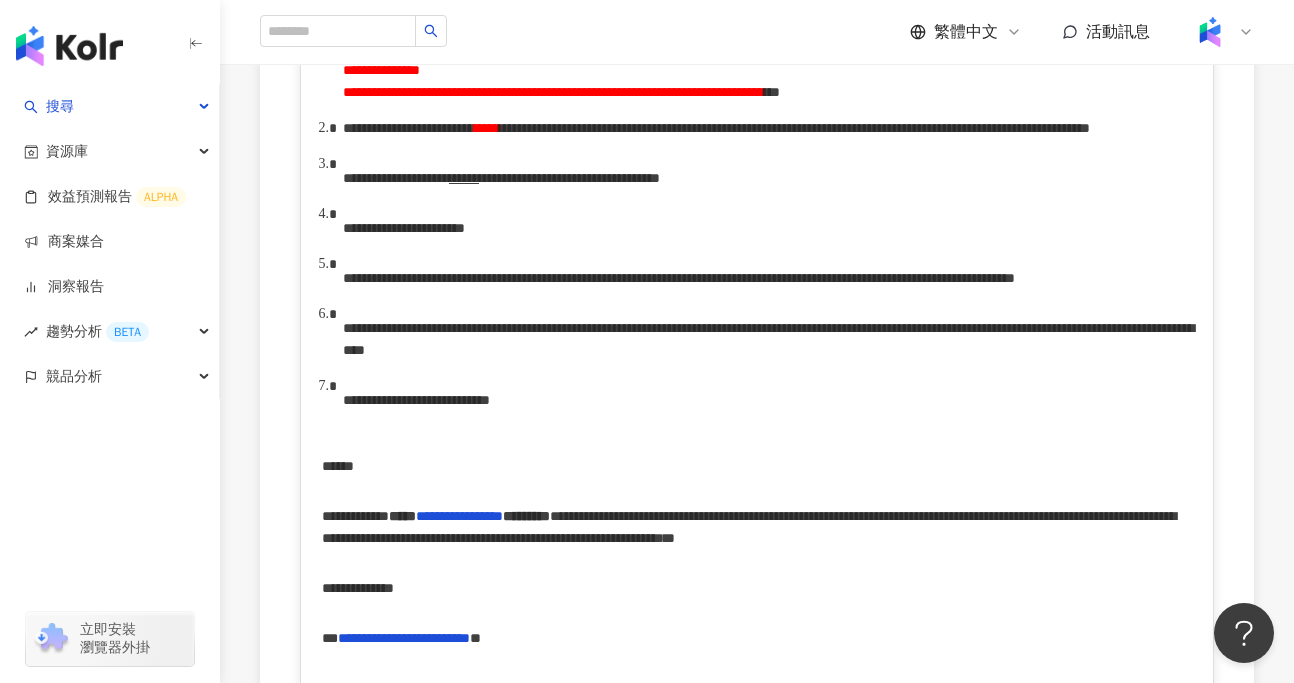 click on "**********" at bounding box center [794, 128] 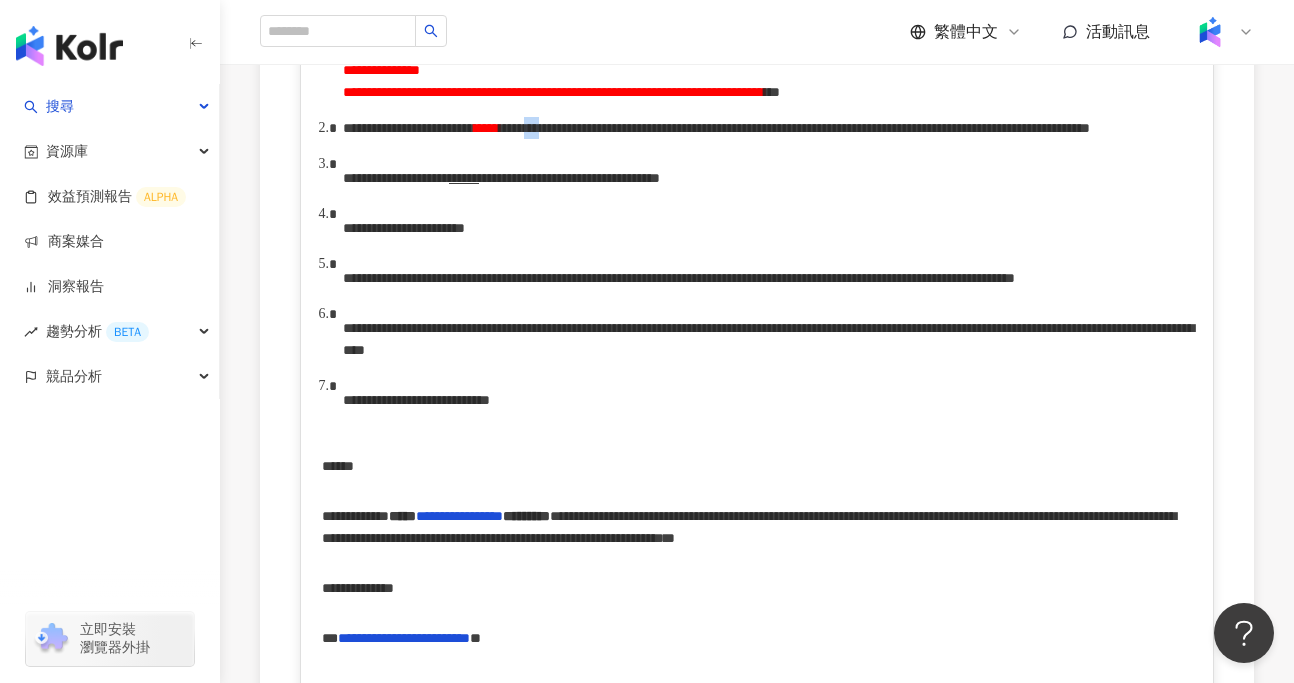 click on "**********" at bounding box center [794, 128] 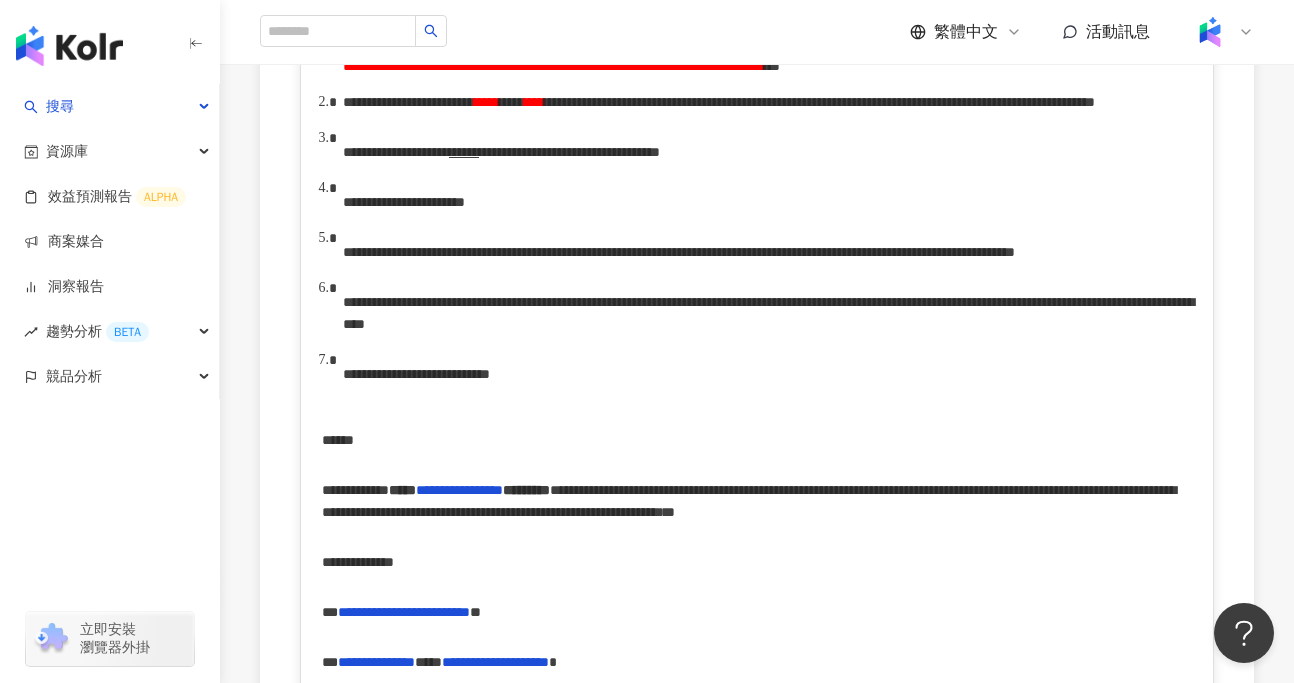 scroll, scrollTop: 895, scrollLeft: 0, axis: vertical 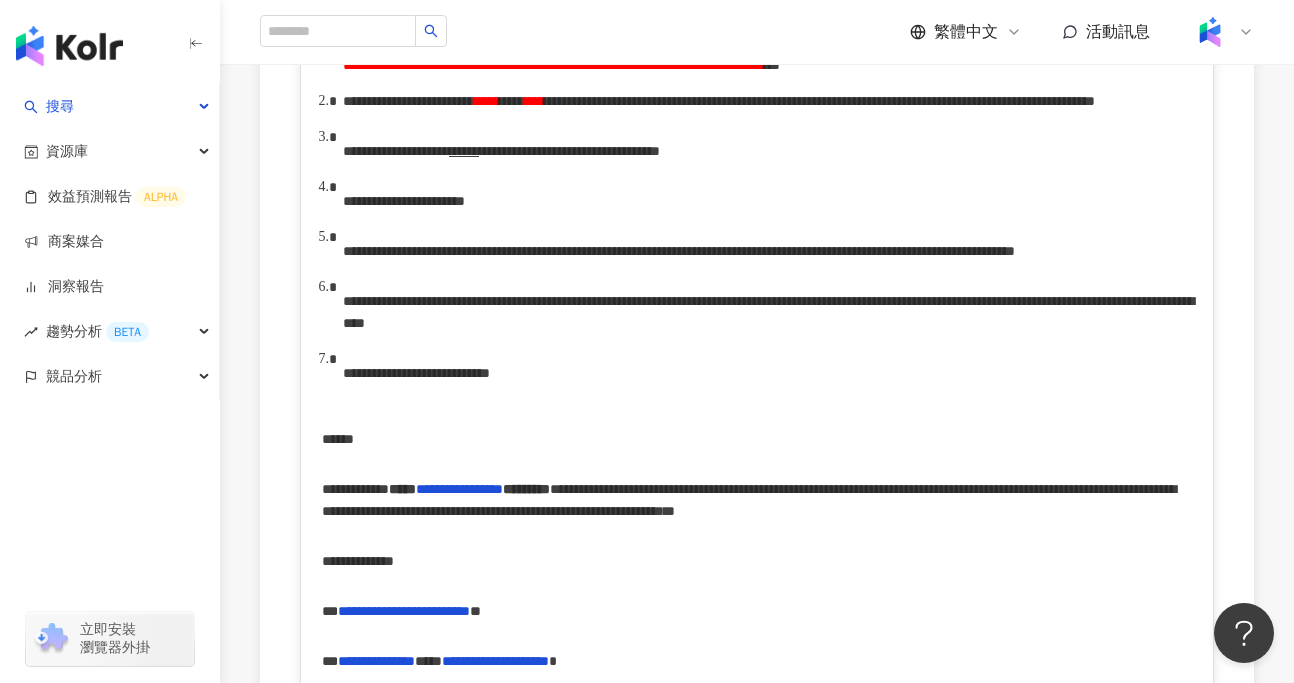click on "**********" at bounding box center (757, 204) 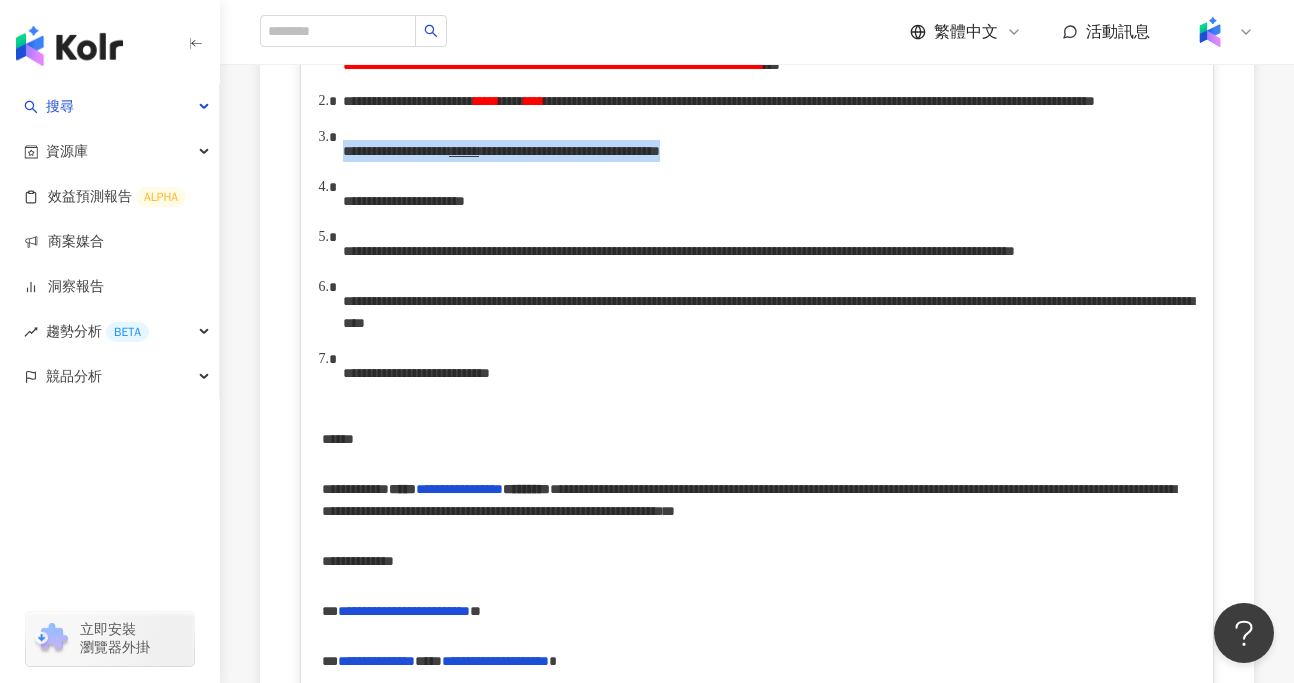 click on "**********" at bounding box center (569, 151) 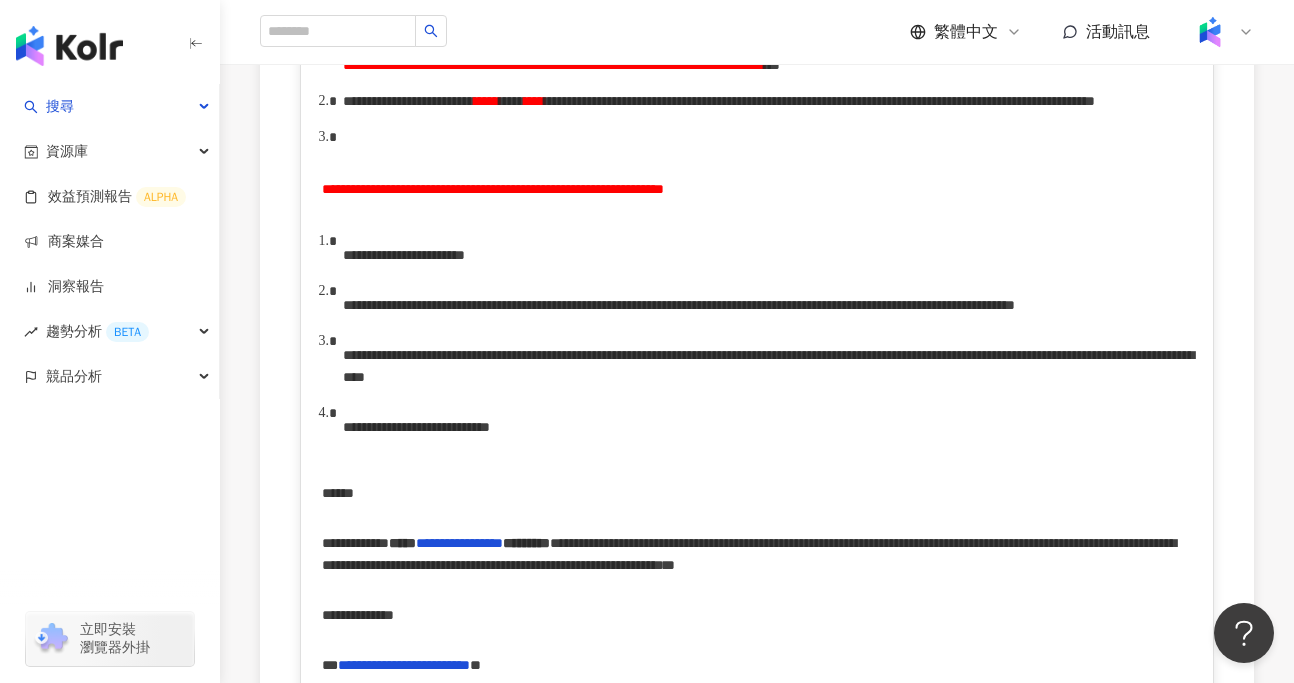 click on "**********" at bounding box center [493, 189] 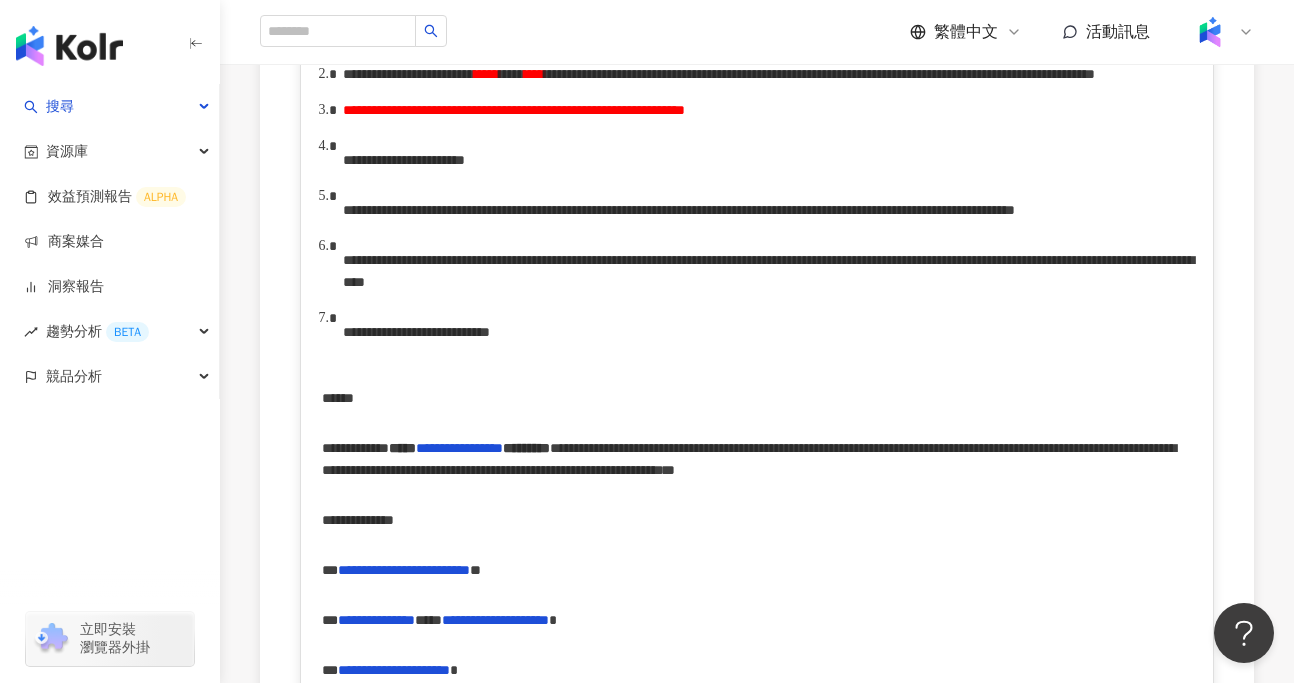 scroll, scrollTop: 925, scrollLeft: 0, axis: vertical 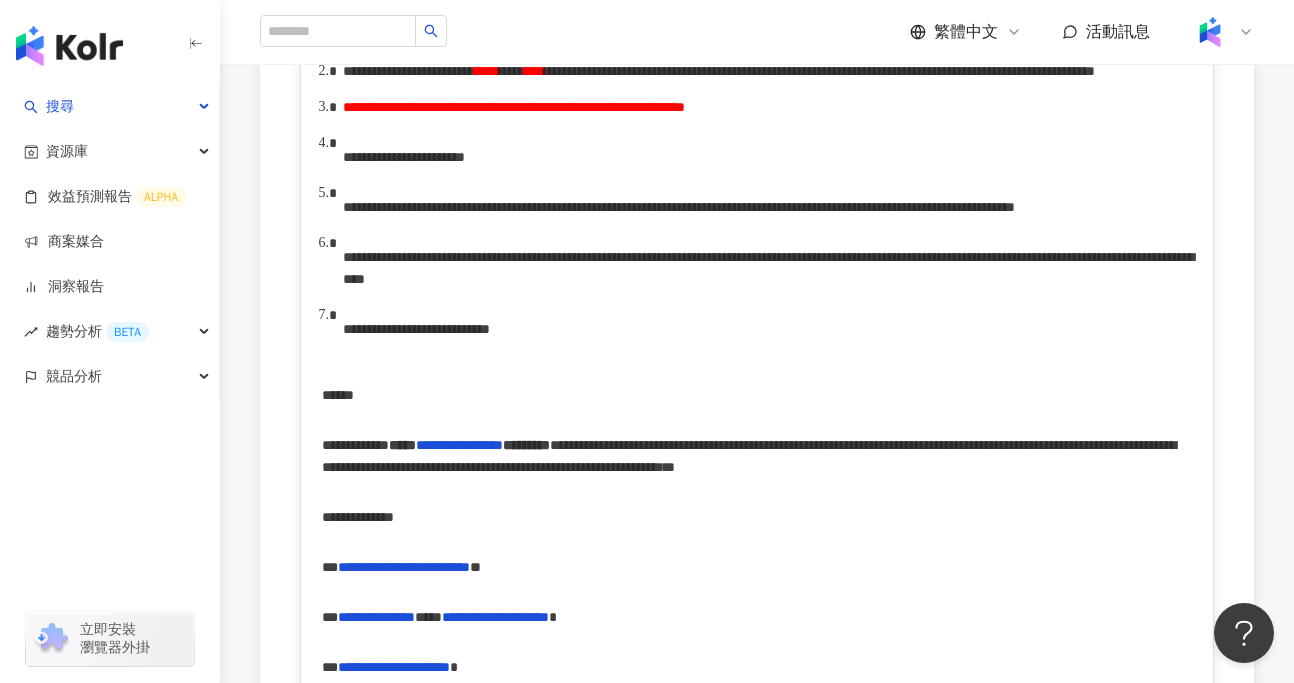 click on "**********" at bounding box center [448, 207] 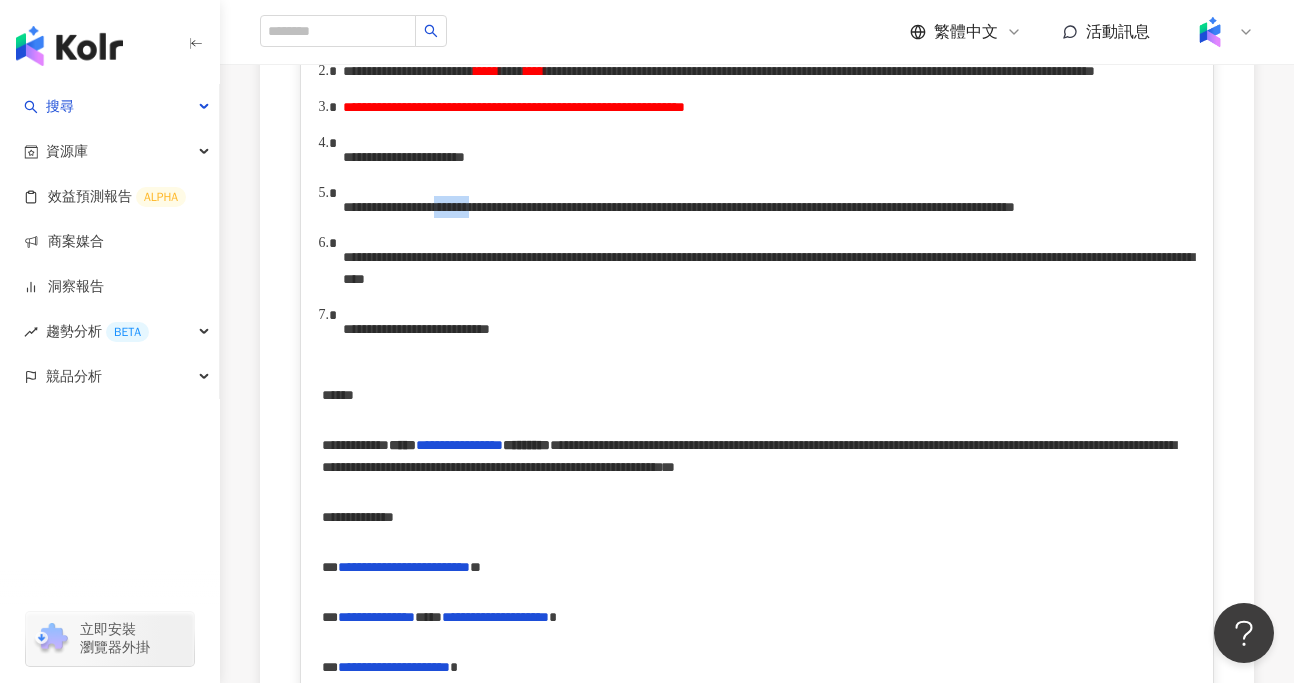 click on "**********" at bounding box center [448, 207] 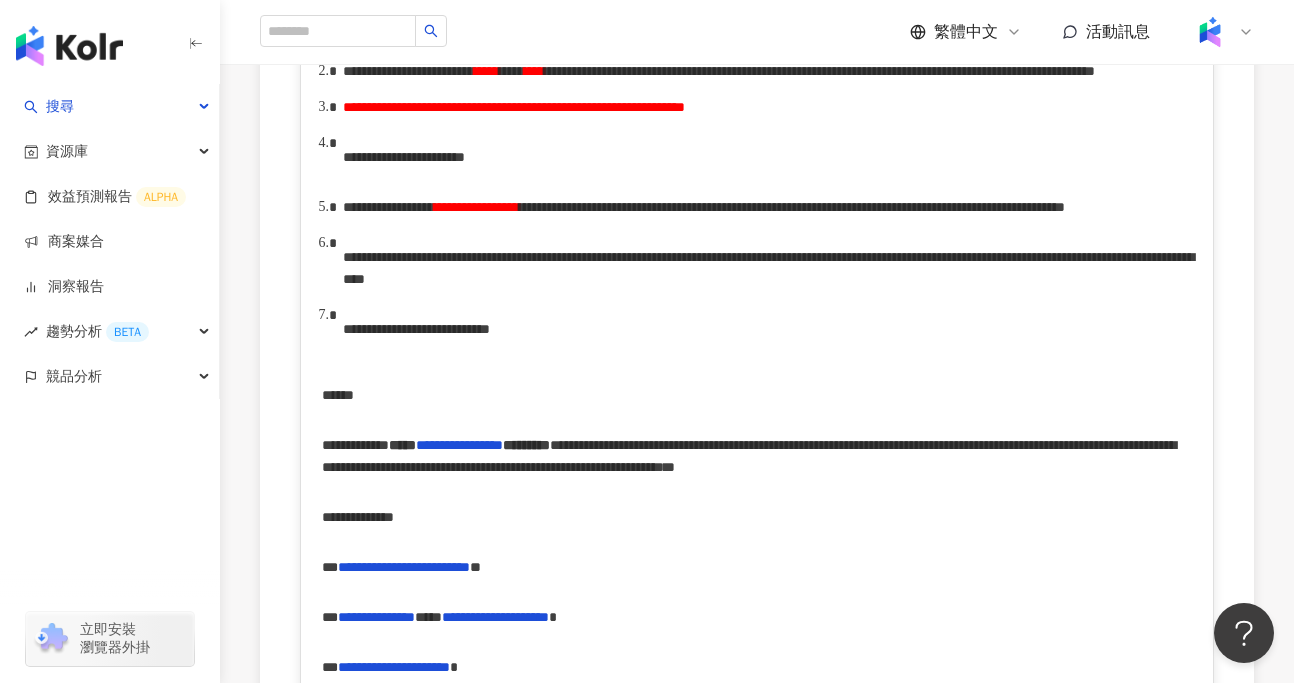 click on "**********" at bounding box center [561, 207] 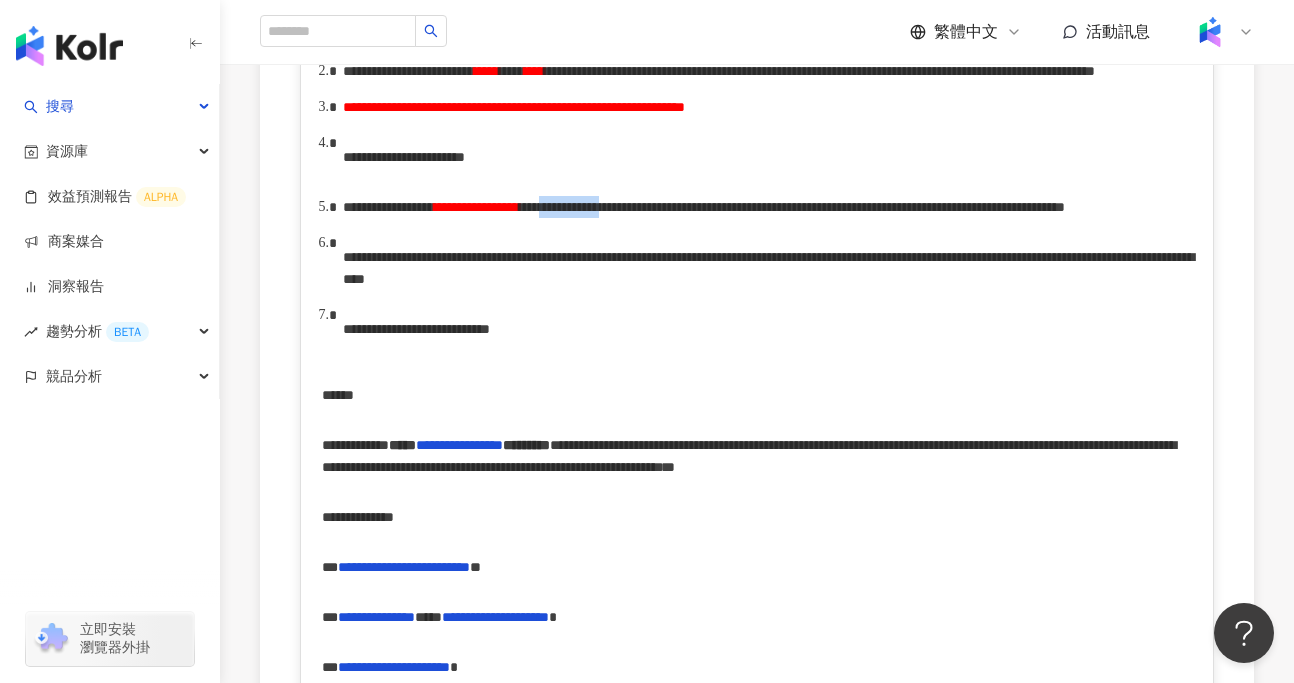 click on "**********" at bounding box center (561, 207) 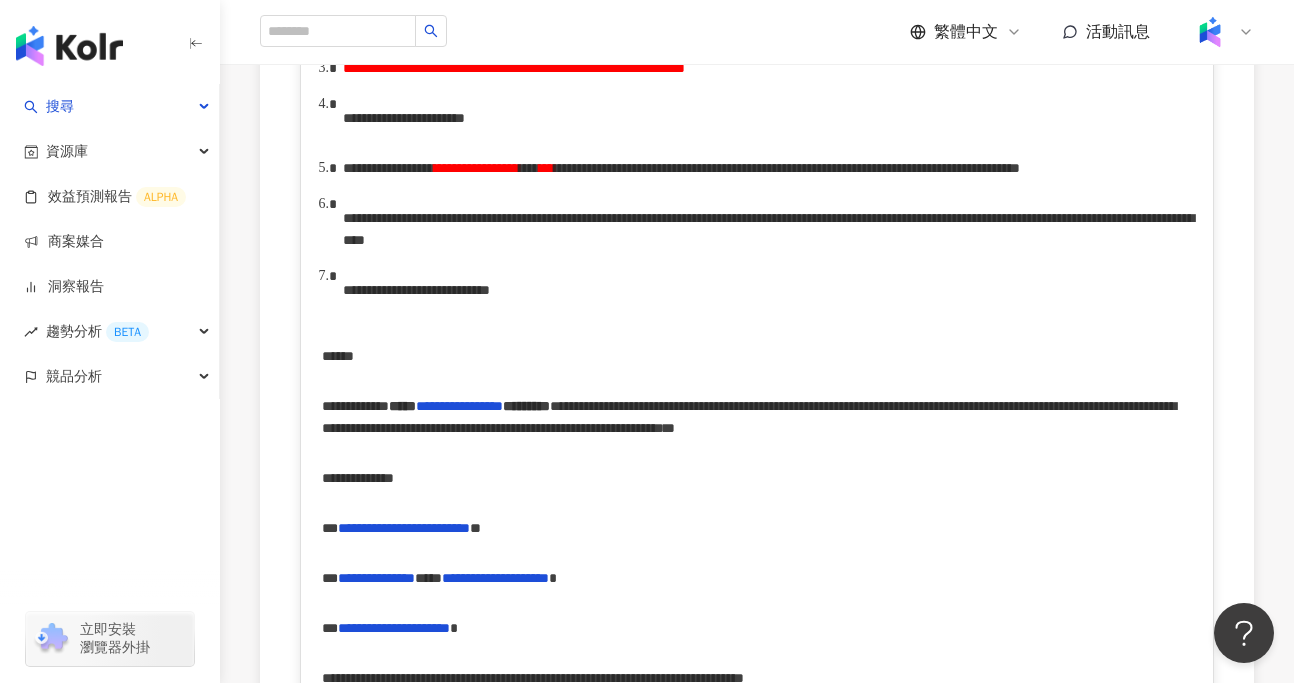 scroll, scrollTop: 965, scrollLeft: 0, axis: vertical 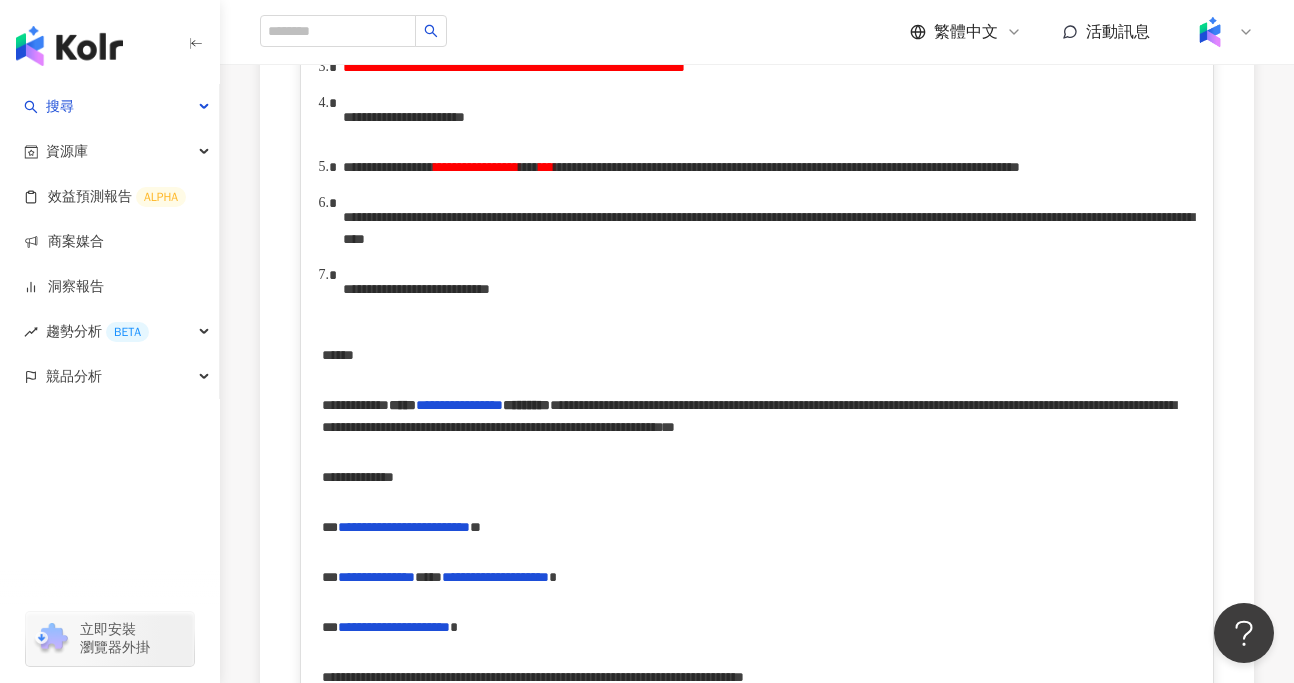 click on "**********" at bounding box center [594, 167] 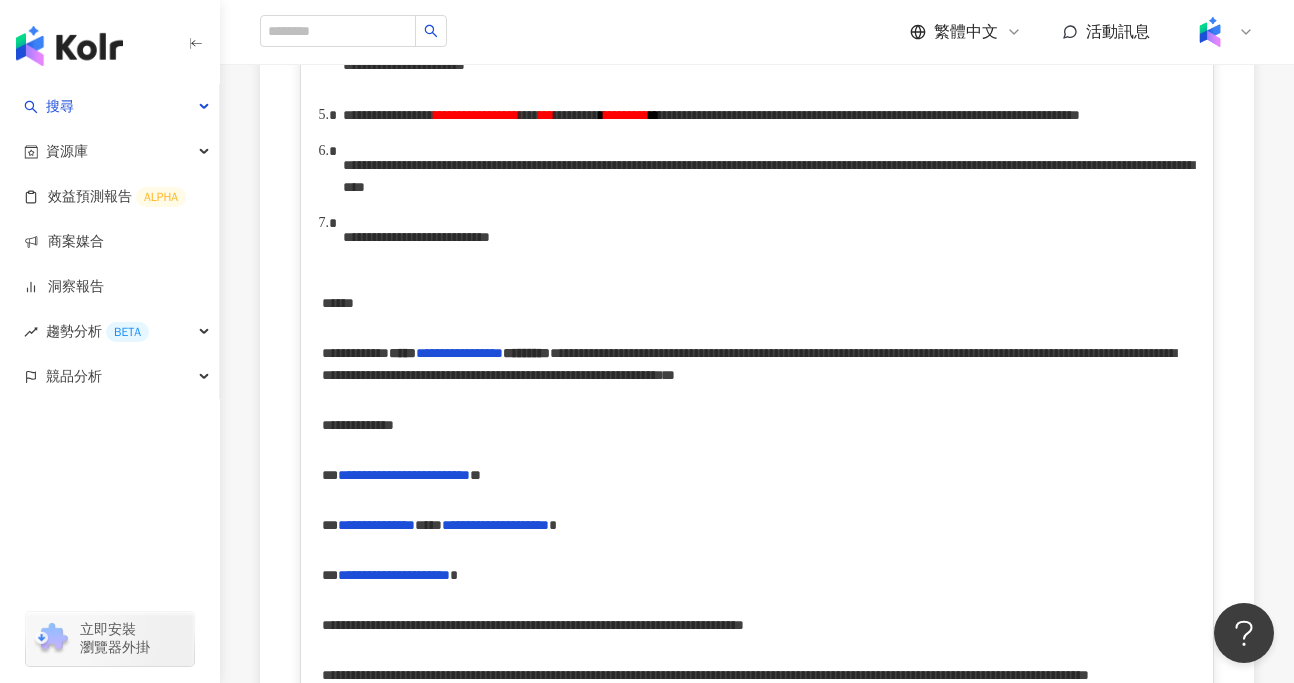 scroll, scrollTop: 1023, scrollLeft: 0, axis: vertical 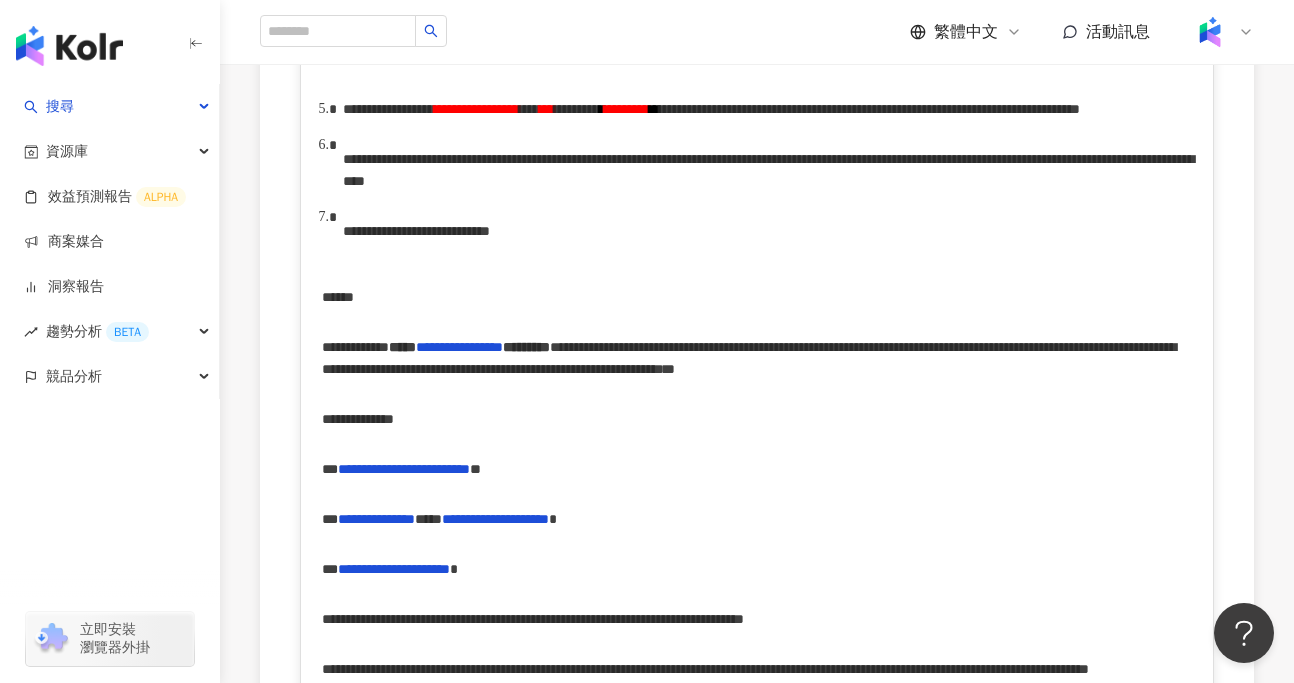 click on "**********" at bounding box center [757, 69] 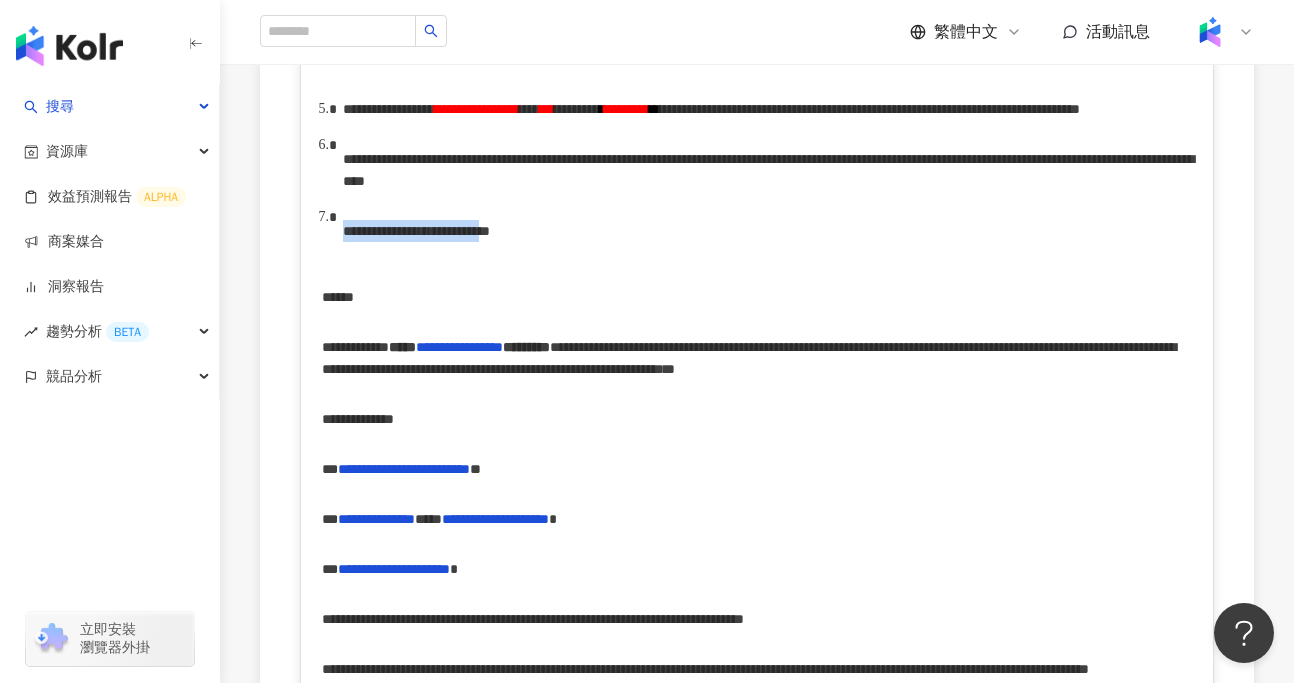 click on "**********" at bounding box center [454, 231] 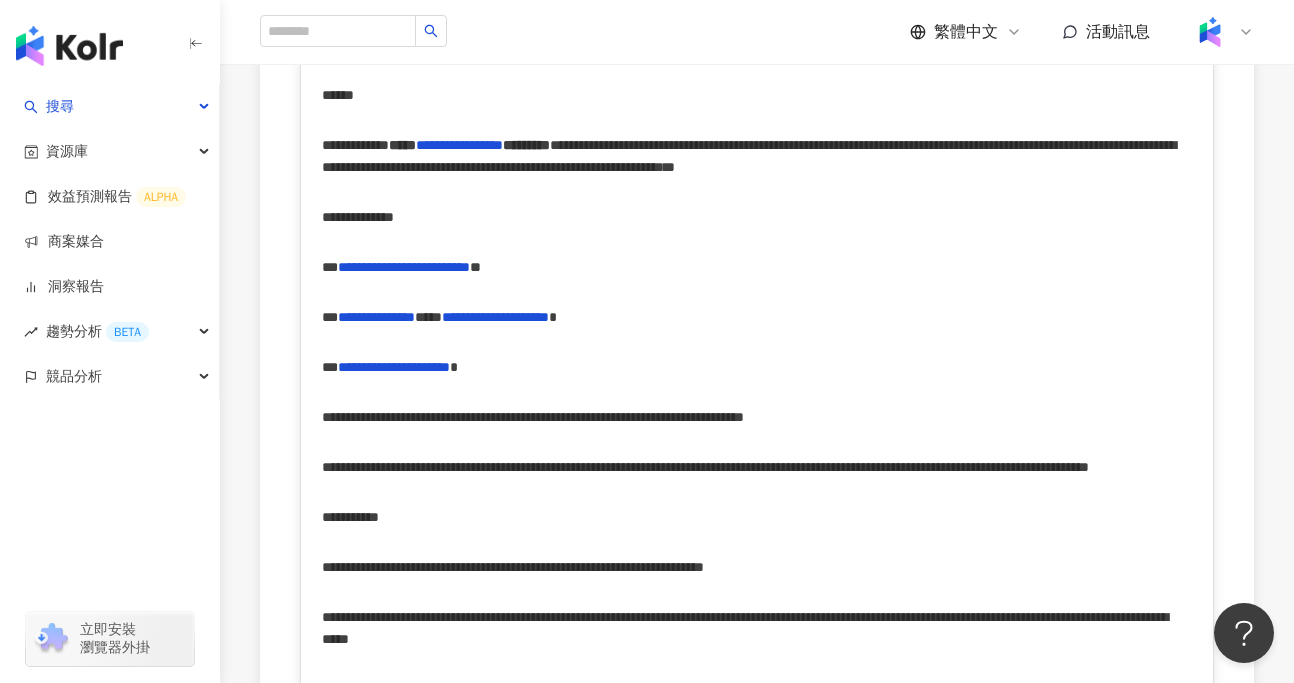 scroll, scrollTop: 1244, scrollLeft: 0, axis: vertical 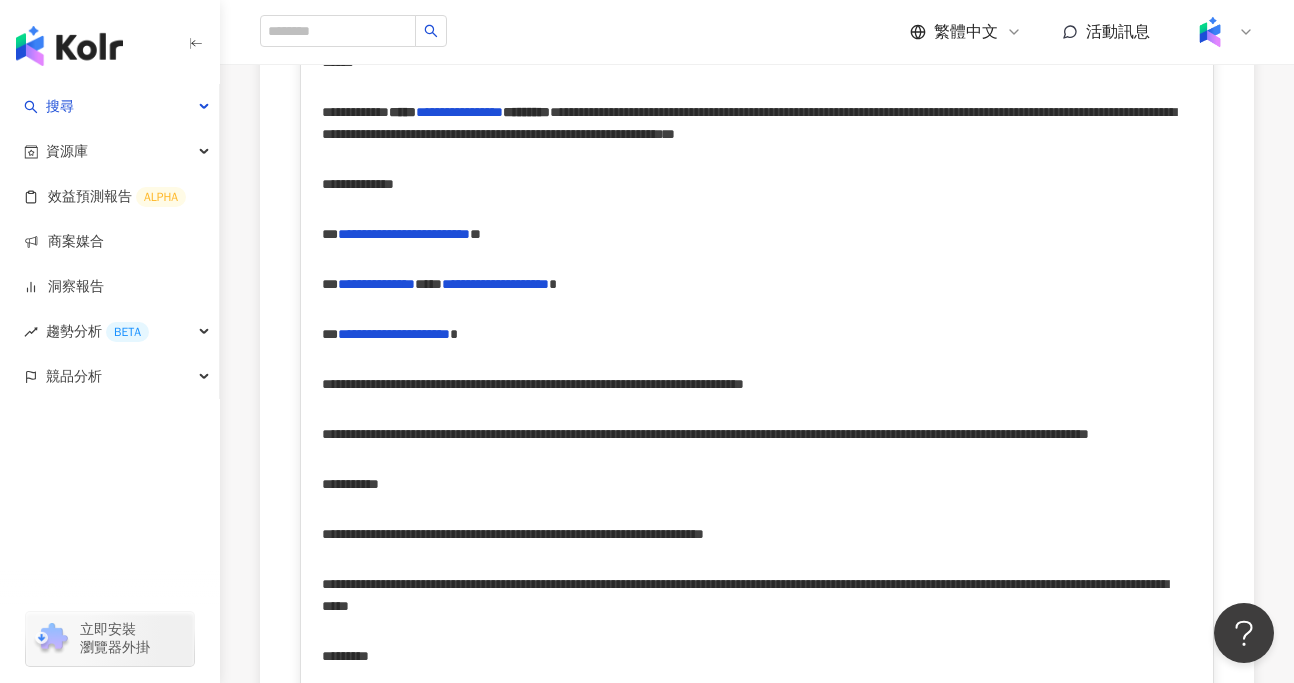 click on "***" at bounding box center [402, 112] 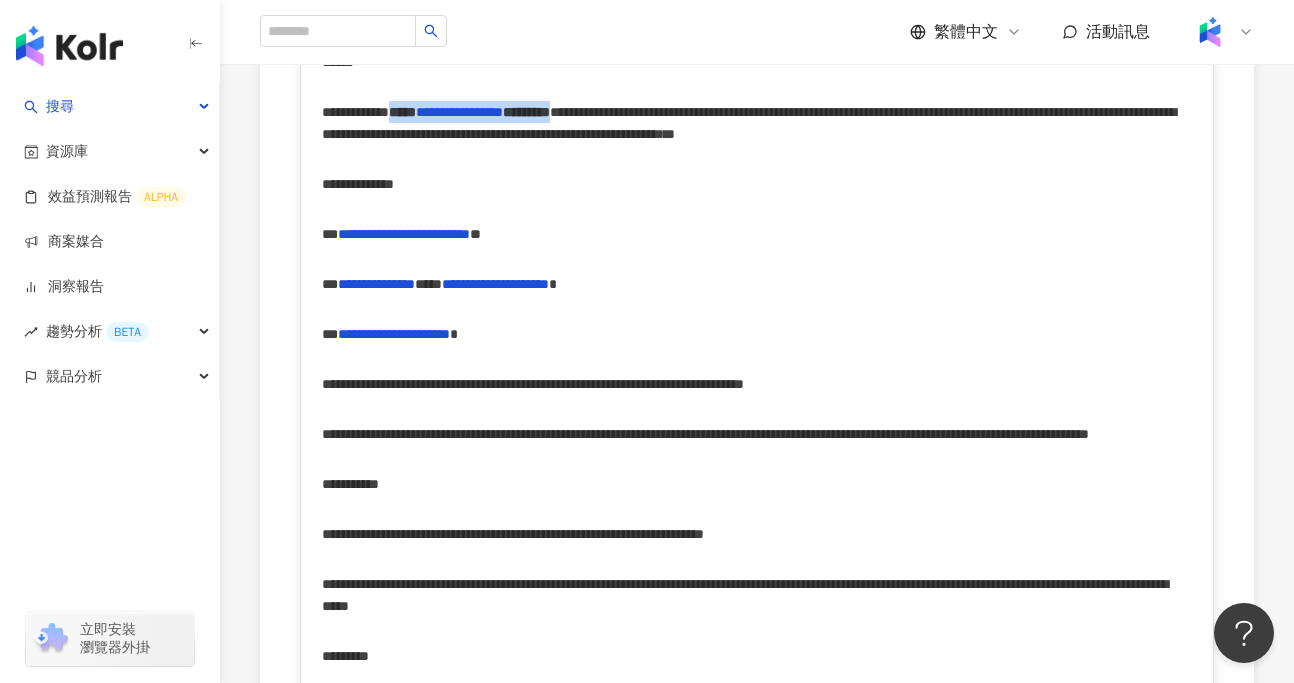 click on "**********" at bounding box center (749, 123) 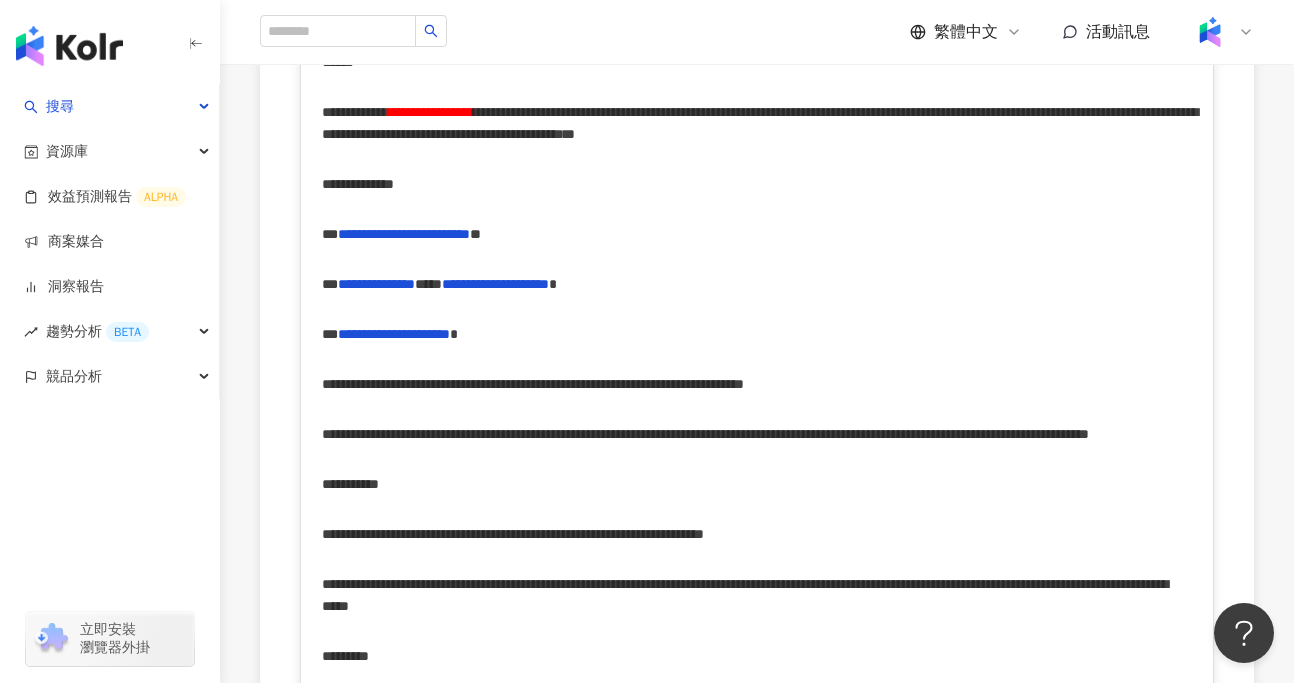 click on "**********" at bounding box center [760, 123] 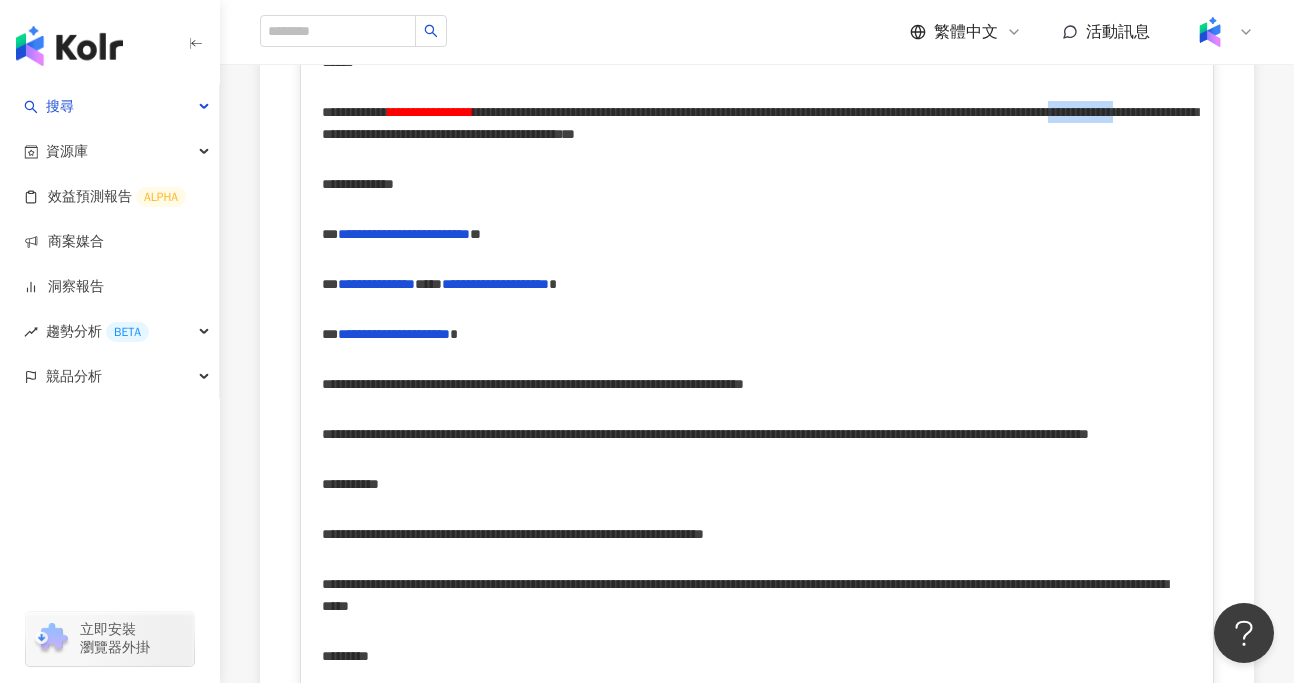click on "**********" at bounding box center [760, 123] 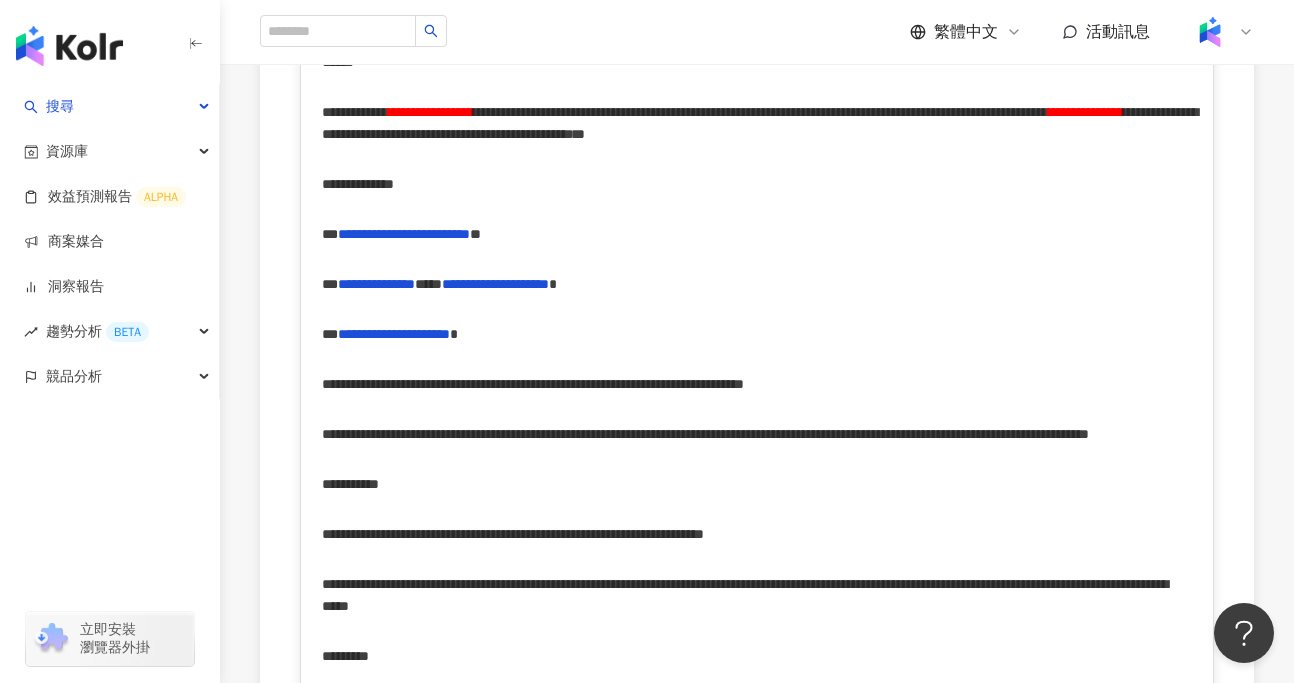 click on "**********" at bounding box center [1085, 112] 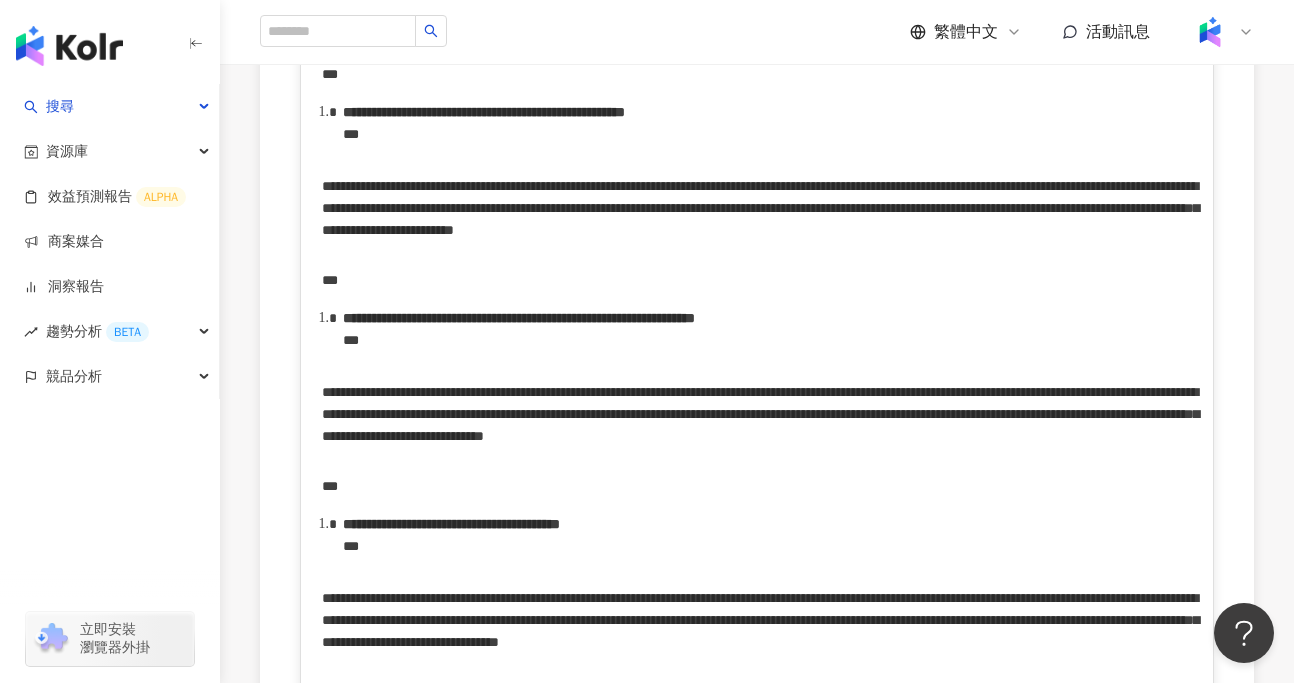 scroll, scrollTop: 4450, scrollLeft: 0, axis: vertical 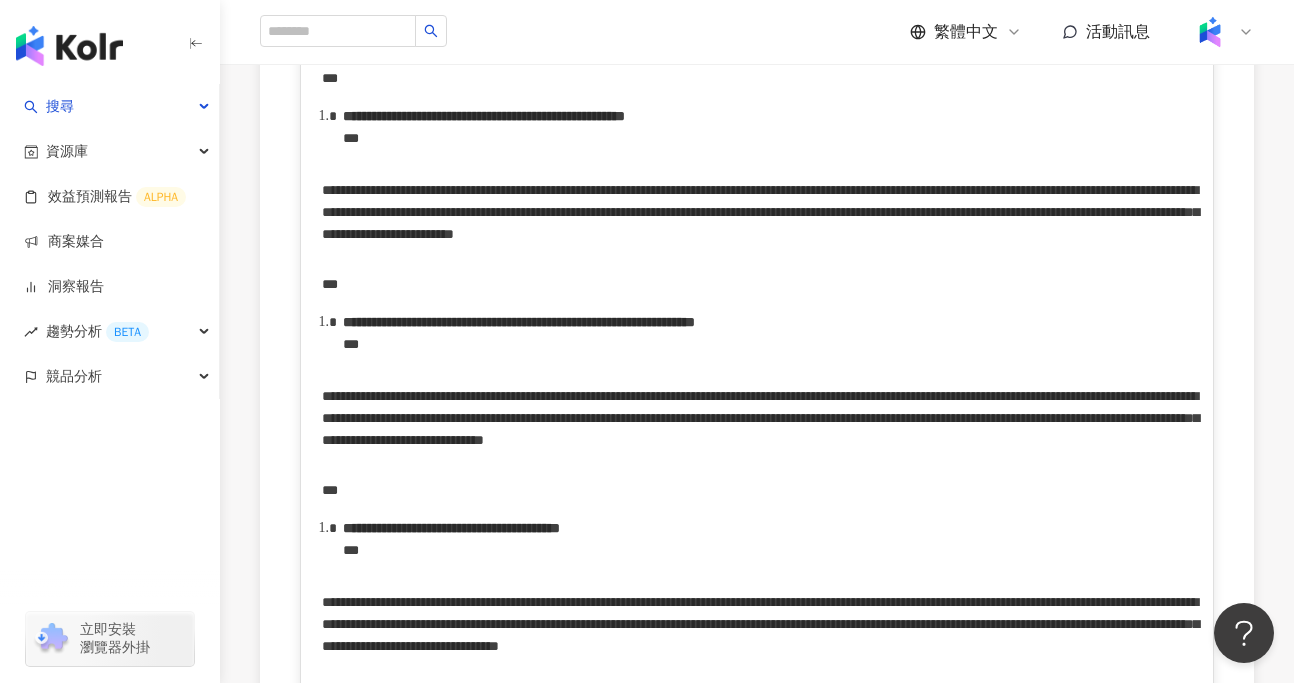 click on "******" at bounding box center (338, -504) 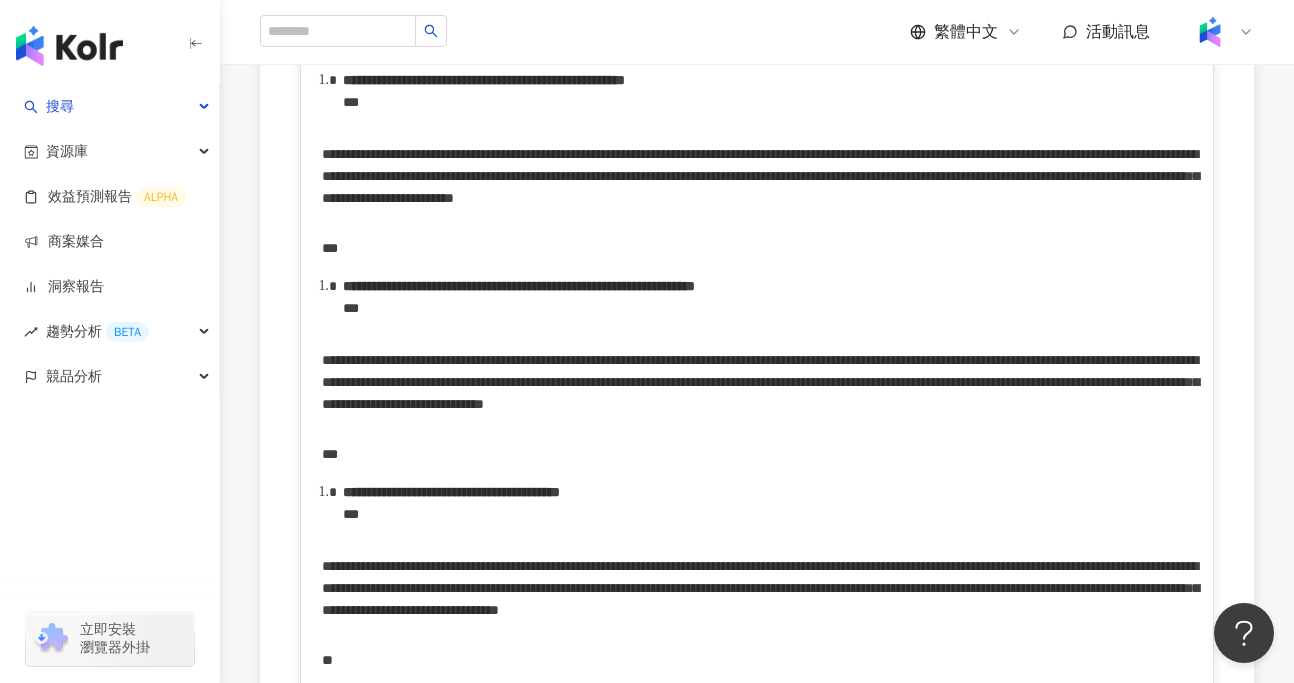 click on "**********" at bounding box center (384, -504) 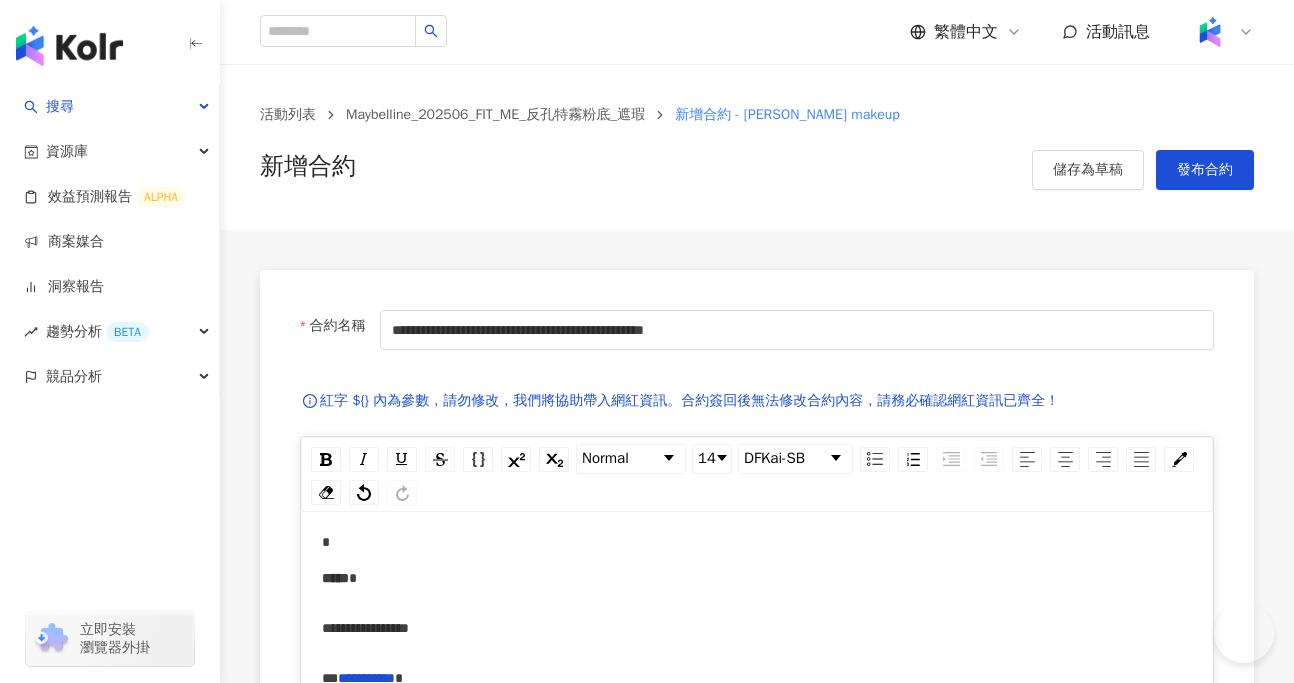 scroll, scrollTop: 4450, scrollLeft: 0, axis: vertical 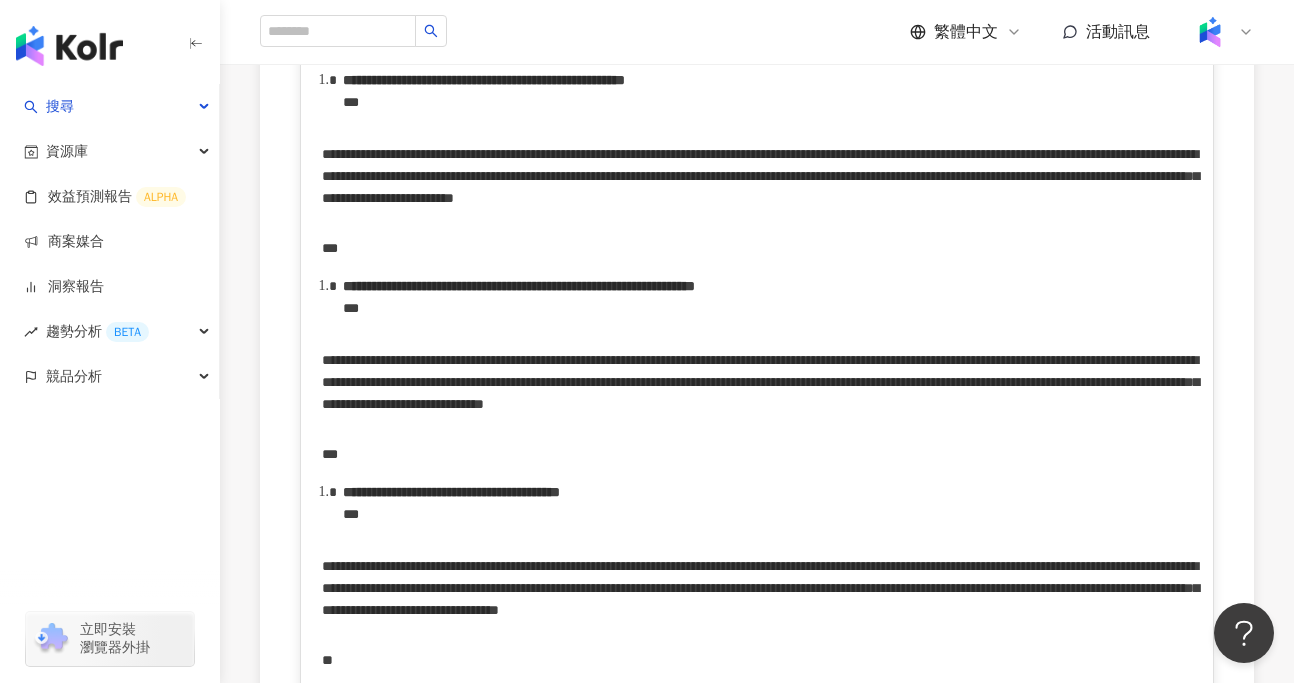 type 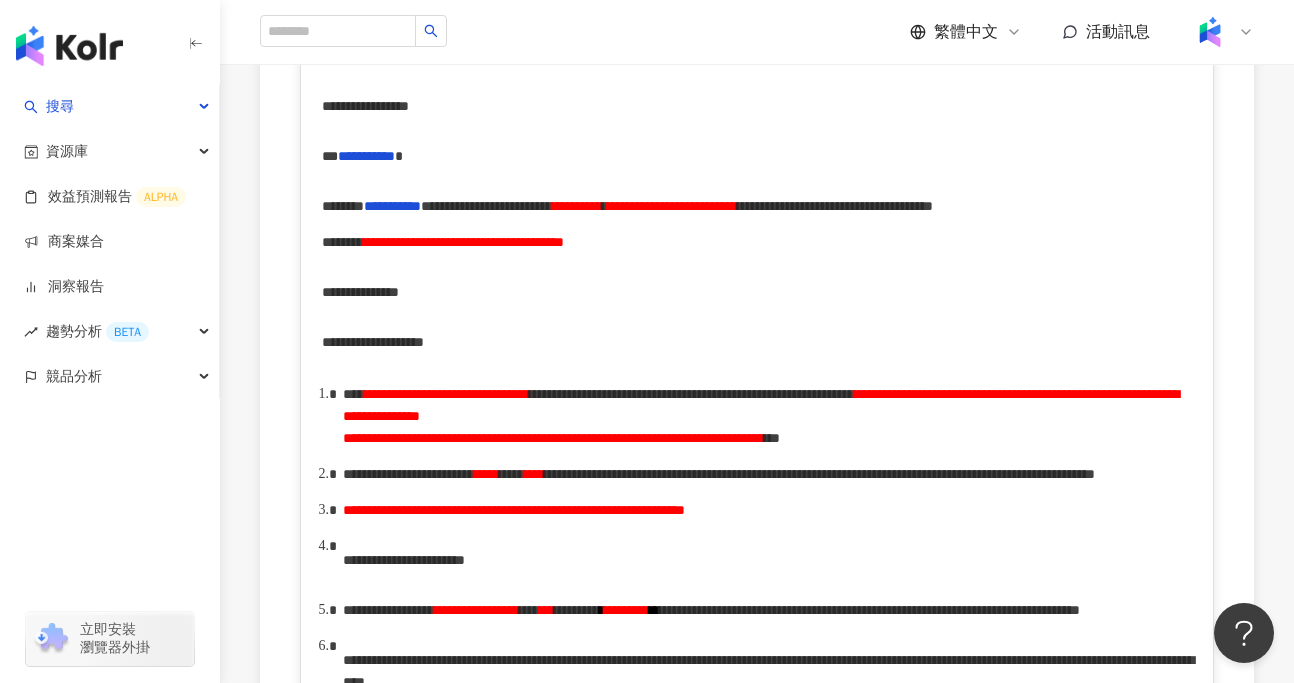 scroll, scrollTop: 0, scrollLeft: 0, axis: both 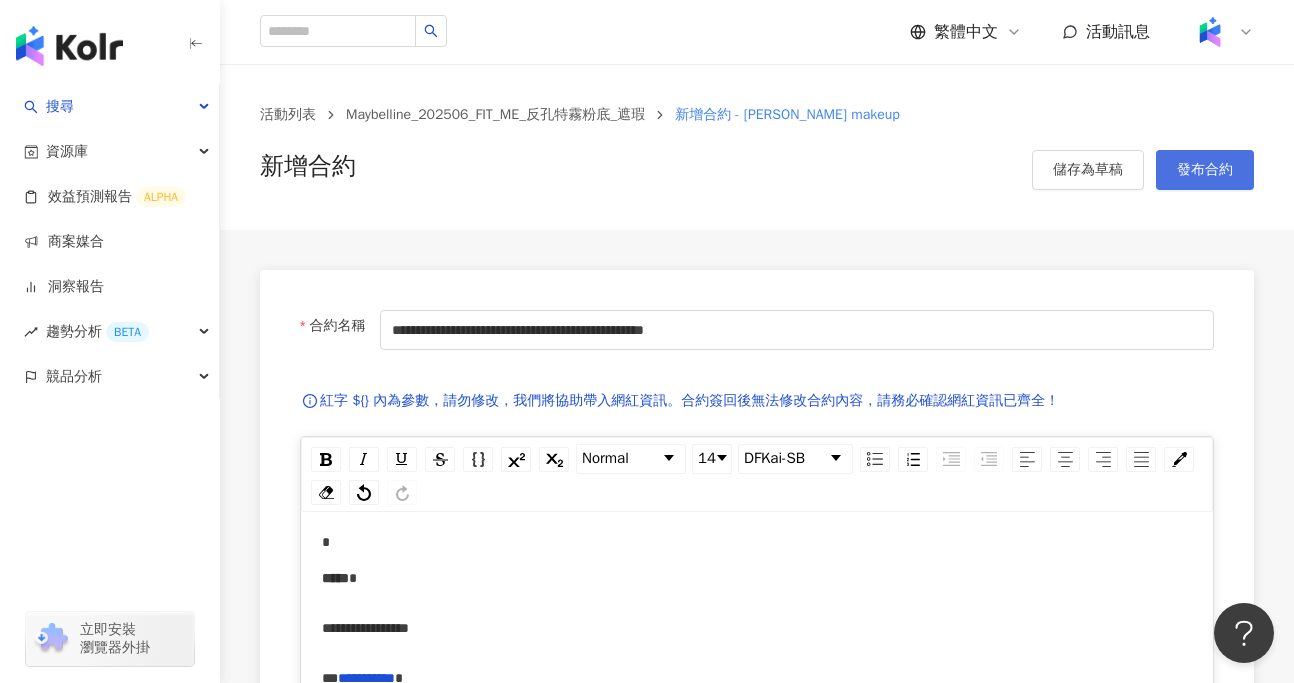 click on "發布合約" at bounding box center (1205, 170) 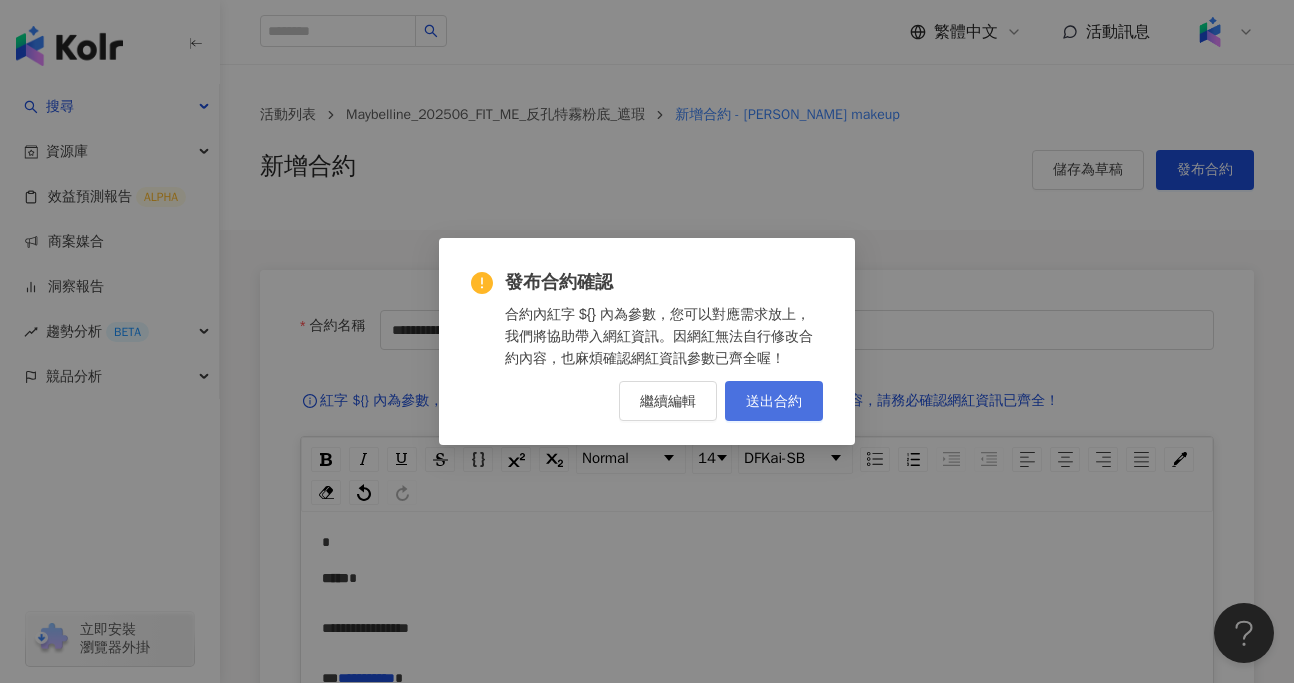 click on "送出合約" at bounding box center (774, 401) 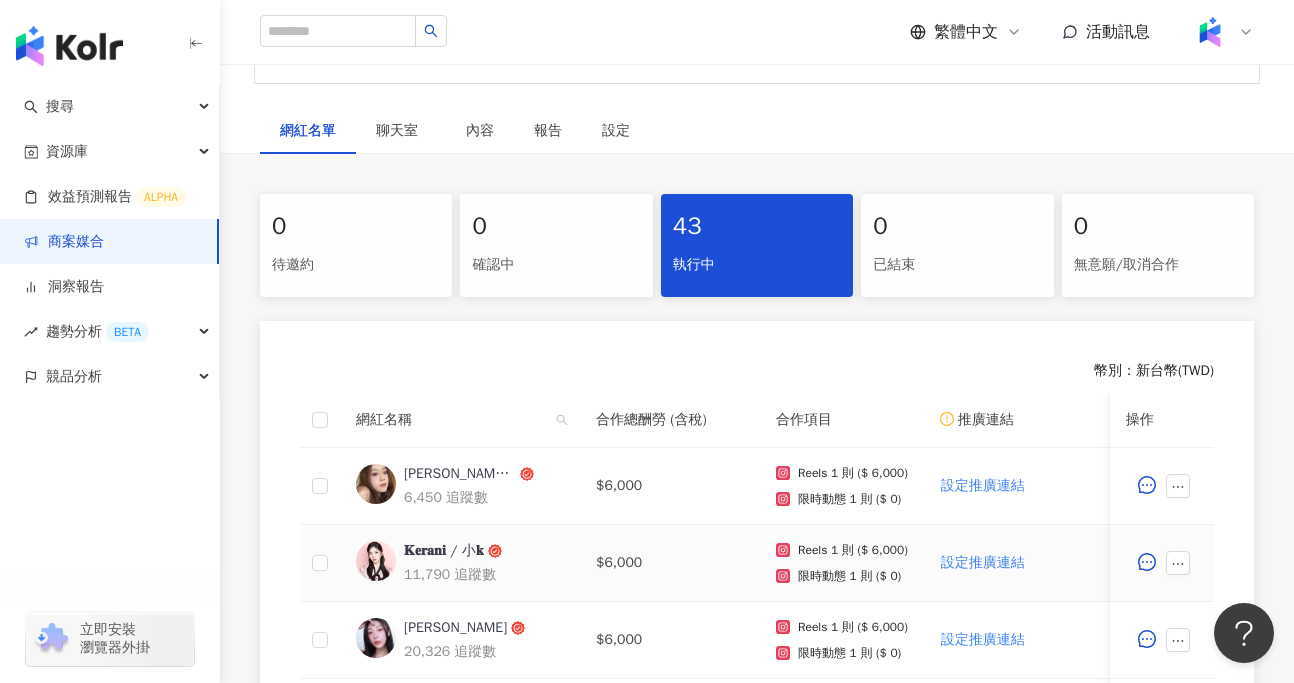 scroll, scrollTop: 308, scrollLeft: 0, axis: vertical 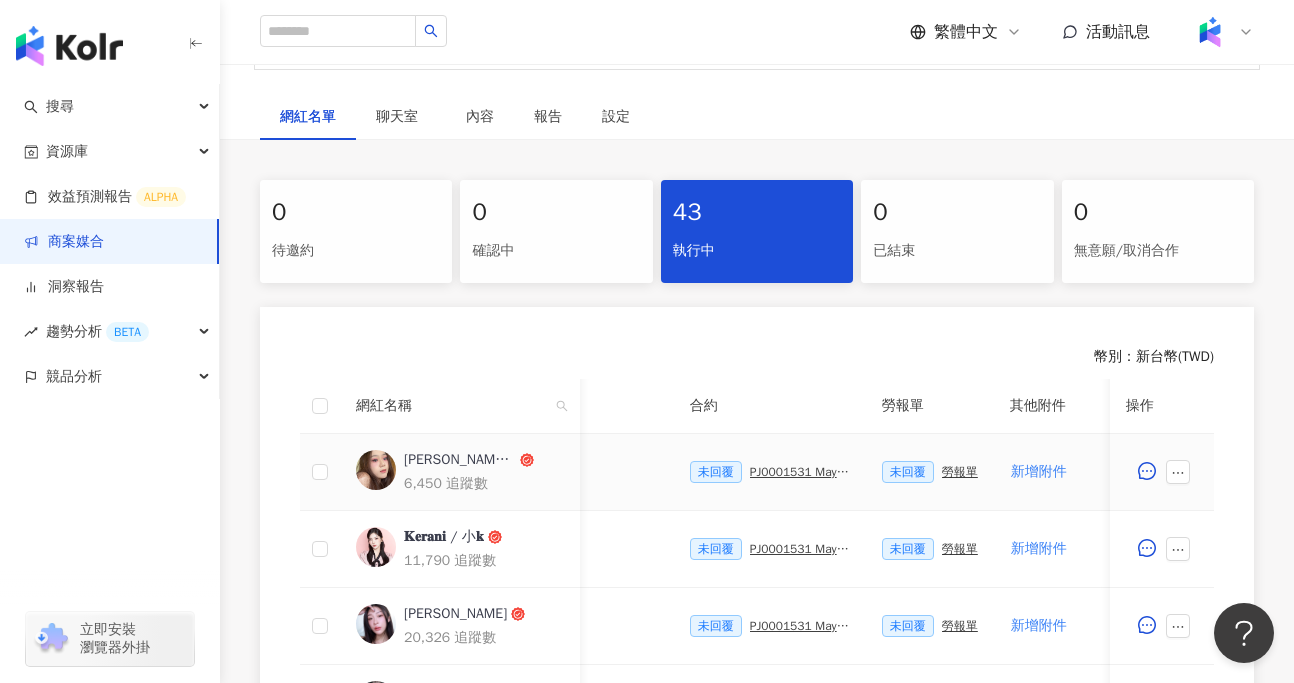 click on "PJ0001531 Maybelline_202506_FIT_ME_反孔特霧粉底_遮瑕_萊雅備忘錄" at bounding box center [800, 472] 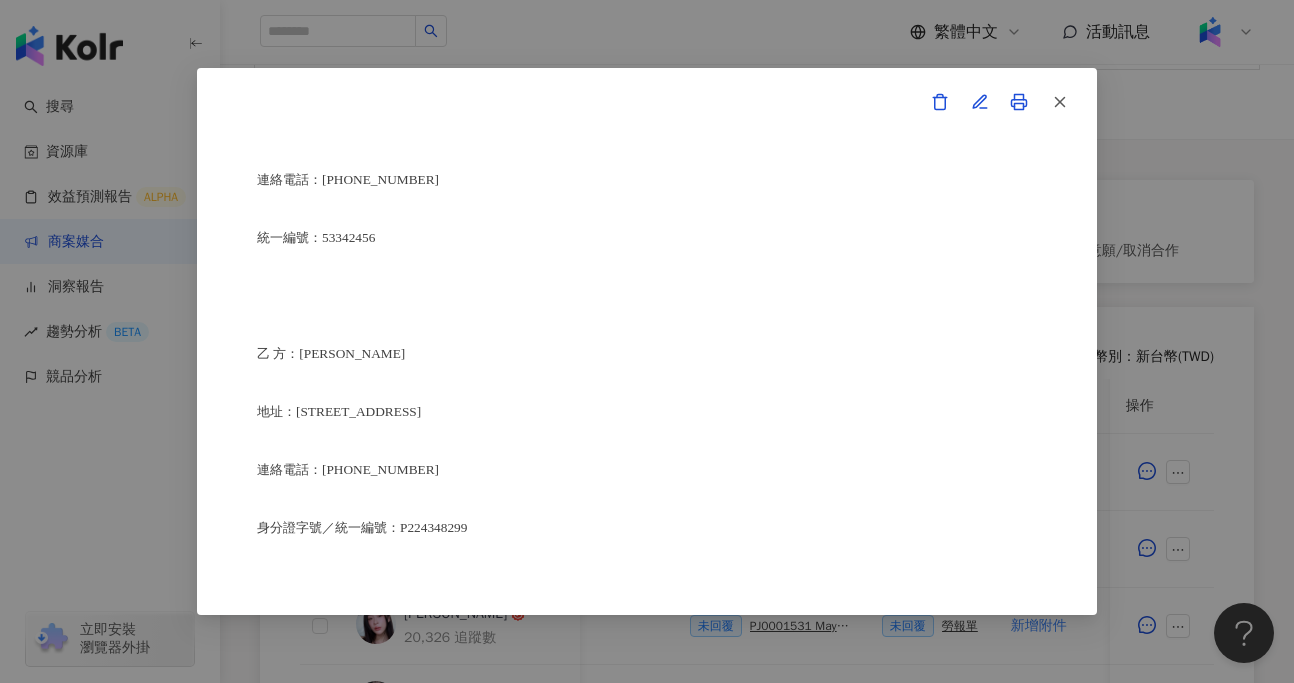 scroll, scrollTop: 4854, scrollLeft: 0, axis: vertical 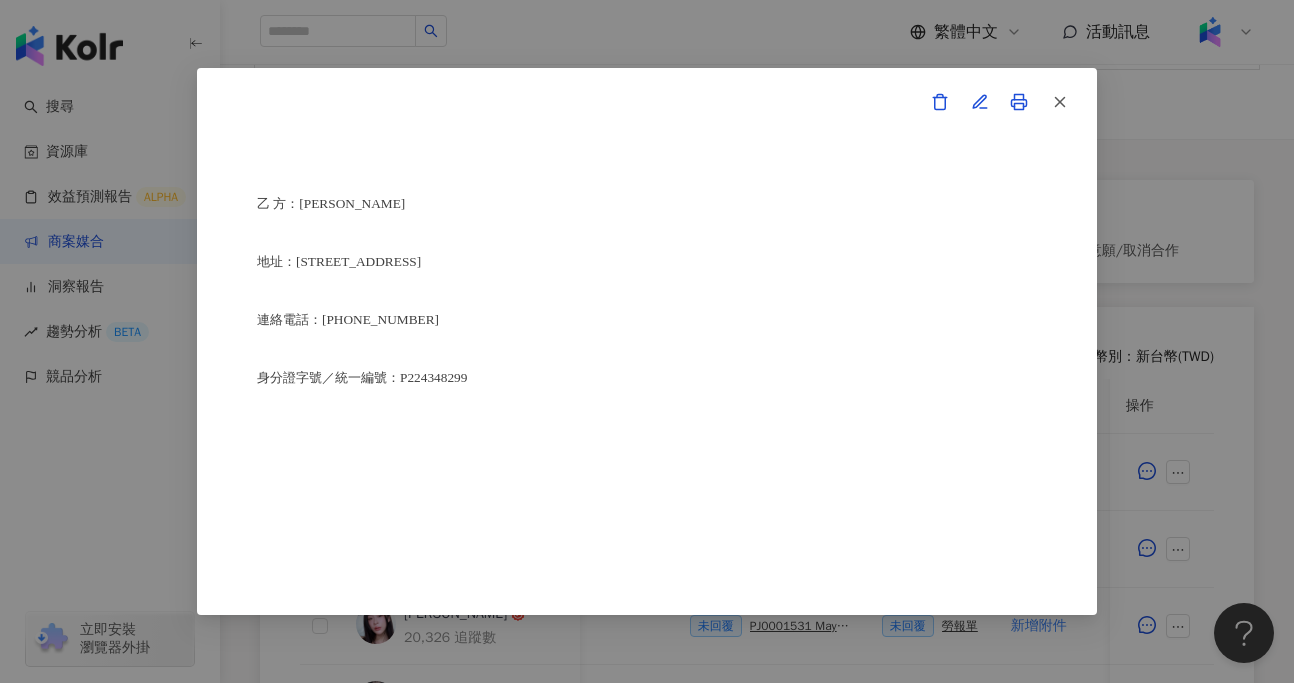 click on "合作備忘錄
甲方：愛[PERSON_NAME]互動媒體股份有限公司
乙方：[PERSON_NAME]
茲因甲方委託乙方[PERSON_NAME]進行台灣萊雅股份有限公司(以下簡稱台灣萊雅)旗下品牌 Maybelline 之 FIT ME 遮遮稱奇遮瑕膏、超持久極細雙效定妝噴霧 產品網路宣傳(下簡稱本合作)，甲方及乙方（以下合稱「雙方」）約定之事項如下：
1、   合作期間： 自西元(下同) [DATE]至 [DATE]止 。
2、   雙方就本合作內容如下：
（1）   [PERSON_NAME]提供本服務內容如下：
乙方應於 [DATE]至 [DATE] 日間 或於甲方所指定之時間，完成台灣萊雅品牌產品之圖文撰寫或影音拍攝(以下簡稱貼文)，並公開發布至乙方下列之社群媒體進行網路推廣宣傳： Instagram平台 (網址：[URL][DOMAIN_NAME]，Reels一則＋限時動態一則(不過稿)。
［50］字 以上及照片" at bounding box center (647, 341) 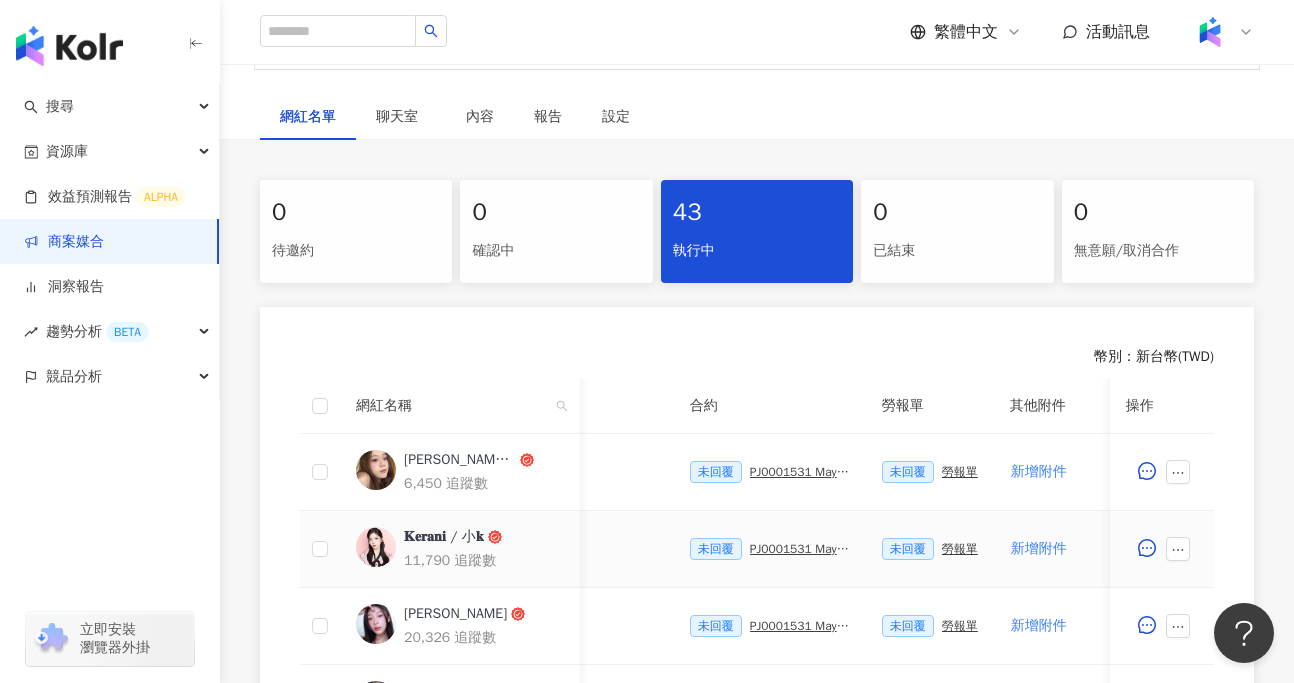 click on "PJ0001531 Maybelline_202506_FIT_ME_反孔特霧粉底_遮瑕_萊雅備忘錄" at bounding box center [800, 549] 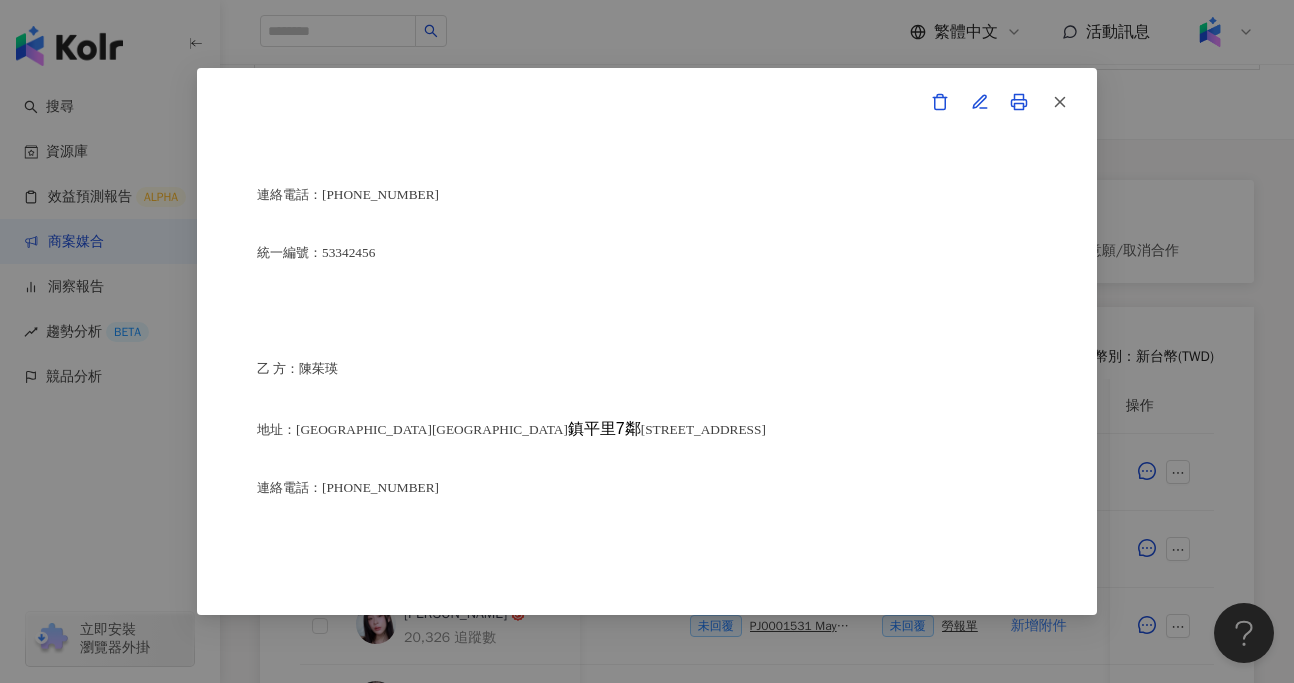 scroll, scrollTop: 4695, scrollLeft: 0, axis: vertical 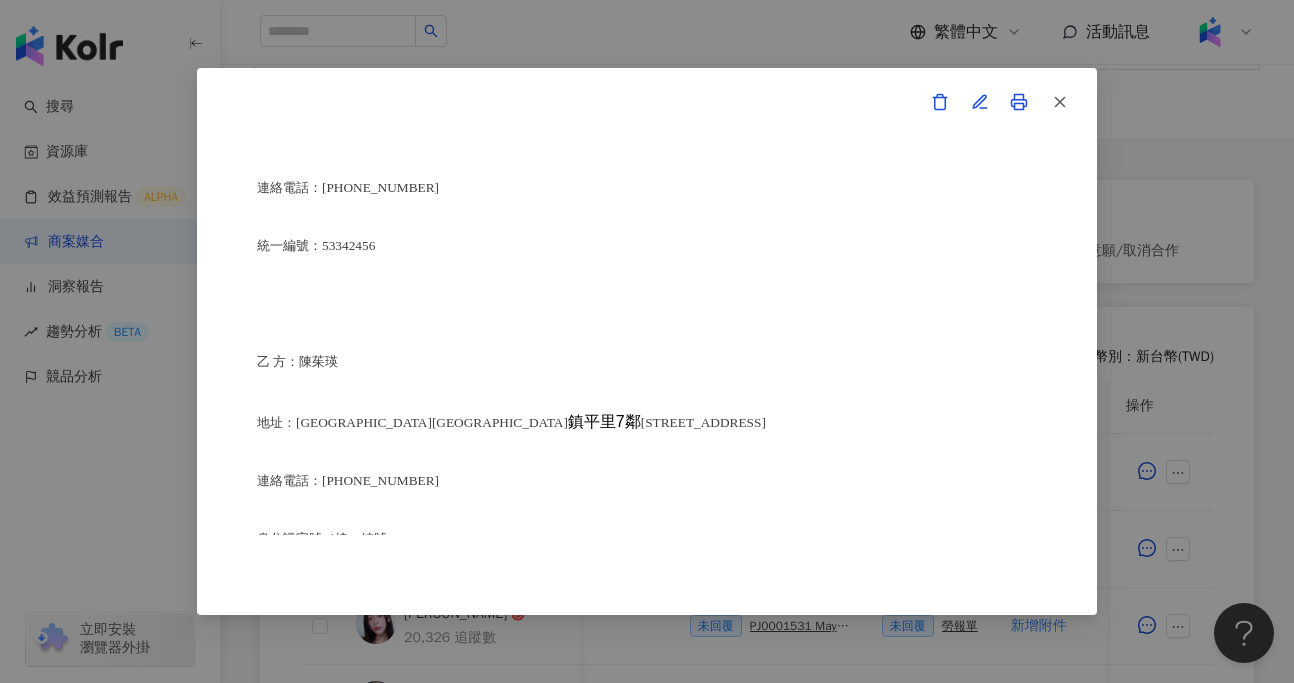 click on "合作備忘錄
甲方：愛[PERSON_NAME]互動媒體股份有限公司
乙方：[PERSON_NAME]因甲方委託乙方陳茱瑛進行台灣萊雅股份有限公司(以下簡稱台灣萊雅)旗下品牌 Maybelline 之 FIT ME 遮遮稱奇遮瑕膏、超持久極細雙效定妝噴霧 產品網路宣傳(下簡稱本合作)，甲方及乙方（以下合稱「雙方」）約定之事項如下：
1、   合作期間： 自西元(下同) [DATE]至 [DATE]止 。
2、   雙方就本合作內容如下：
（1）   [PERSON_NAME]提供本服務內容如下：
乙方應於 [DATE]至 [DATE] 日間 或於甲方所指定之時間，完成台灣萊雅品牌產品之圖文撰寫或影音拍攝(以下簡稱貼文)，並公開發布至乙方下列之社群媒體進行網路推廣宣傳： Instagram平台 (網址：[URL][DOMAIN_NAME]，Reels一則＋限時動態一則(不過稿)。
［50］字 以上及照片 ［2］張" at bounding box center [647, 341] 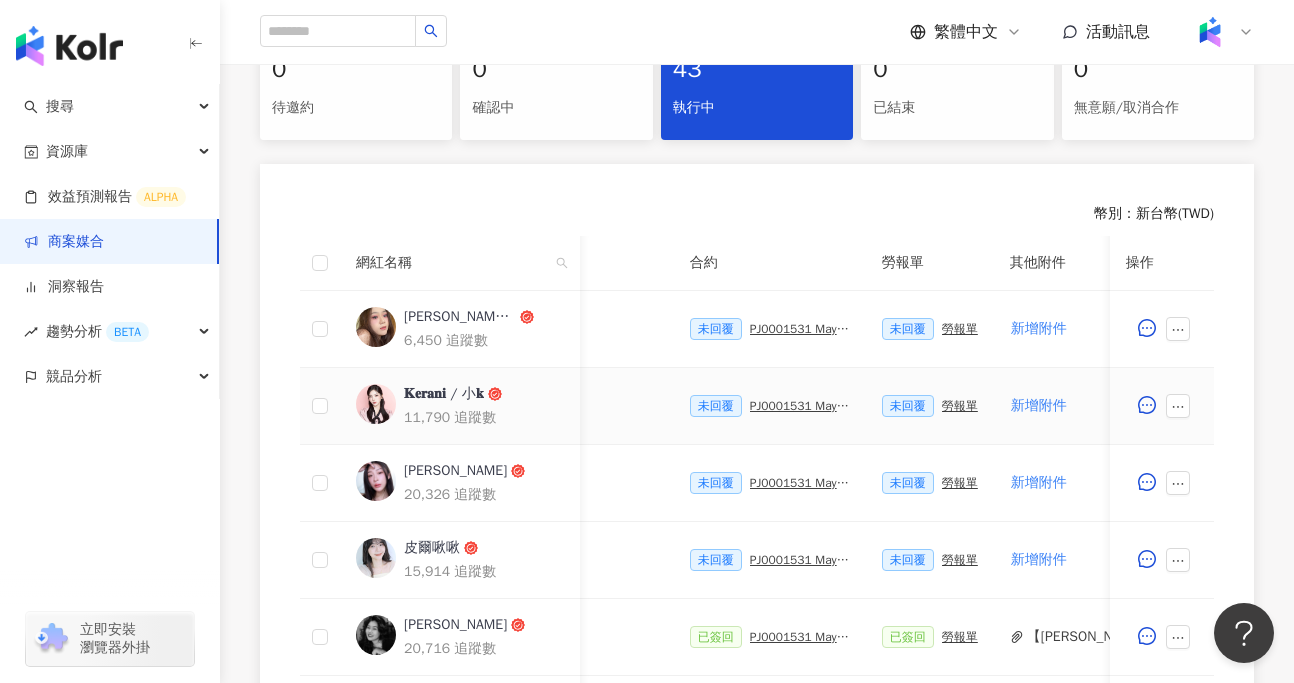 scroll, scrollTop: 458, scrollLeft: 0, axis: vertical 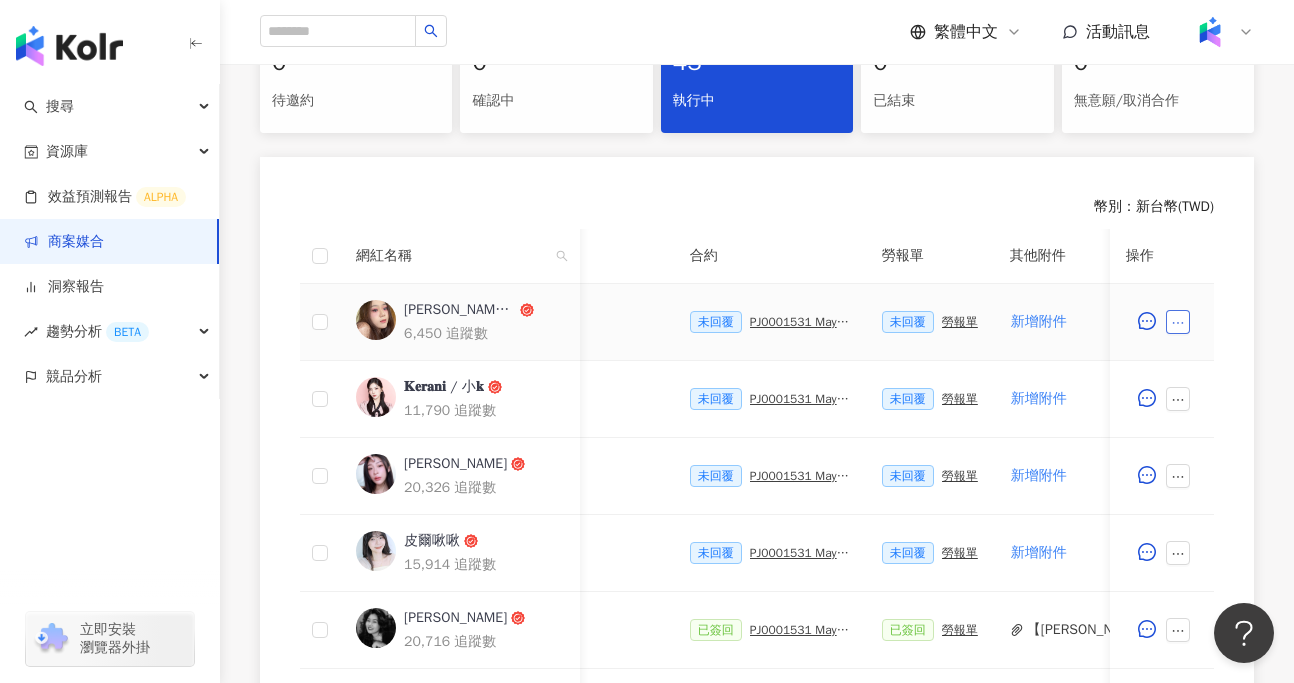 click 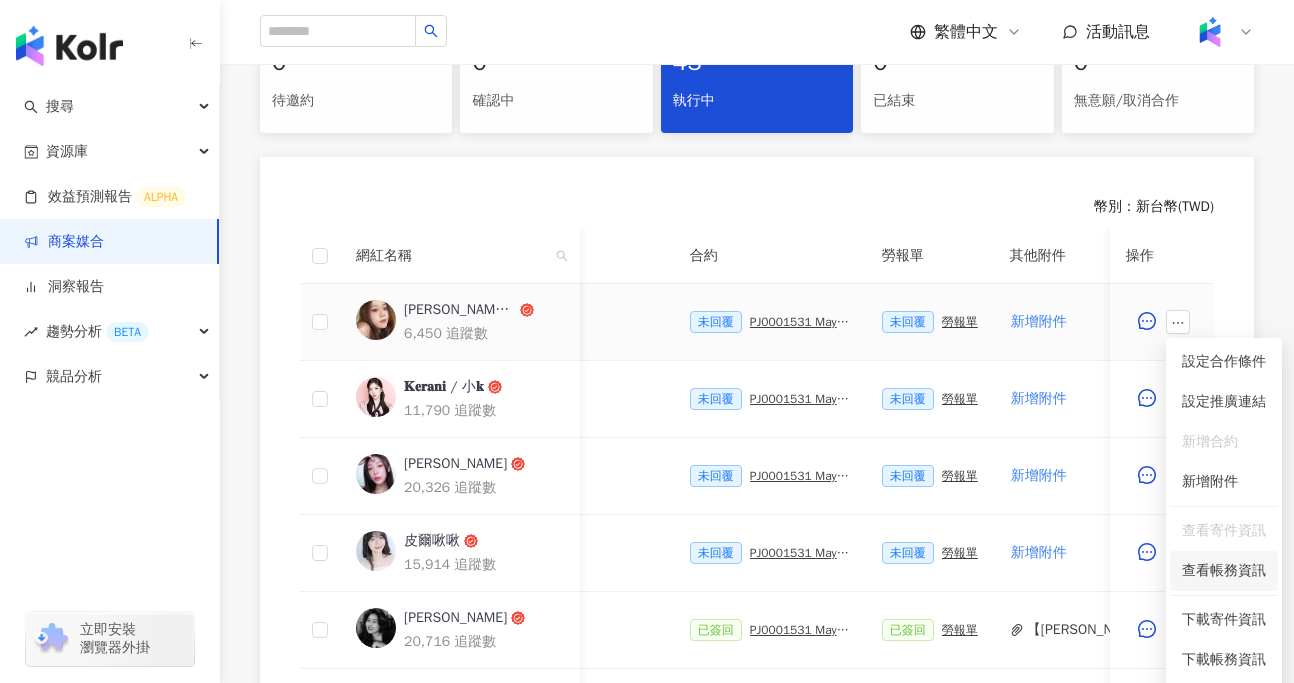 click on "查看帳務資訊" at bounding box center (1224, 571) 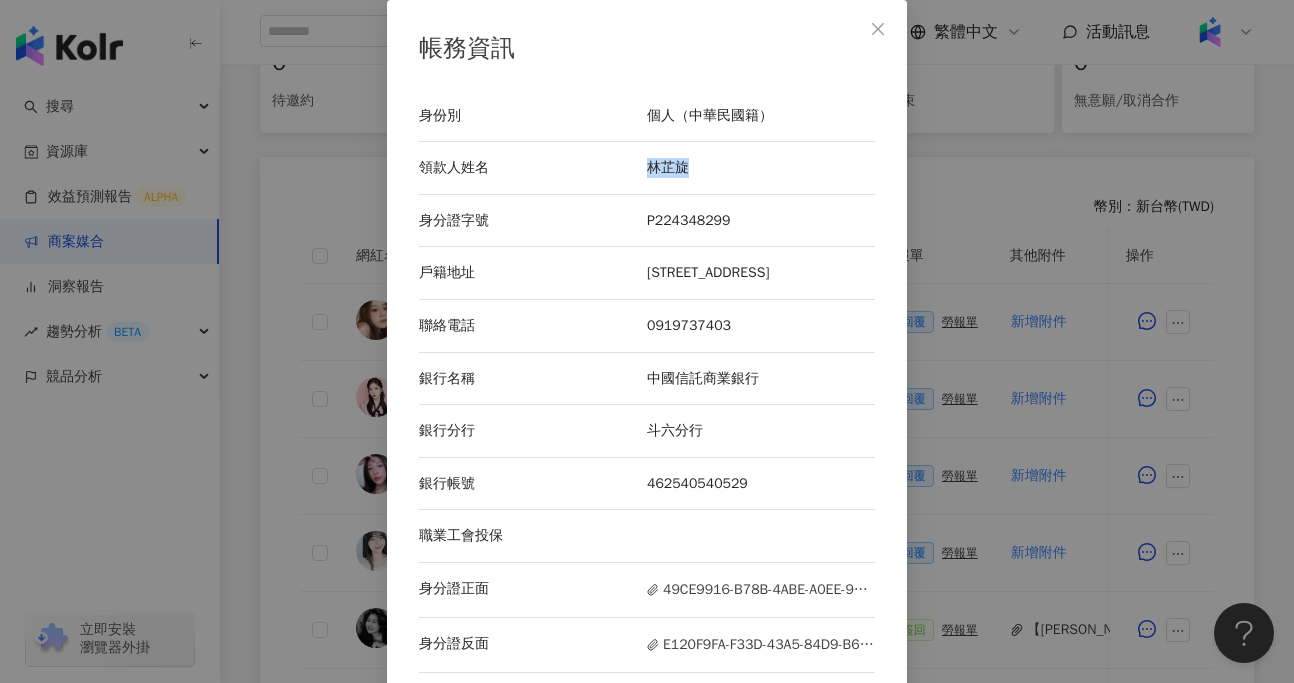 drag, startPoint x: 648, startPoint y: 166, endPoint x: 689, endPoint y: 166, distance: 41 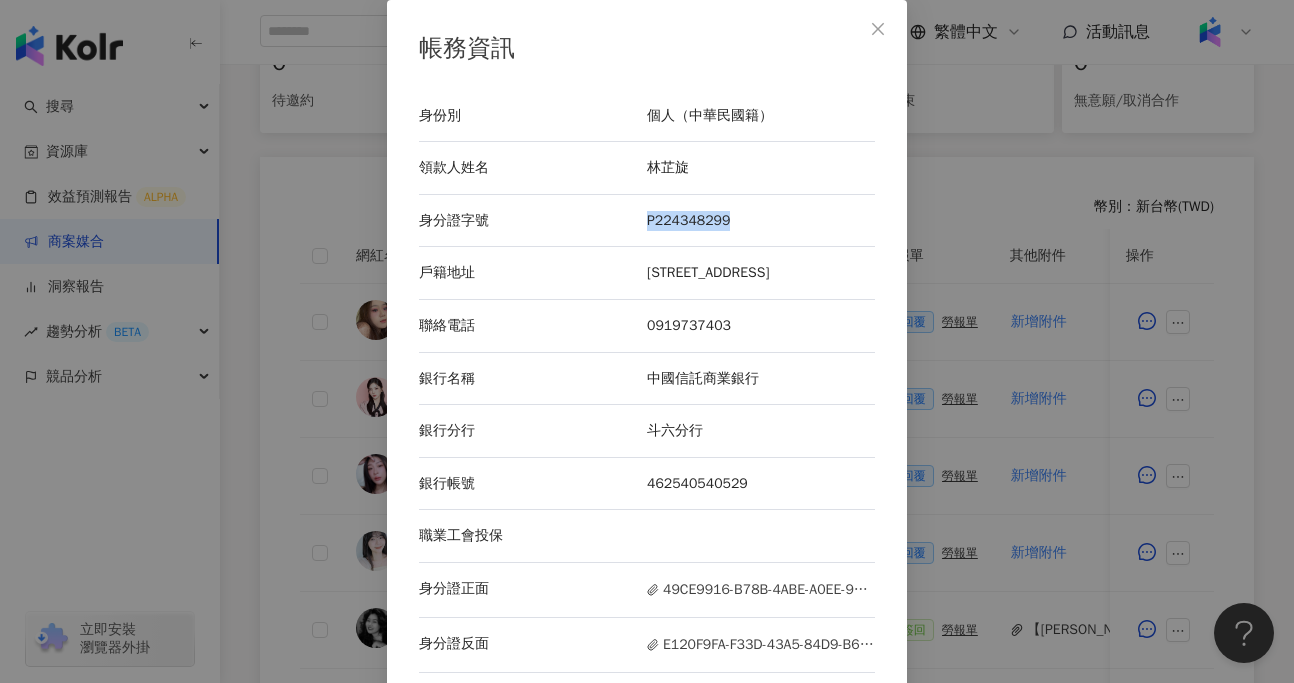 drag, startPoint x: 645, startPoint y: 223, endPoint x: 727, endPoint y: 223, distance: 82 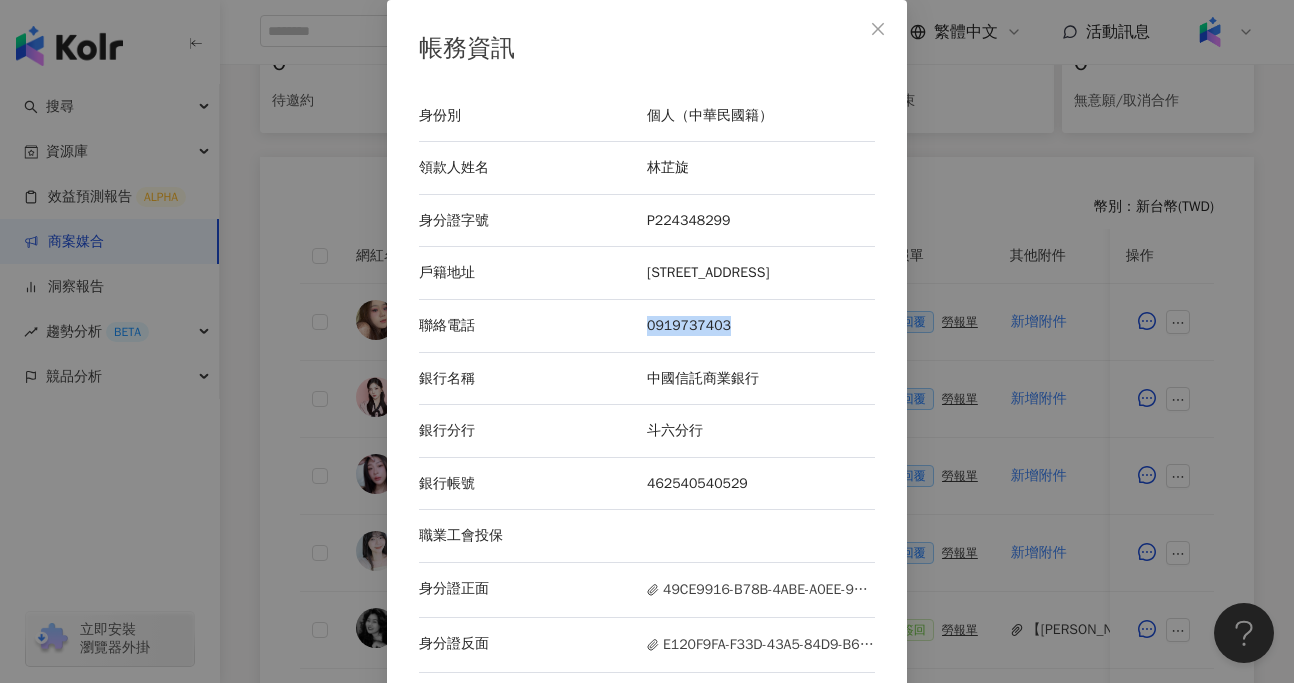 drag, startPoint x: 648, startPoint y: 327, endPoint x: 741, endPoint y: 326, distance: 93.00538 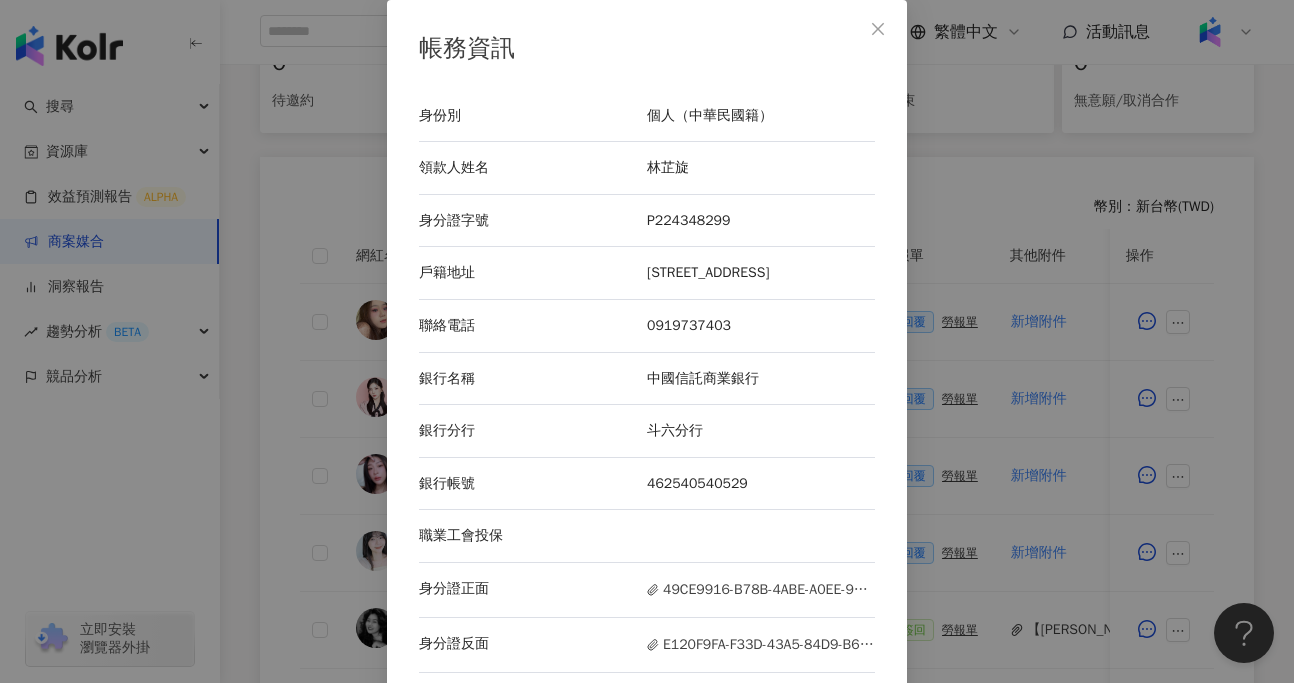 click on "帳務資訊 身份別 個人（中華民國籍） 領款人姓名 [PERSON_NAME] 身分證字號 P224348299 戶籍地址 [STREET_ADDRESS] 聯絡電話 [PHONE_NUMBER] 銀行名稱 中國信託商業銀行 銀行分行 斗六分行 銀行帳號 462540540529 職業工會投保 身分證正面 49CE9916-B78B-4ABE-A0EE-9AA476BE480C.jpeg 身分證反面 E120F9FA-F33D-43A5-84D9-B6760BB71370.jpeg 存摺封面 IMG_4401.jpeg" at bounding box center (647, 341) 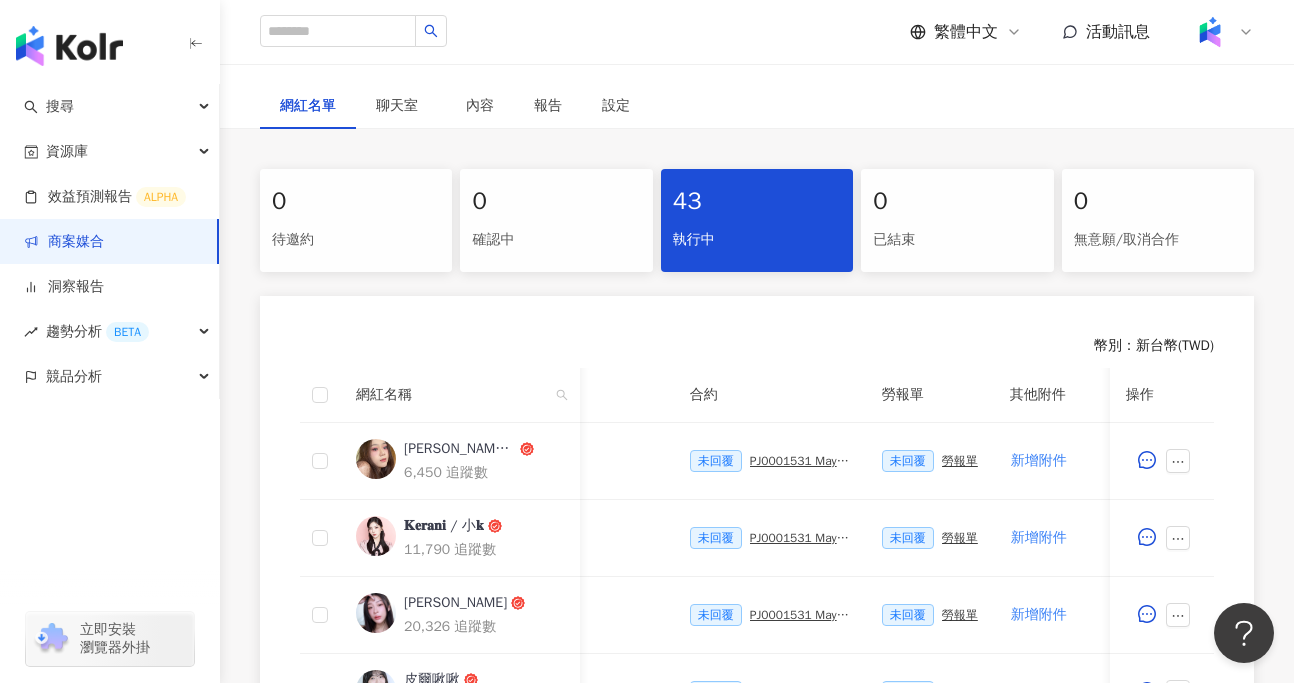 scroll, scrollTop: 308, scrollLeft: 0, axis: vertical 